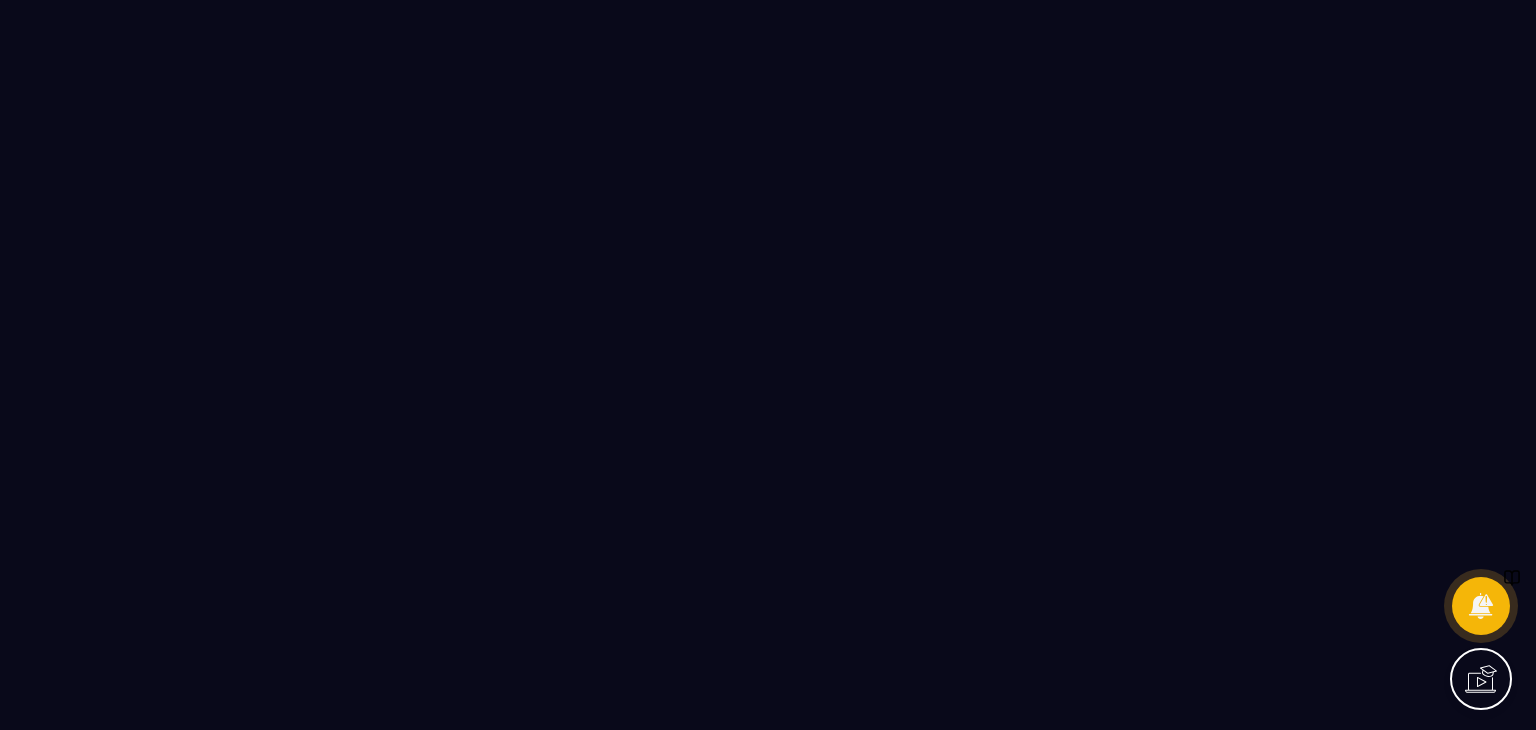 scroll, scrollTop: 0, scrollLeft: 0, axis: both 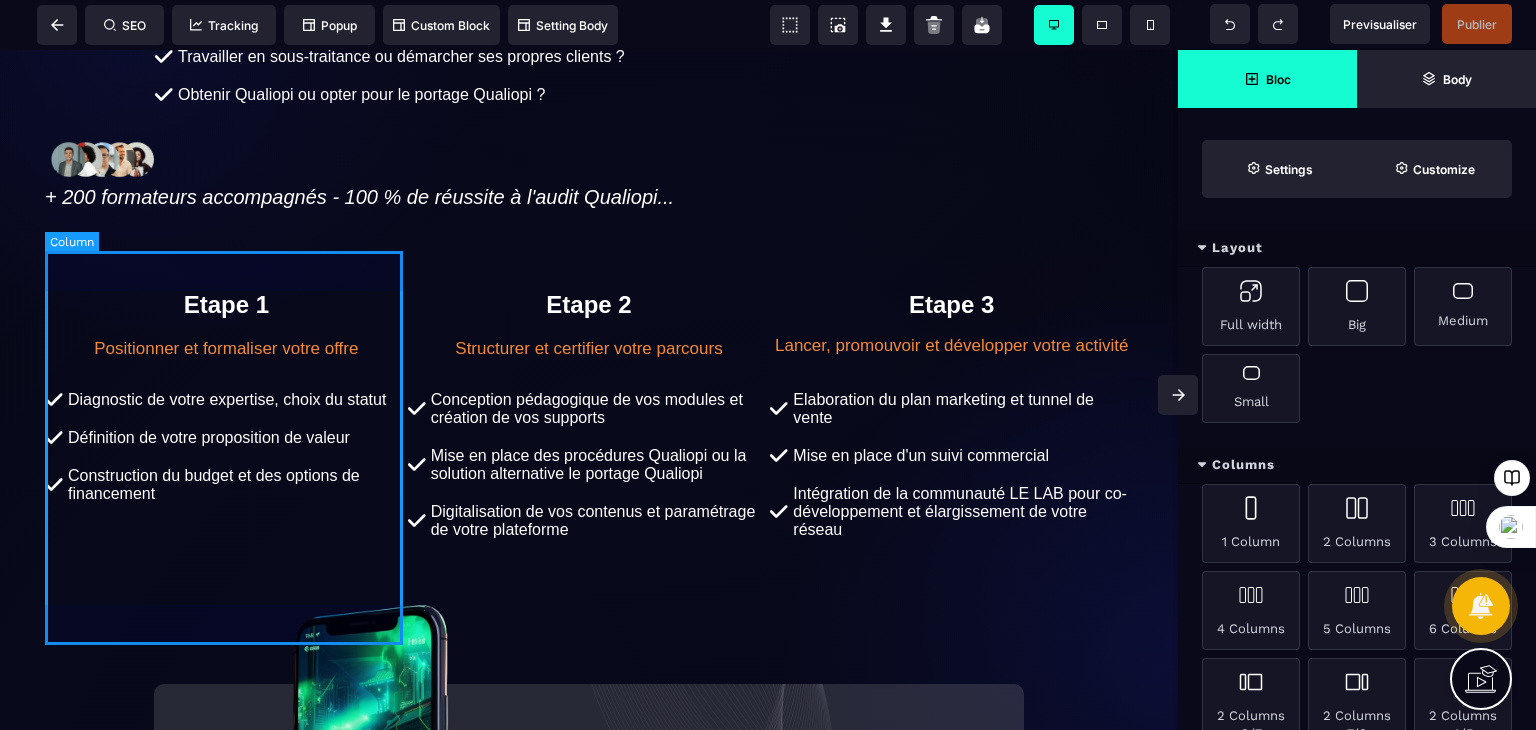 click on "Etape 1 Positionner et formaliser votre offre Diagnostic de votre expertise, choix du statut  Définition de votre proposition de valeur Construction du budget et des options de financement" at bounding box center [226, 422] 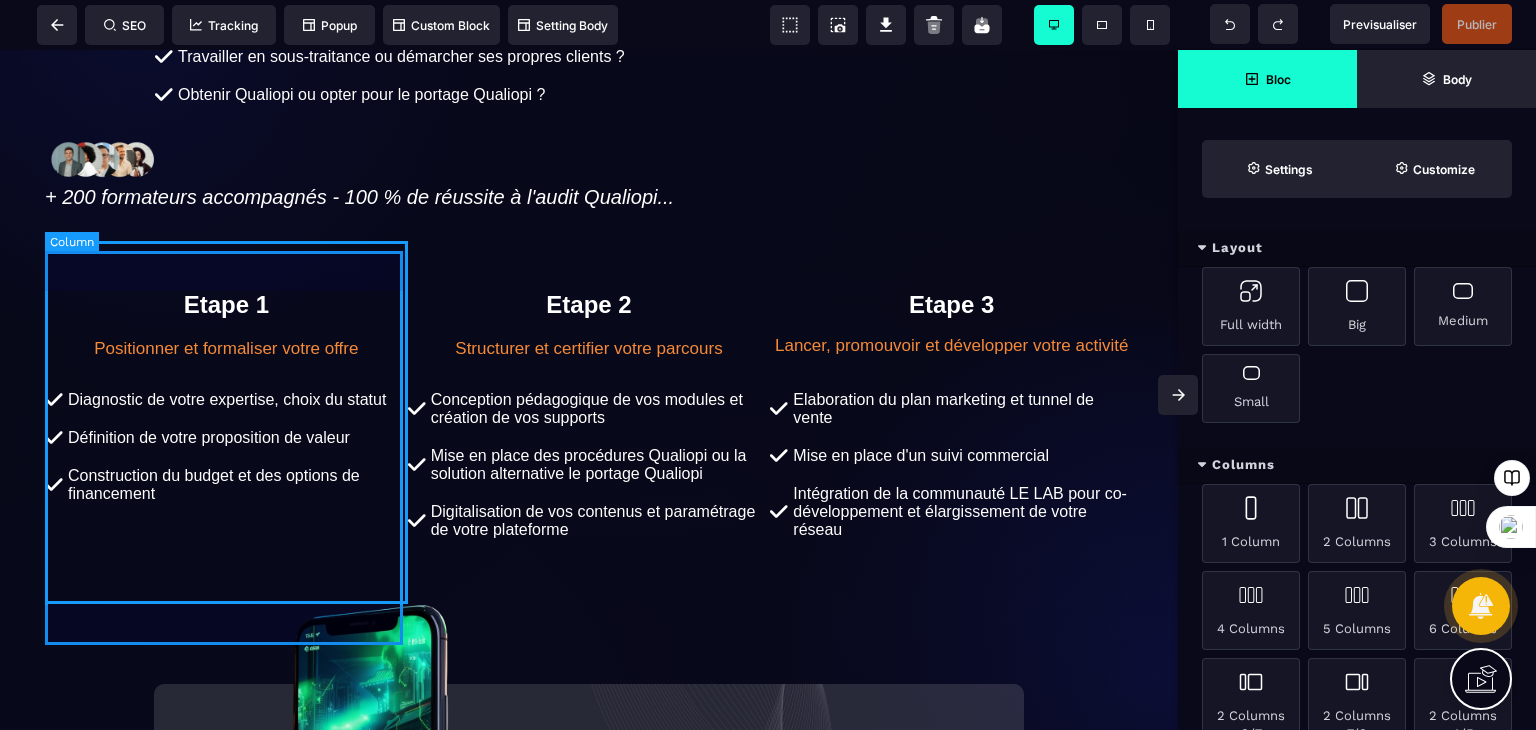 select on "*" 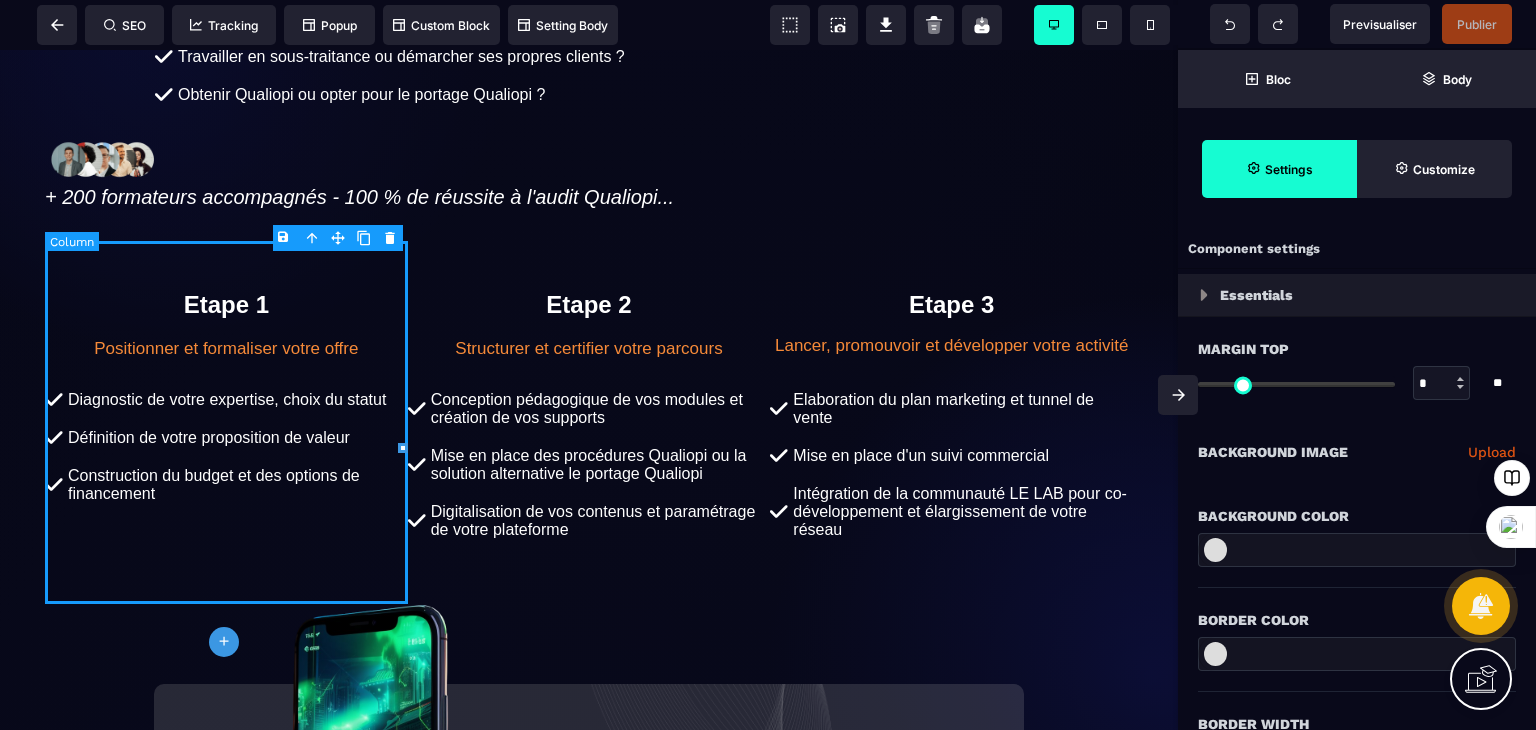 type on "*" 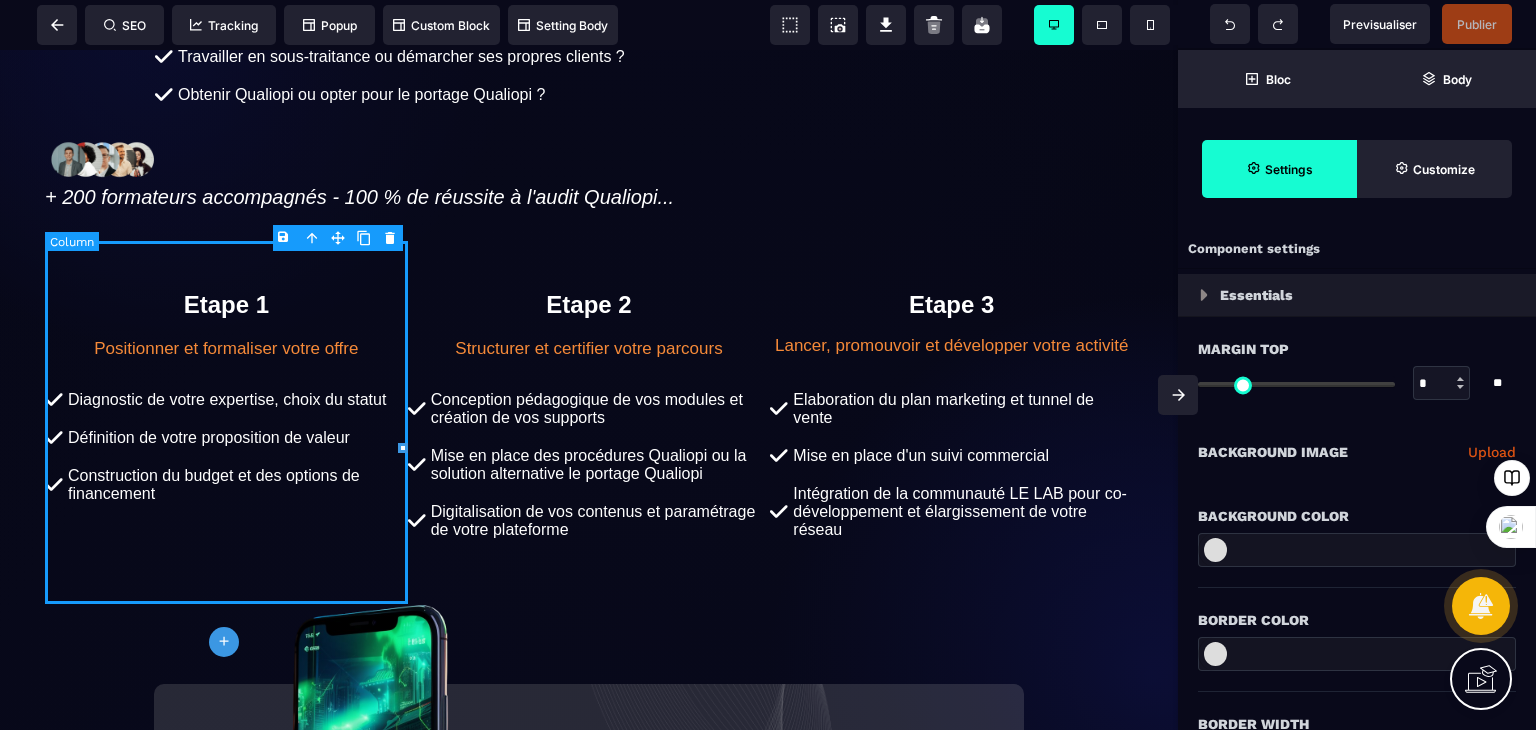 type on "*" 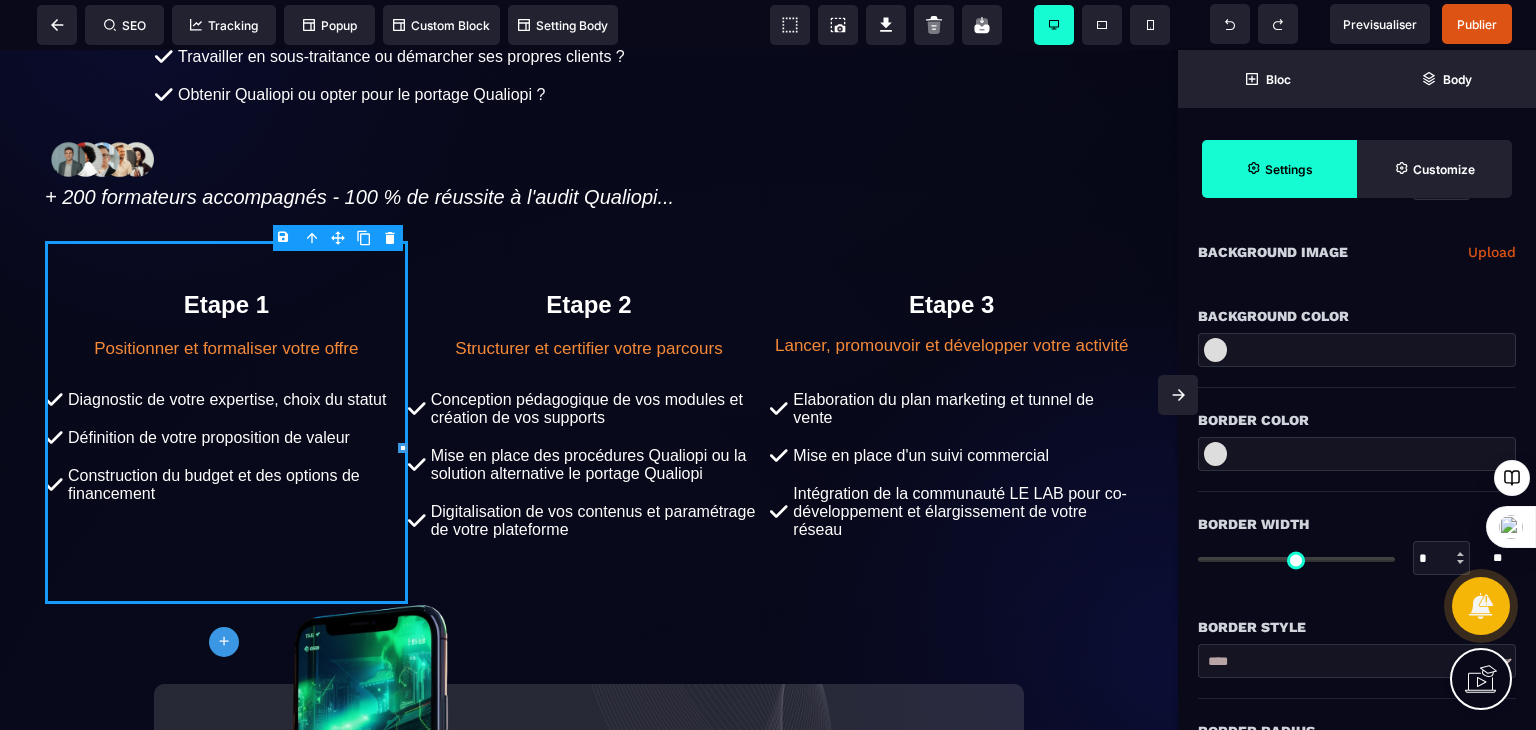 scroll, scrollTop: 202, scrollLeft: 0, axis: vertical 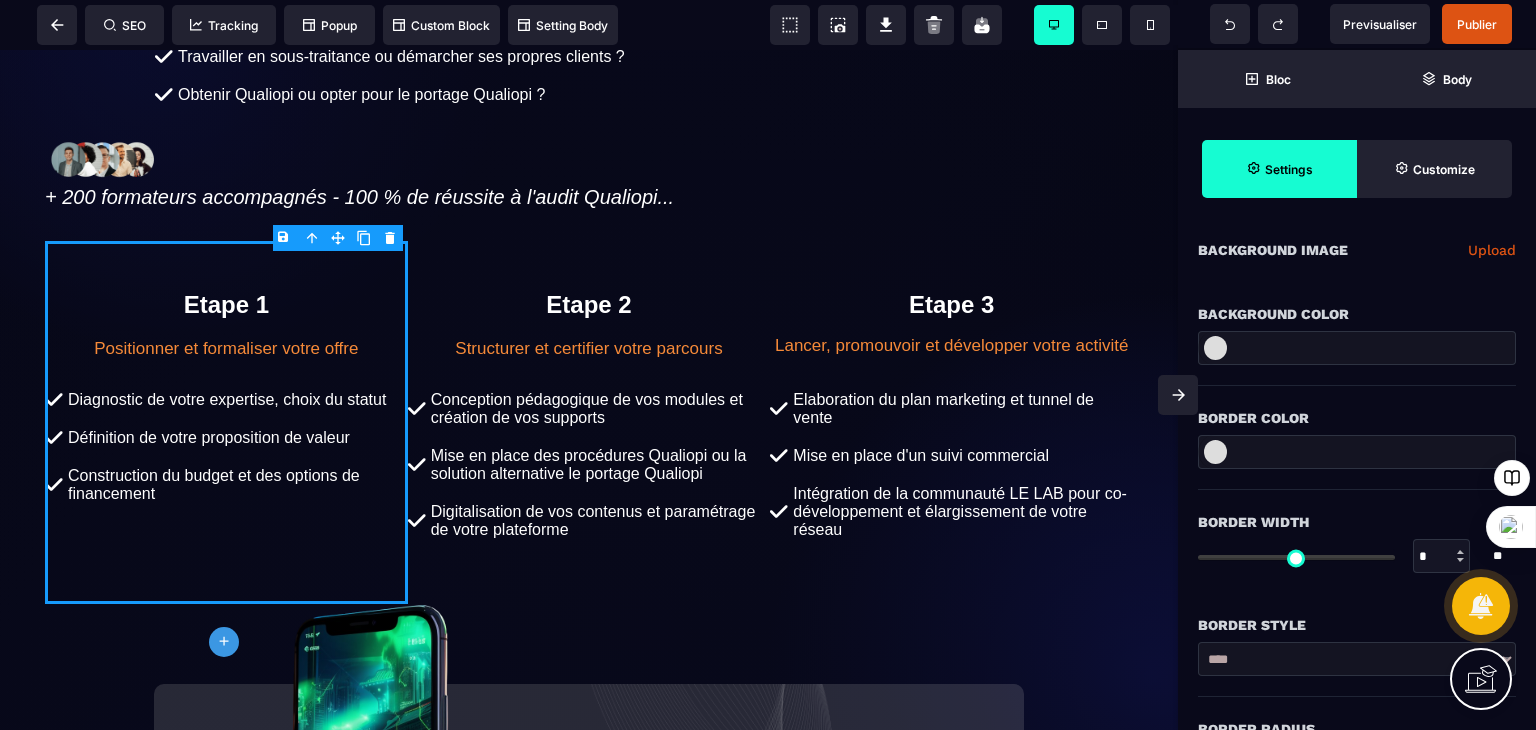 drag, startPoint x: 1225, startPoint y: 347, endPoint x: 1236, endPoint y: 349, distance: 11.18034 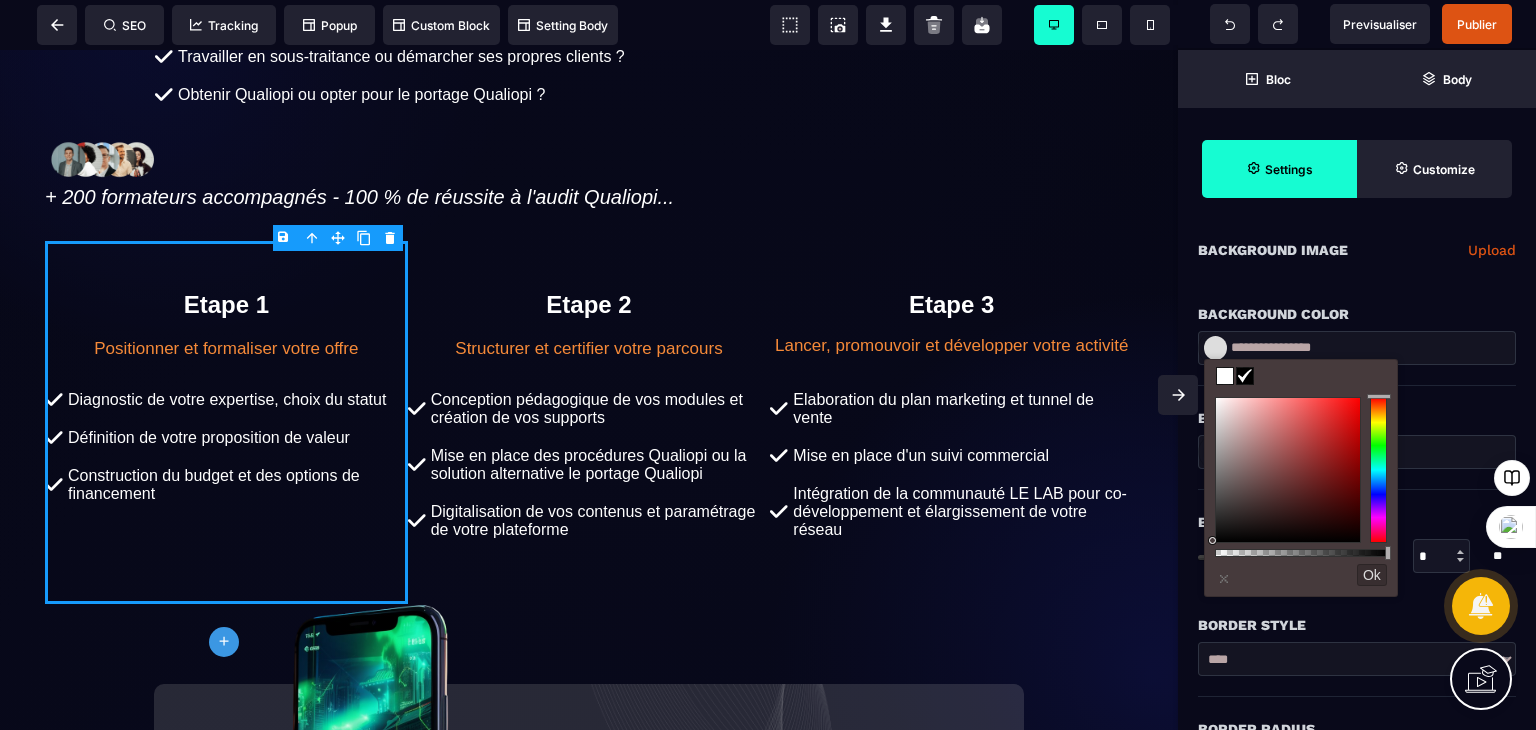 click at bounding box center [1301, 553] 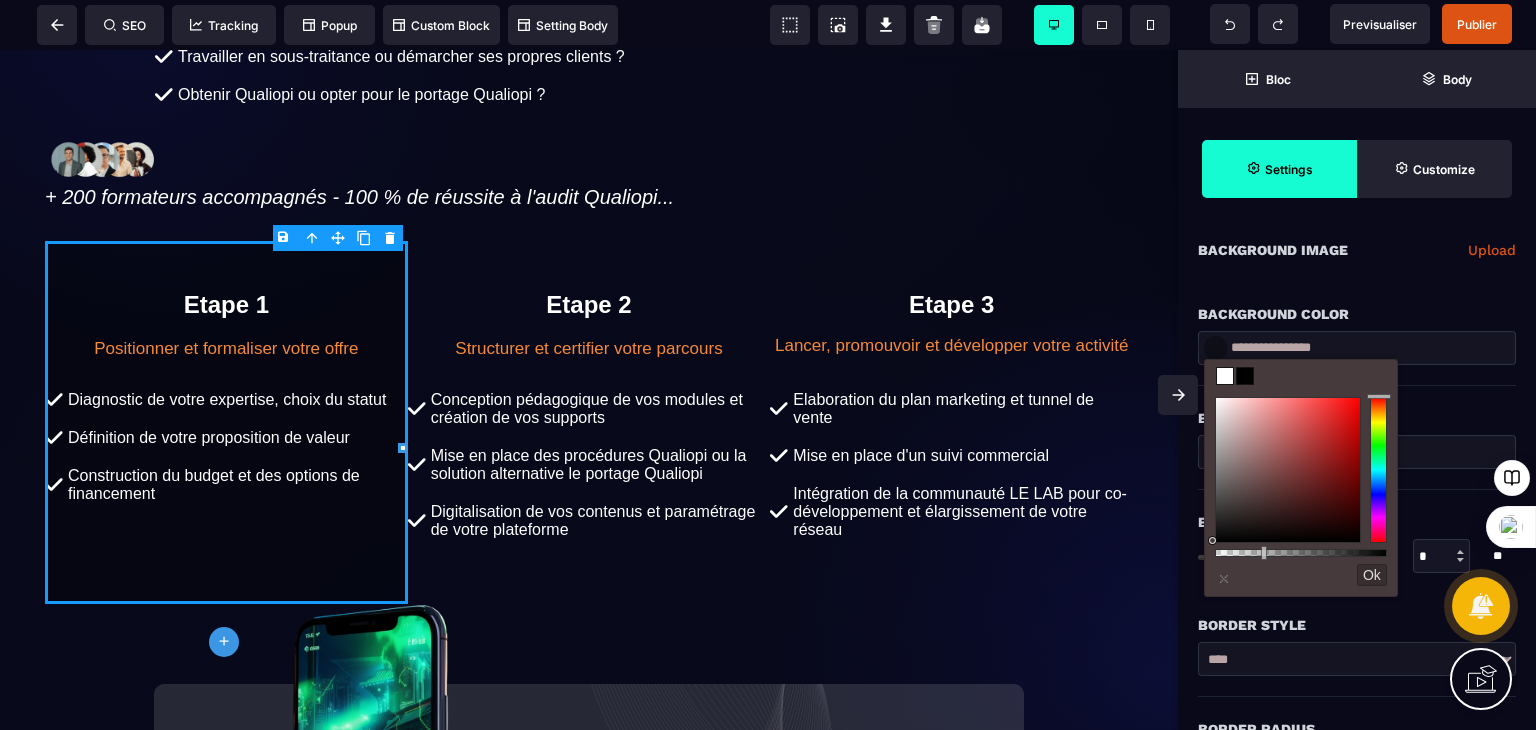 click at bounding box center [1225, 376] 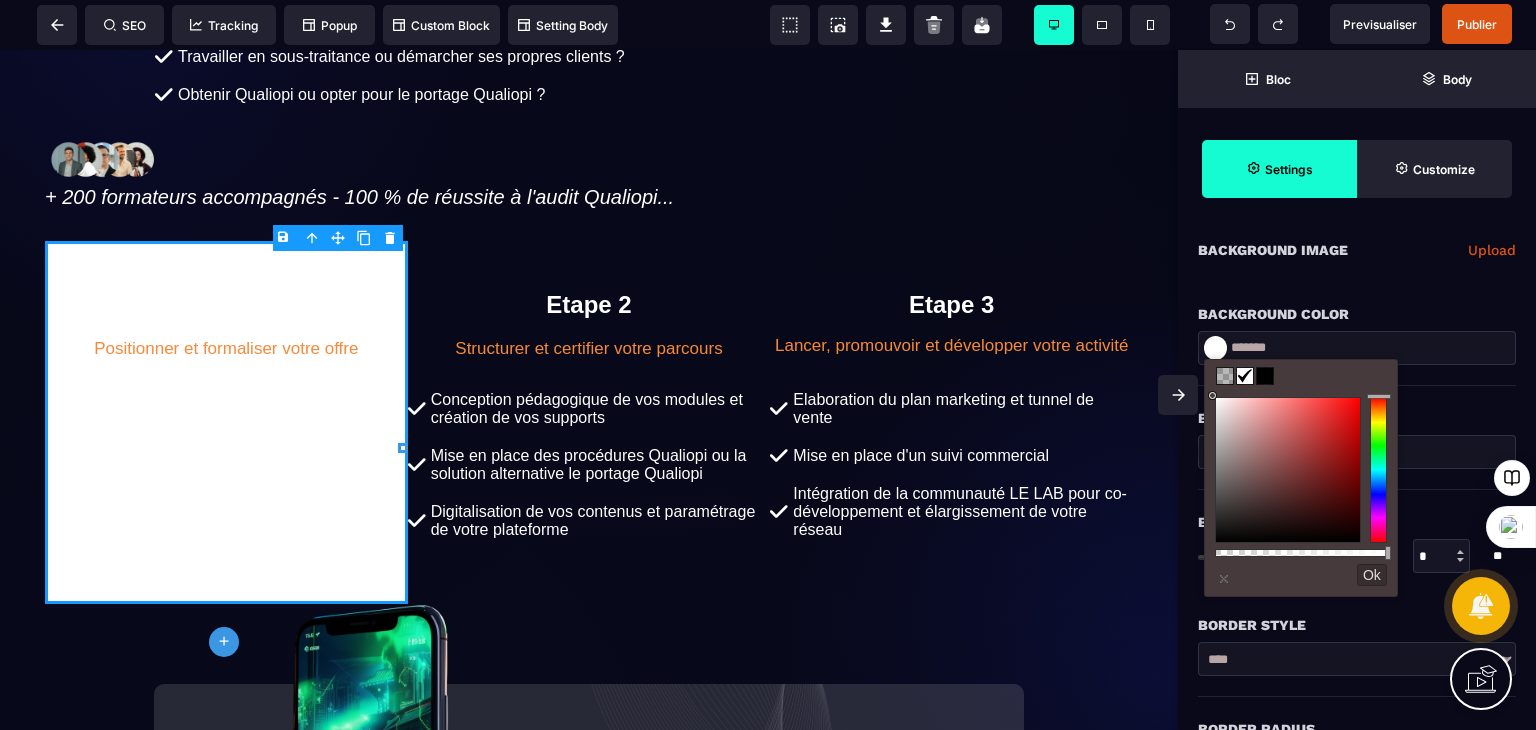 click at bounding box center [1265, 376] 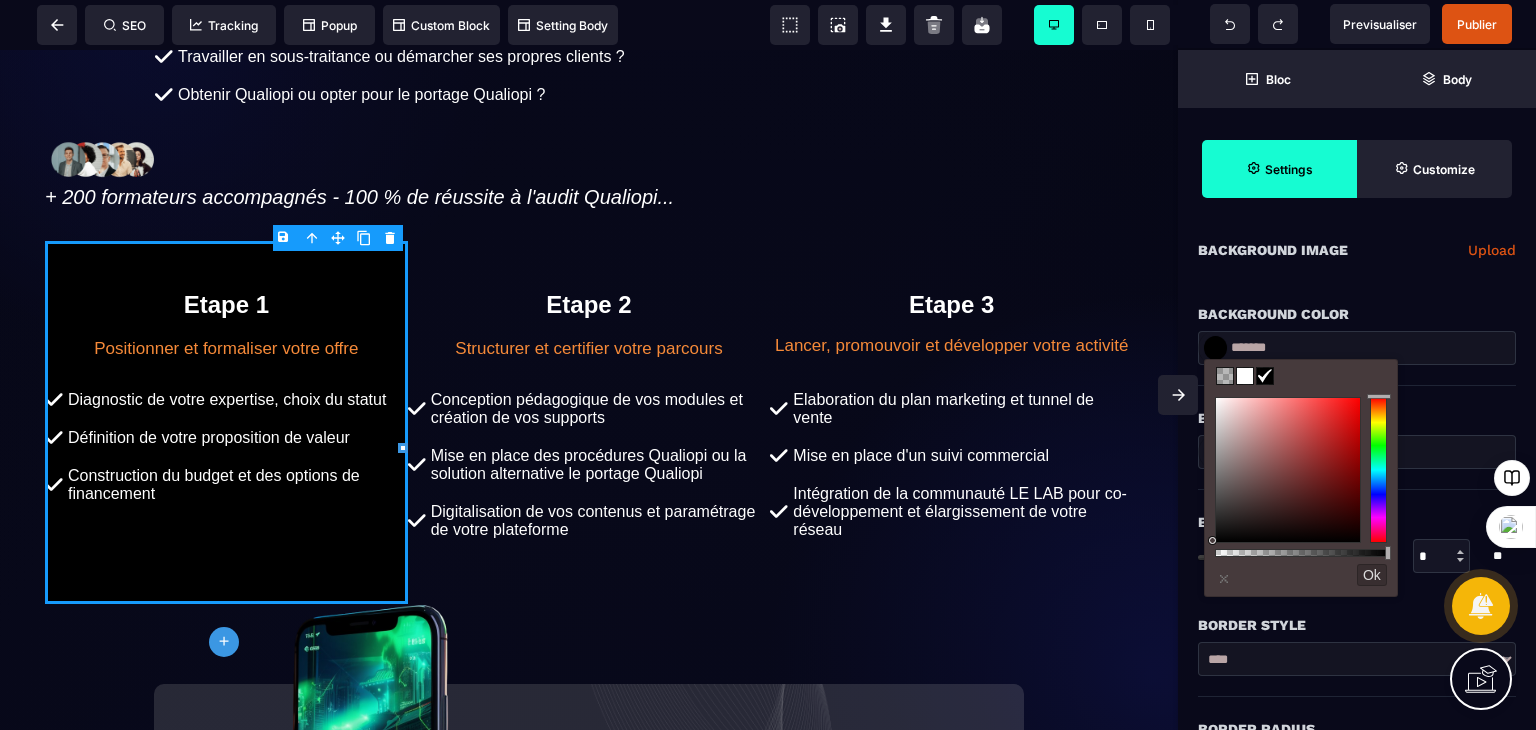 click on "Border Color" at bounding box center (1357, 408) 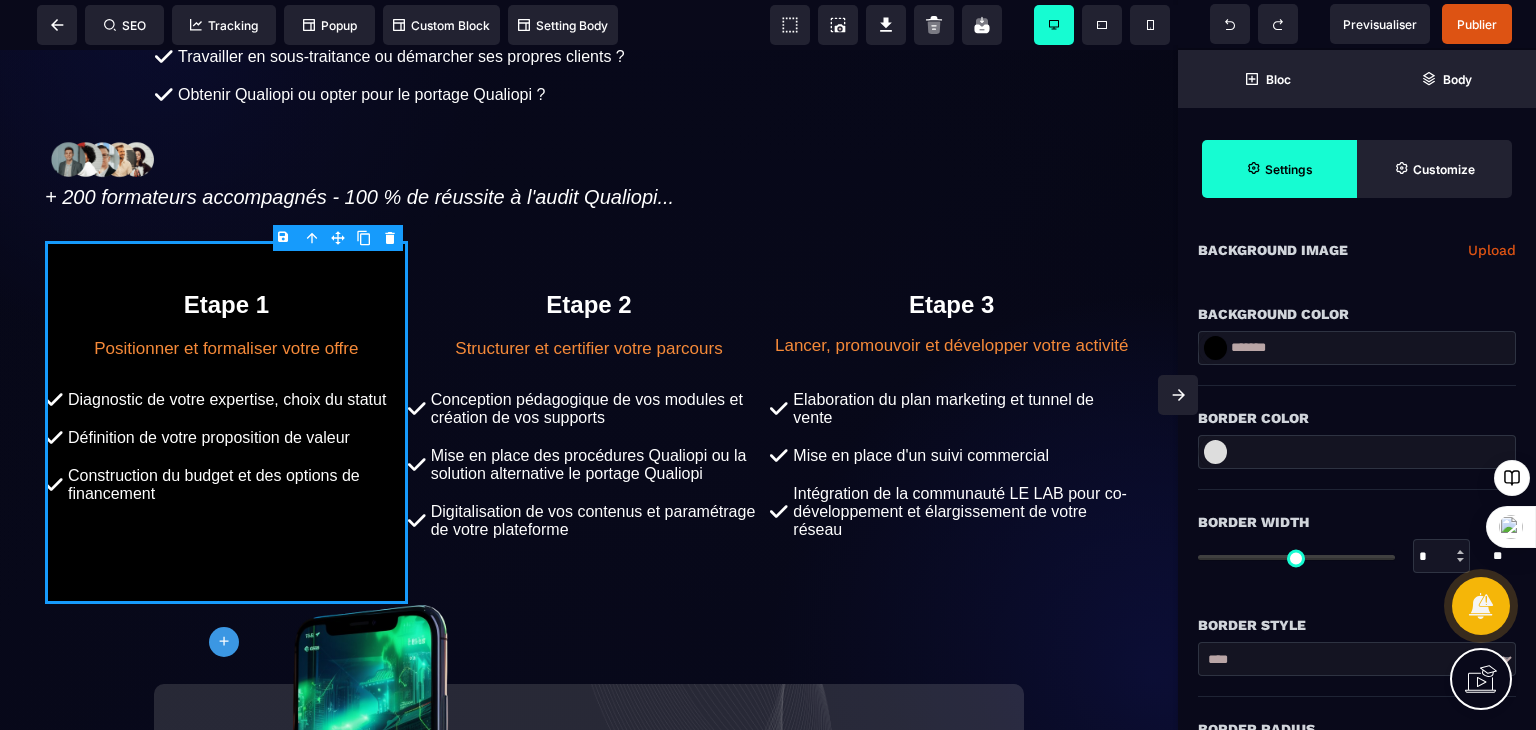 click at bounding box center (1215, 452) 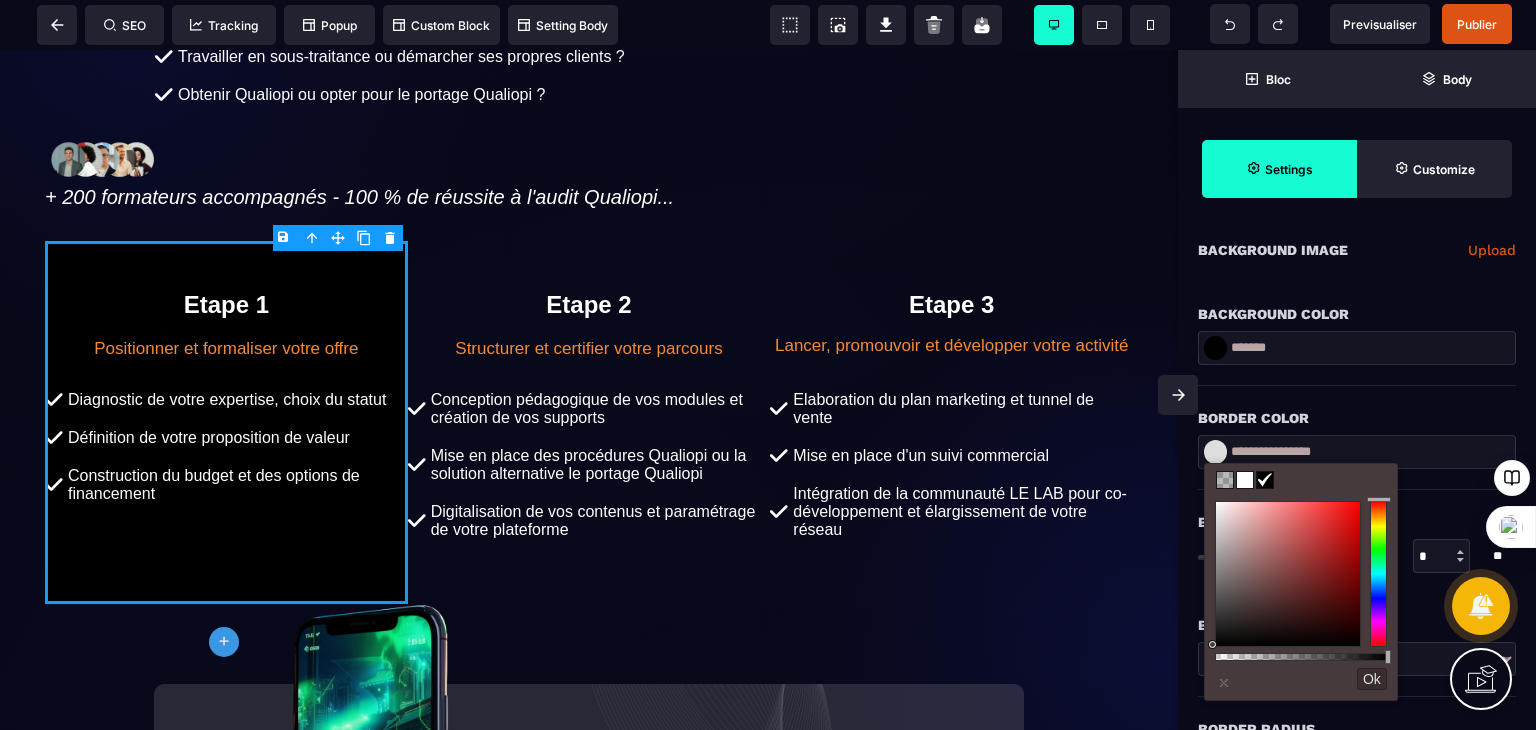 click at bounding box center (1301, 657) 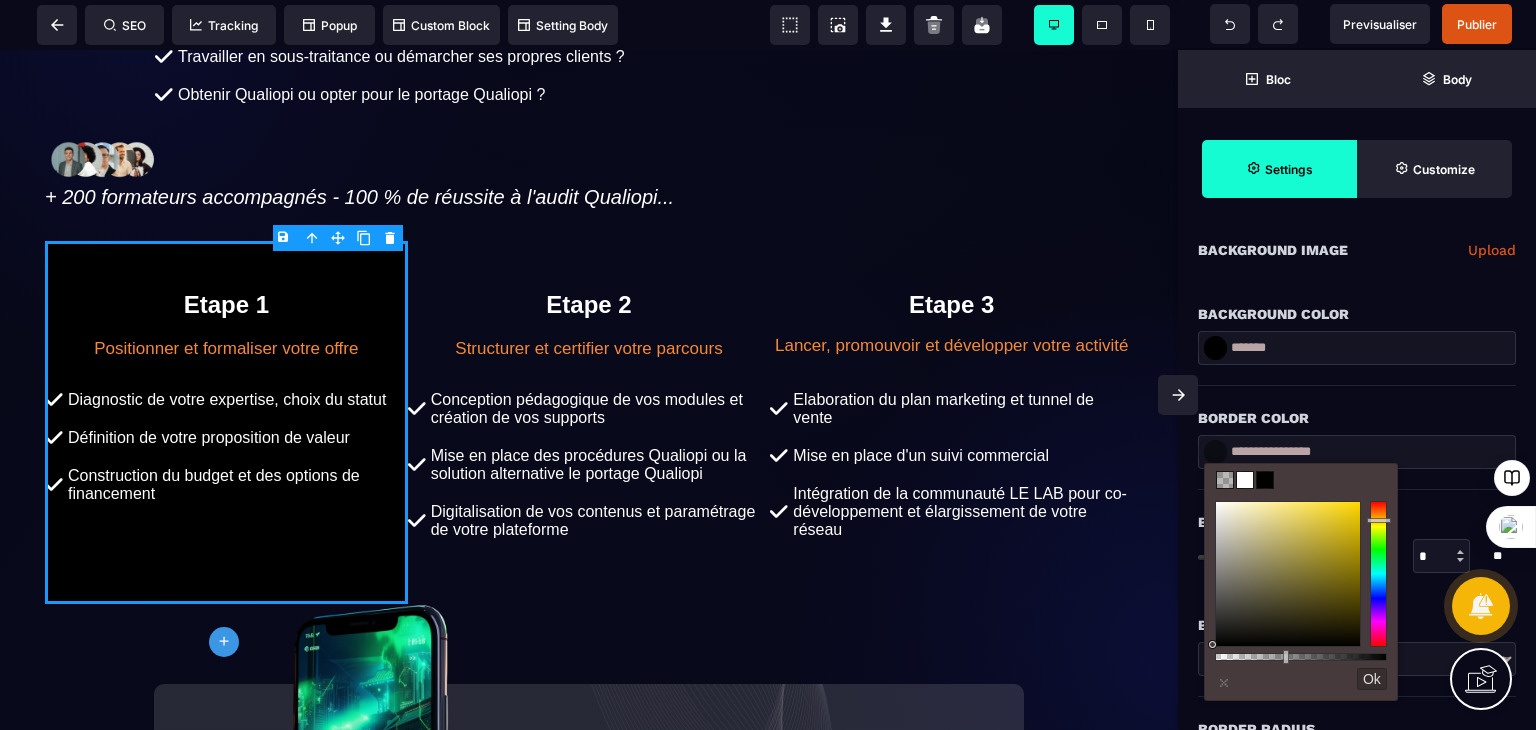 click at bounding box center (1378, 574) 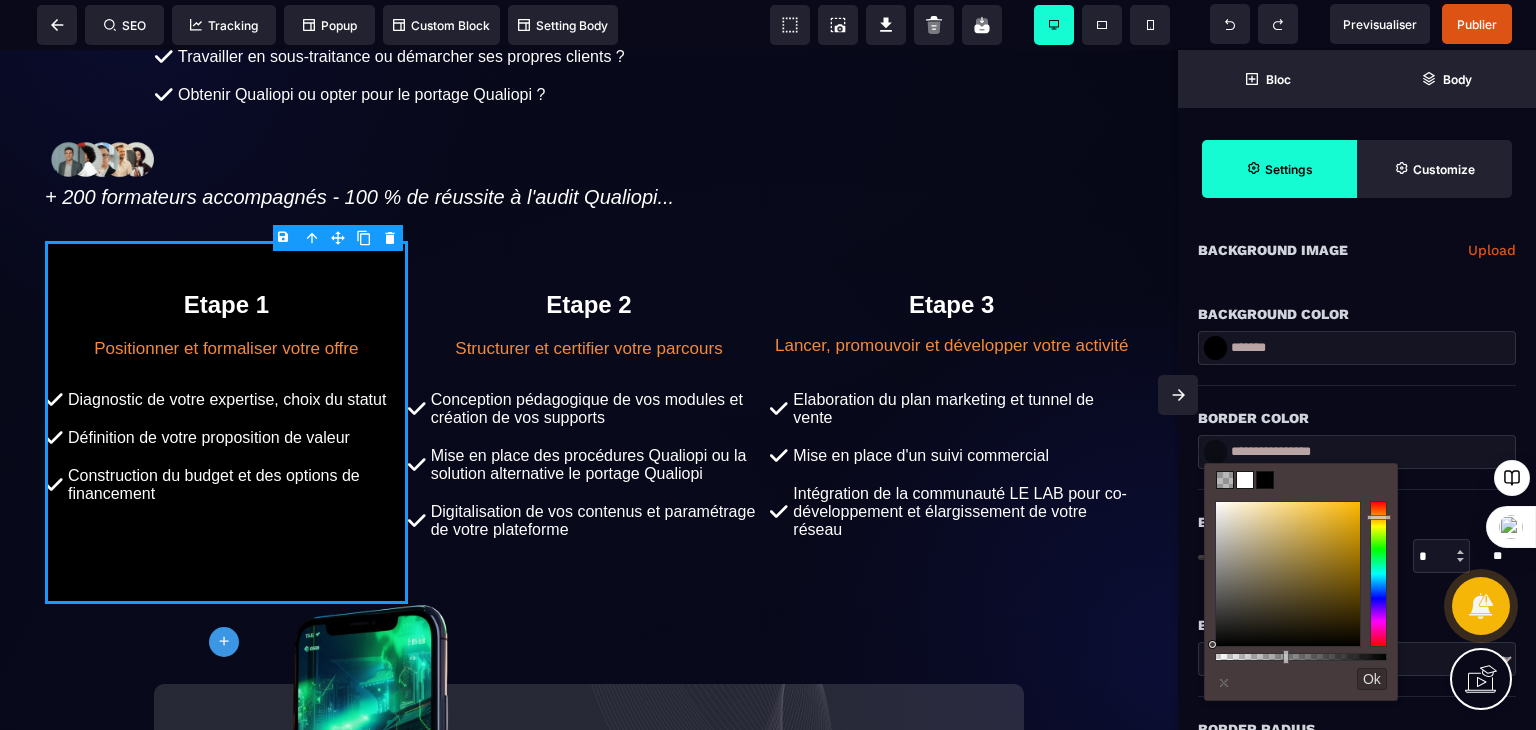 type on "**********" 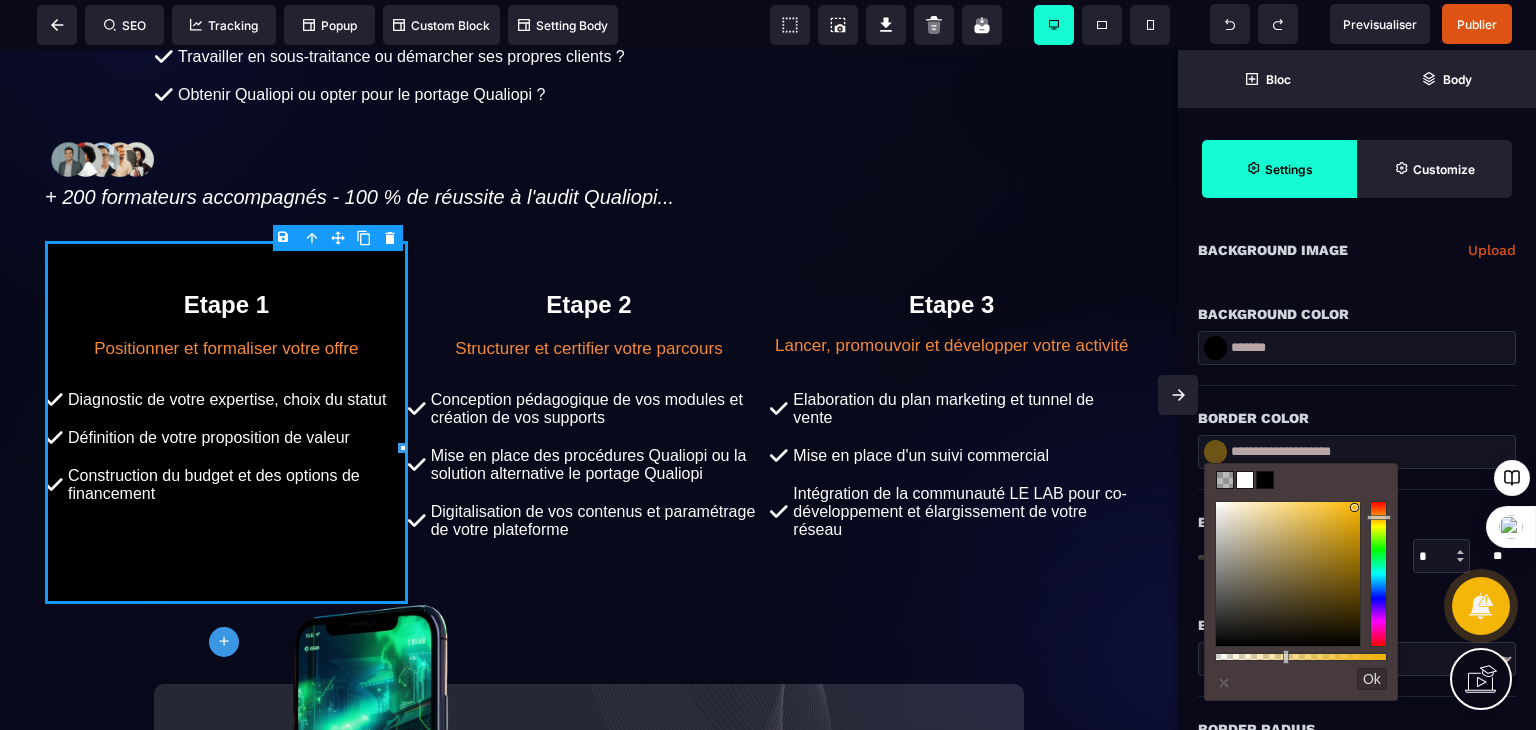 click at bounding box center [1288, 574] 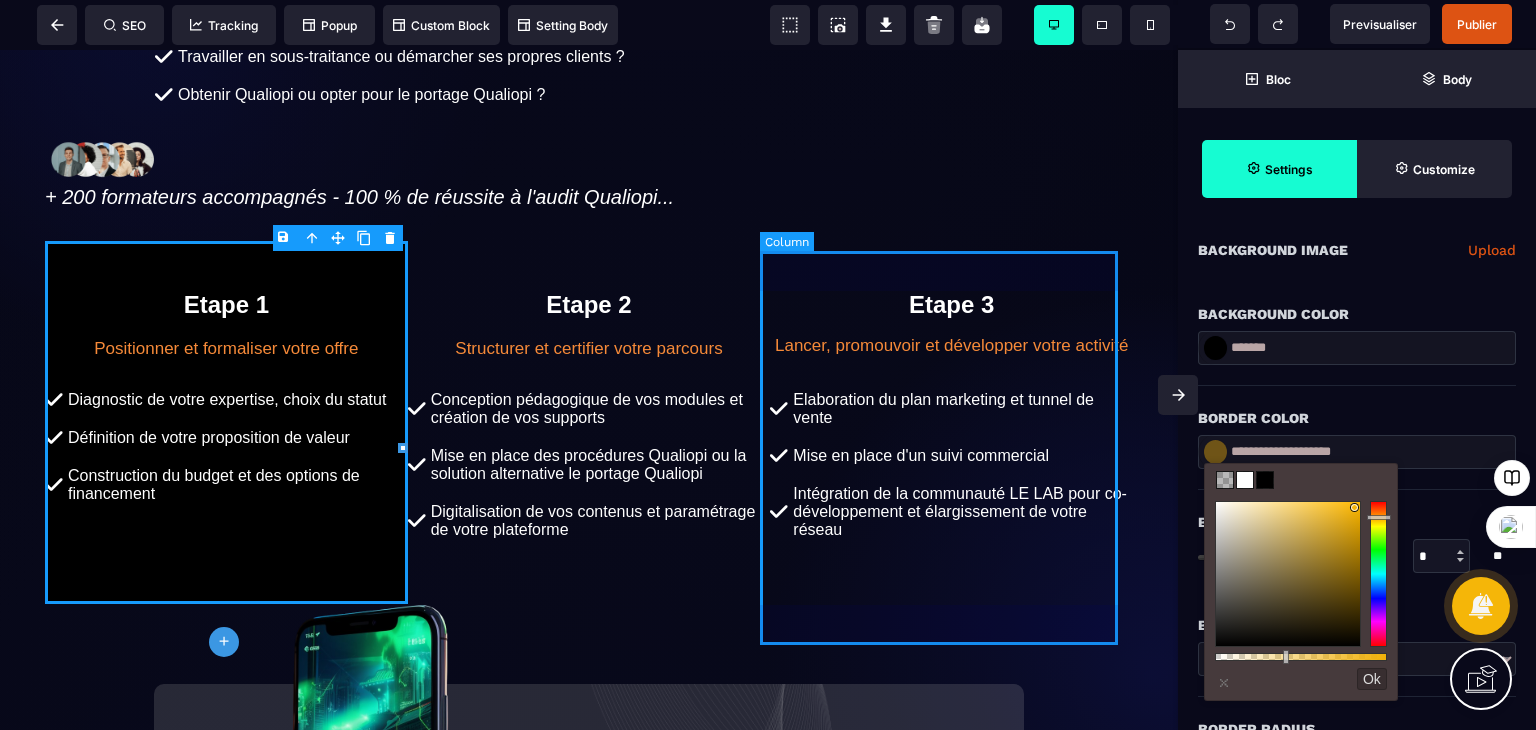 click on "Etape 3 Lancer, promouvoir et développer votre activité Elaboration du plan marketing et tunnel de vente Mise en place d'un suivi commercial Intégration de la communauté LE LAB pour co-développement et élargissement de votre réseau" at bounding box center [951, 422] 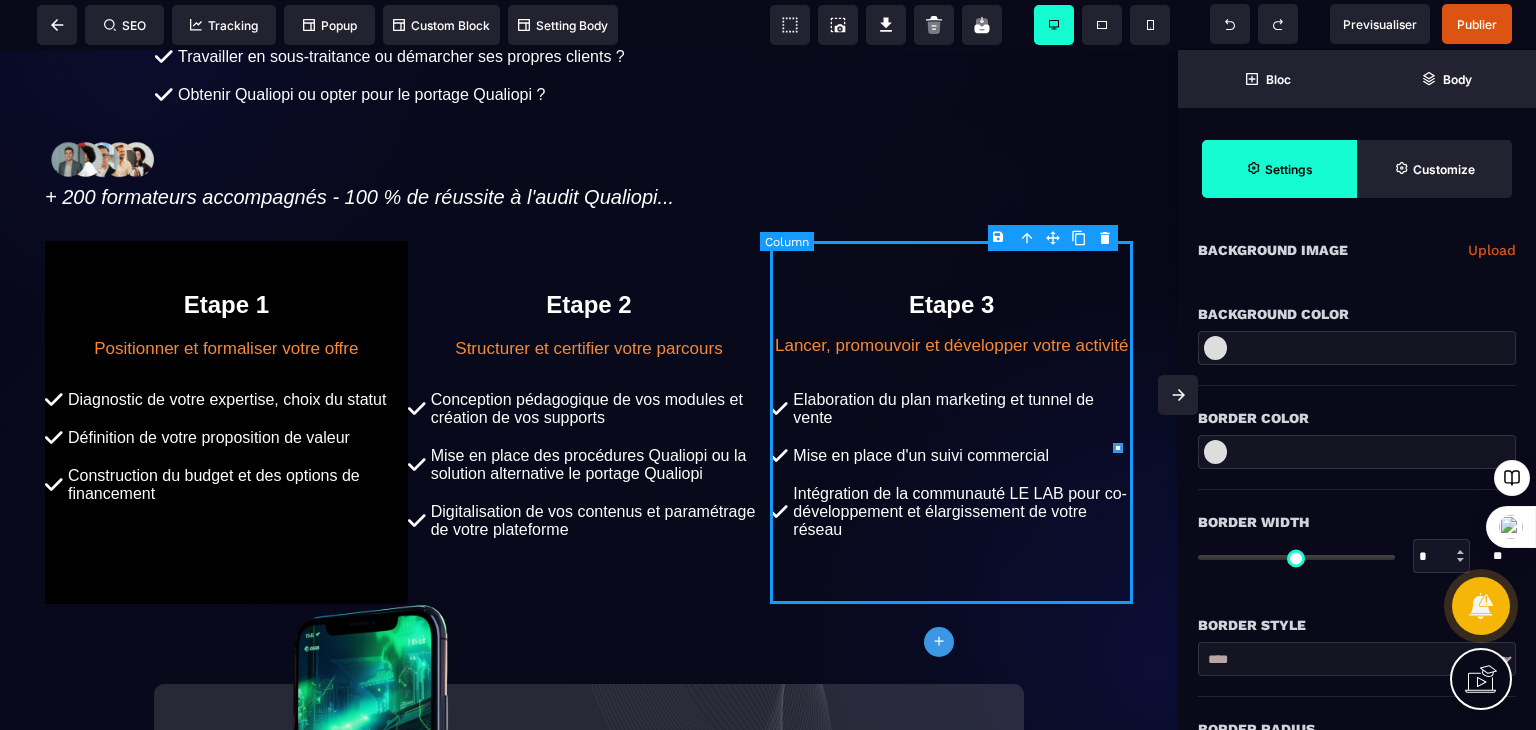 type on "*" 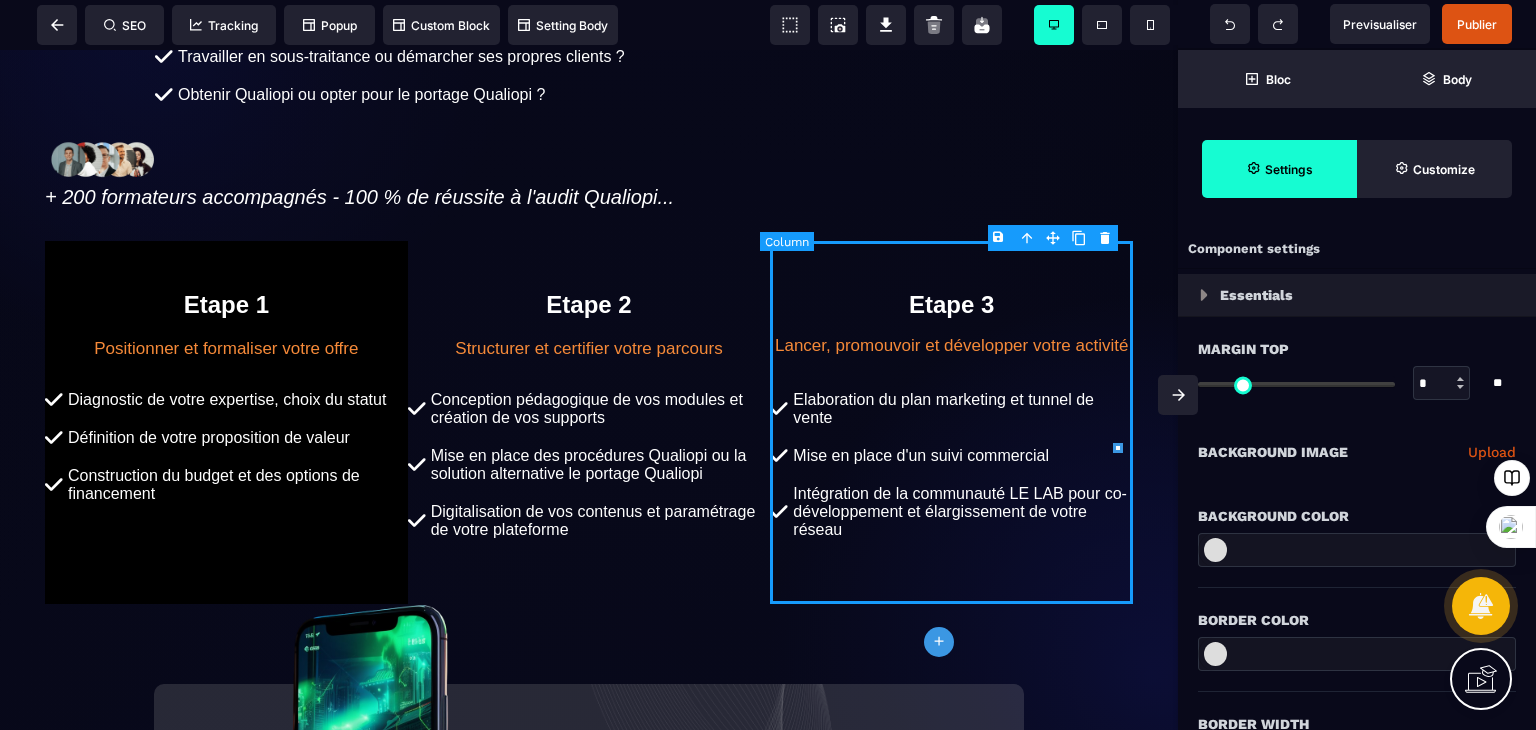 select on "*" 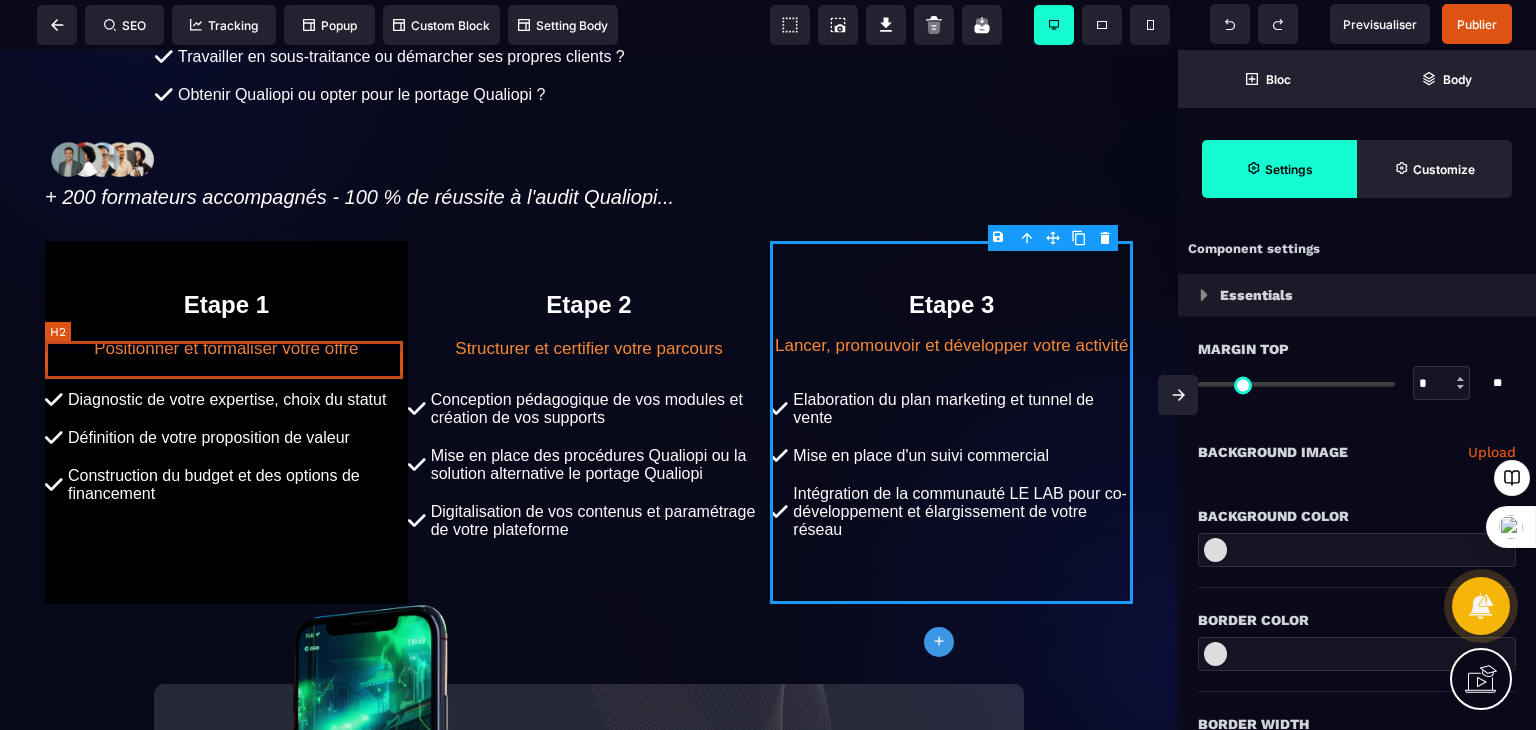 click on "Positionner et formaliser votre offre" at bounding box center [226, 347] 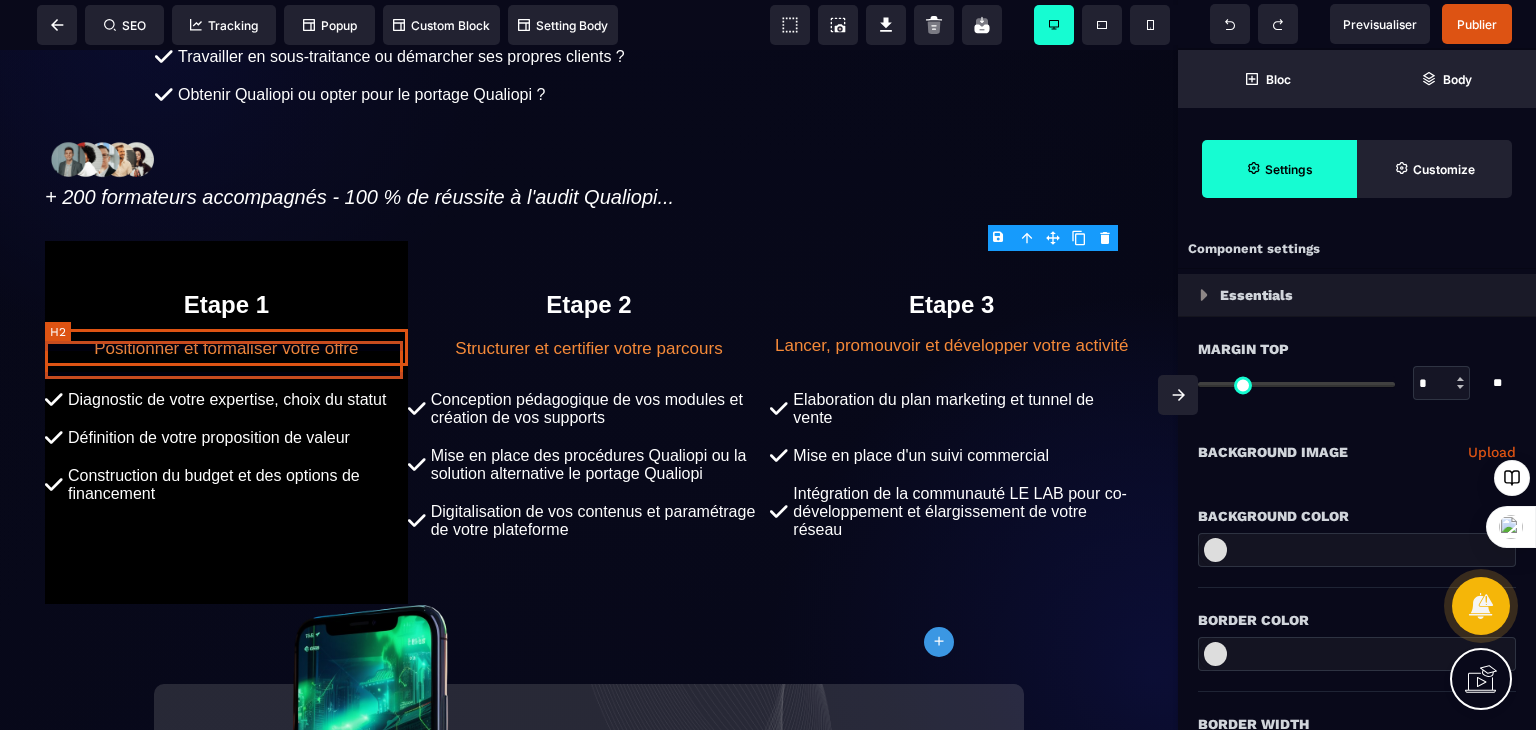 select on "***" 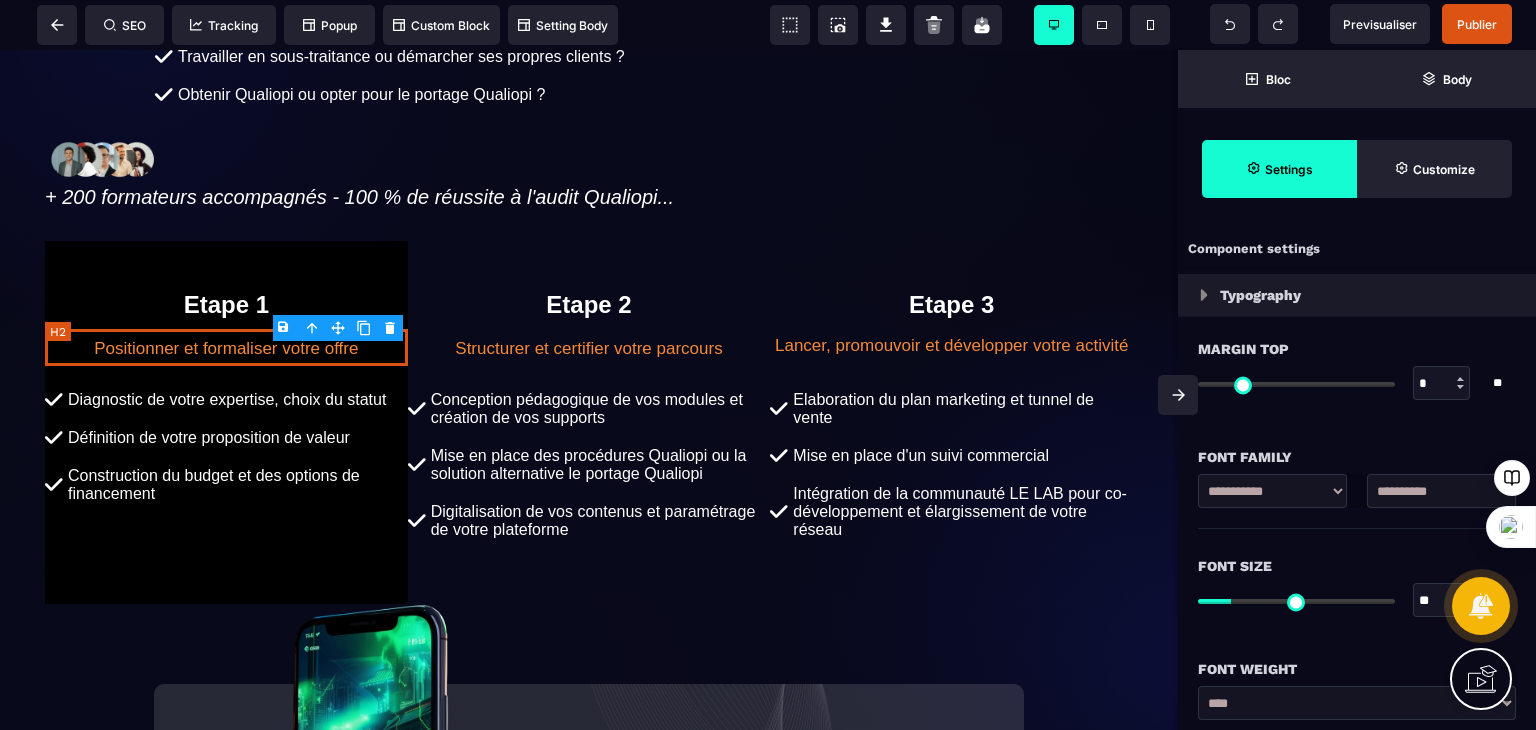 scroll, scrollTop: 0, scrollLeft: 0, axis: both 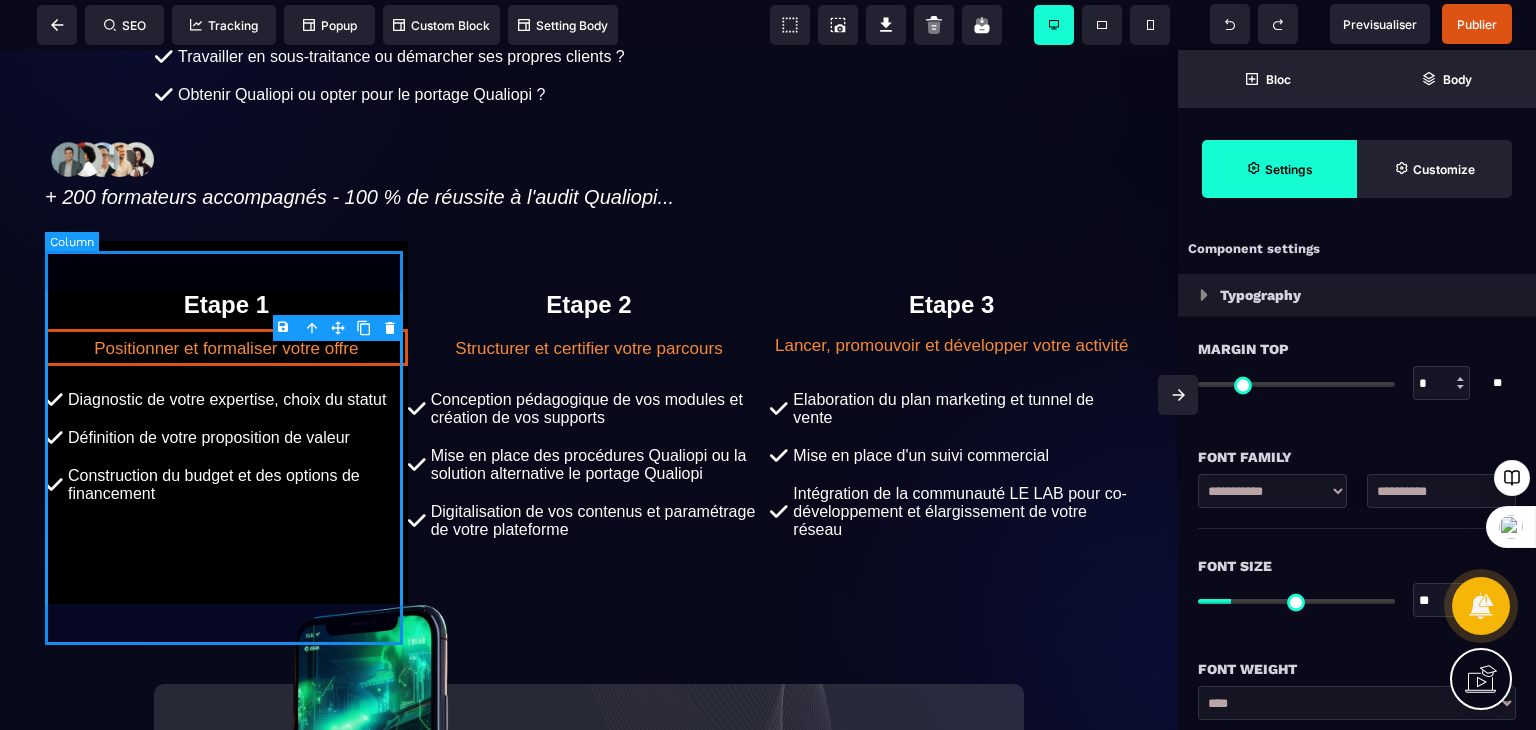 click on "Etape 1 Positionner et formaliser votre offre Diagnostic de votre expertise, choix du statut  Définition de votre proposition de valeur Construction du budget et des options de financement" at bounding box center (226, 422) 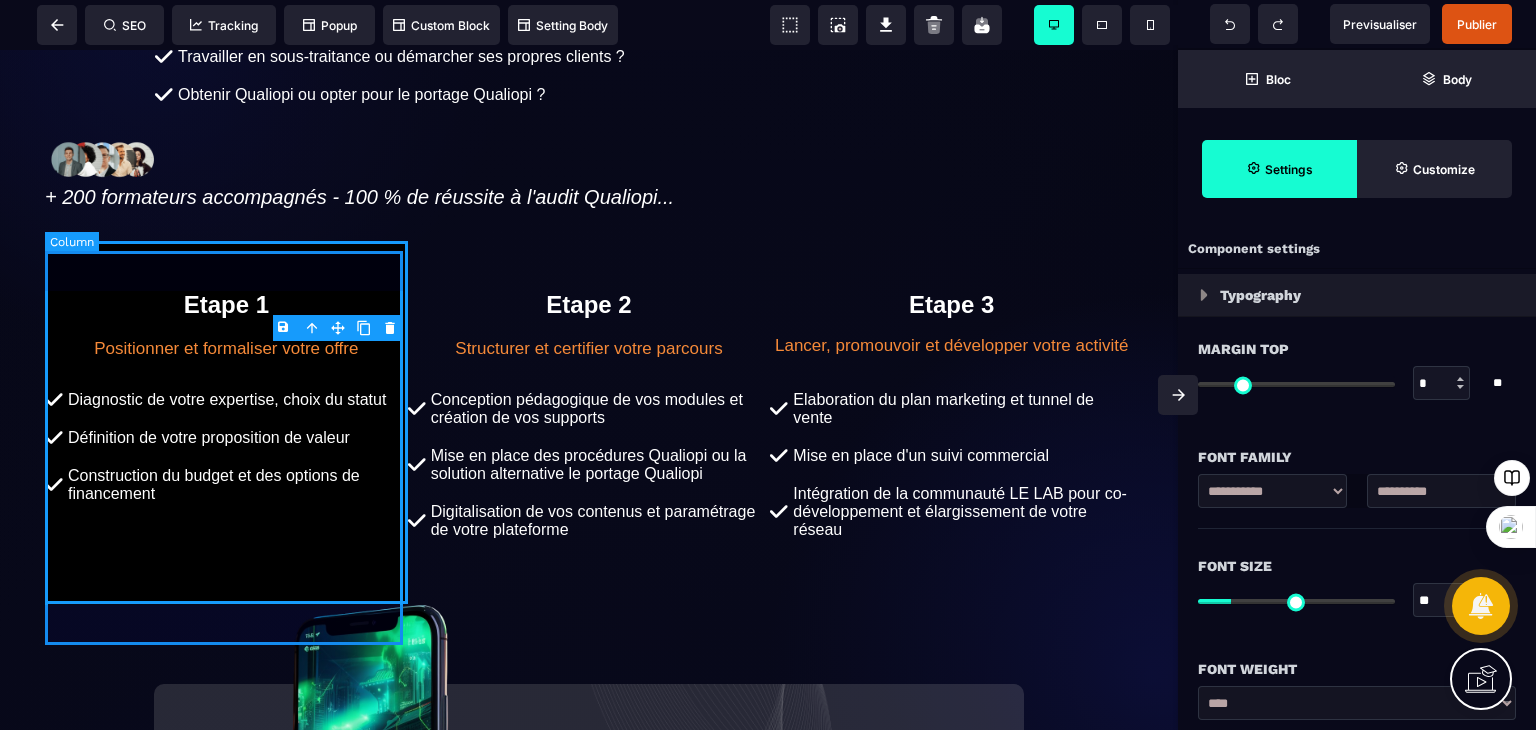 select 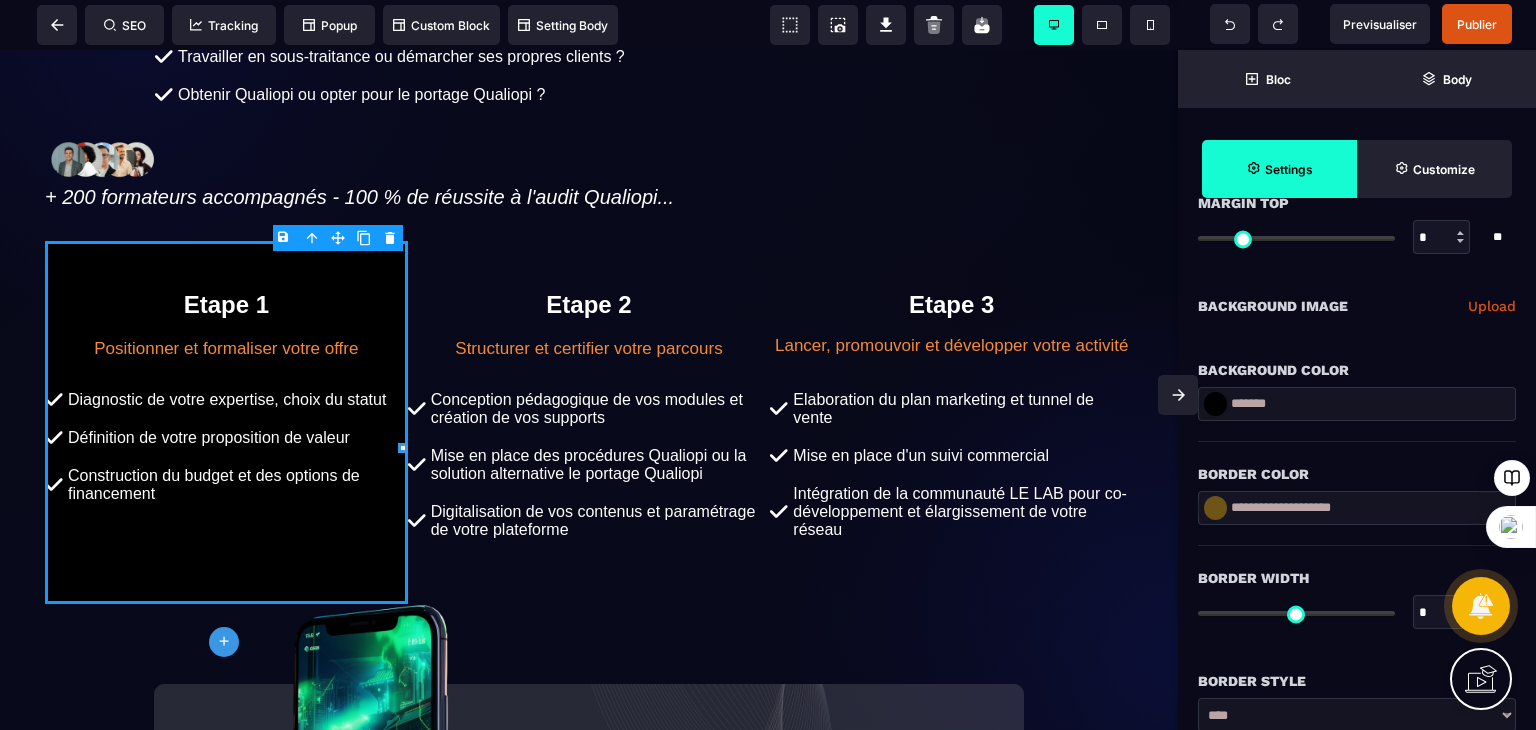 scroll, scrollTop: 192, scrollLeft: 0, axis: vertical 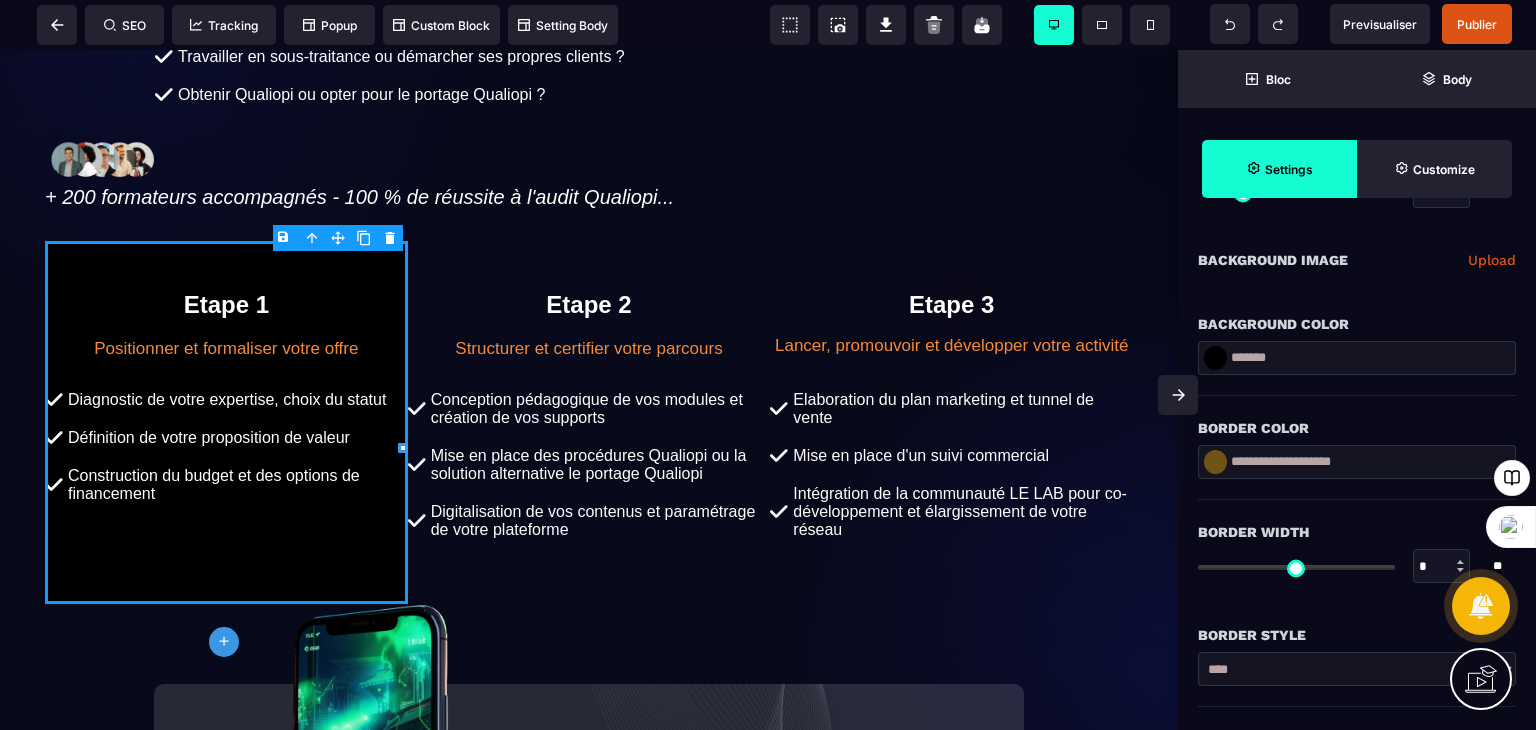 click at bounding box center (1215, 462) 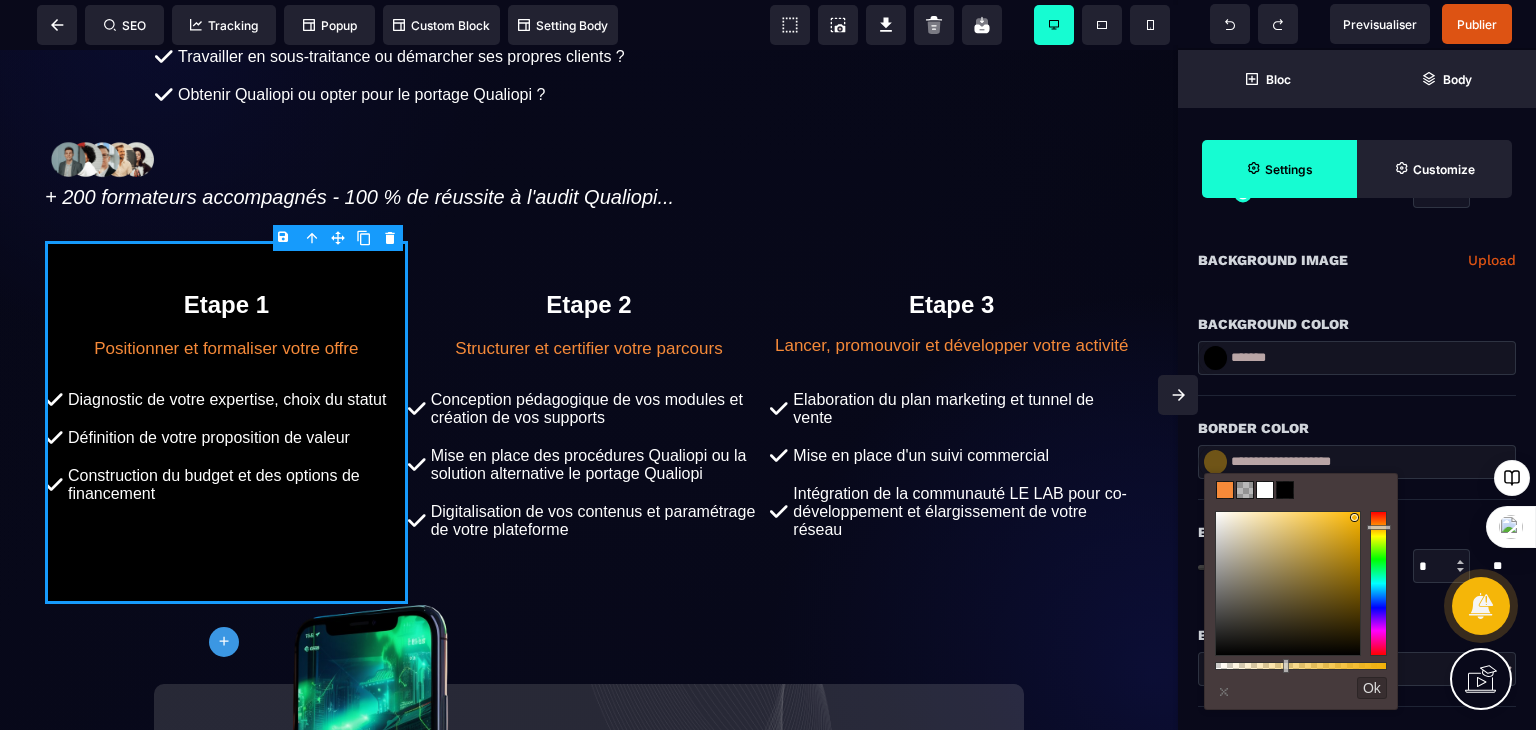 click at bounding box center (1225, 490) 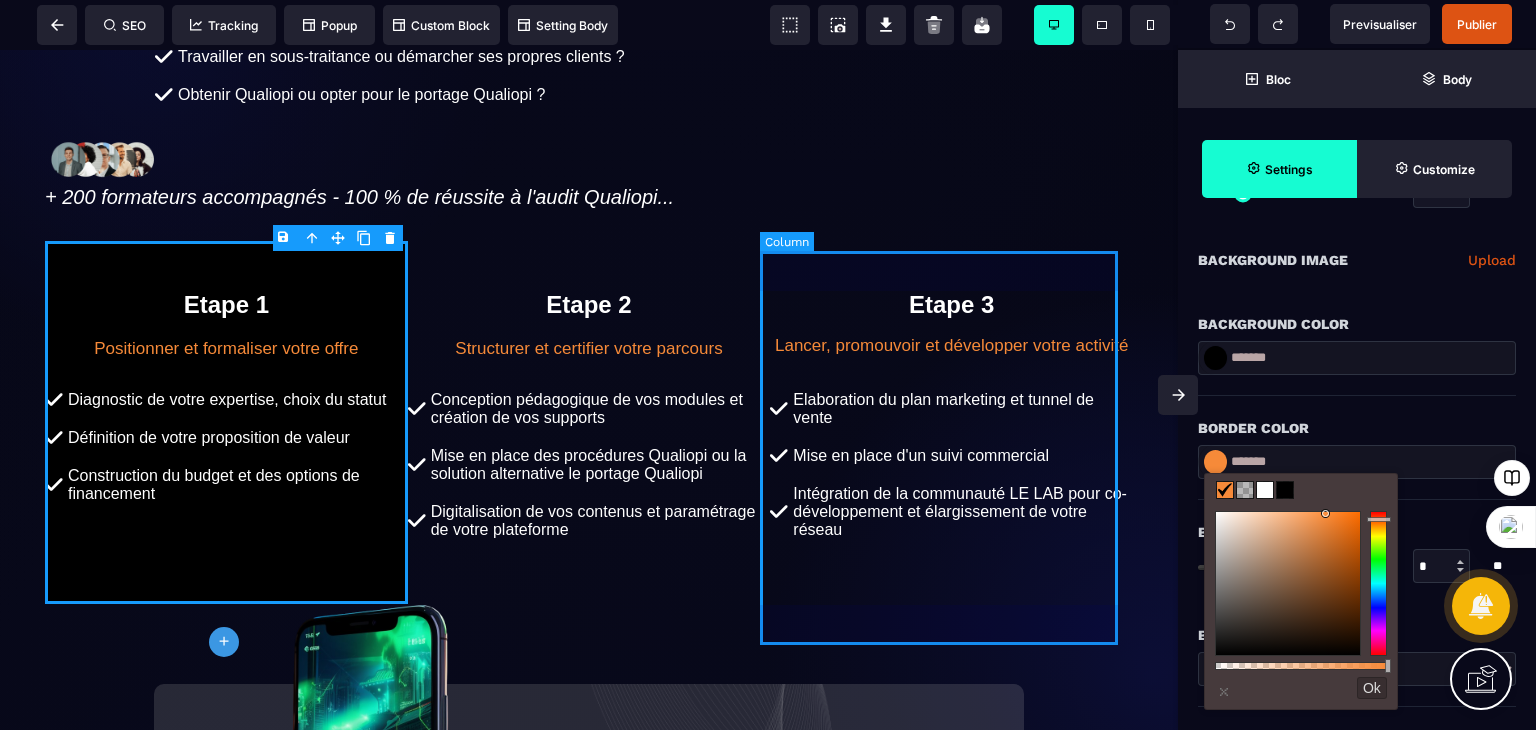 click on "Etape 3 Lancer, promouvoir et développer votre activité Elaboration du plan marketing et tunnel de vente Mise en place d'un suivi commercial Intégration de la communauté LE LAB pour co-développement et élargissement de votre réseau" at bounding box center [951, 422] 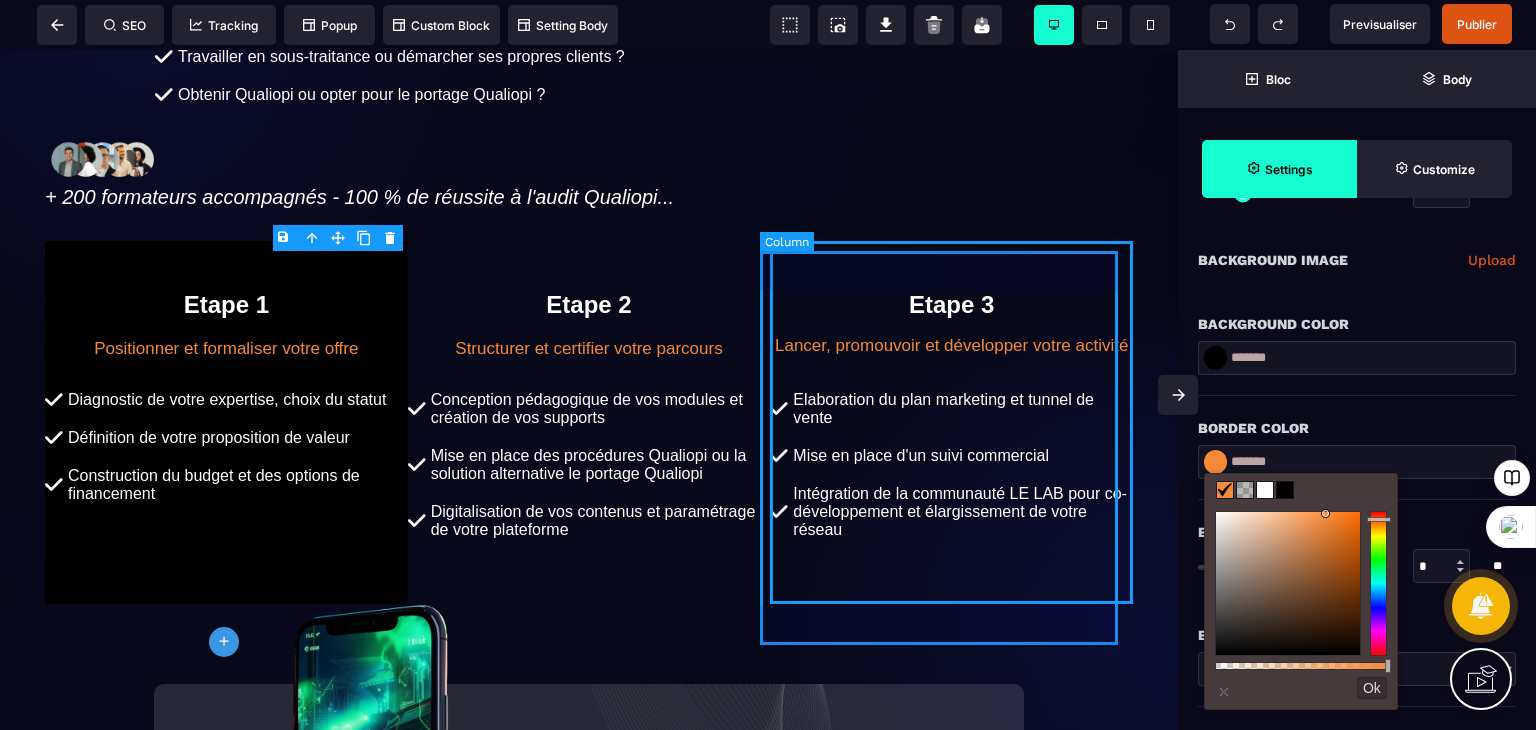 select on "*" 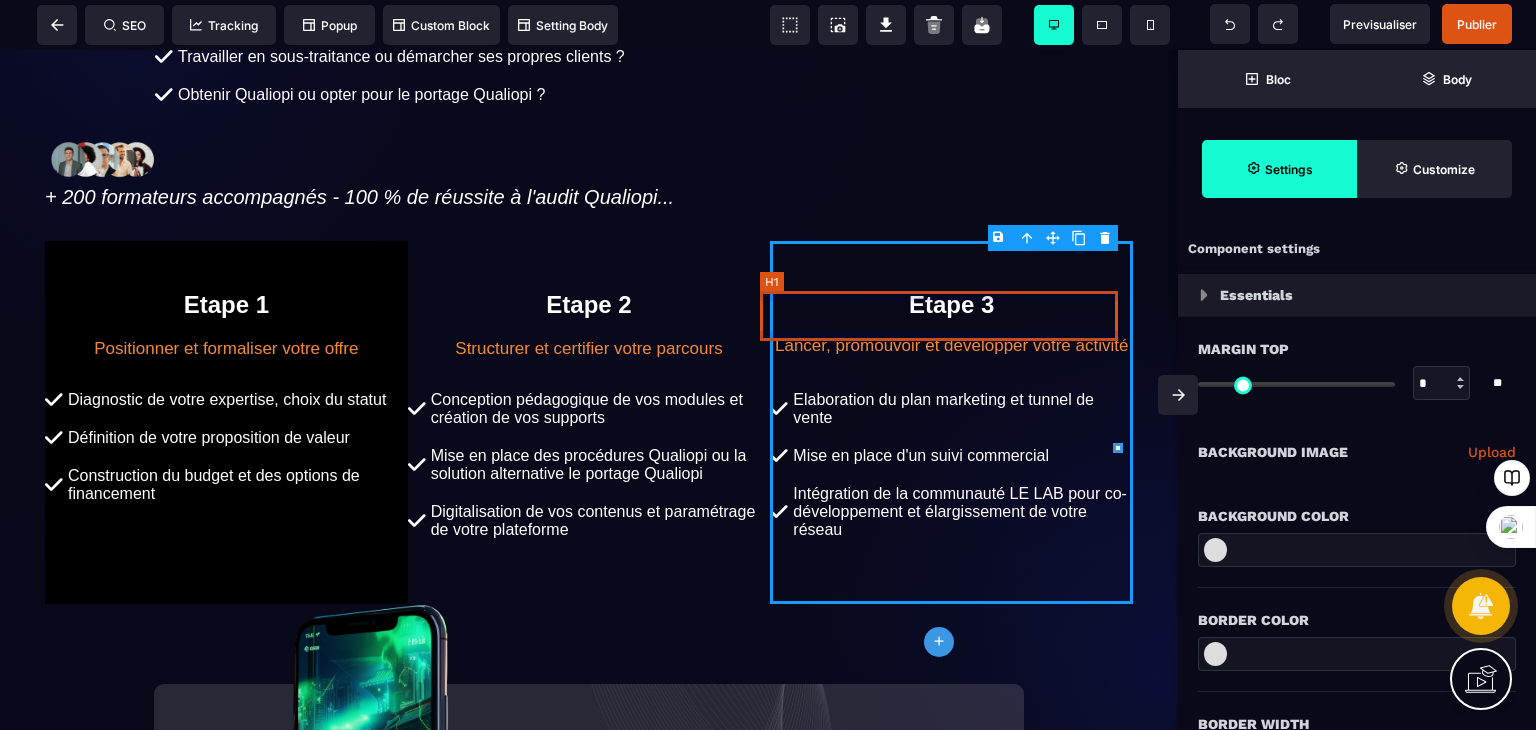 scroll, scrollTop: 0, scrollLeft: 0, axis: both 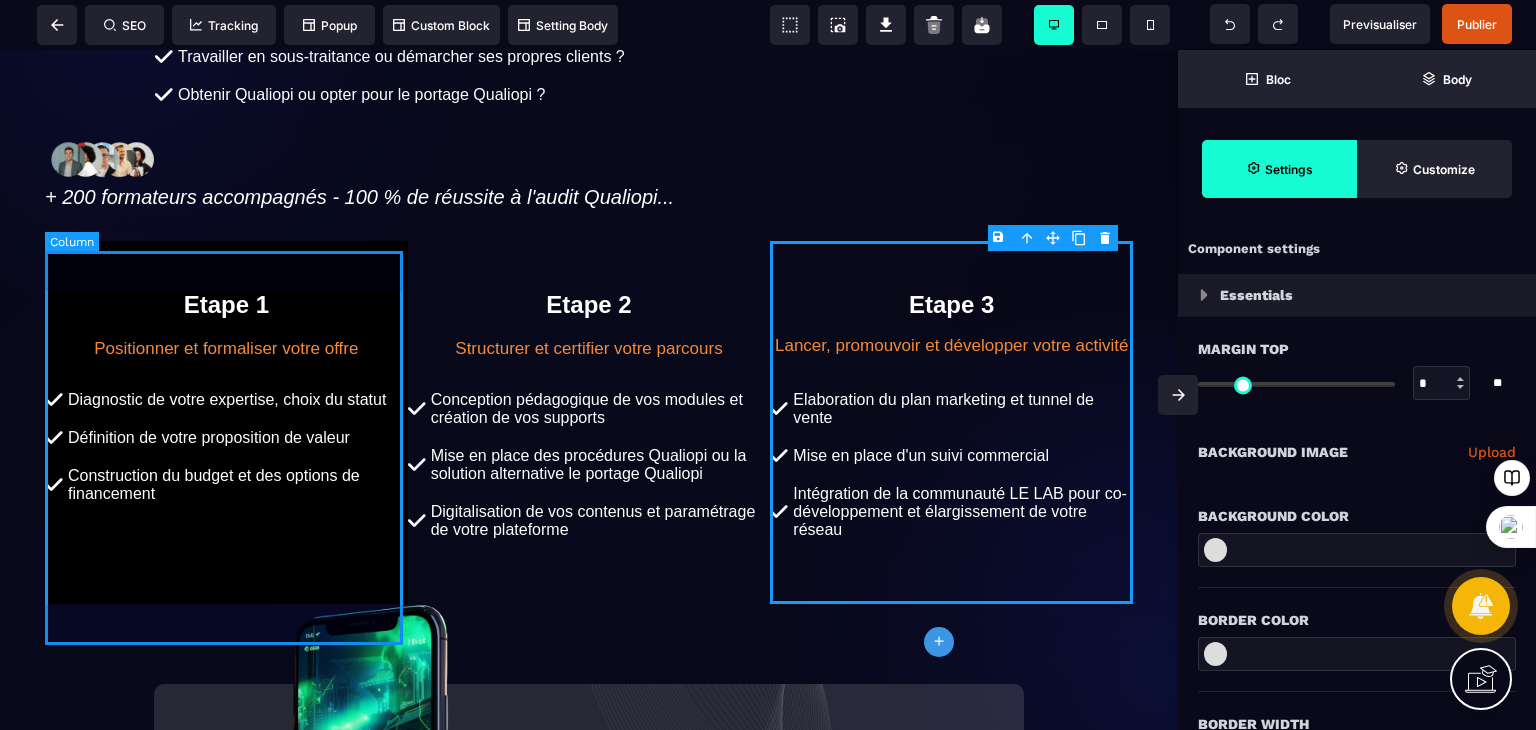 click on "Etape 1 Positionner et formaliser votre offre Diagnostic de votre expertise, choix du statut  Définition de votre proposition de valeur Construction du budget et des options de financement" at bounding box center [226, 422] 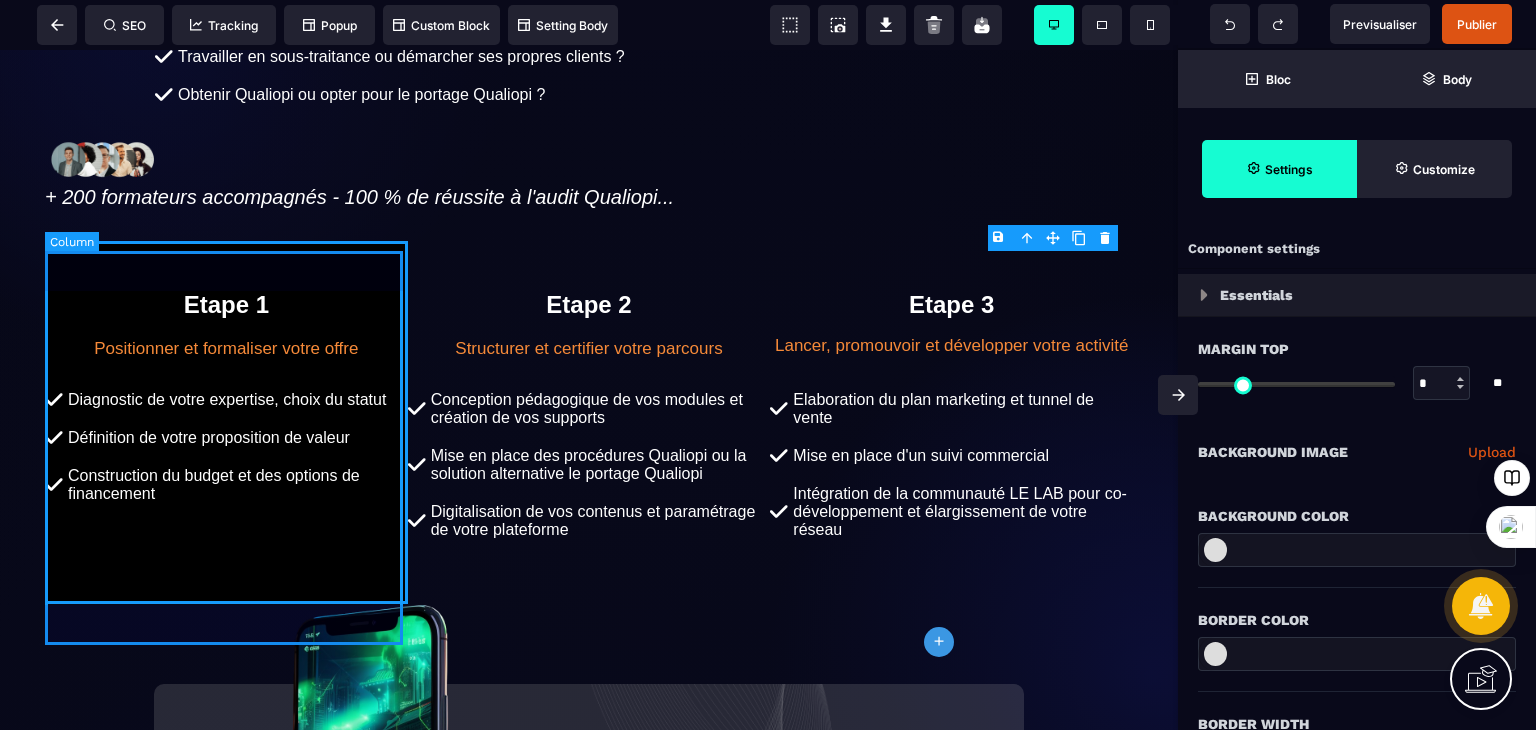 select 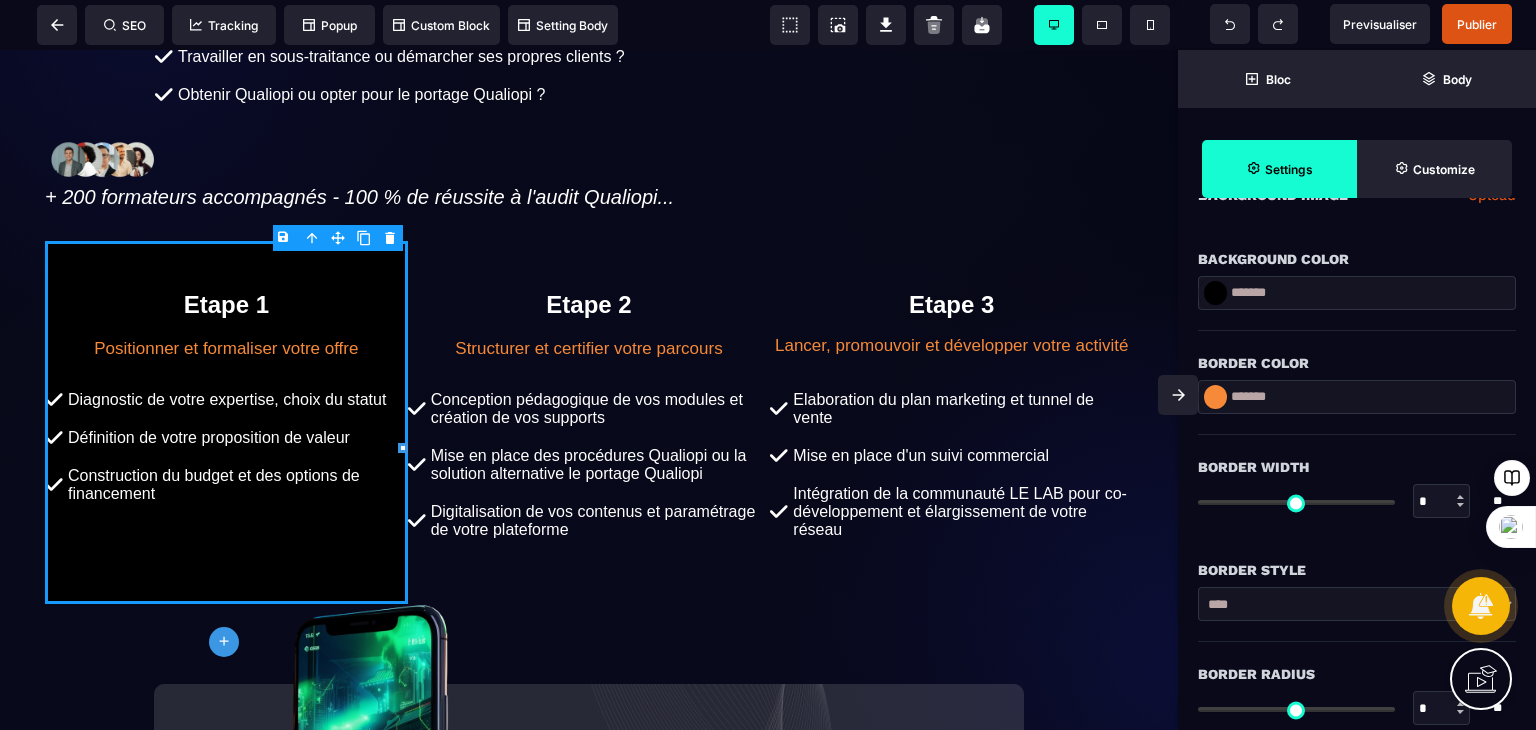 scroll, scrollTop: 389, scrollLeft: 0, axis: vertical 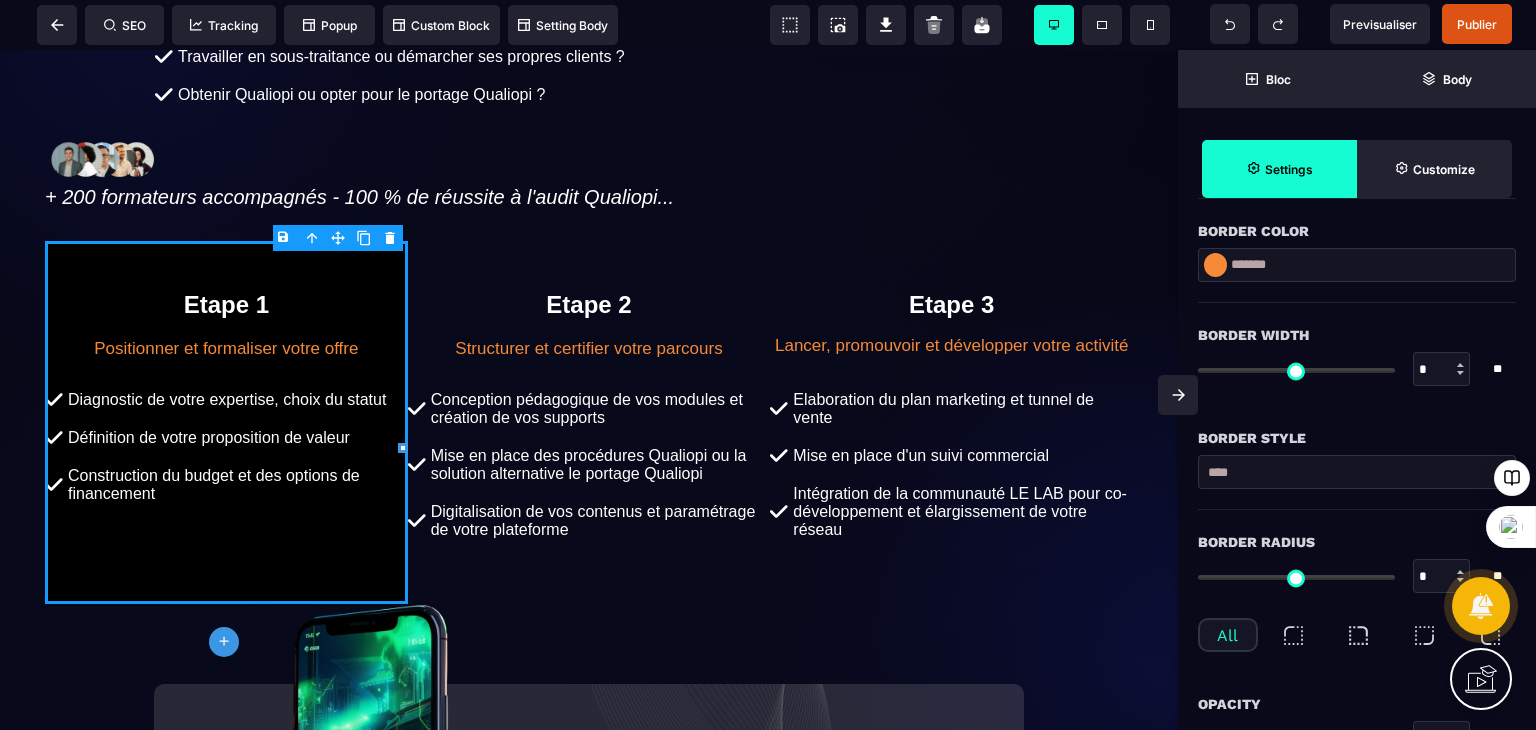 click at bounding box center (1460, 365) 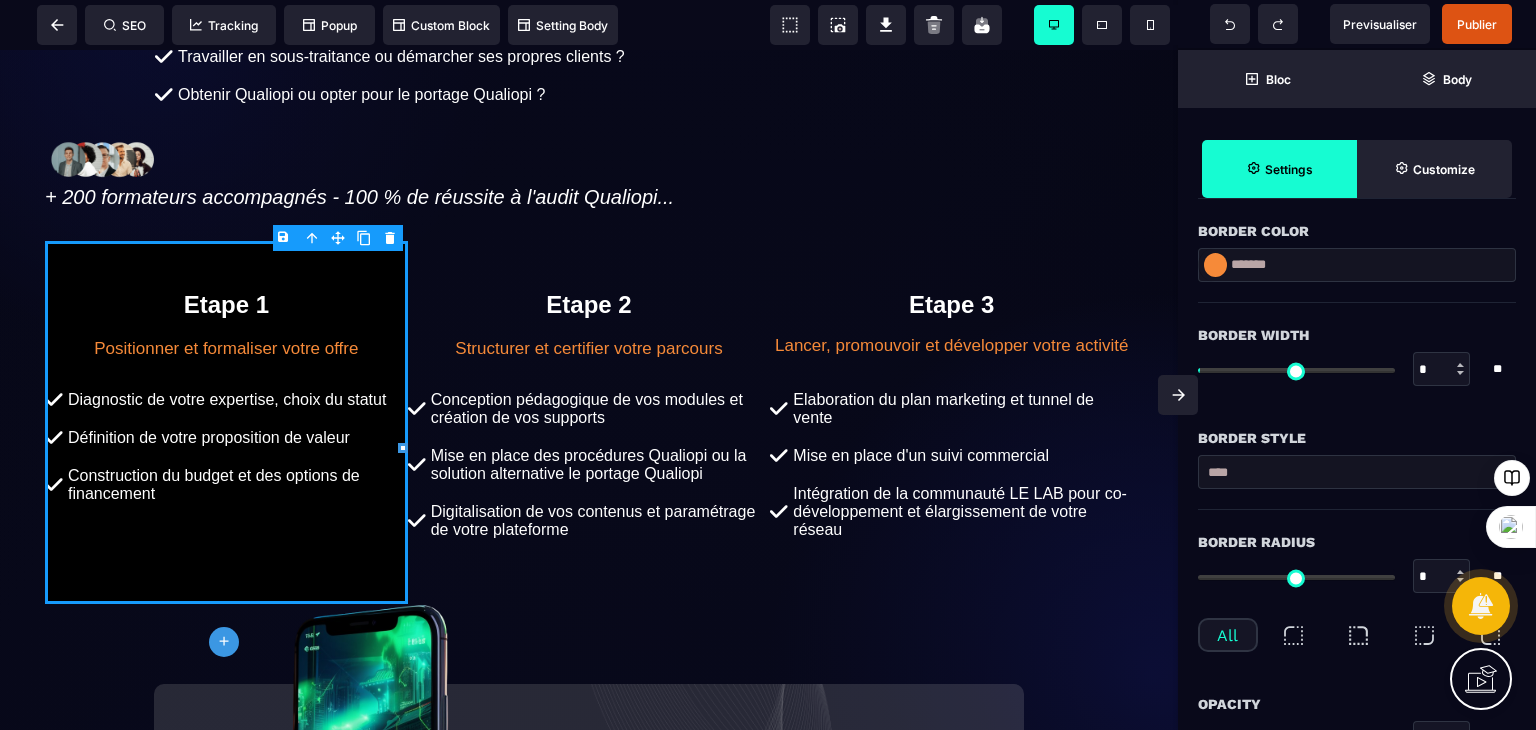 click at bounding box center (1460, 365) 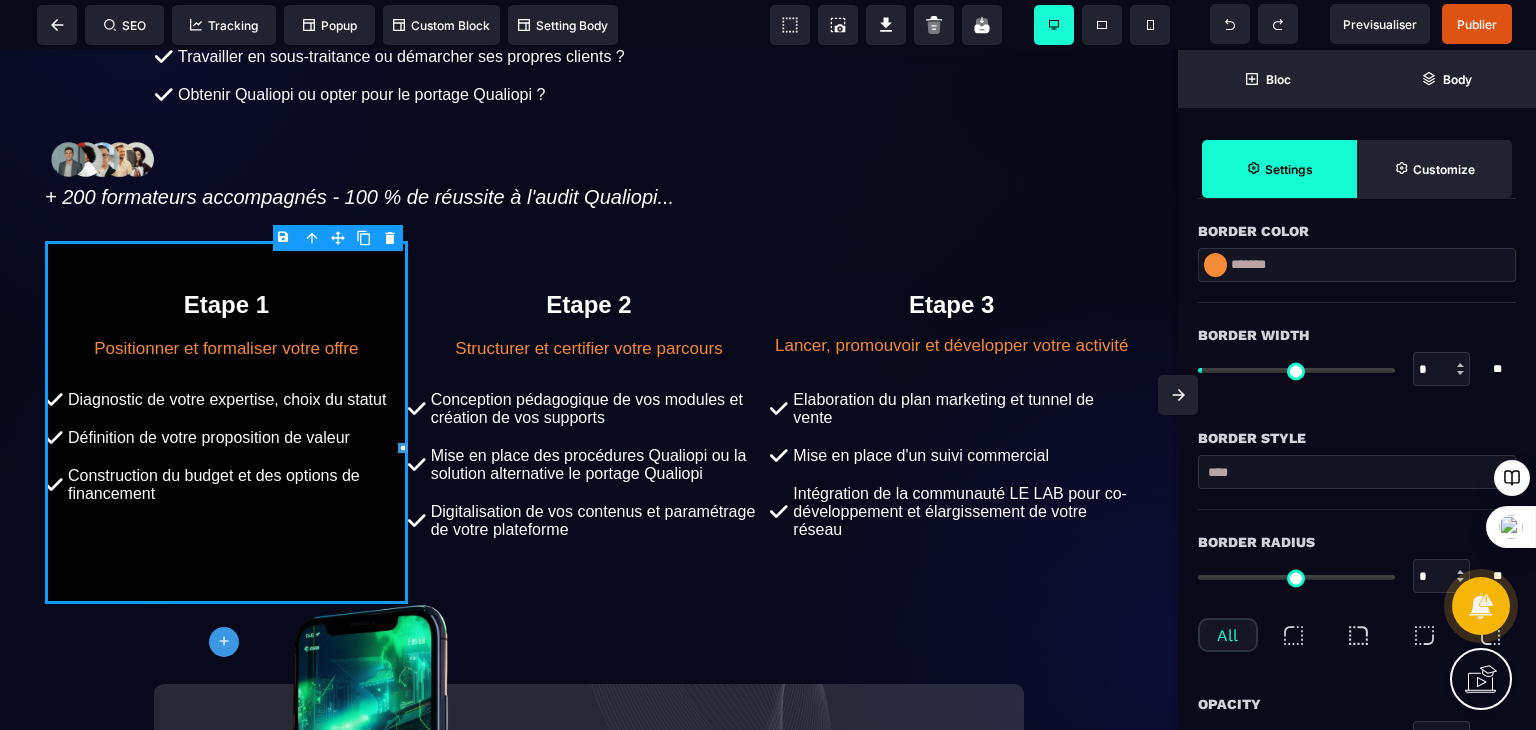 type on "*" 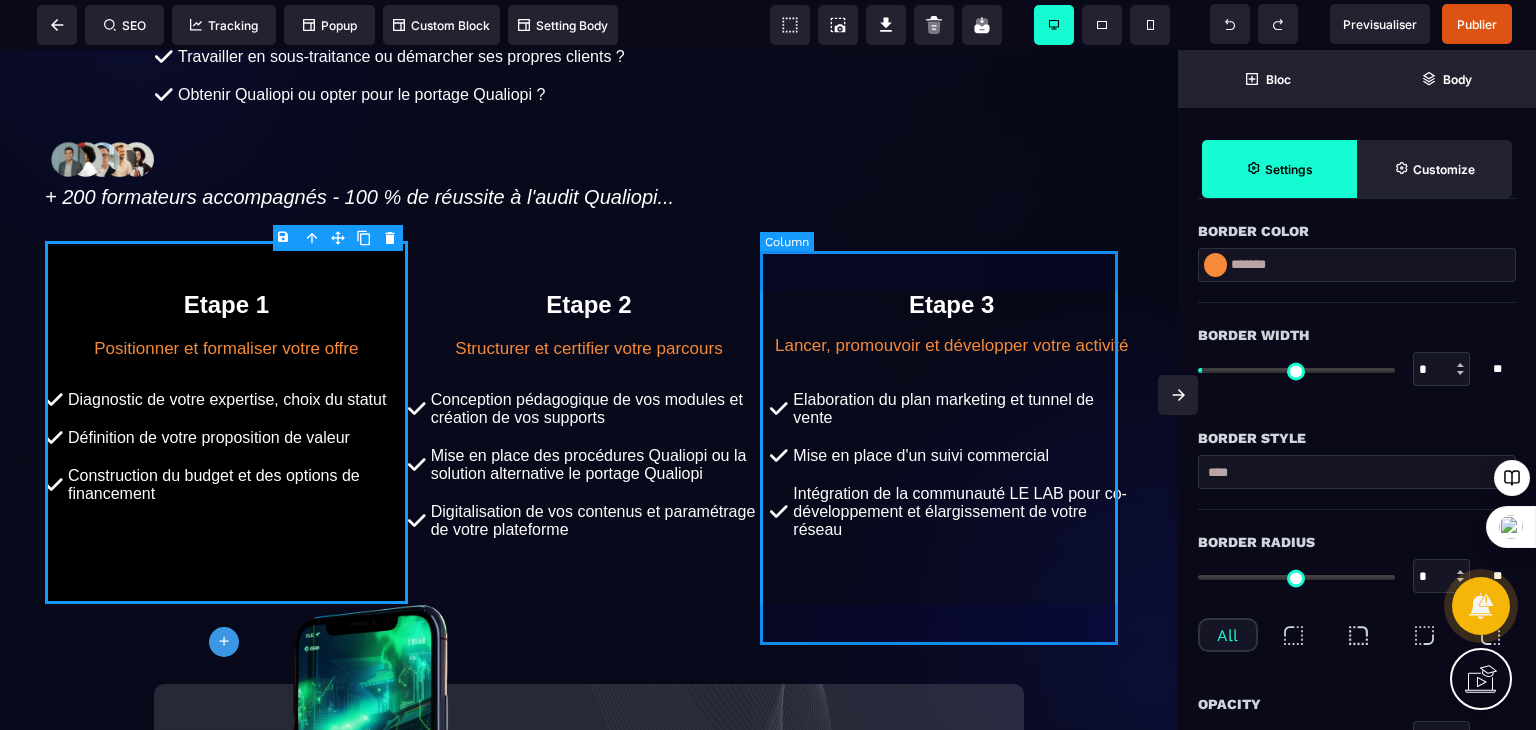 click on "Etape 3 Lancer, promouvoir et développer votre activité Elaboration du plan marketing et tunnel de vente Mise en place d'un suivi commercial Intégration de la communauté LE LAB pour co-développement et élargissement de votre réseau" at bounding box center (951, 422) 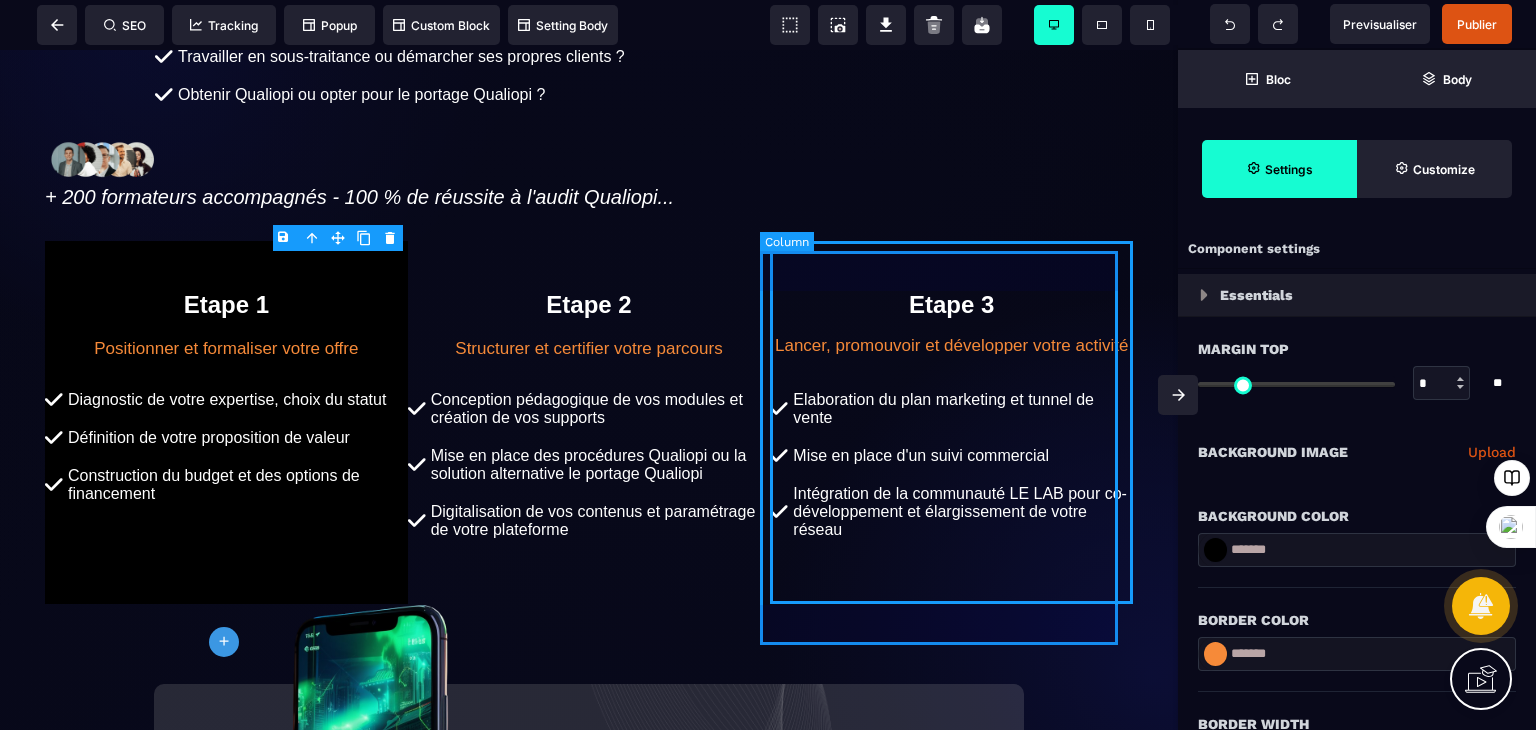 select on "*" 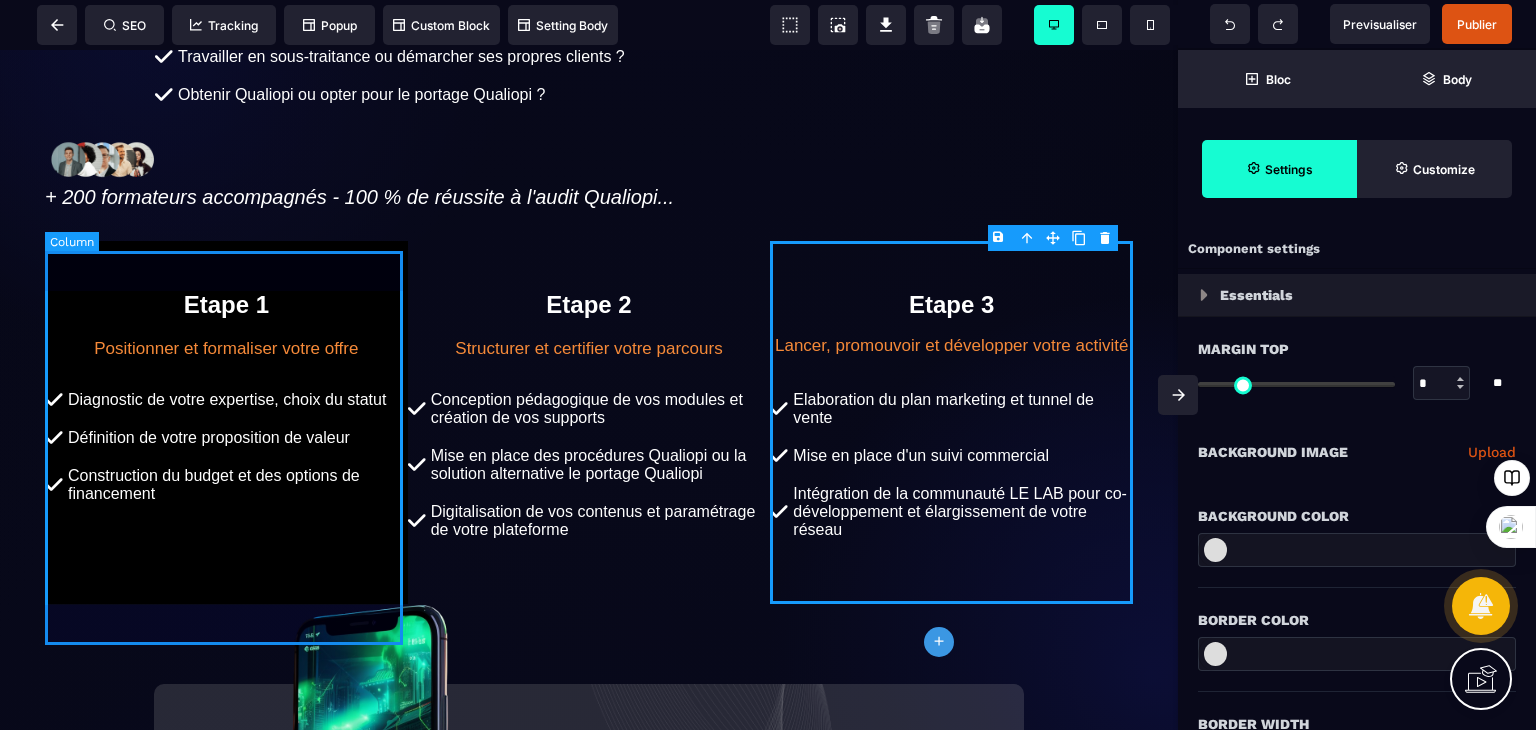 click on "Etape 1 Positionner et formaliser votre offre Diagnostic de votre expertise, choix du statut  Définition de votre proposition de valeur Construction du budget et des options de financement" at bounding box center [226, 422] 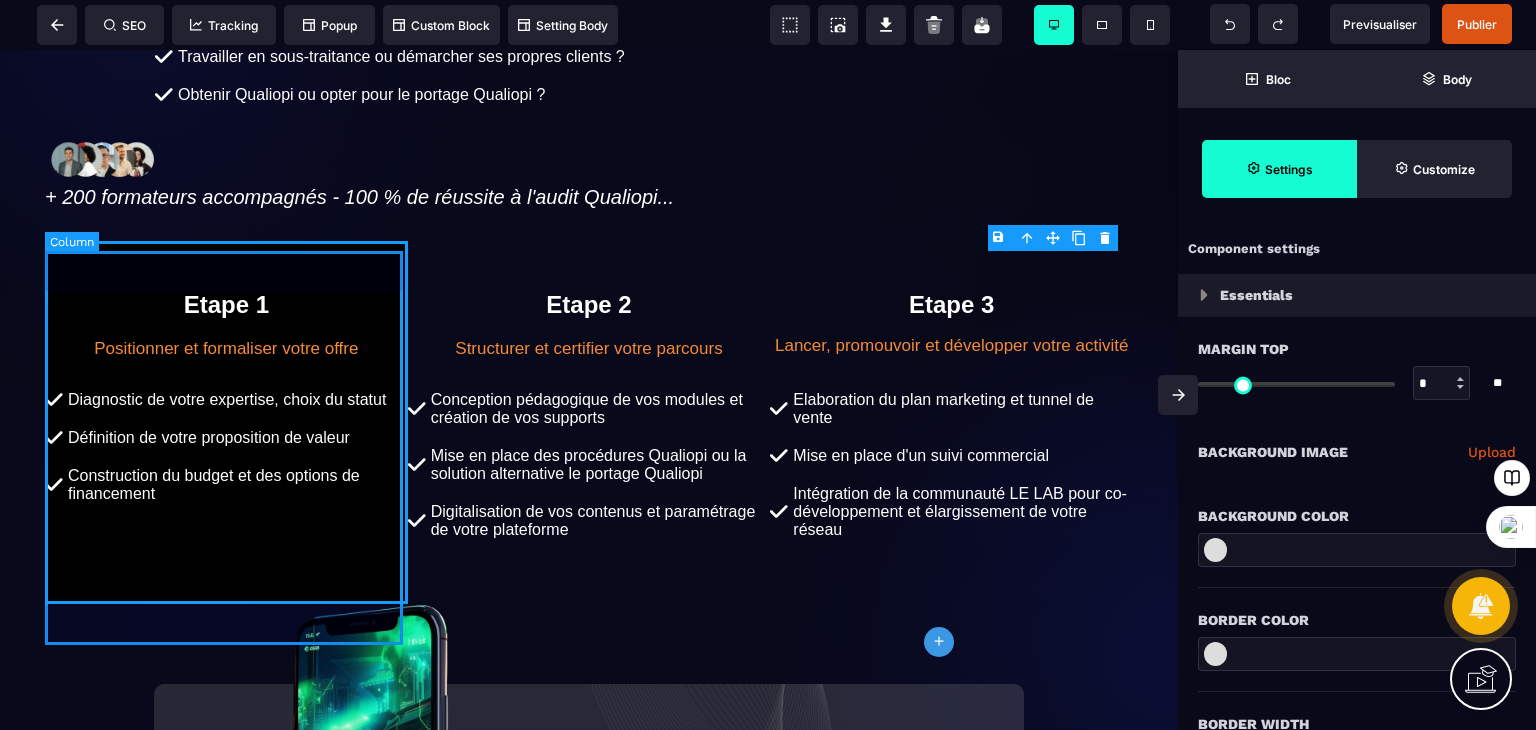 select 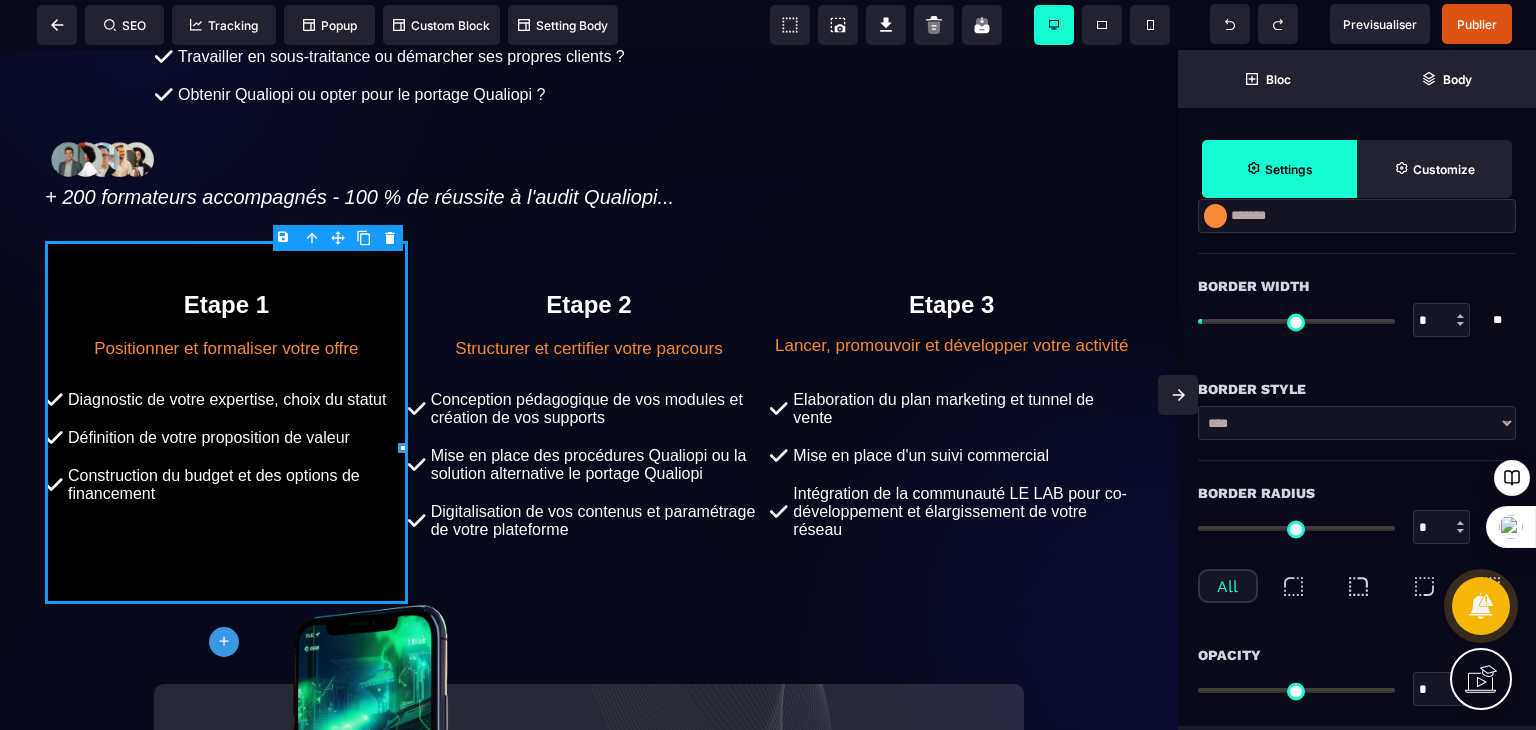 scroll, scrollTop: 454, scrollLeft: 0, axis: vertical 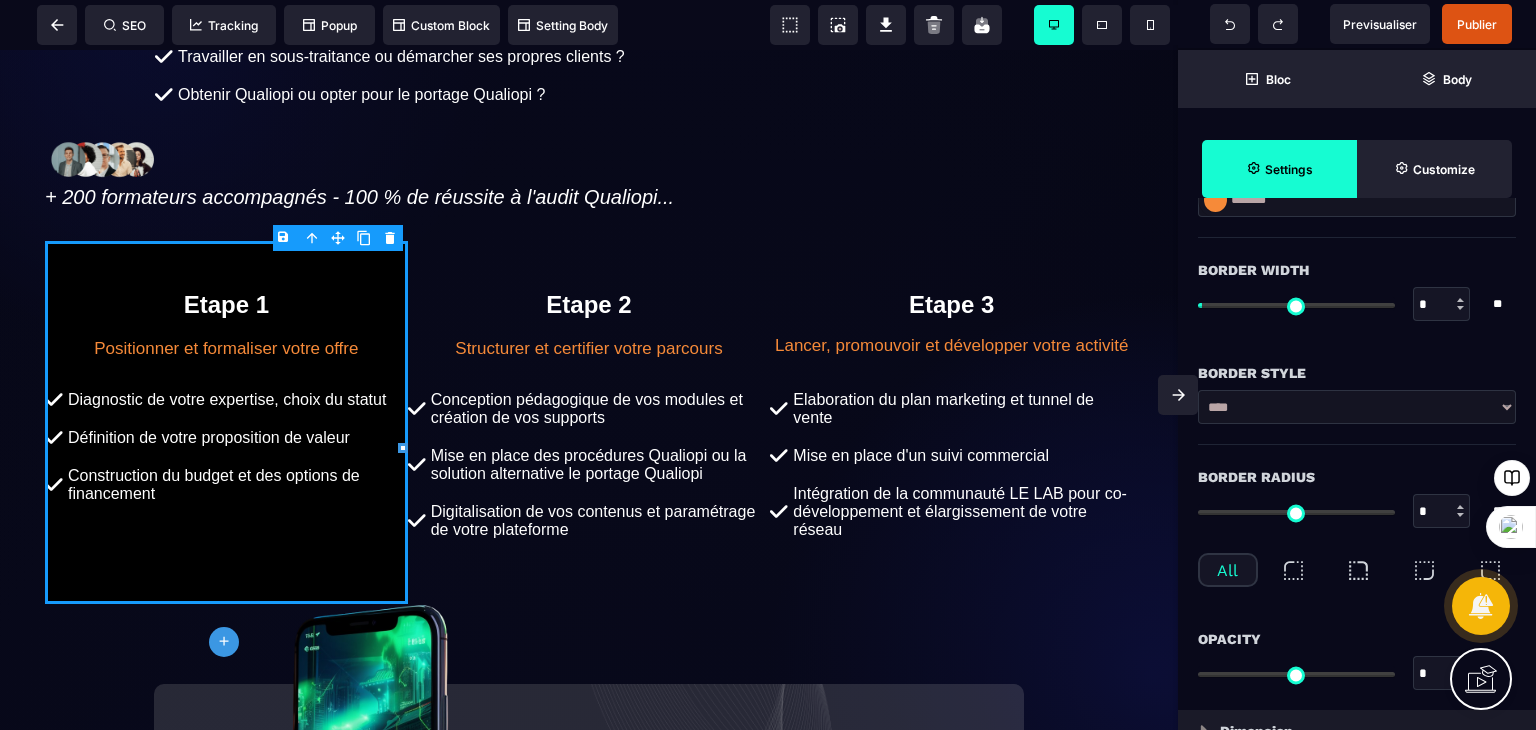 click on "**** ****** ****** ****** ***** ****** ****** ***** ***** ****** ******* *******" at bounding box center (1357, 407) 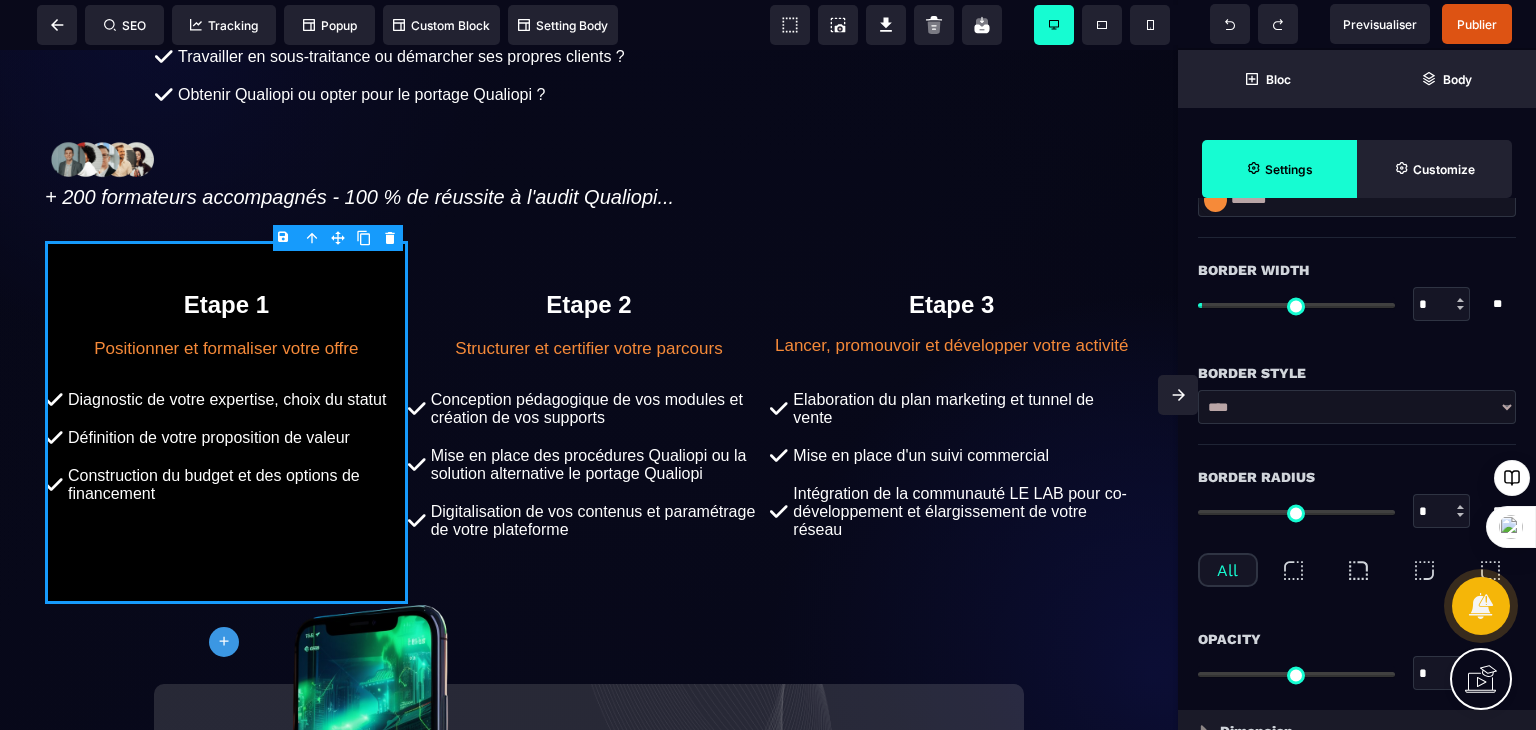 select on "******" 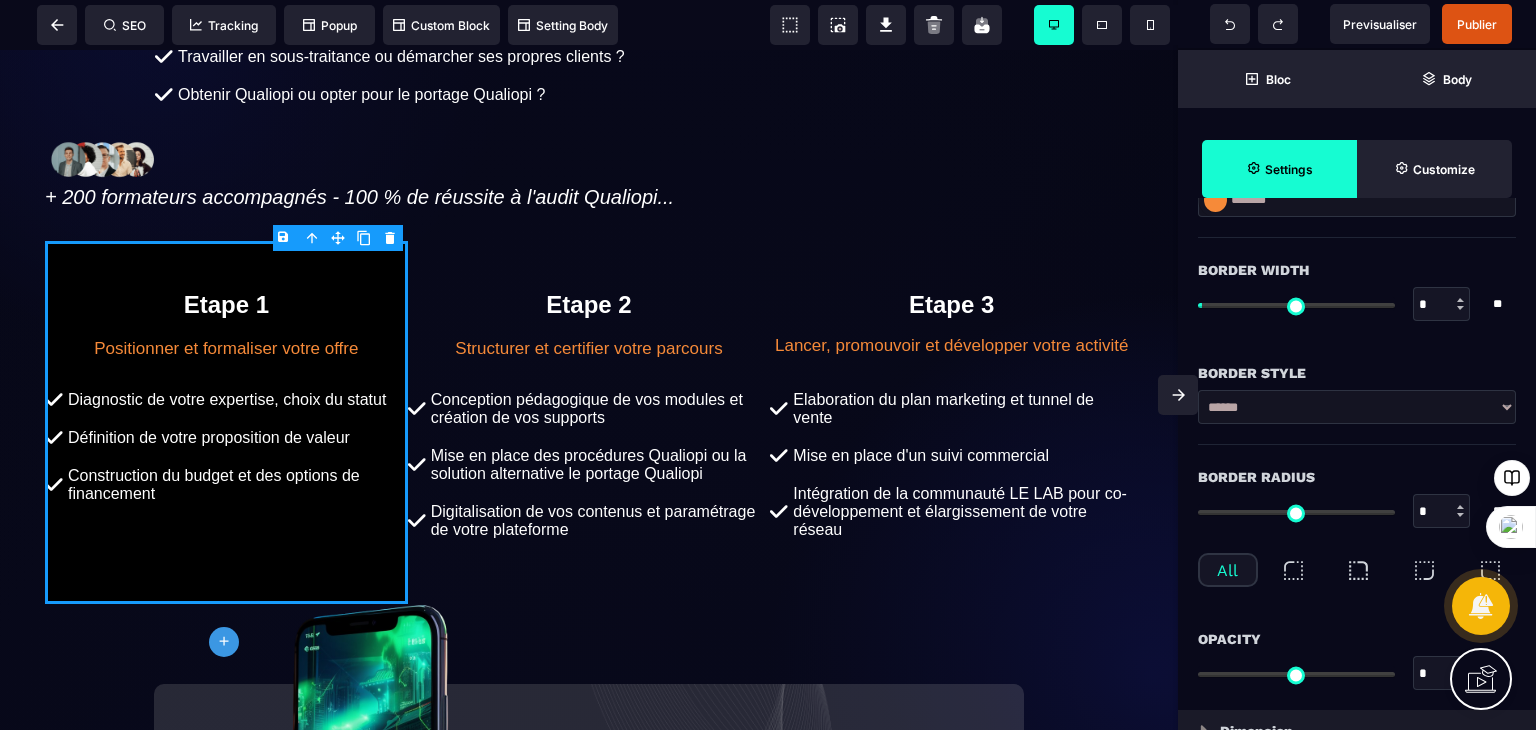 click on "**** ****** ****** ****** ***** ****** ****** ***** ***** ****** ******* *******" at bounding box center [1357, 407] 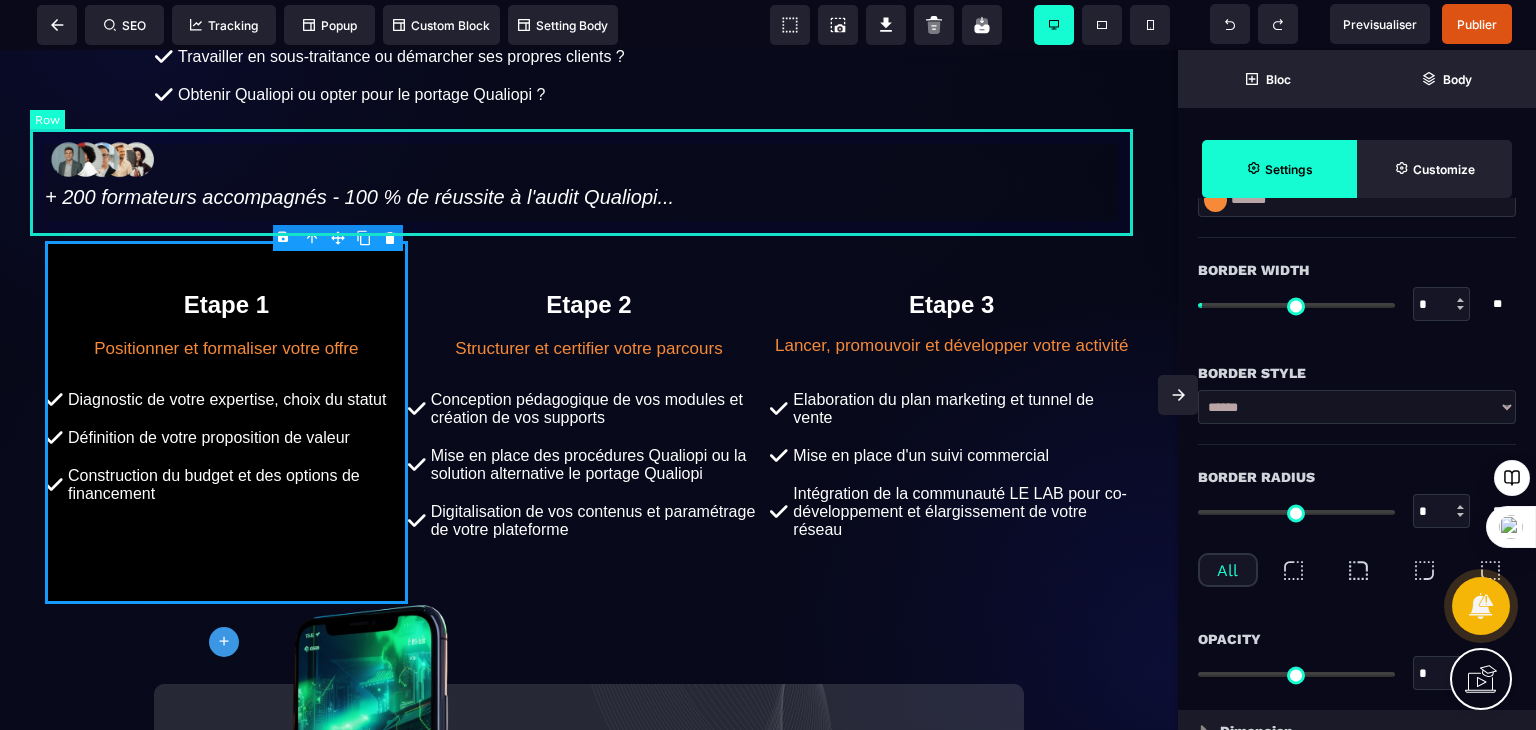 click on "+ 200 formateurs accompagnés - 100 % de réussite à l'audit Qualiopi..." at bounding box center (589, 172) 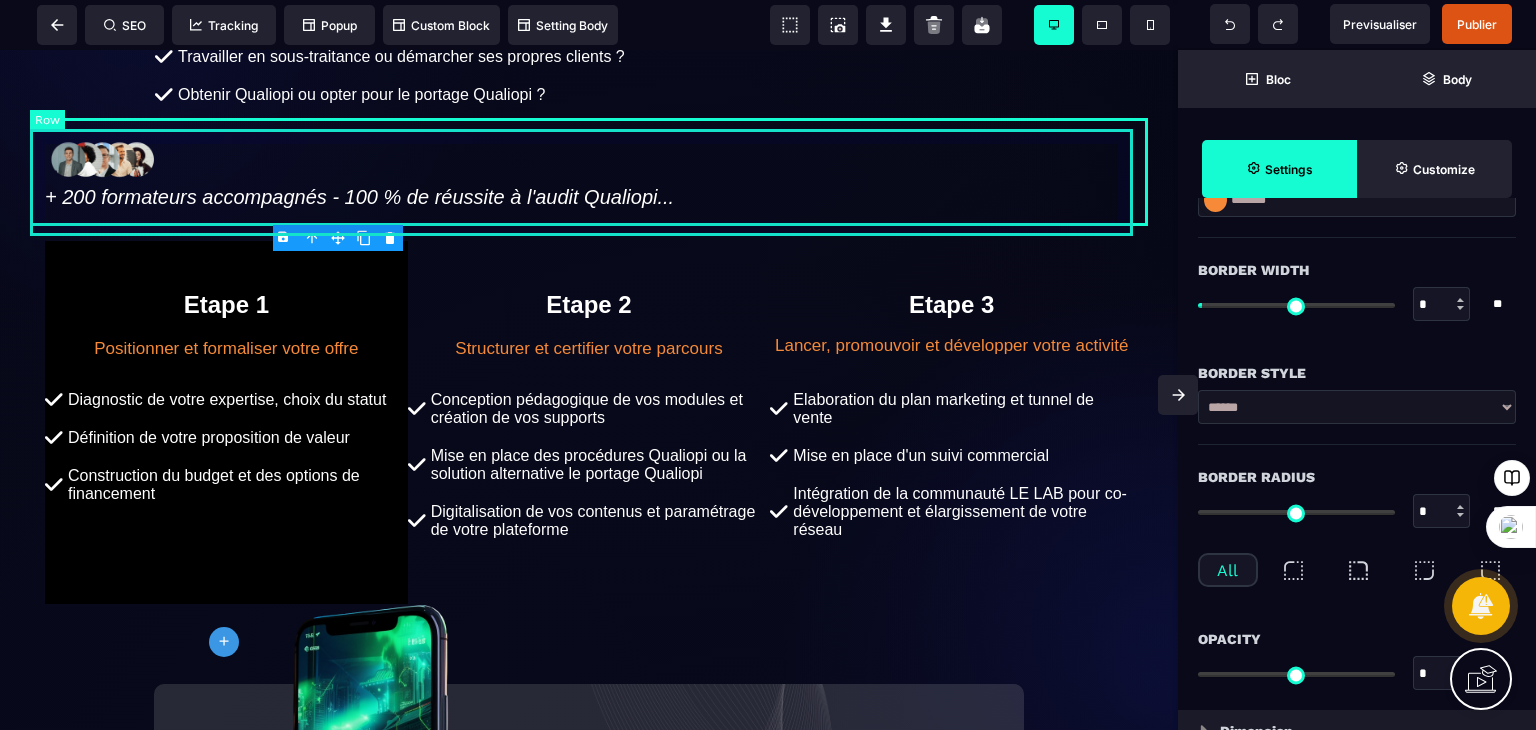 select on "*" 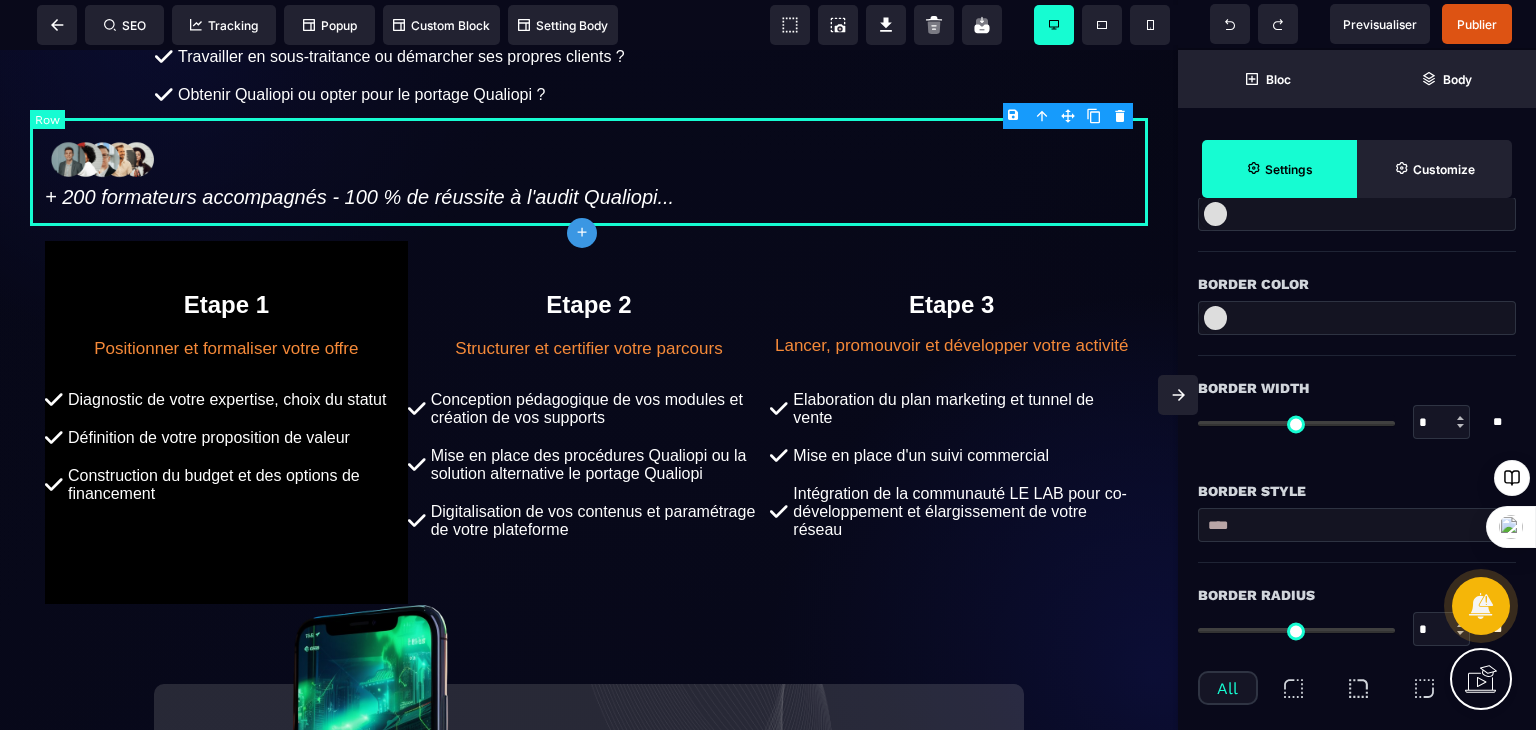 type on "*" 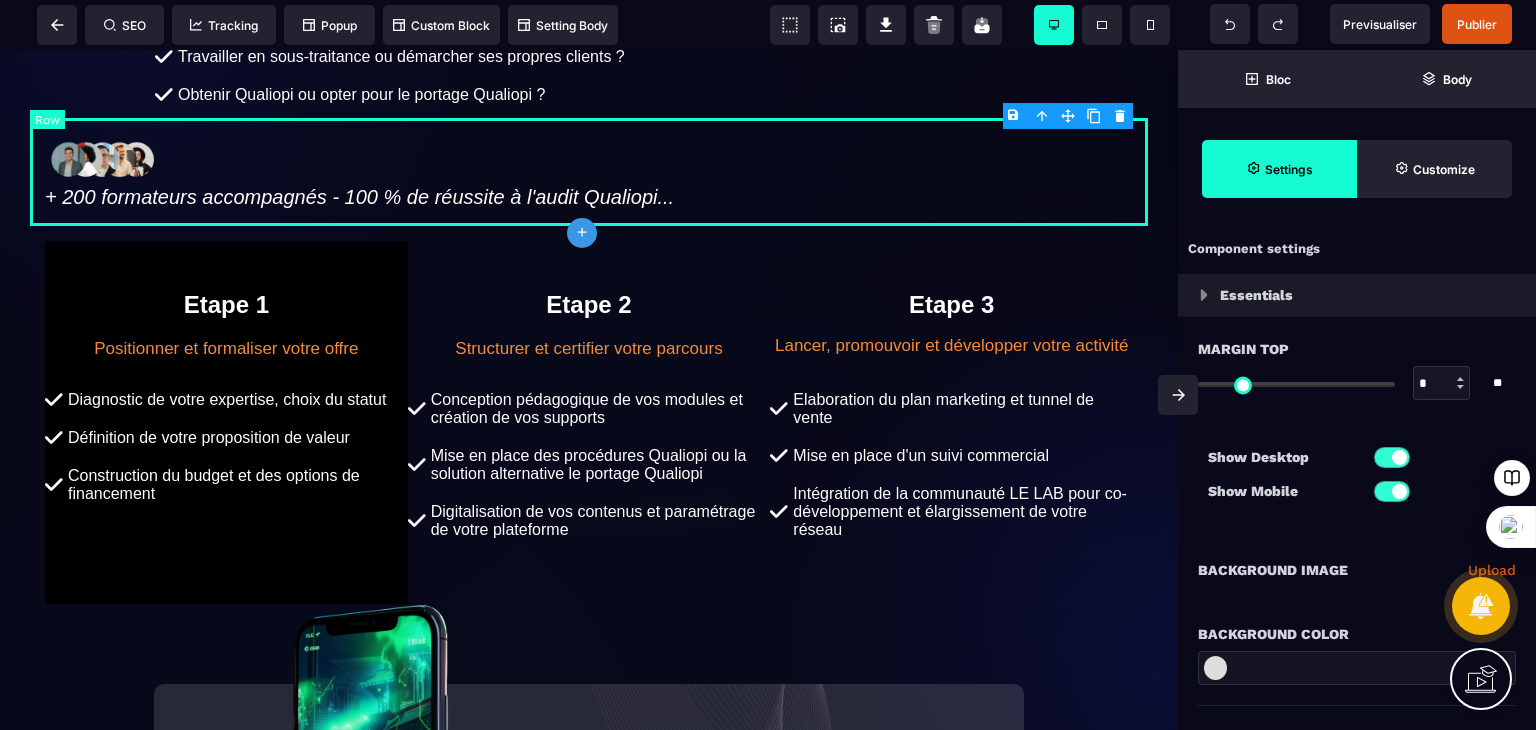 select on "**" 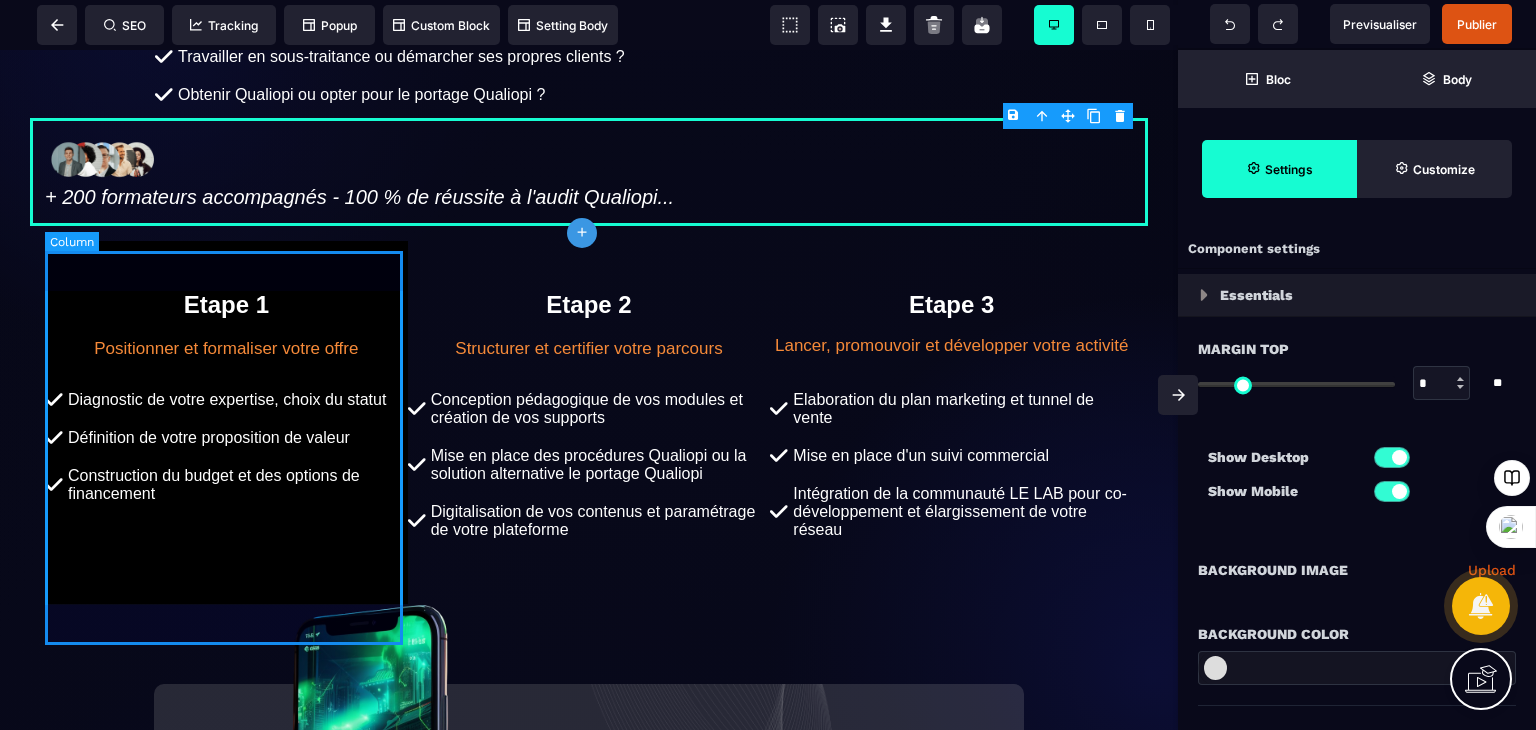 click on "Etape 1 Positionner et formaliser votre offre Diagnostic de votre expertise, choix du statut  Définition de votre proposition de valeur Construction du budget et des options de financement" at bounding box center (226, 422) 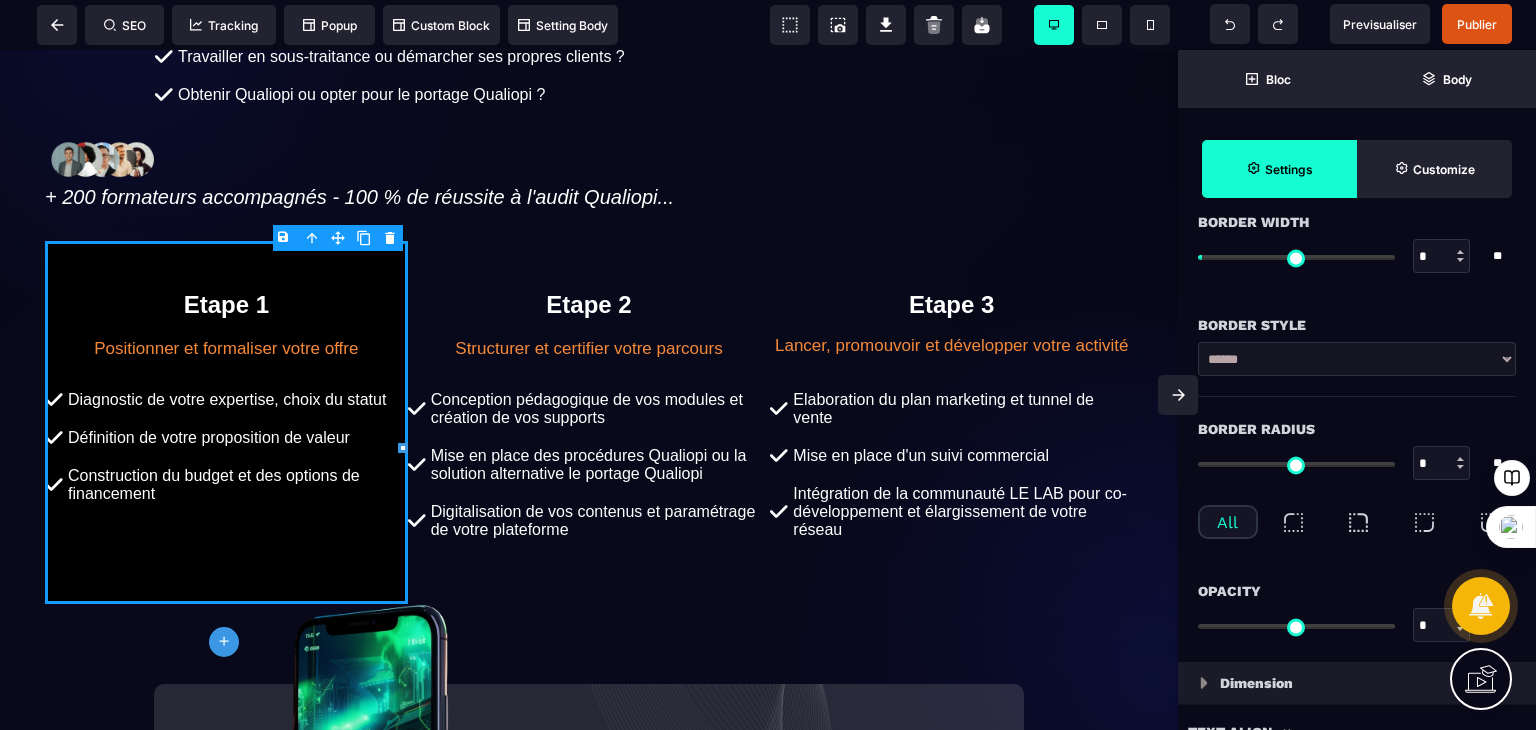 scroll, scrollTop: 504, scrollLeft: 0, axis: vertical 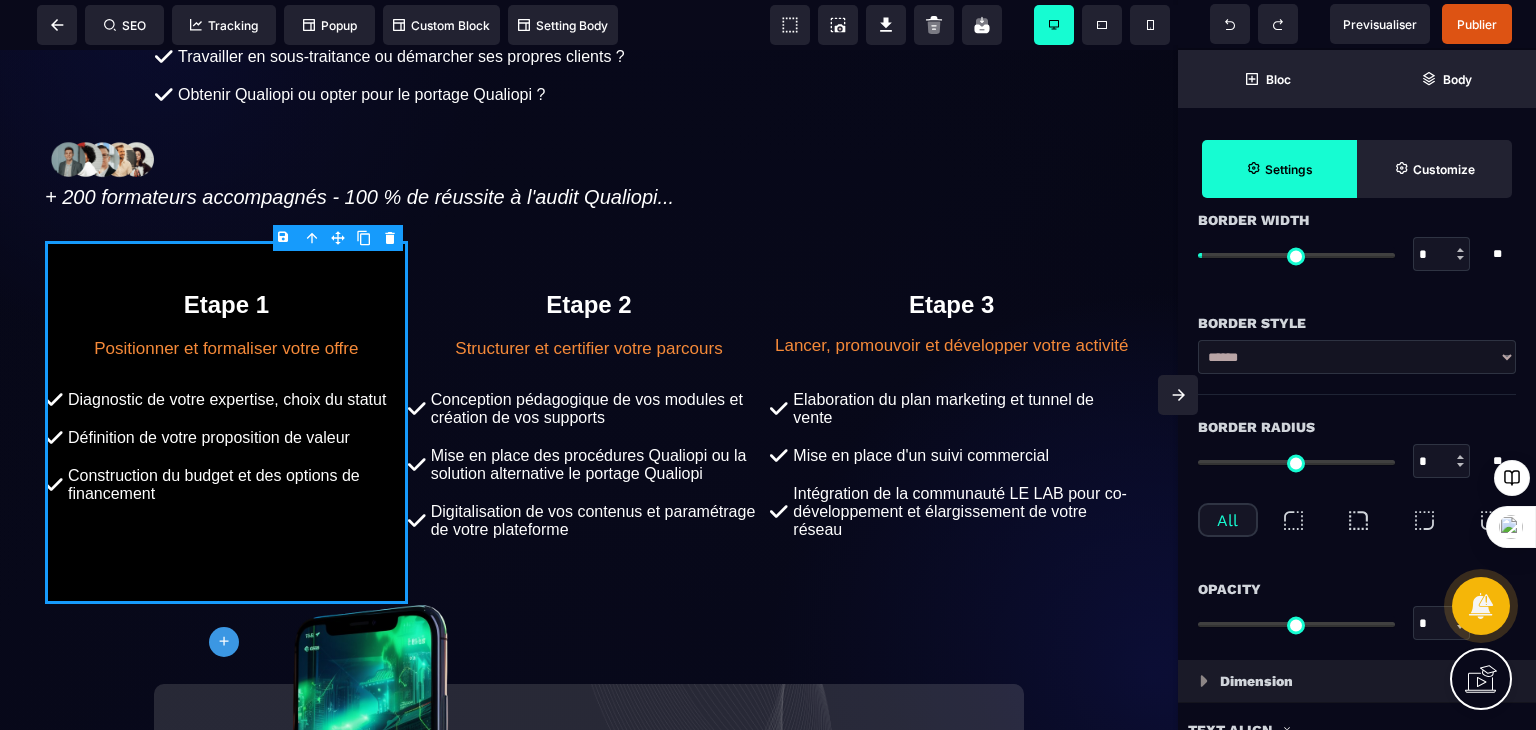 click on "Border Style
**** ****** ****** ****** ***** ****** ****** ***** ***** ****** ******* *******" at bounding box center [1357, 343] 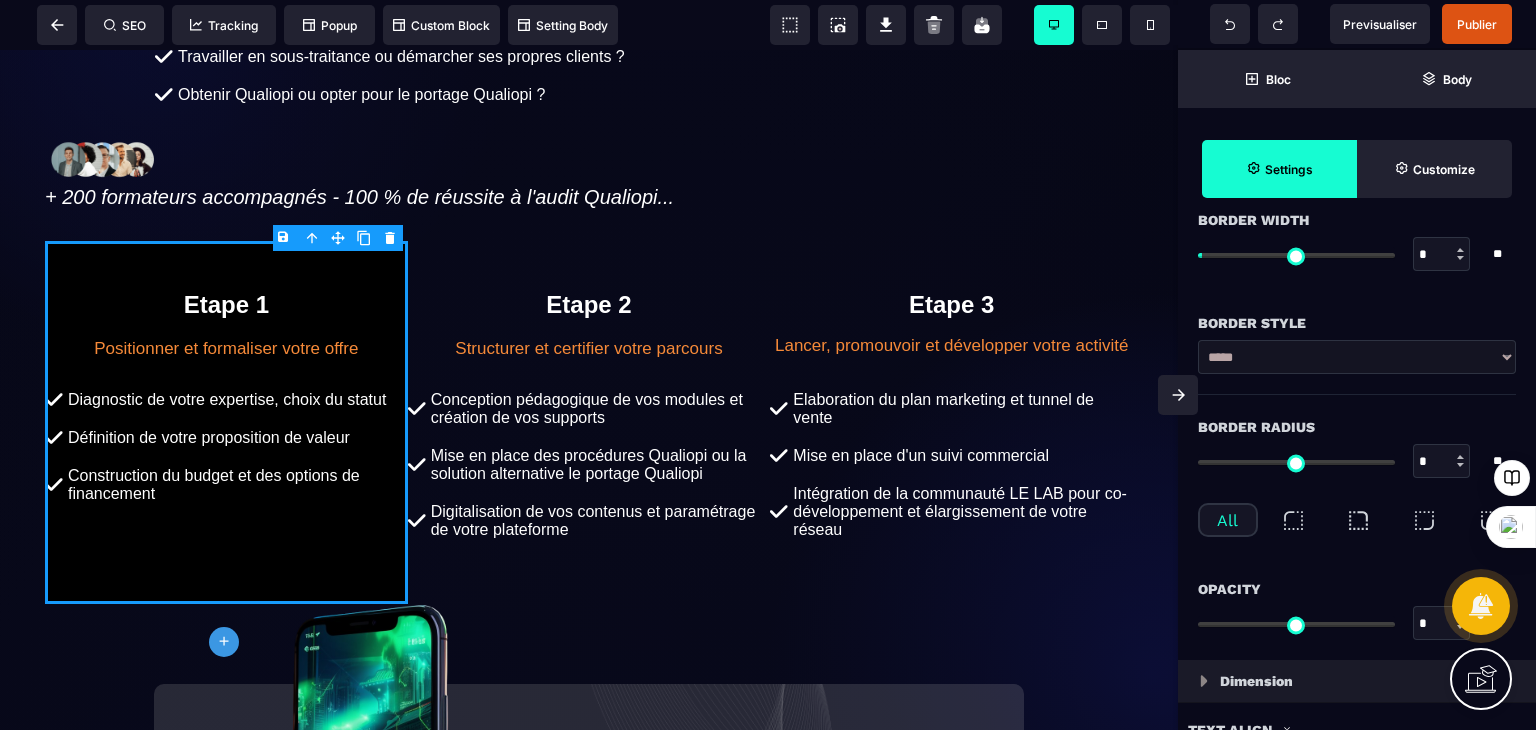 click on "**** ****** ****** ****** ***** ****** ****** ***** ***** ****** ******* *******" at bounding box center [1357, 357] 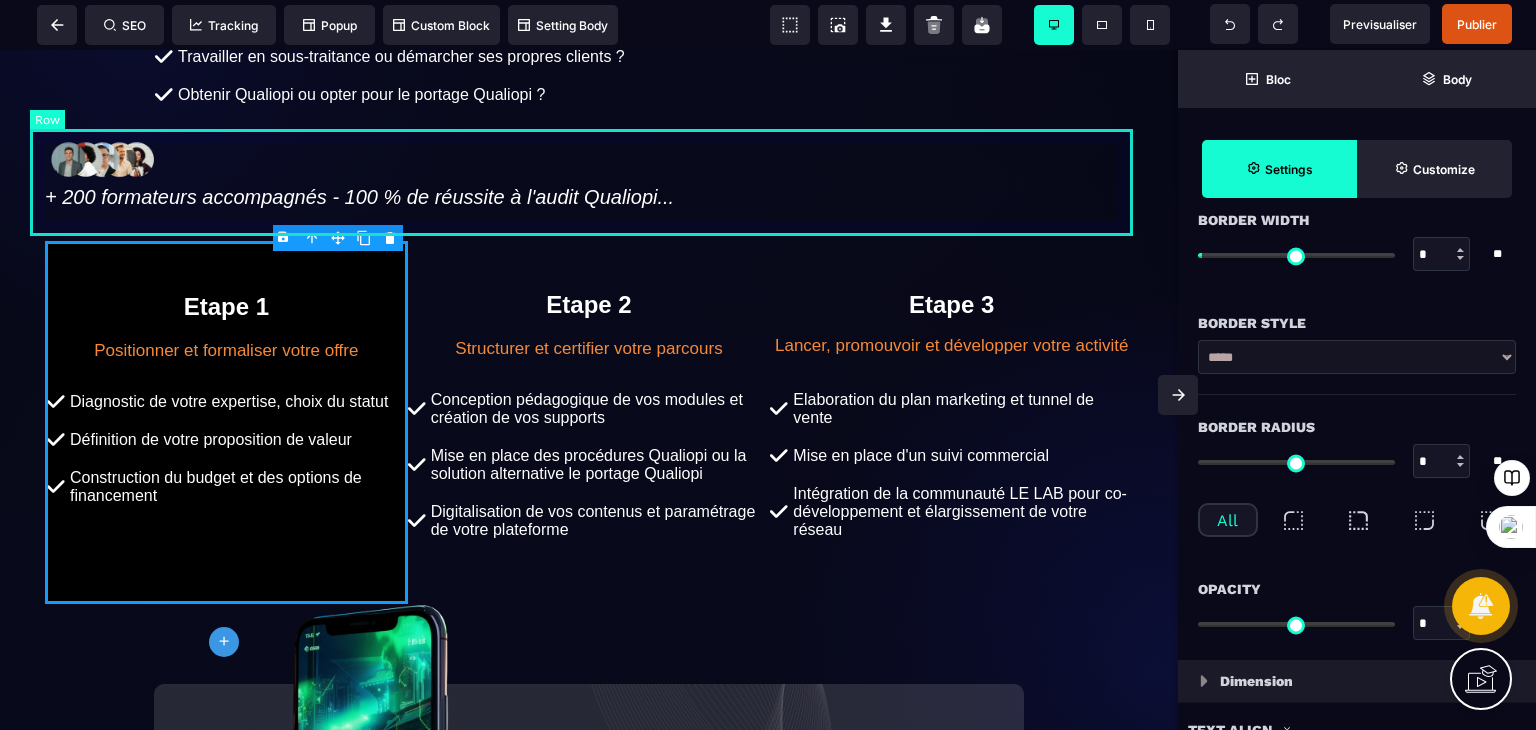 click on "+ 200 formateurs accompagnés - 100 % de réussite à l'audit Qualiopi..." at bounding box center (589, 172) 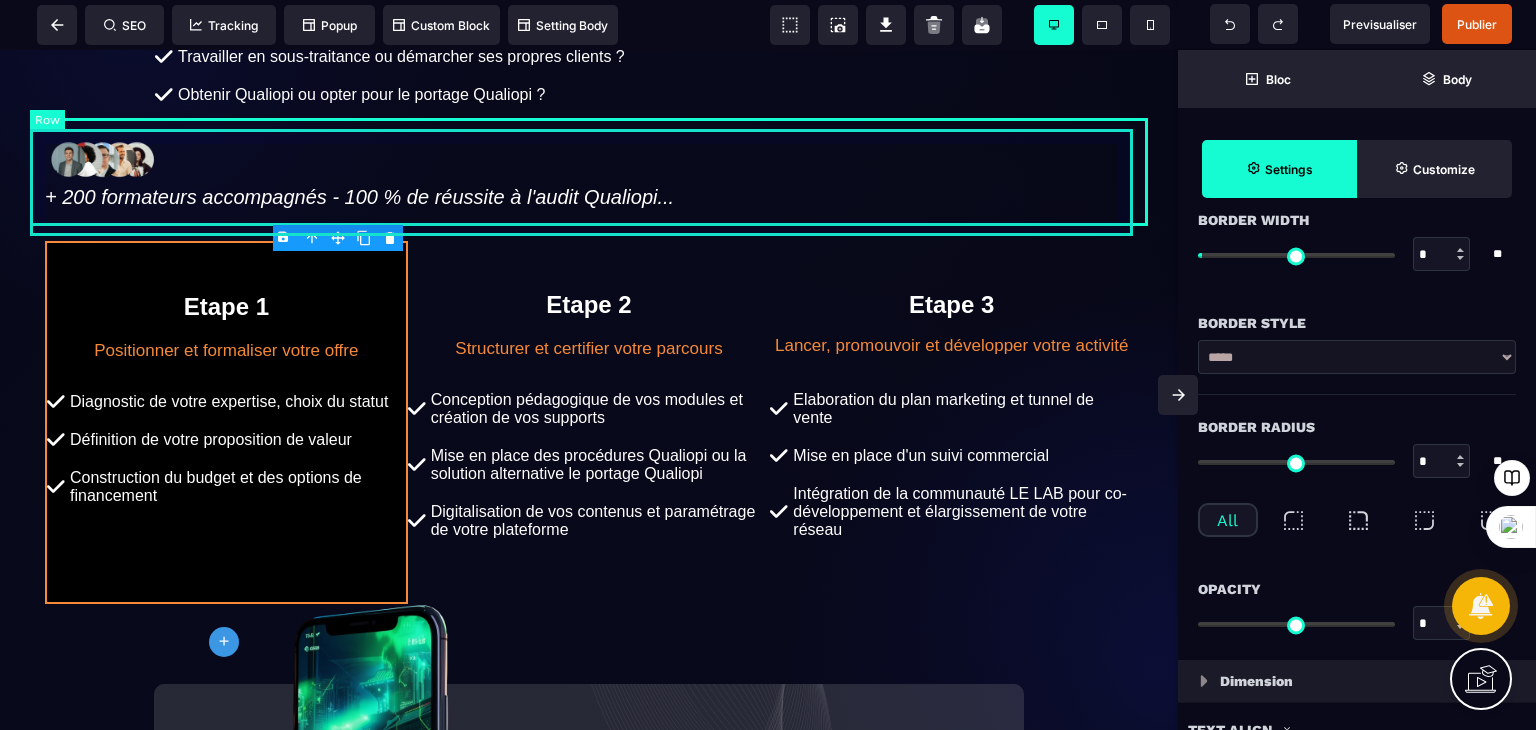 scroll, scrollTop: 0, scrollLeft: 0, axis: both 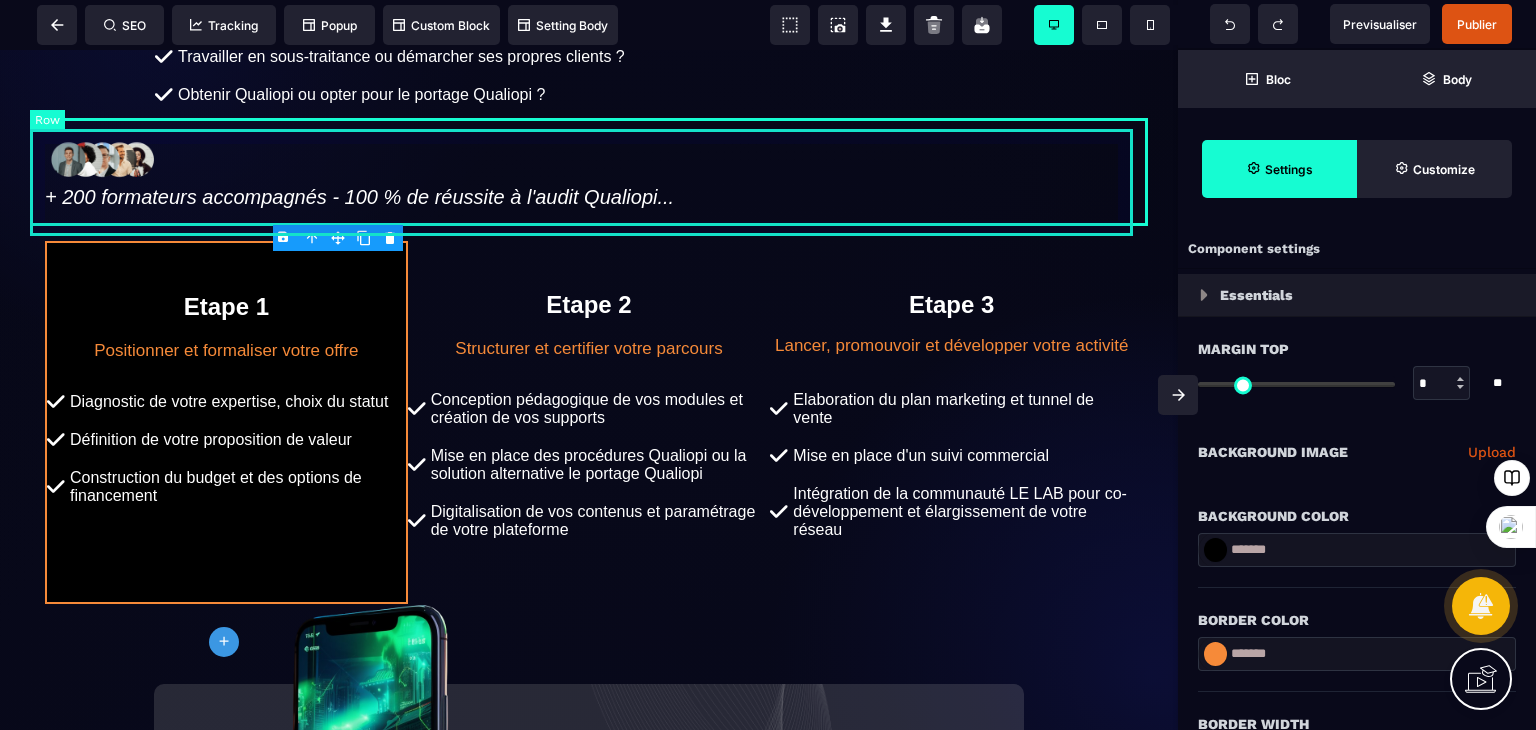 select on "**" 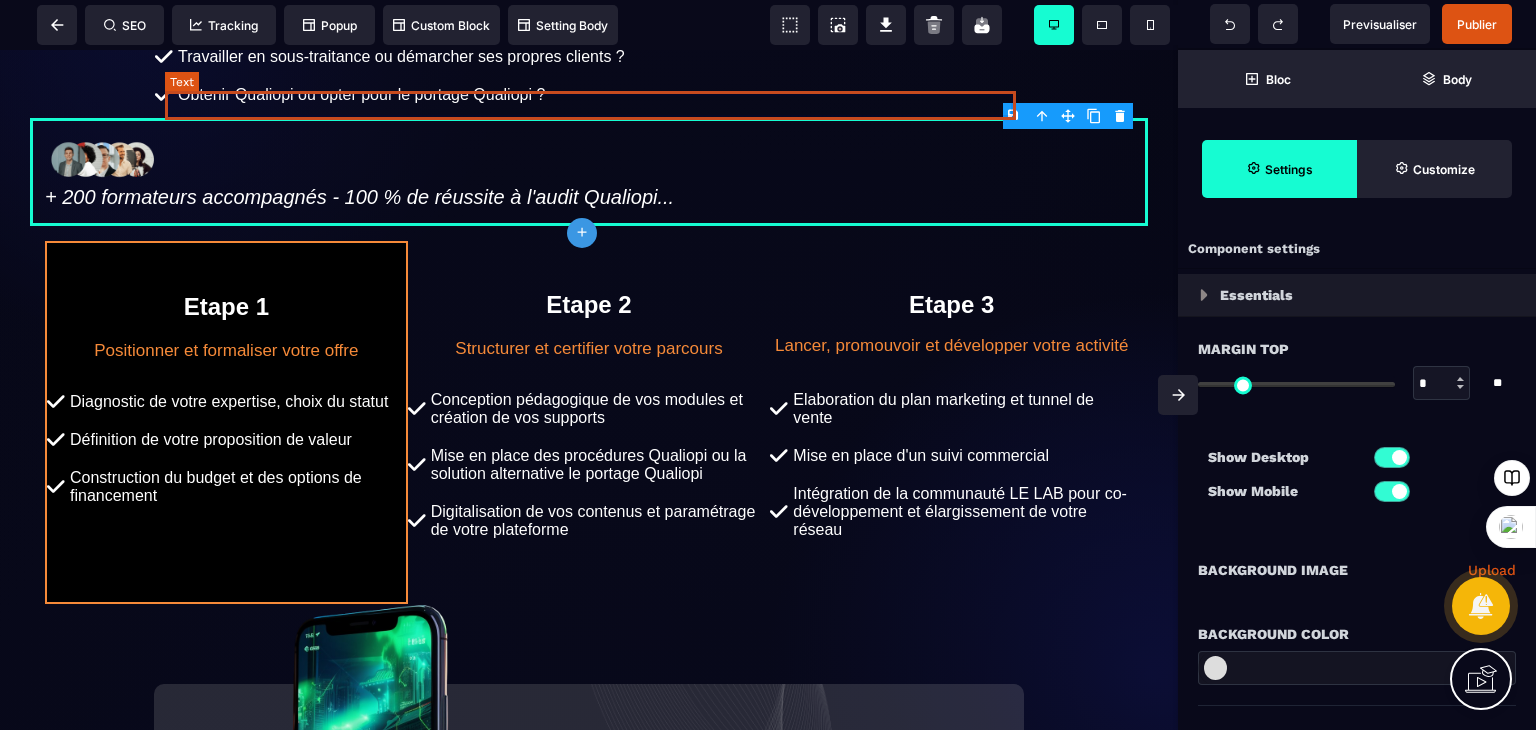 click on "Obtenir Qualiopi ou opter pour le portage Qualiopi ?" at bounding box center [598, 95] 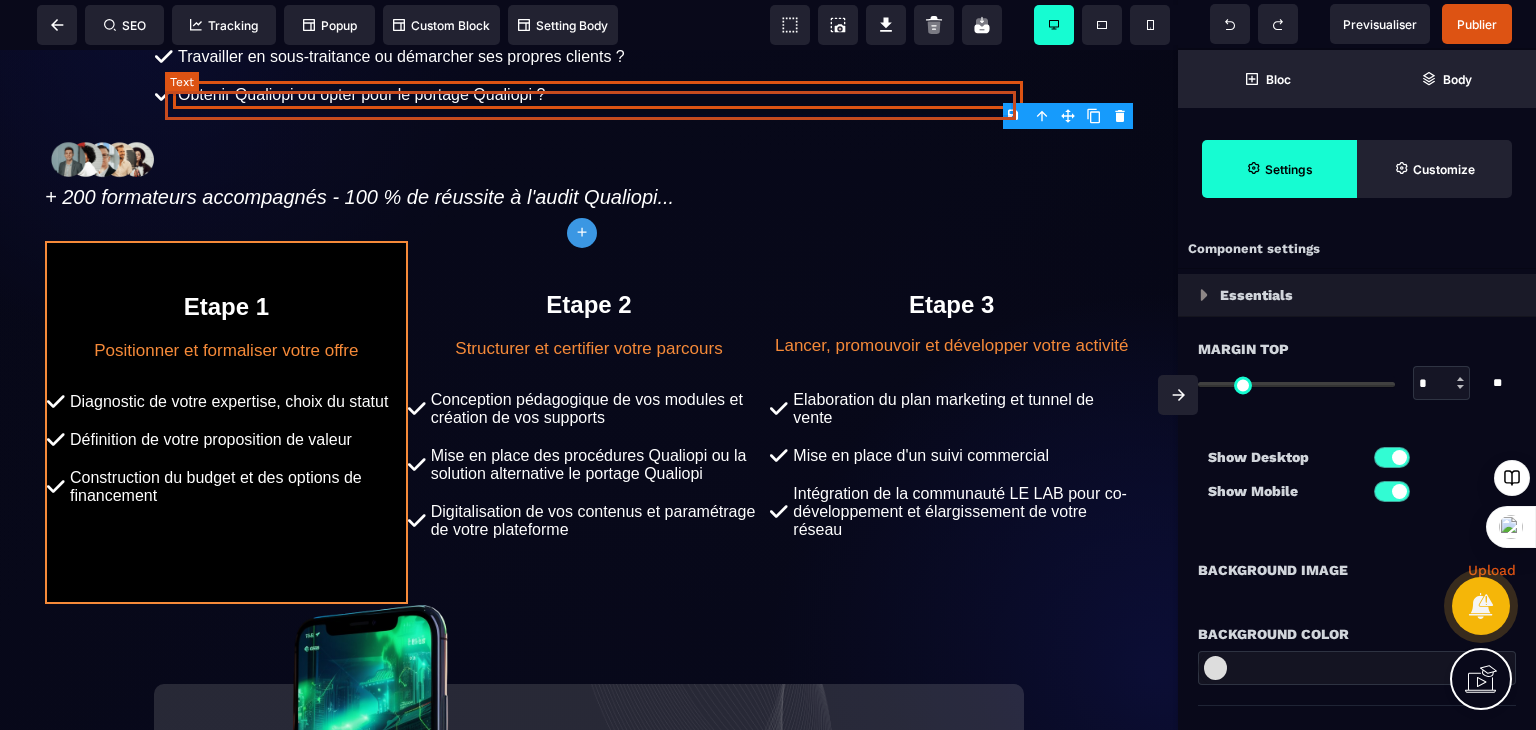 select on "***" 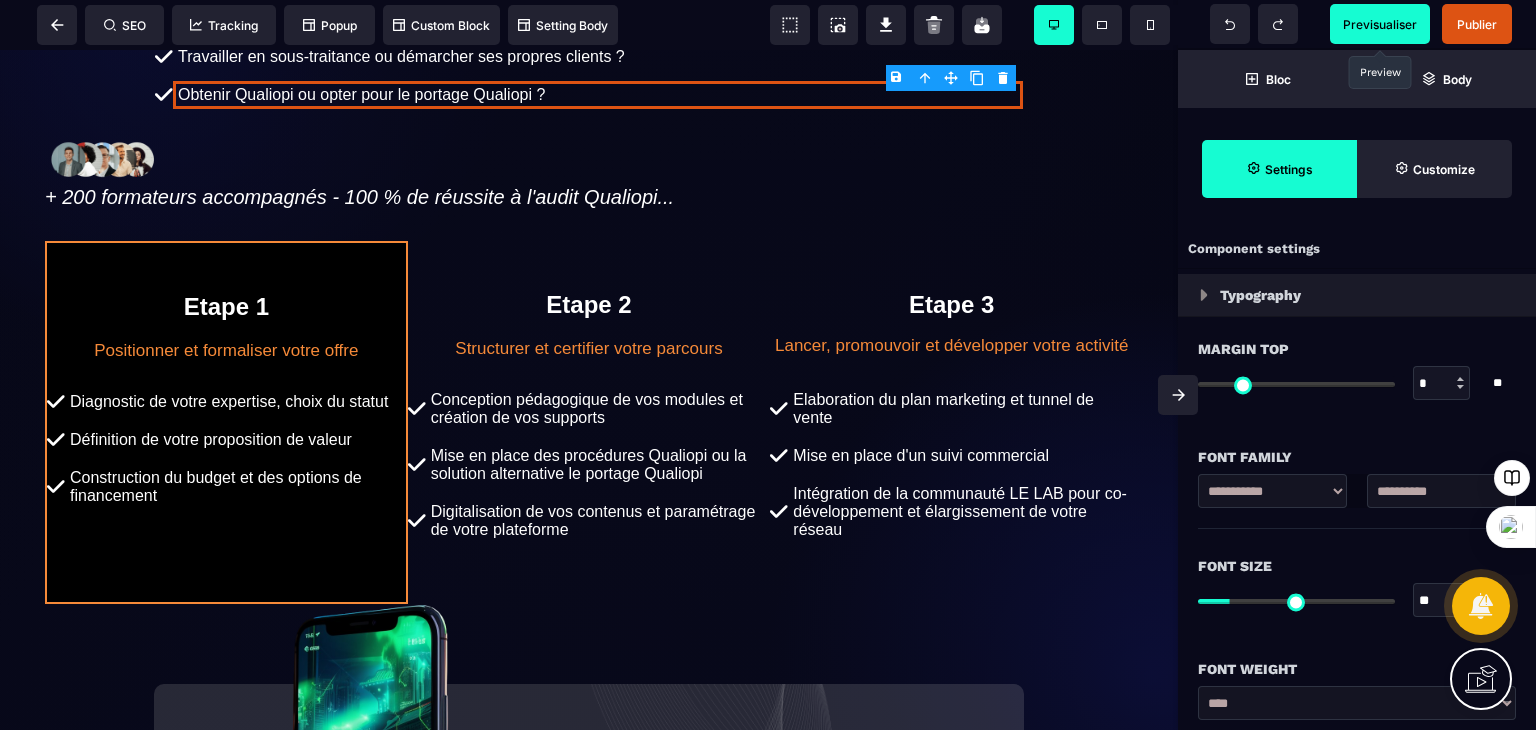 click on "Previsualiser" at bounding box center [1380, 24] 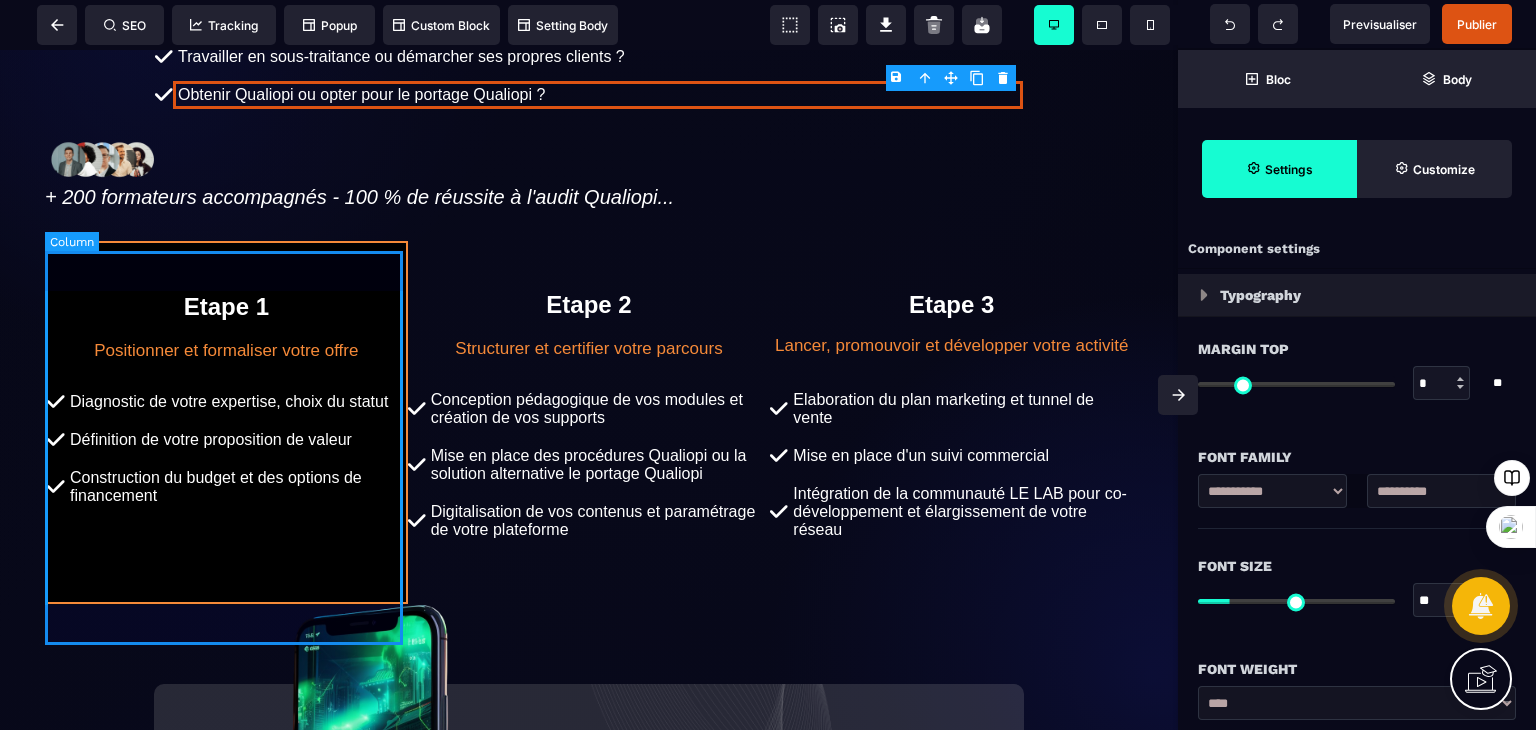 click on "Etape 1 Positionner et formaliser votre offre Diagnostic de votre expertise, choix du statut  Définition de votre proposition de valeur Construction du budget et des options de financement" at bounding box center [226, 422] 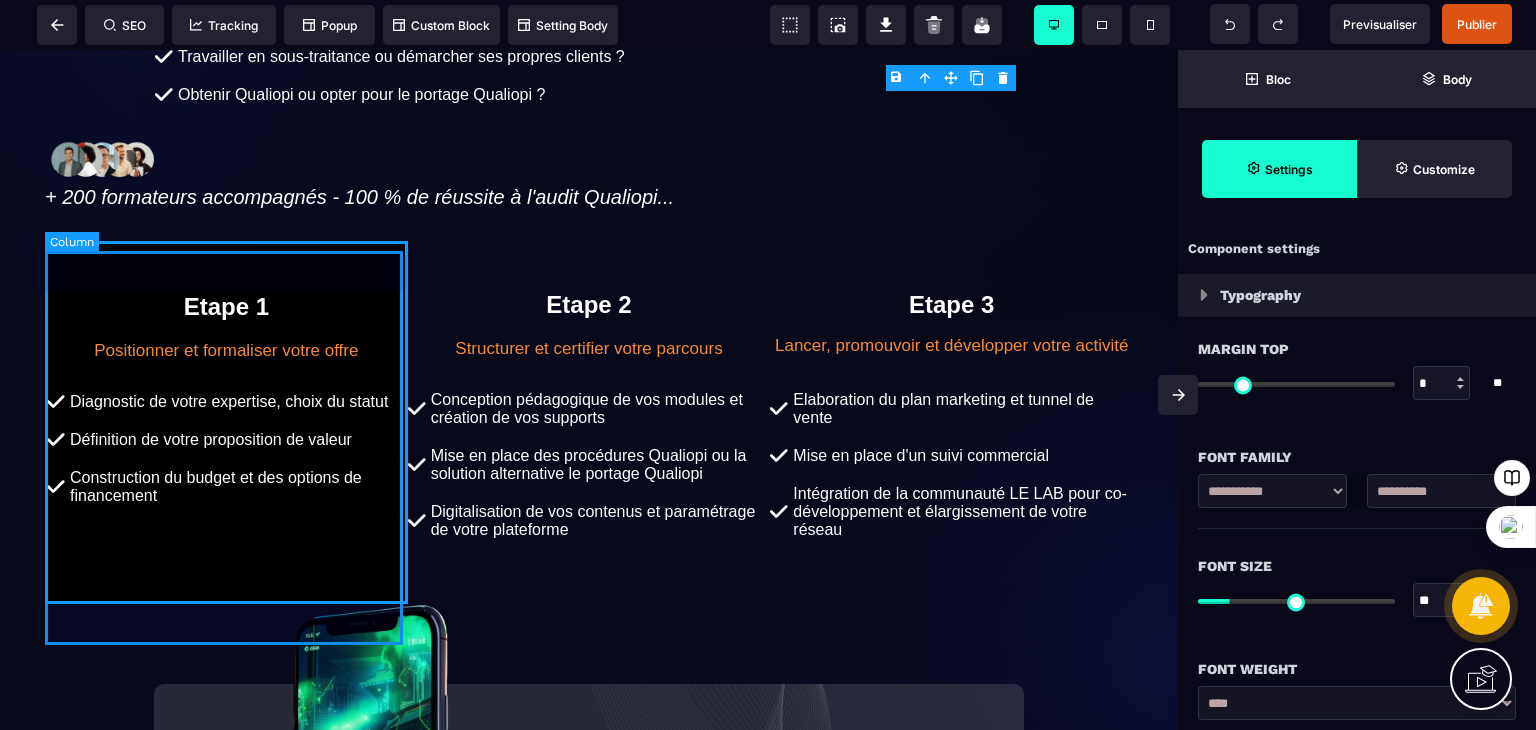 select on "*****" 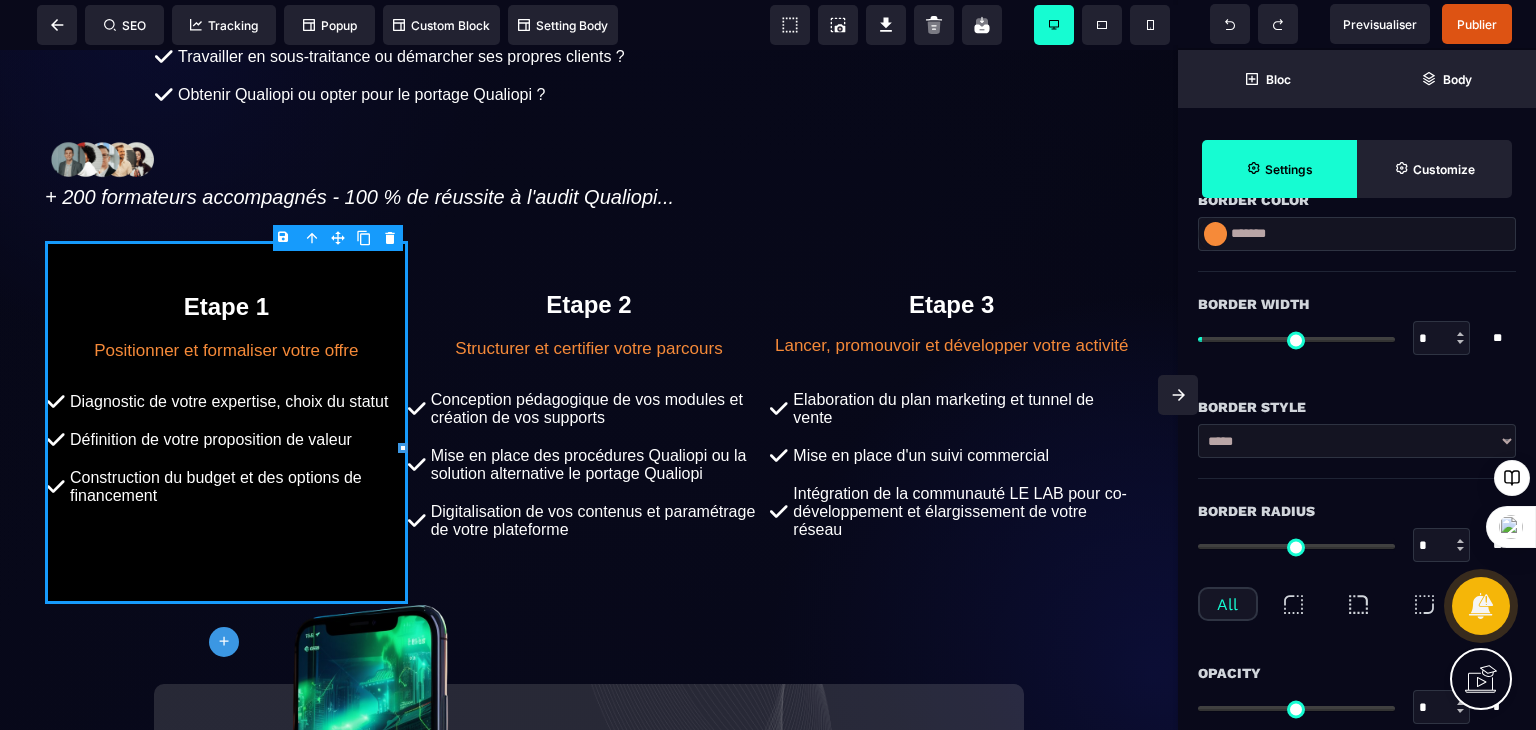 scroll, scrollTop: 467, scrollLeft: 0, axis: vertical 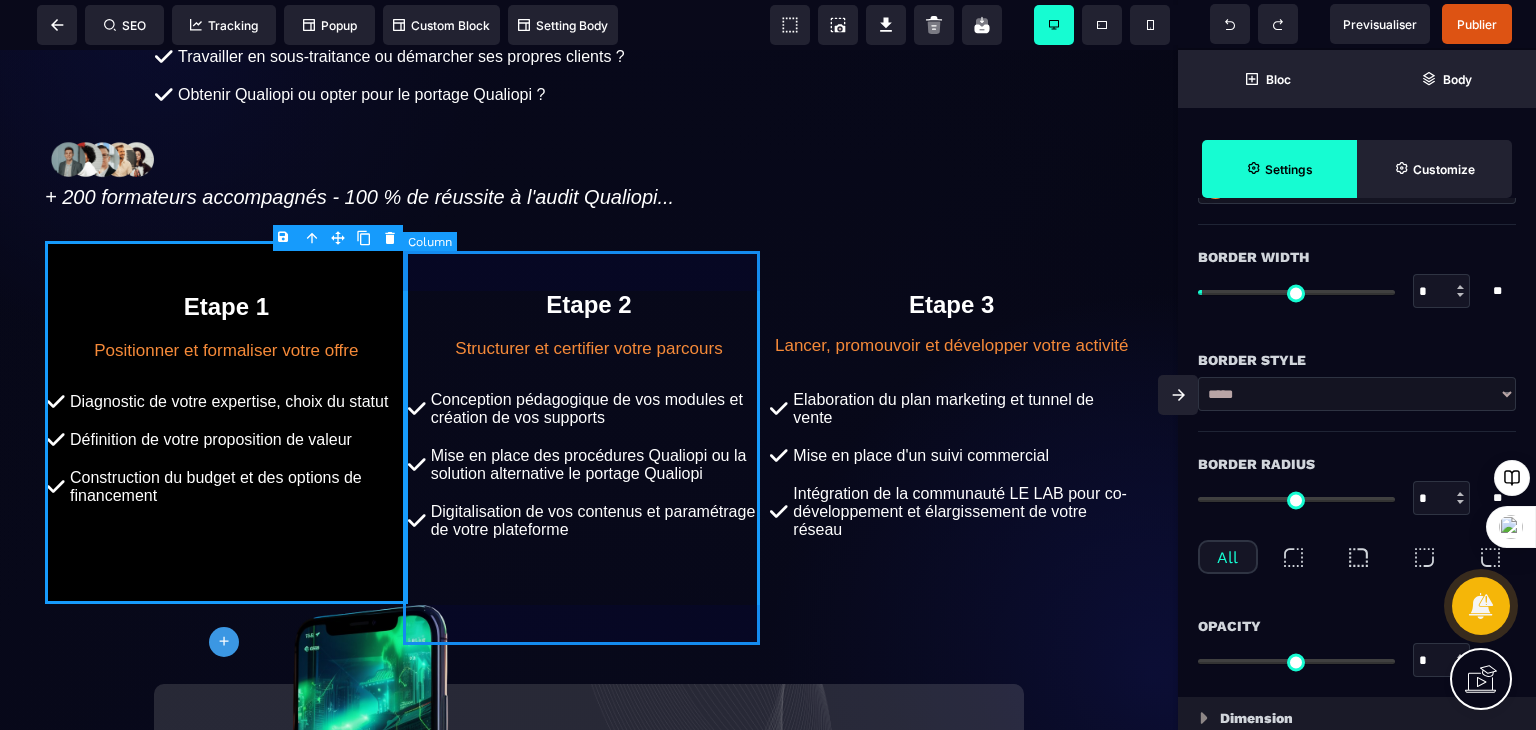 click on "Etape 2 Structurer et certifier votre parcours Conception pédagogique de vos modules et création de vos supports Mise en place des procédures Qualiopi ou la solution alternative le portage Qualiopi Digitalisation de vos contenus et paramétrage de votre plateforme" at bounding box center [589, 422] 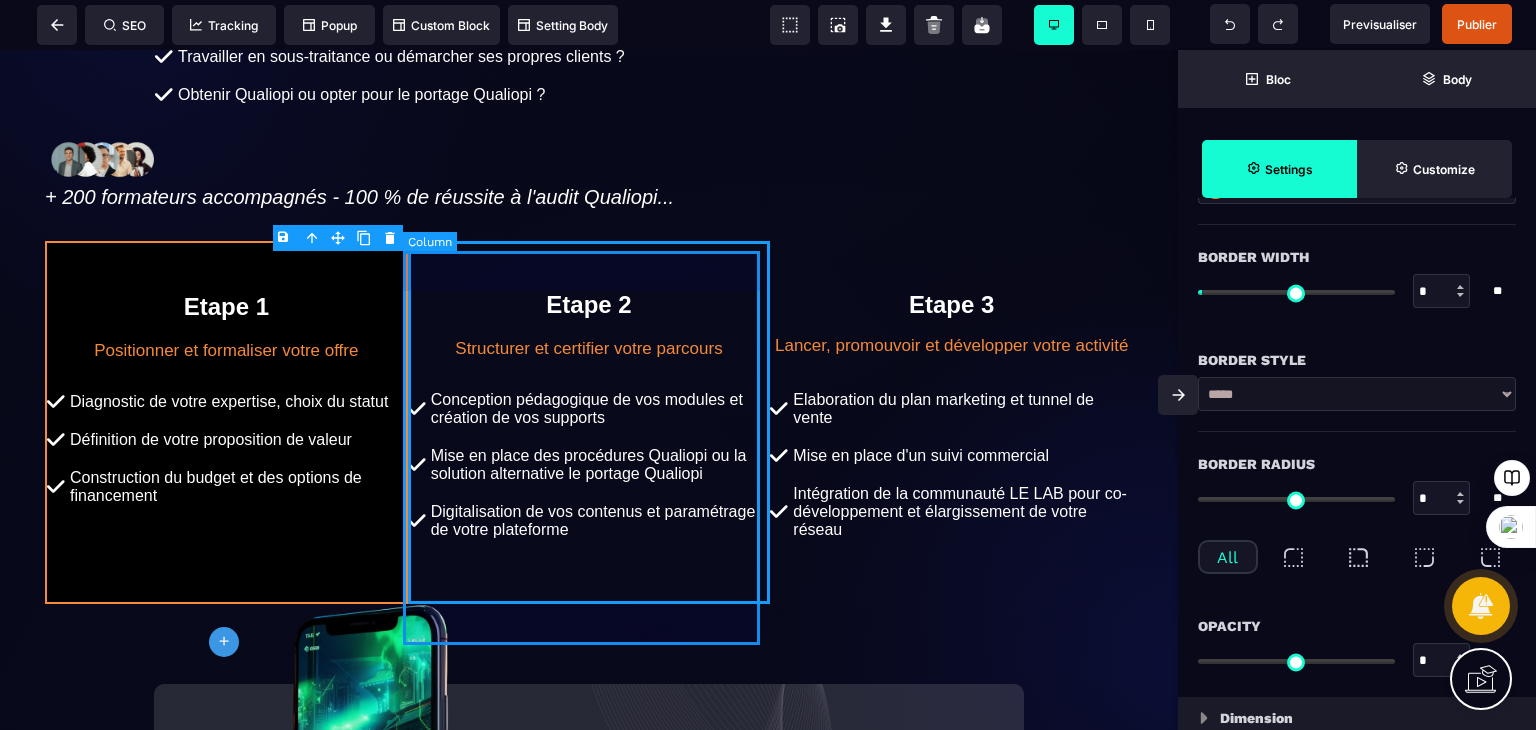 select on "*" 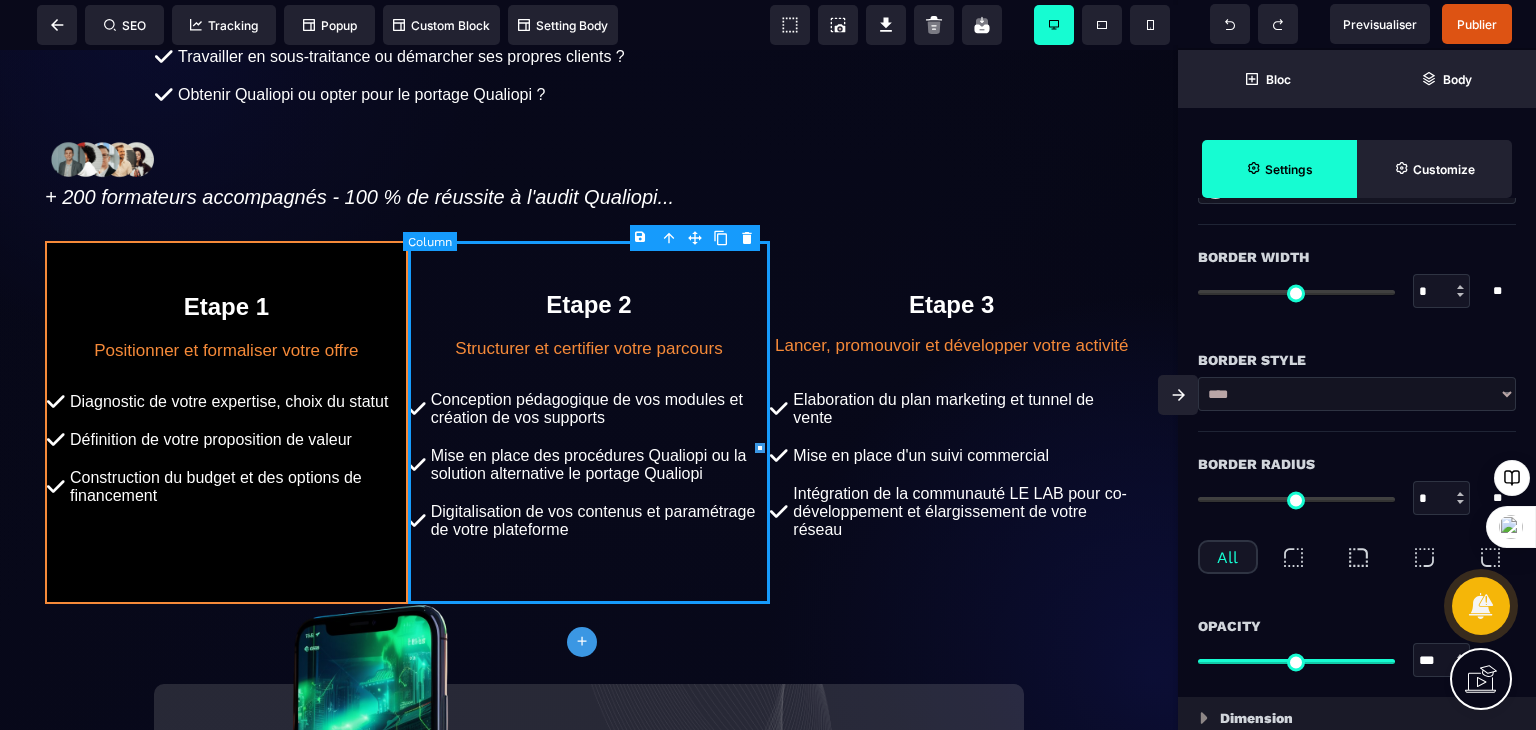 type on "***" 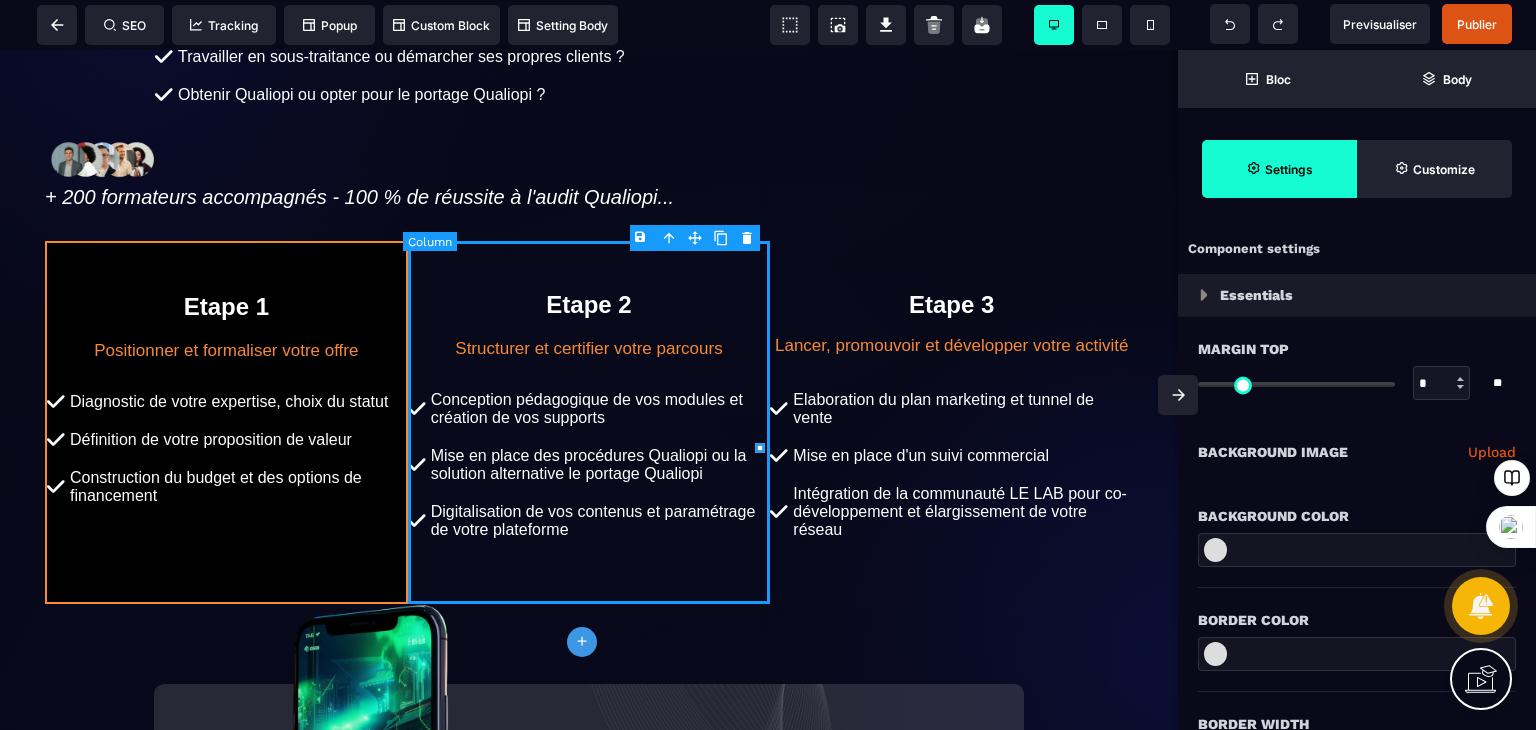 select on "*" 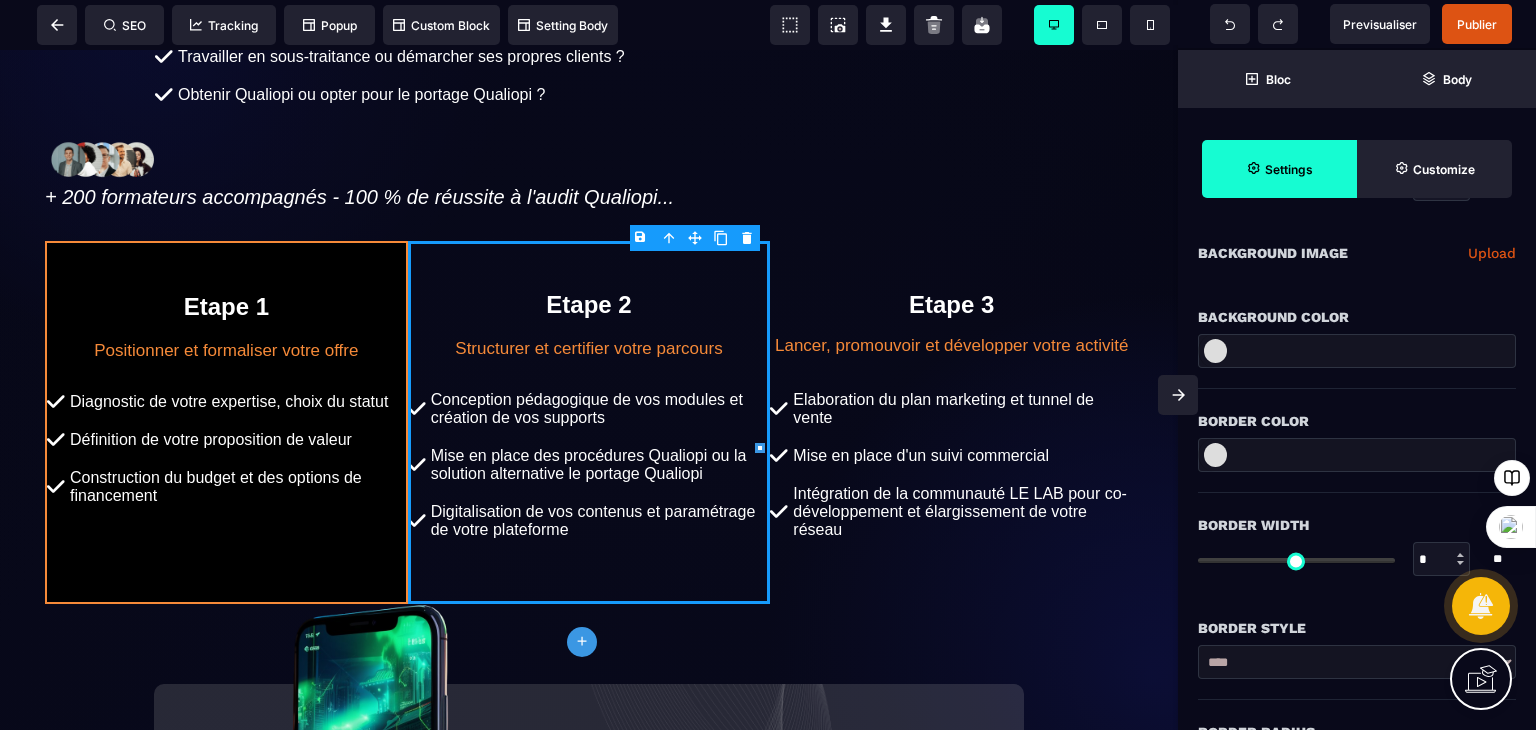 scroll, scrollTop: 200, scrollLeft: 0, axis: vertical 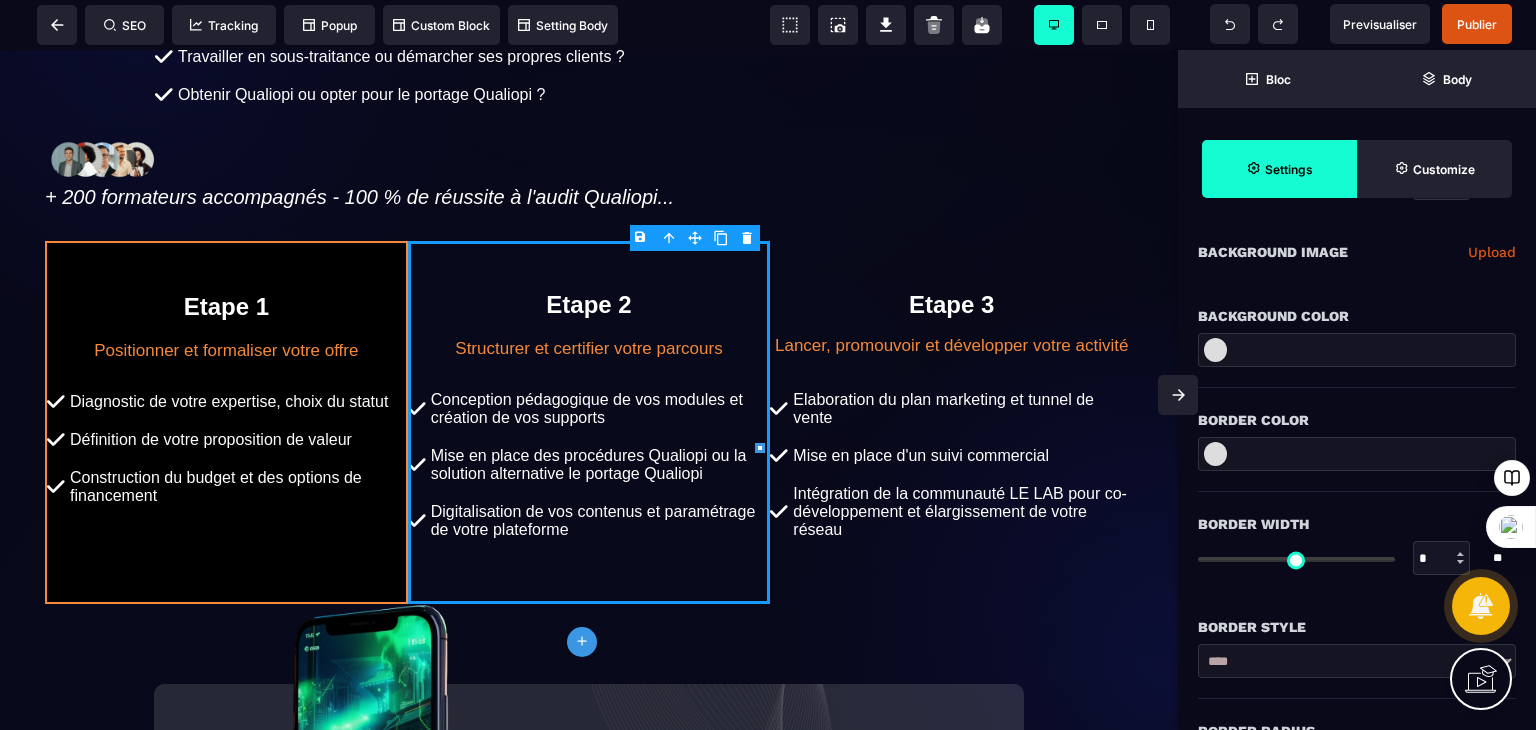 click at bounding box center (1215, 454) 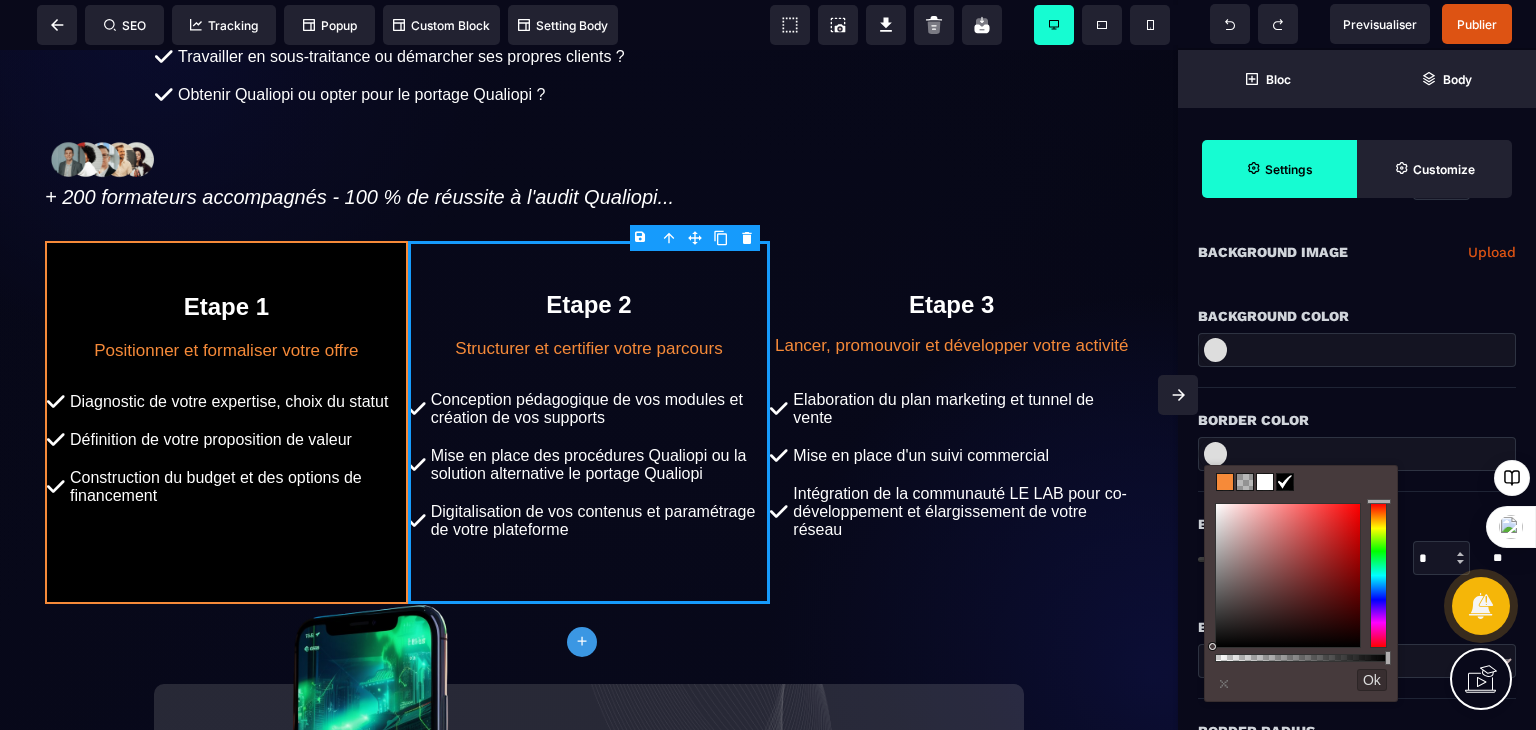 click at bounding box center (1225, 482) 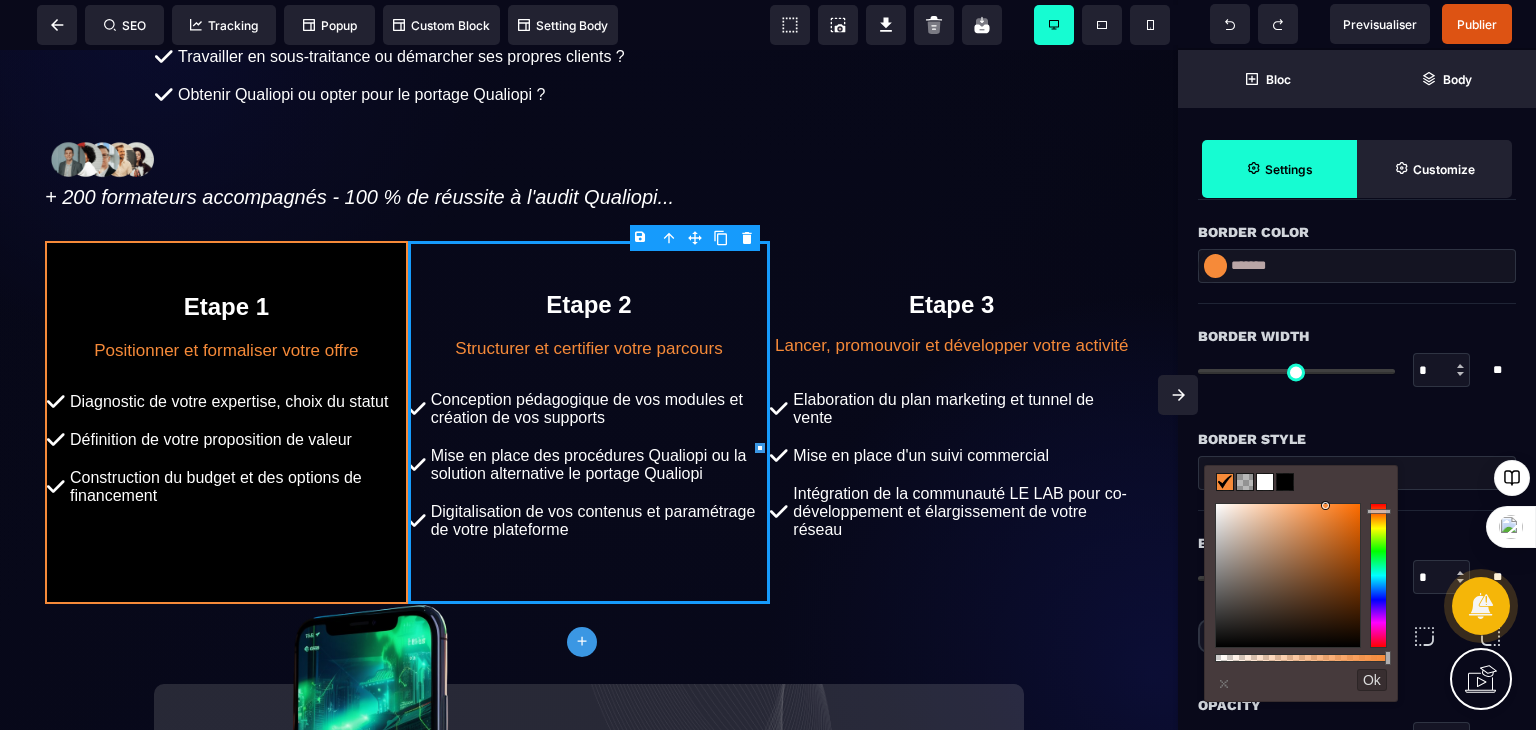 scroll, scrollTop: 397, scrollLeft: 0, axis: vertical 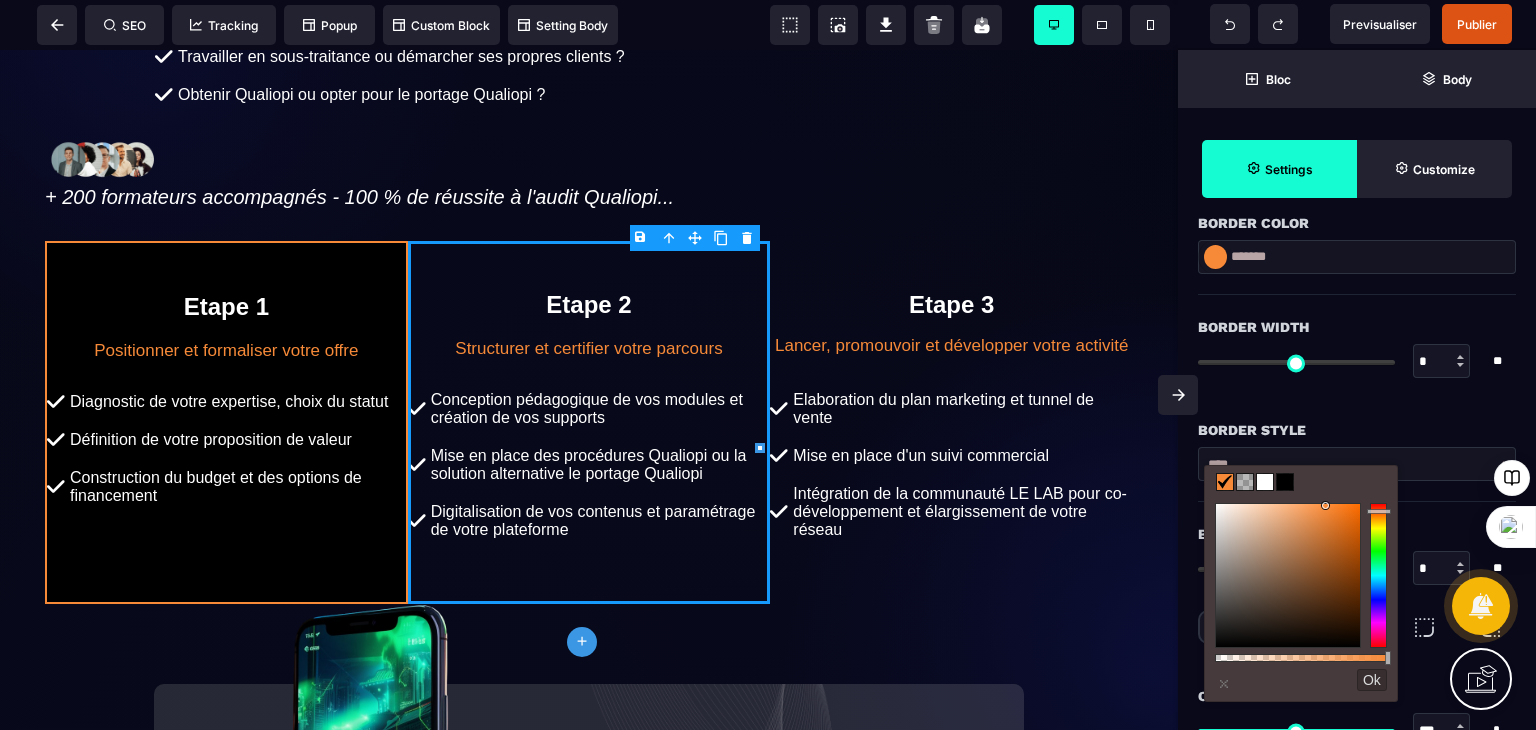 click at bounding box center [1460, 357] 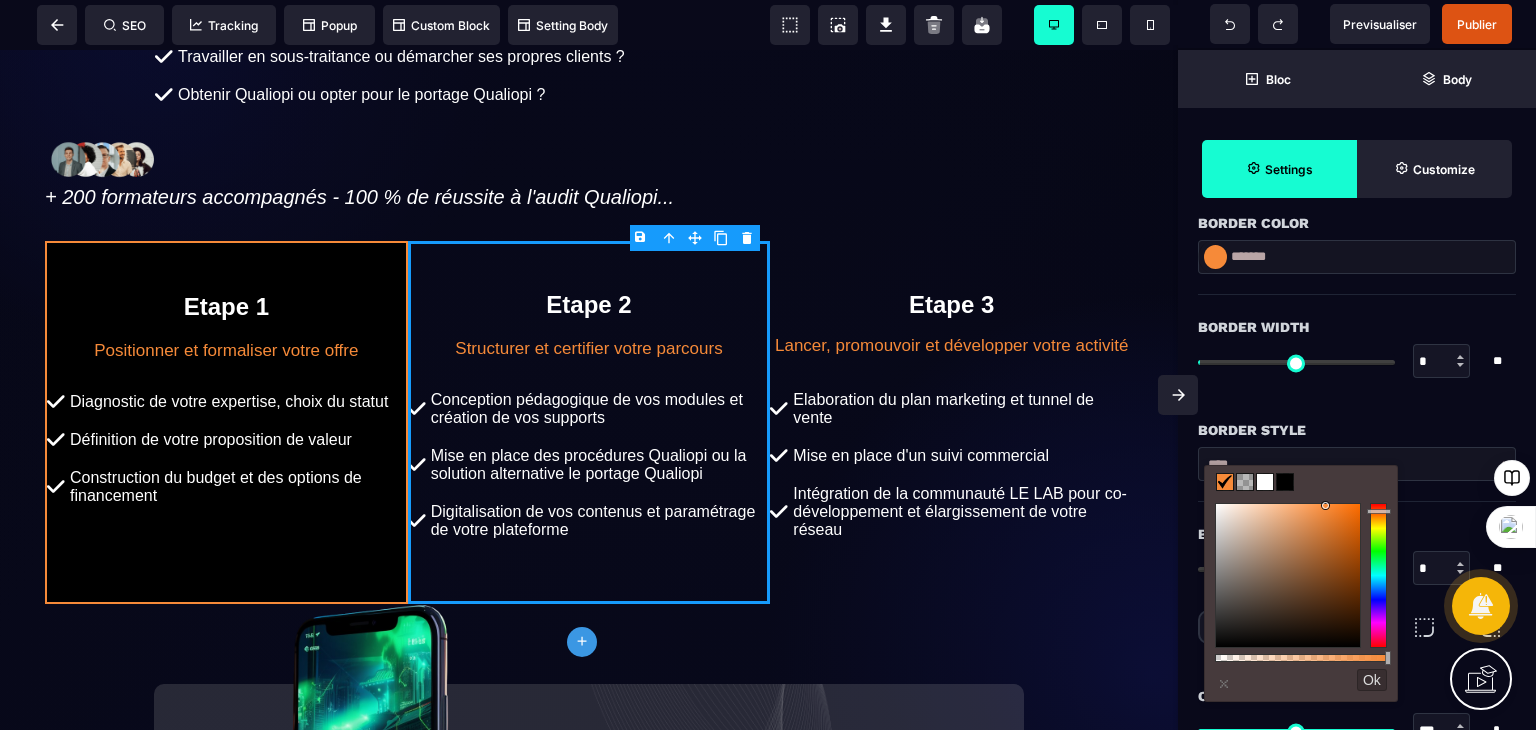 click at bounding box center (1460, 357) 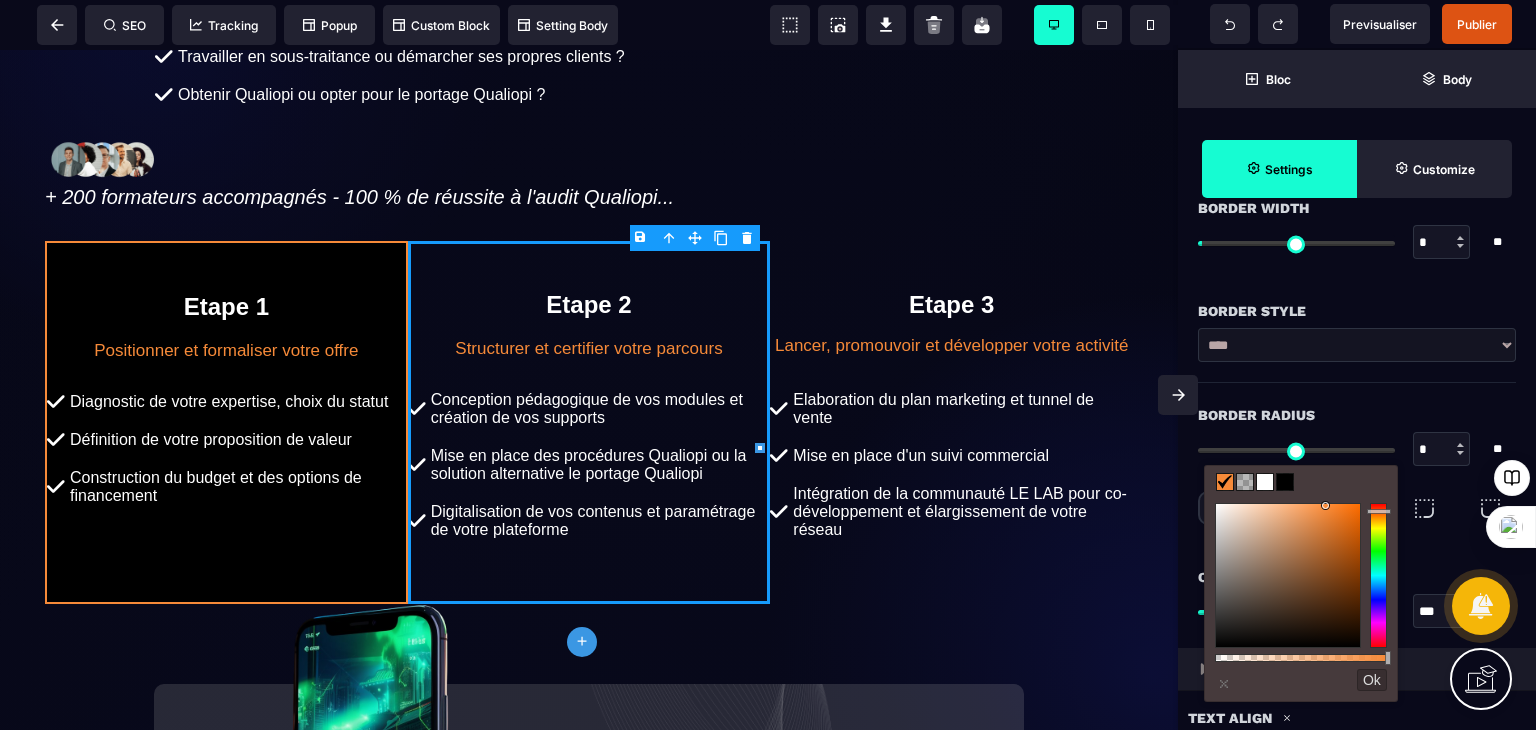 scroll, scrollTop: 515, scrollLeft: 0, axis: vertical 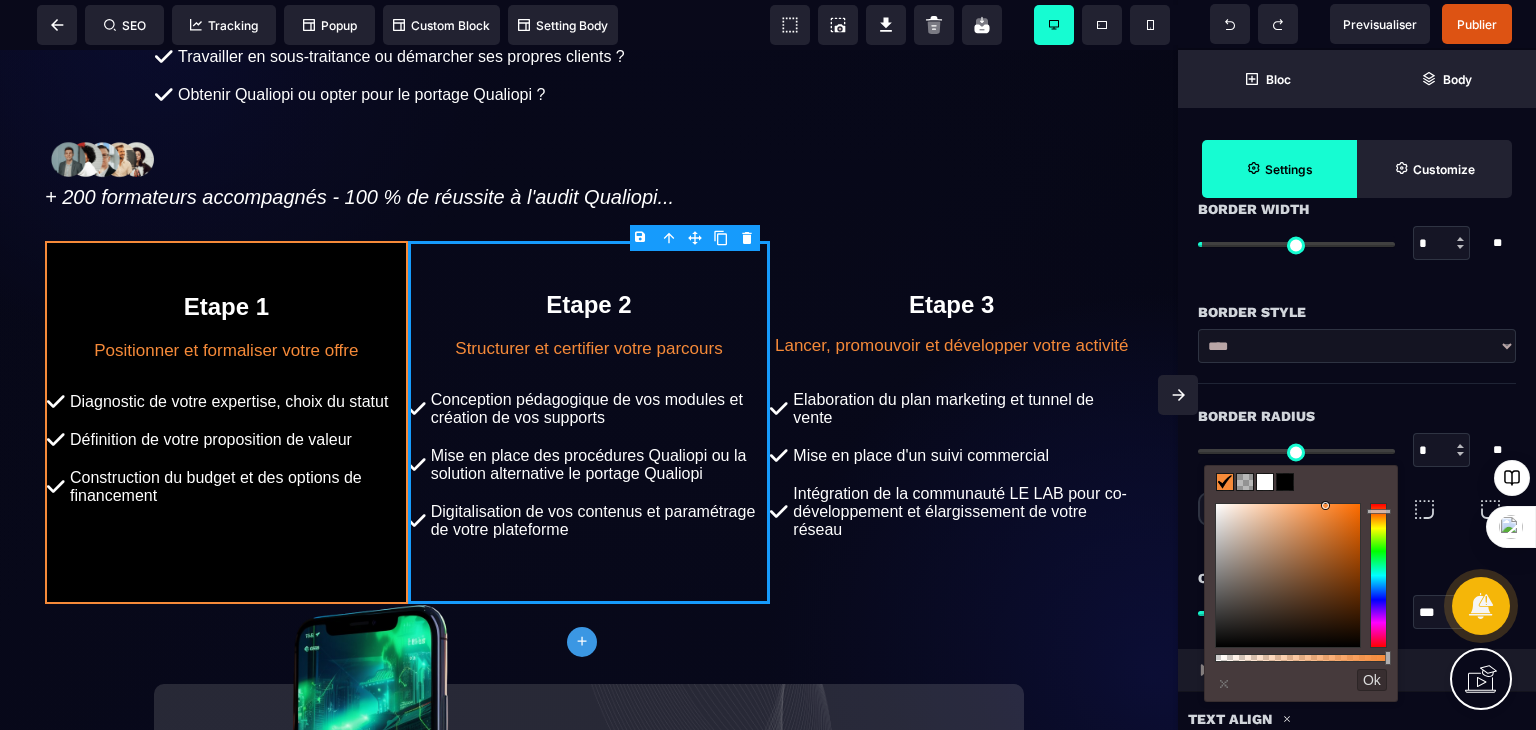 drag, startPoint x: 1506, startPoint y: 345, endPoint x: 1480, endPoint y: 345, distance: 26 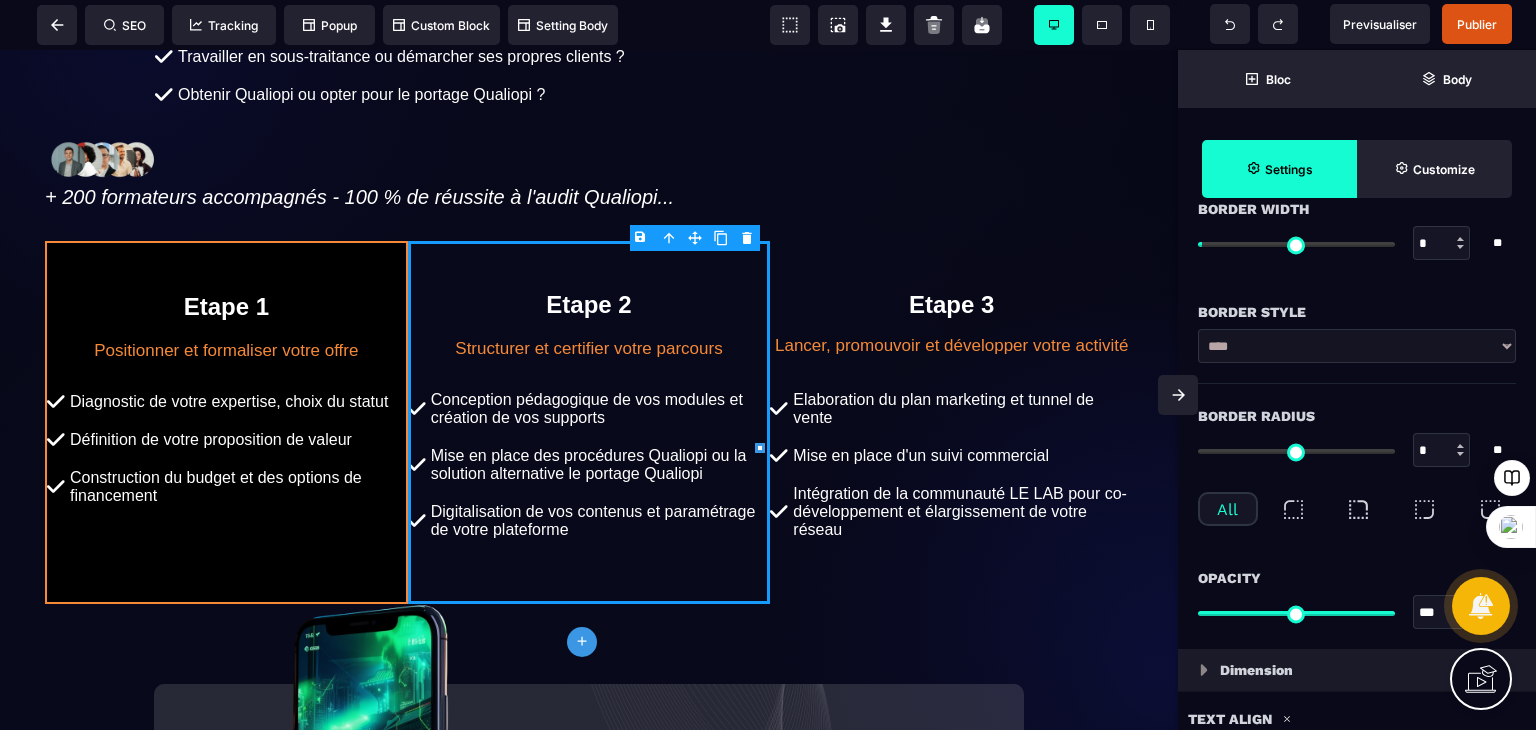 select on "*****" 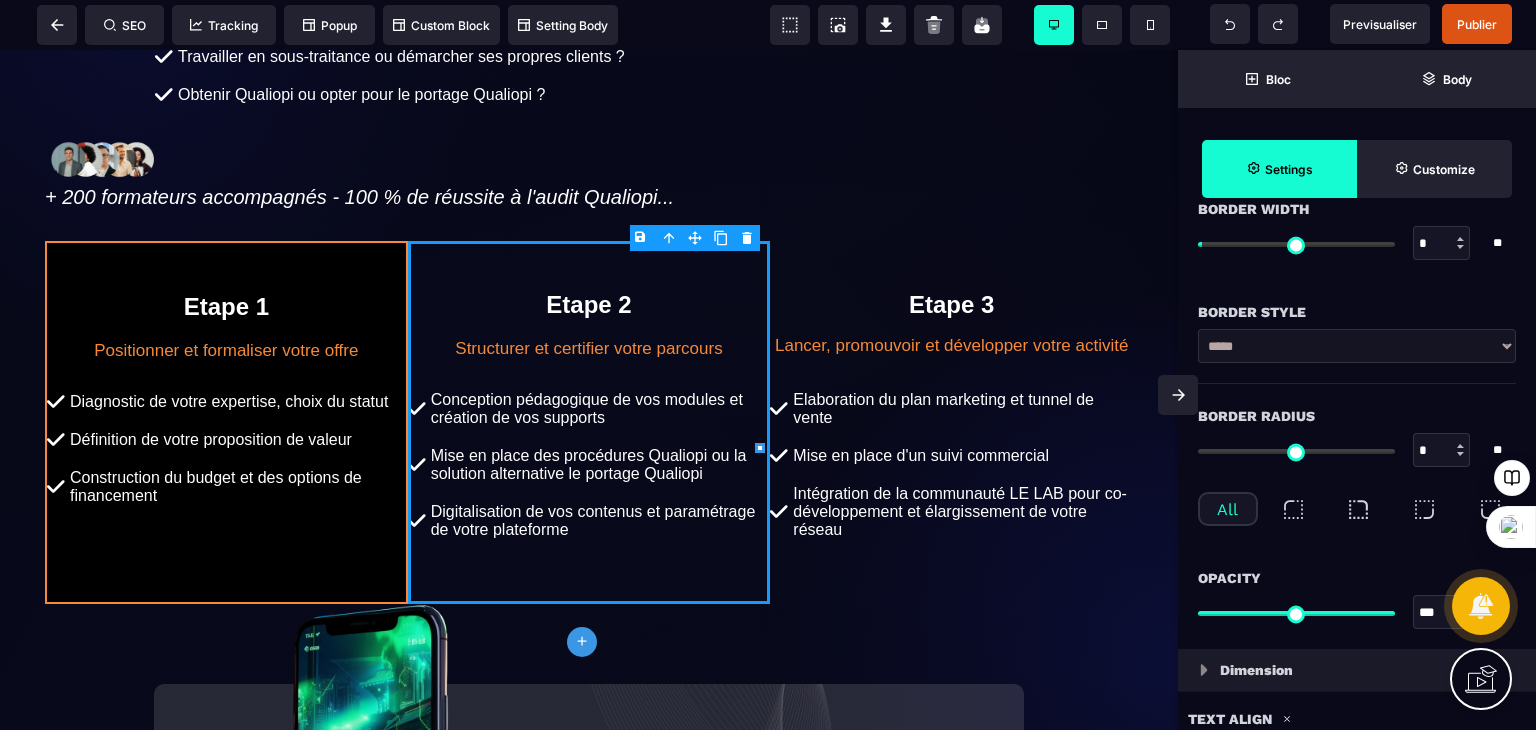 click on "**** ****** ****** ****** ***** ****** ****** ***** ***** ****** ******* *******" at bounding box center (1357, 346) 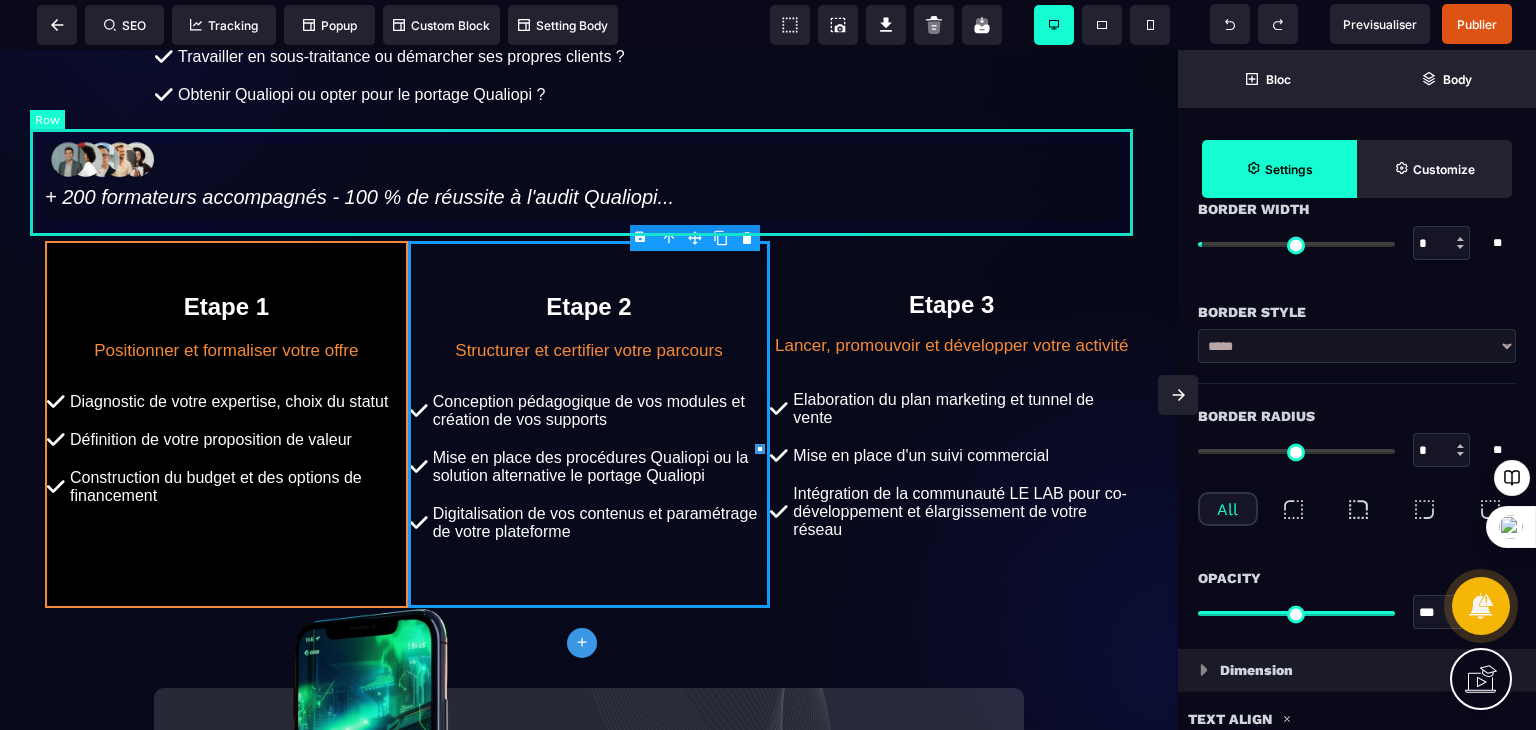 click on "+ 200 formateurs accompagnés - 100 % de réussite à l'audit Qualiopi..." at bounding box center (589, 172) 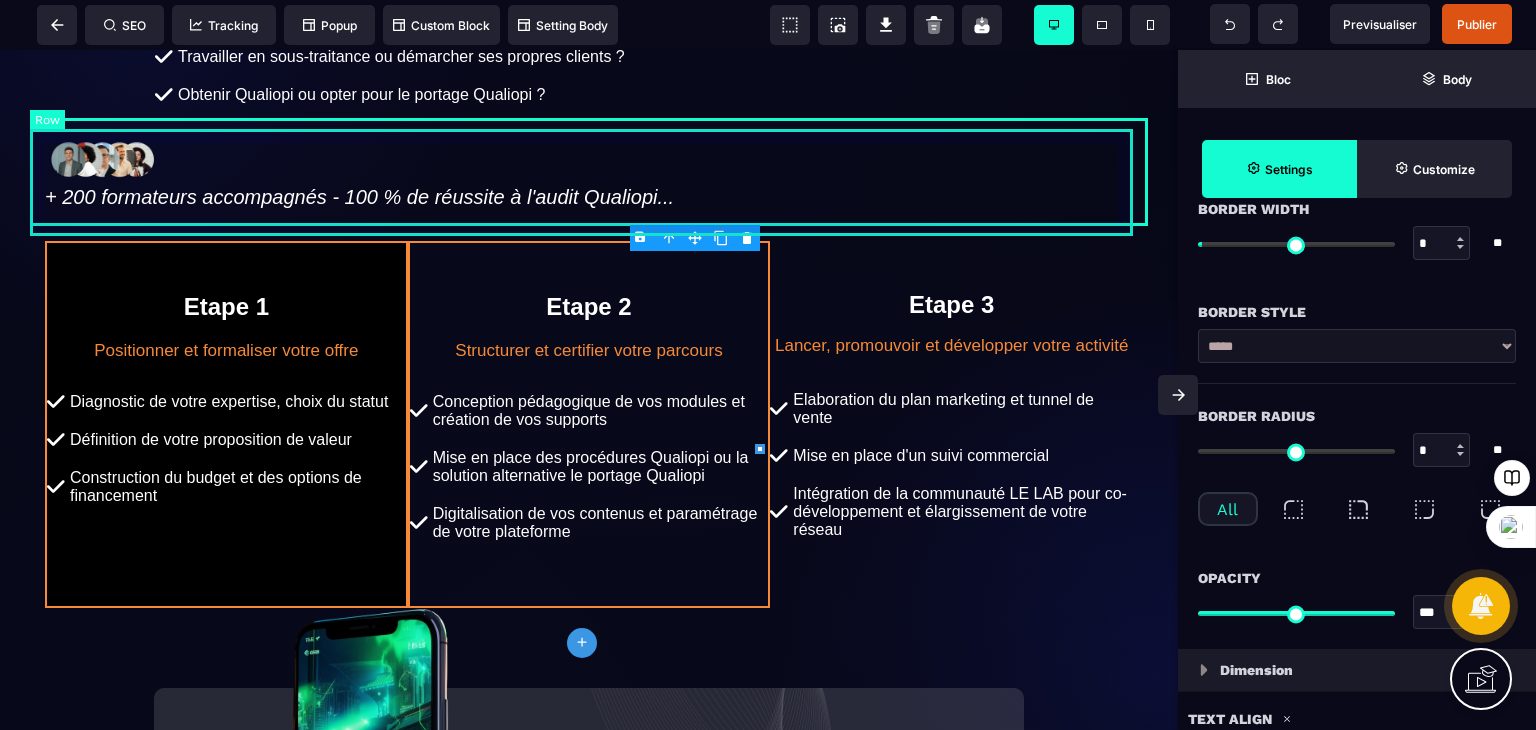 select on "**" 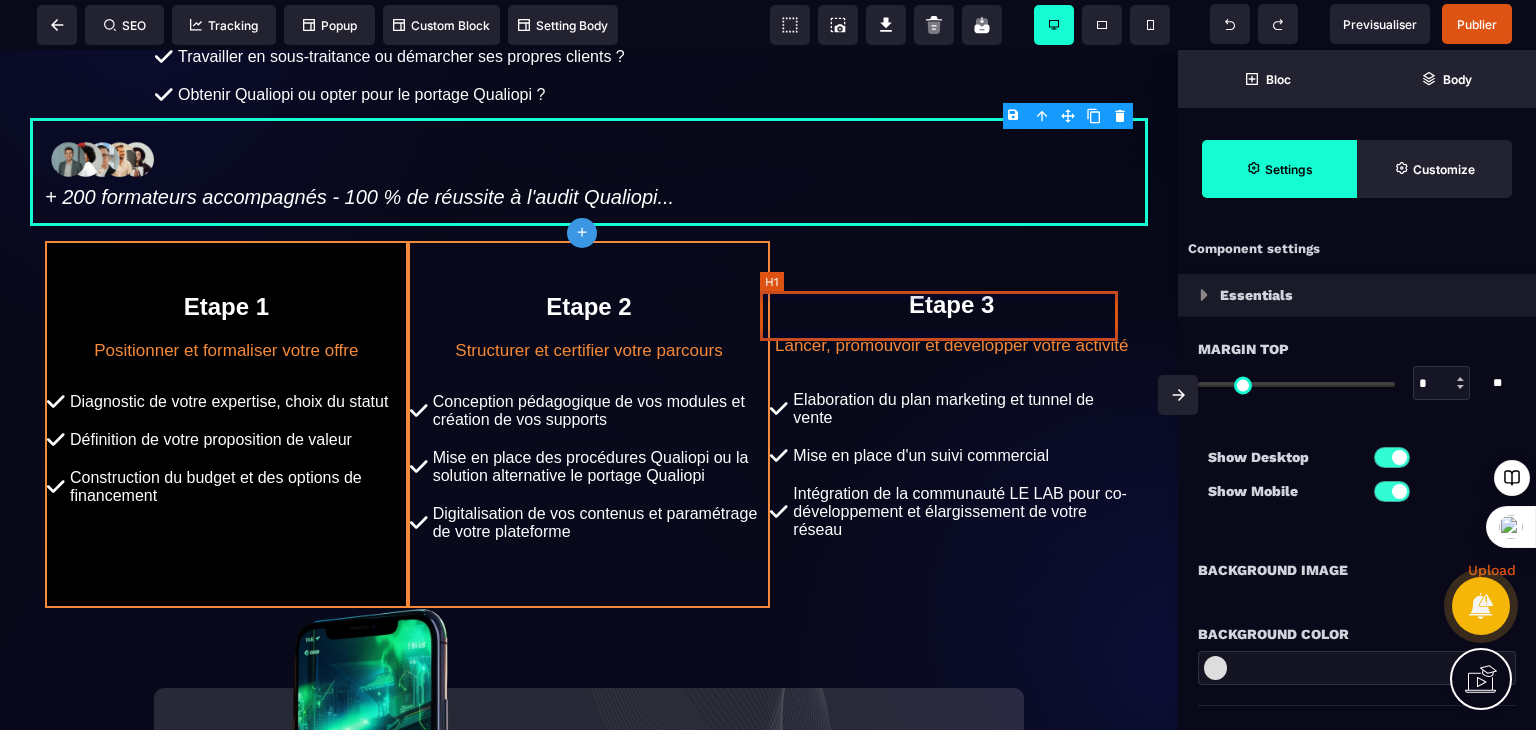scroll, scrollTop: 0, scrollLeft: 0, axis: both 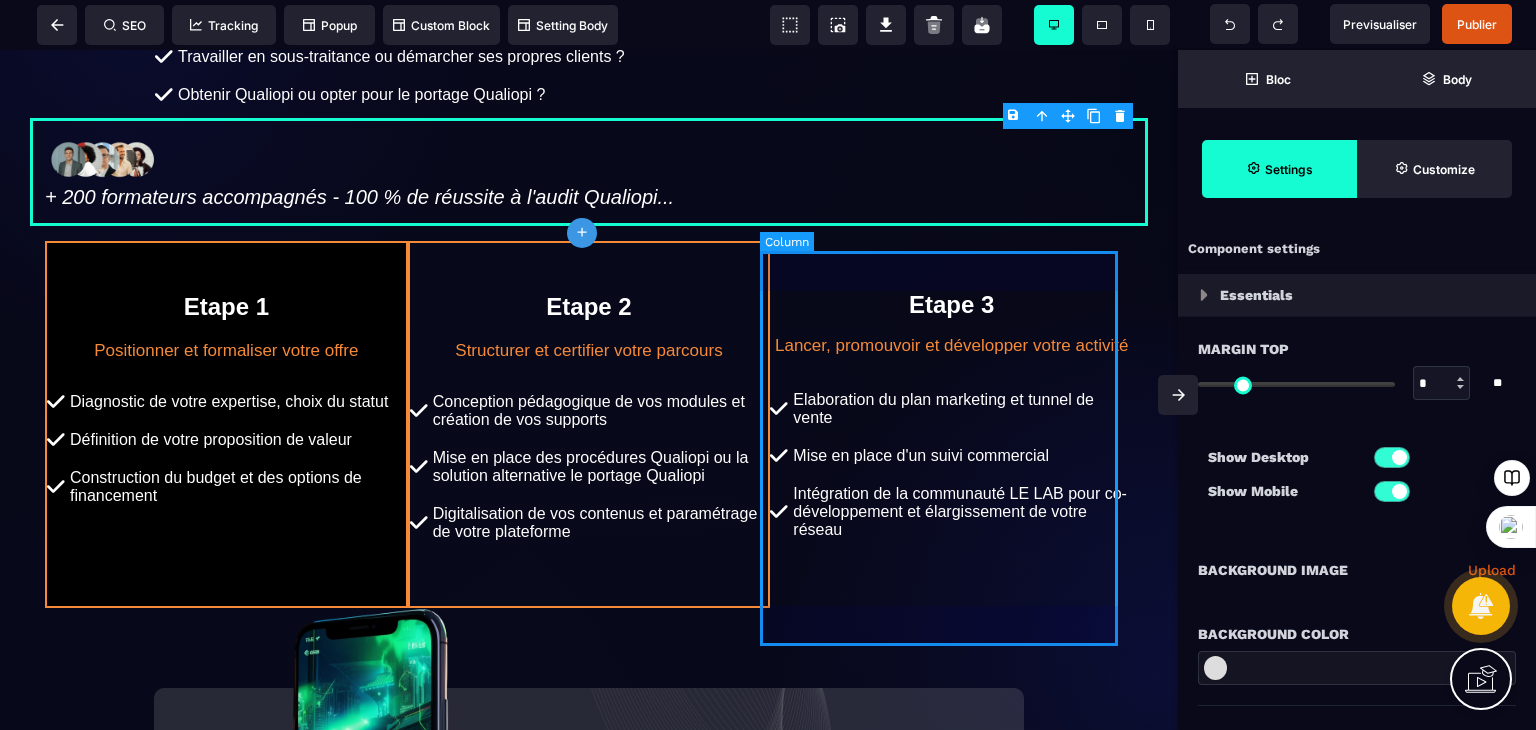 click on "Etape 3 Lancer, promouvoir et développer votre activité Elaboration du plan marketing et tunnel de vente Mise en place d'un suivi commercial Intégration de la communauté LE LAB pour co-développement et élargissement de votre réseau" at bounding box center (951, 424) 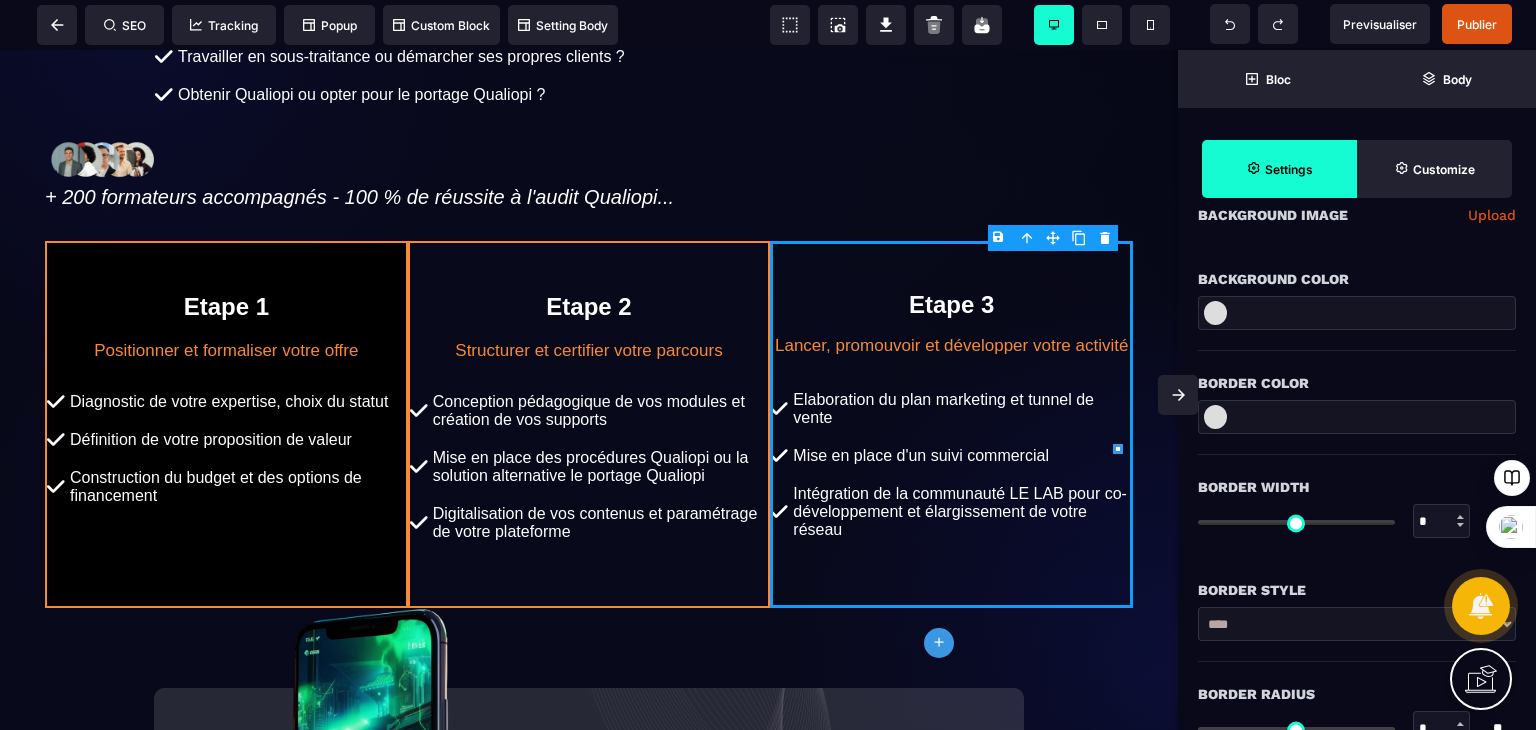 scroll, scrollTop: 294, scrollLeft: 0, axis: vertical 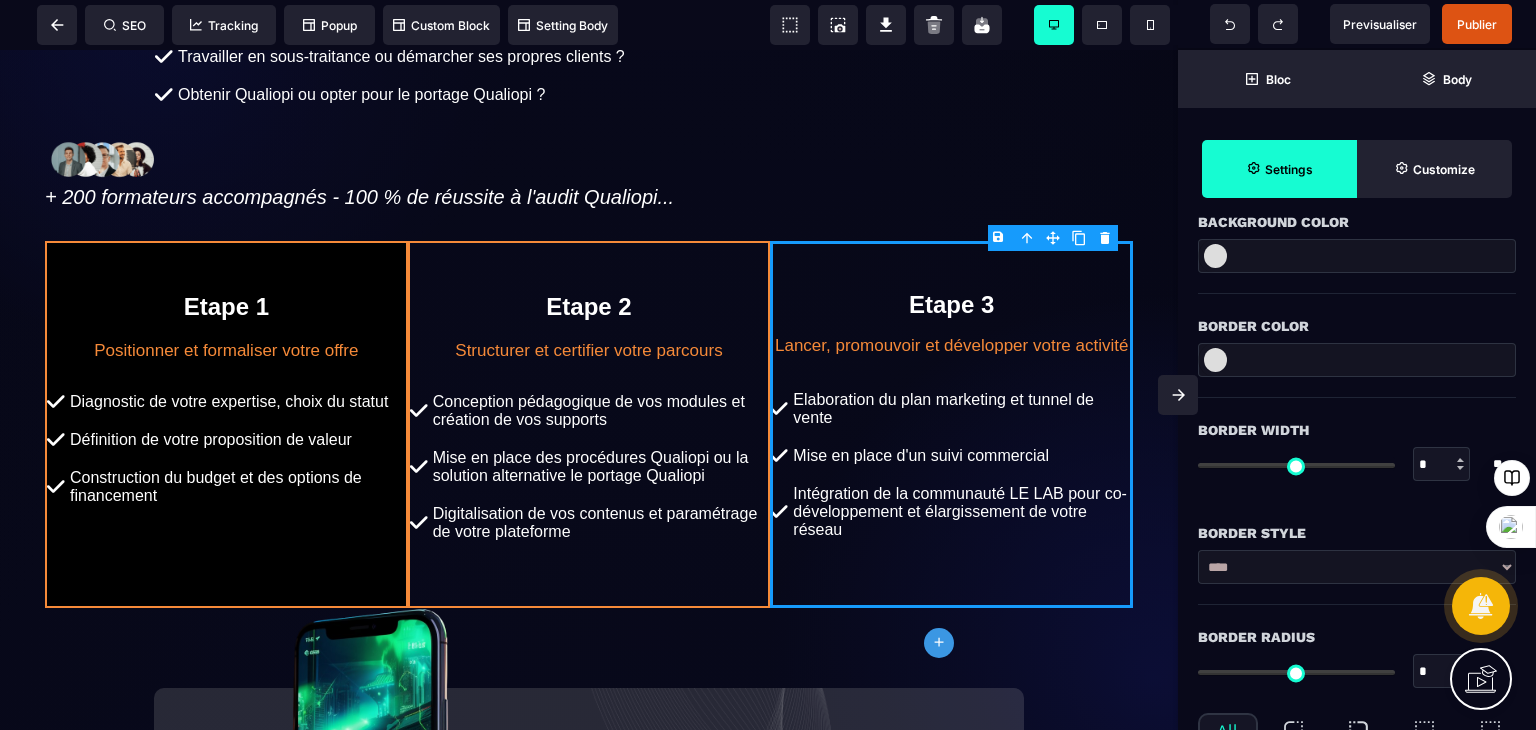 click at bounding box center (1215, 360) 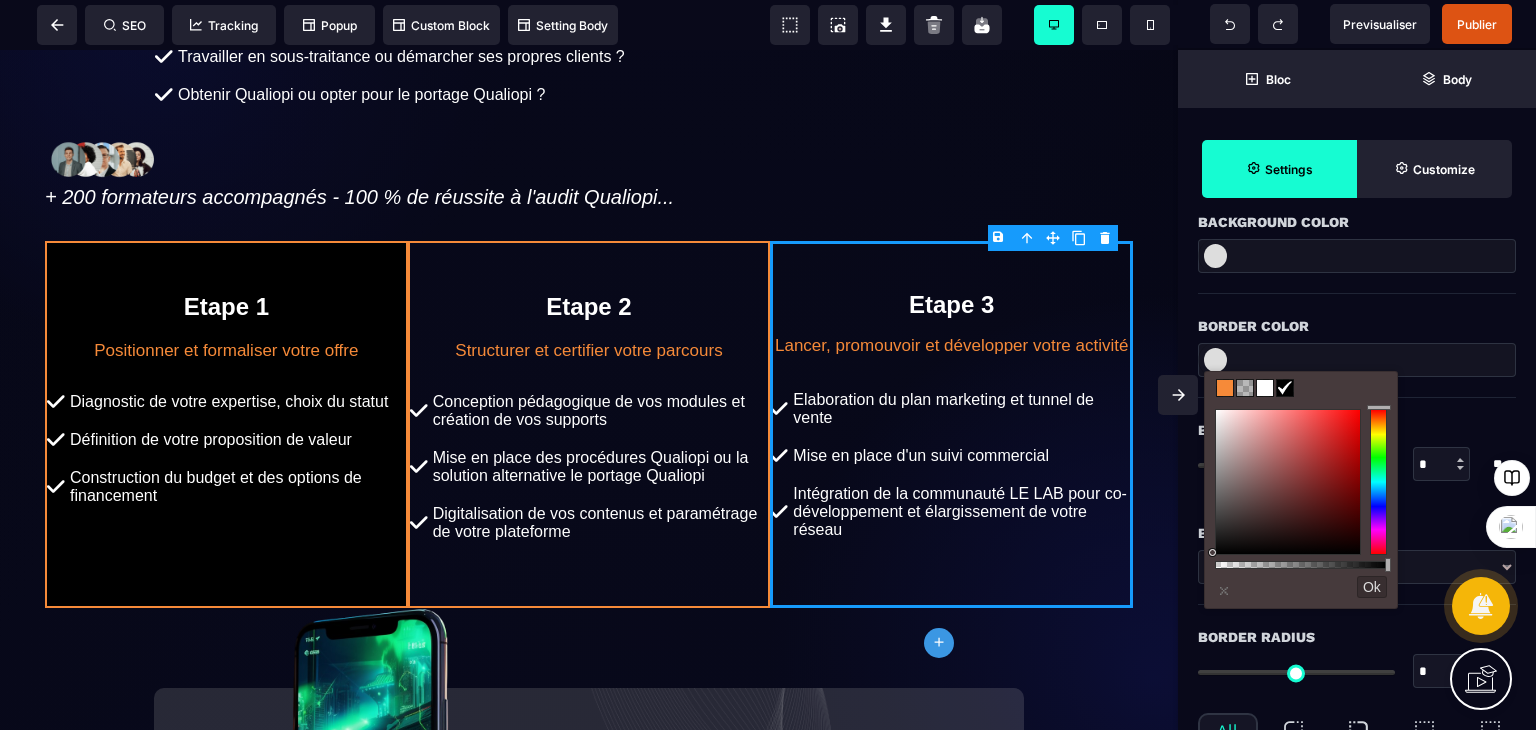 click at bounding box center [1225, 388] 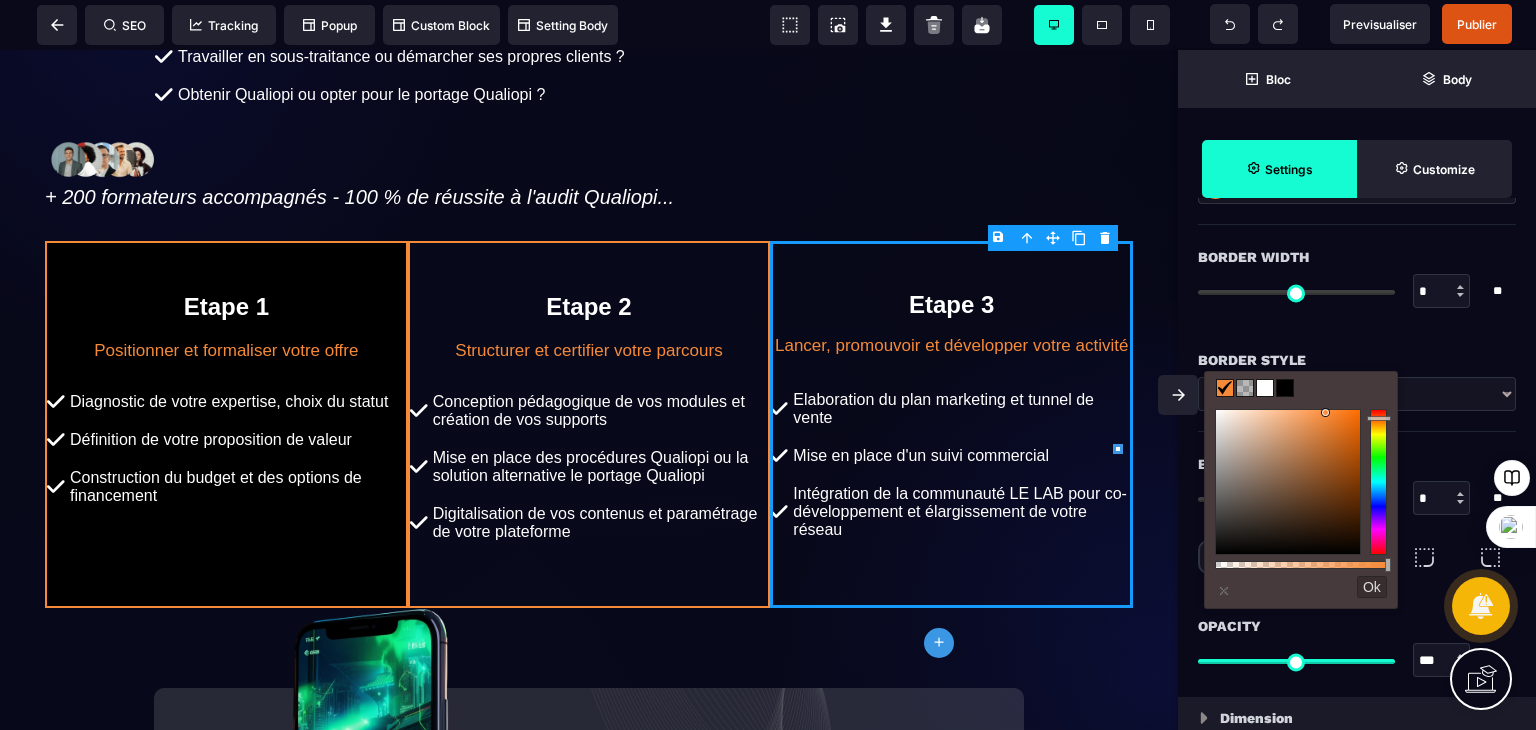 scroll, scrollTop: 473, scrollLeft: 0, axis: vertical 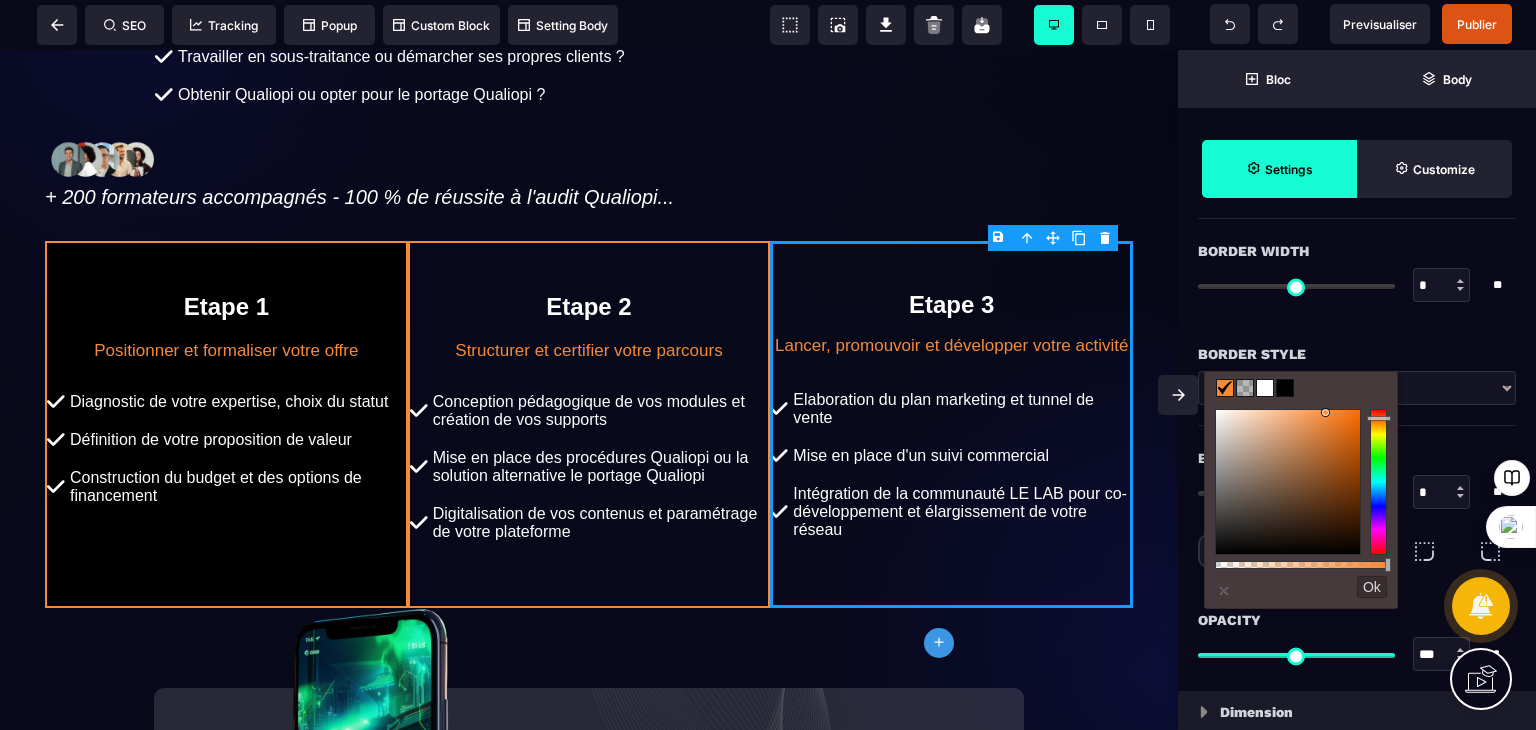 click at bounding box center [1460, 281] 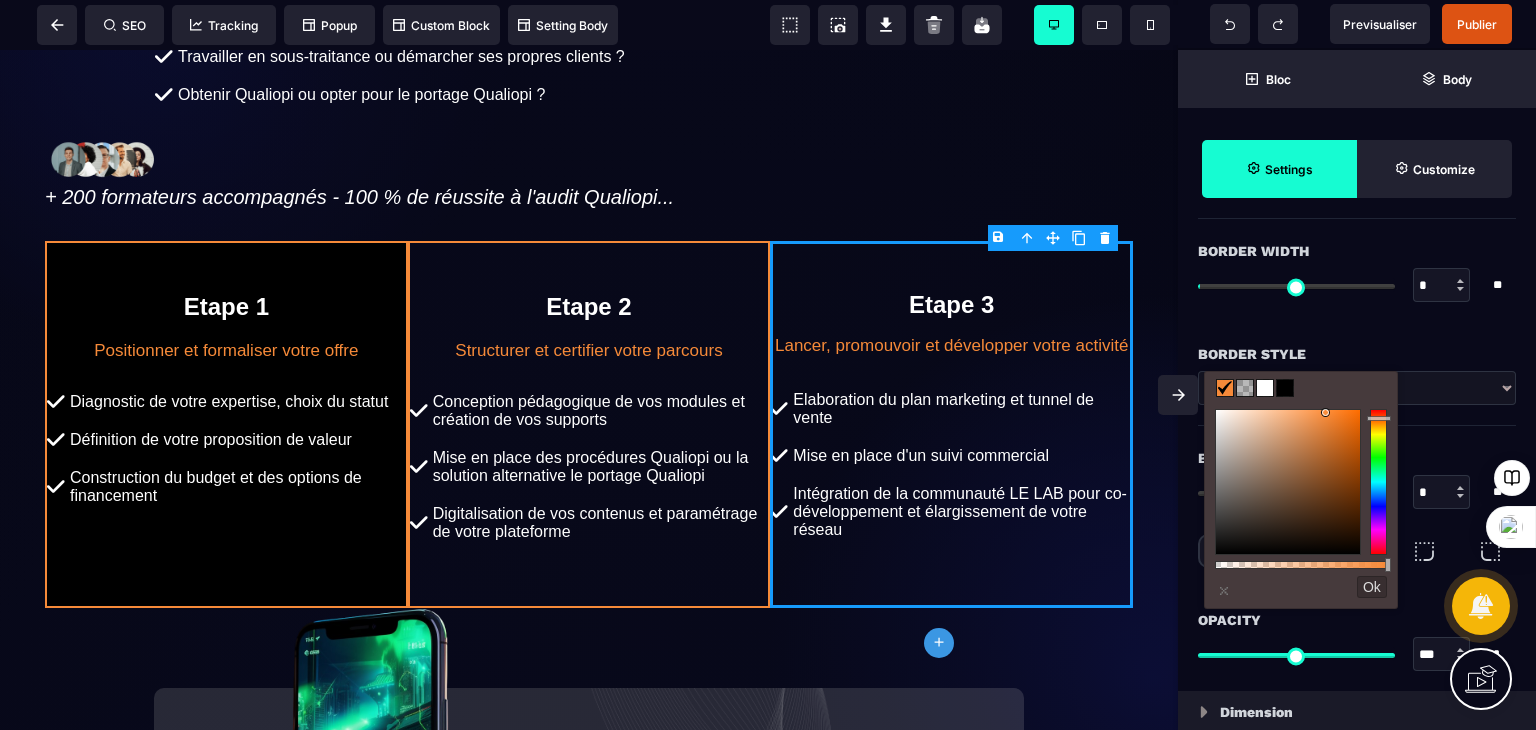 click at bounding box center [1460, 281] 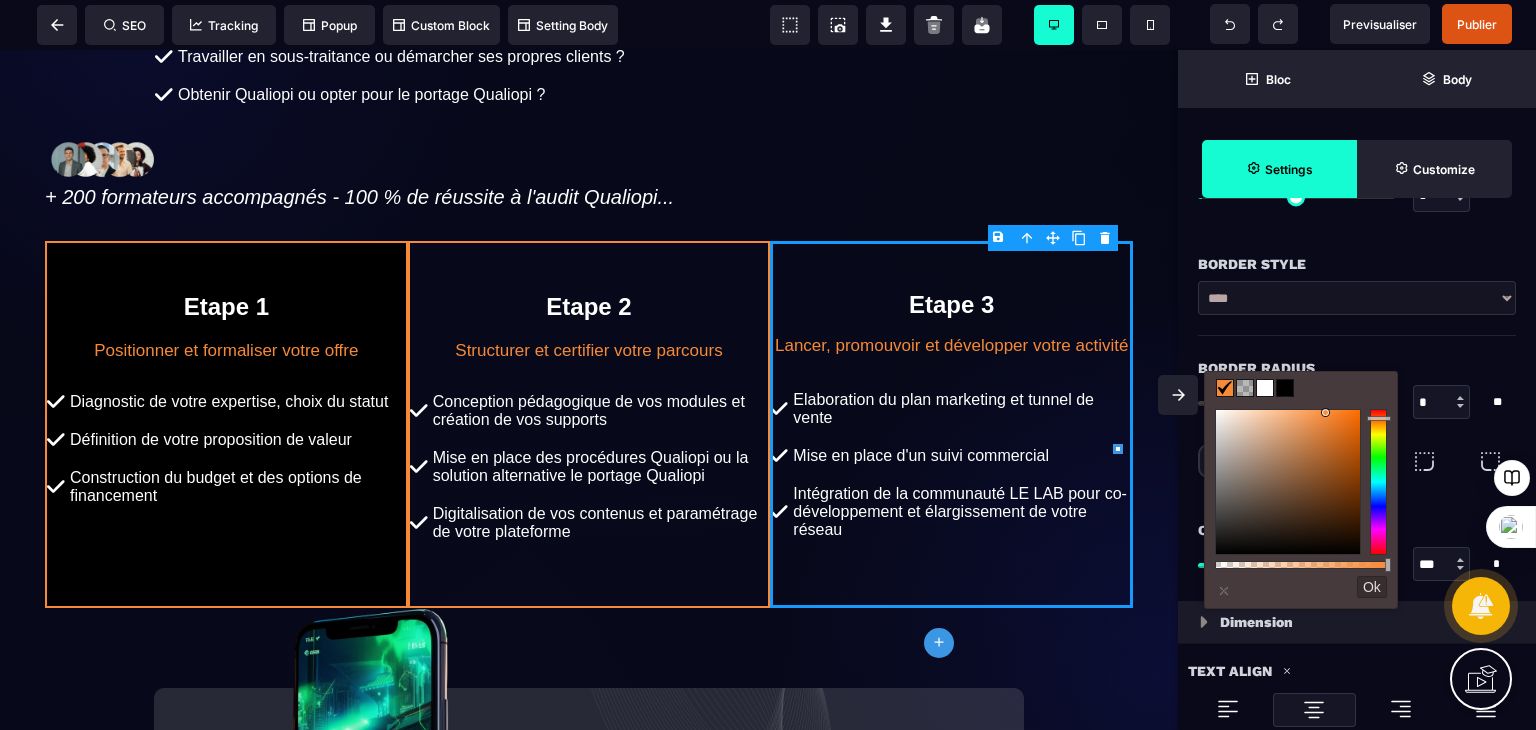 scroll, scrollTop: 565, scrollLeft: 0, axis: vertical 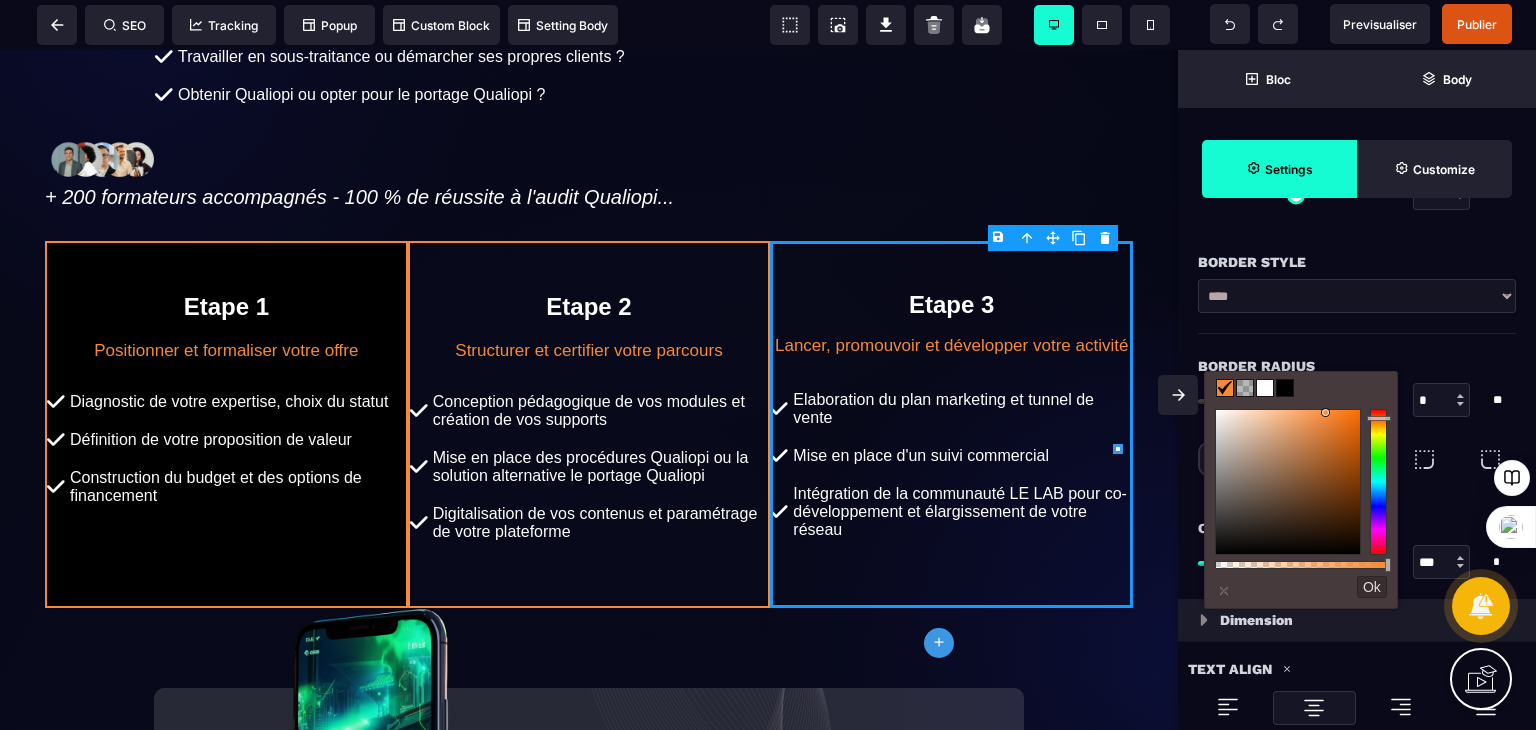 click on "**** ****** ****** ****** ***** ****** ****** ***** ***** ****** ******* *******" at bounding box center [1357, 296] 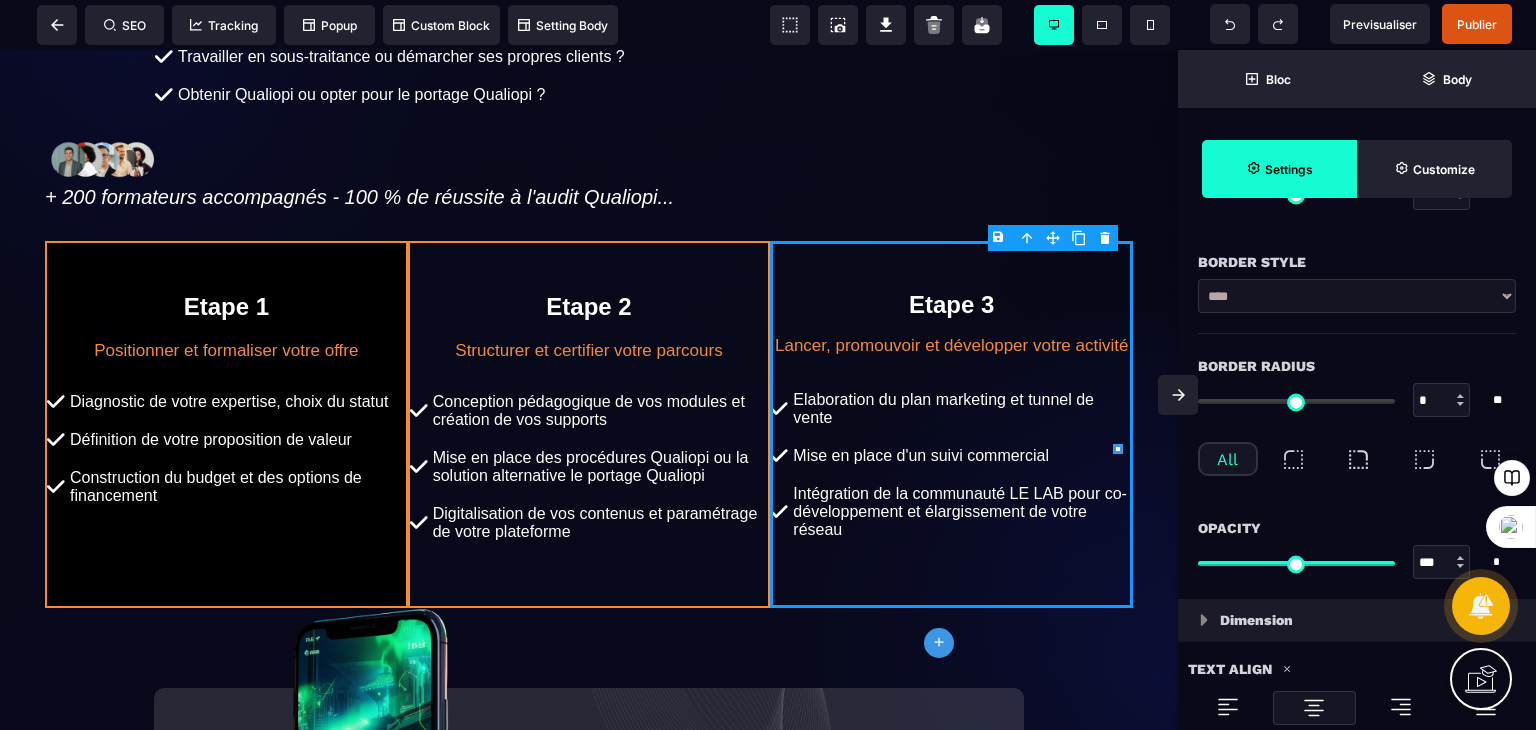 select on "*****" 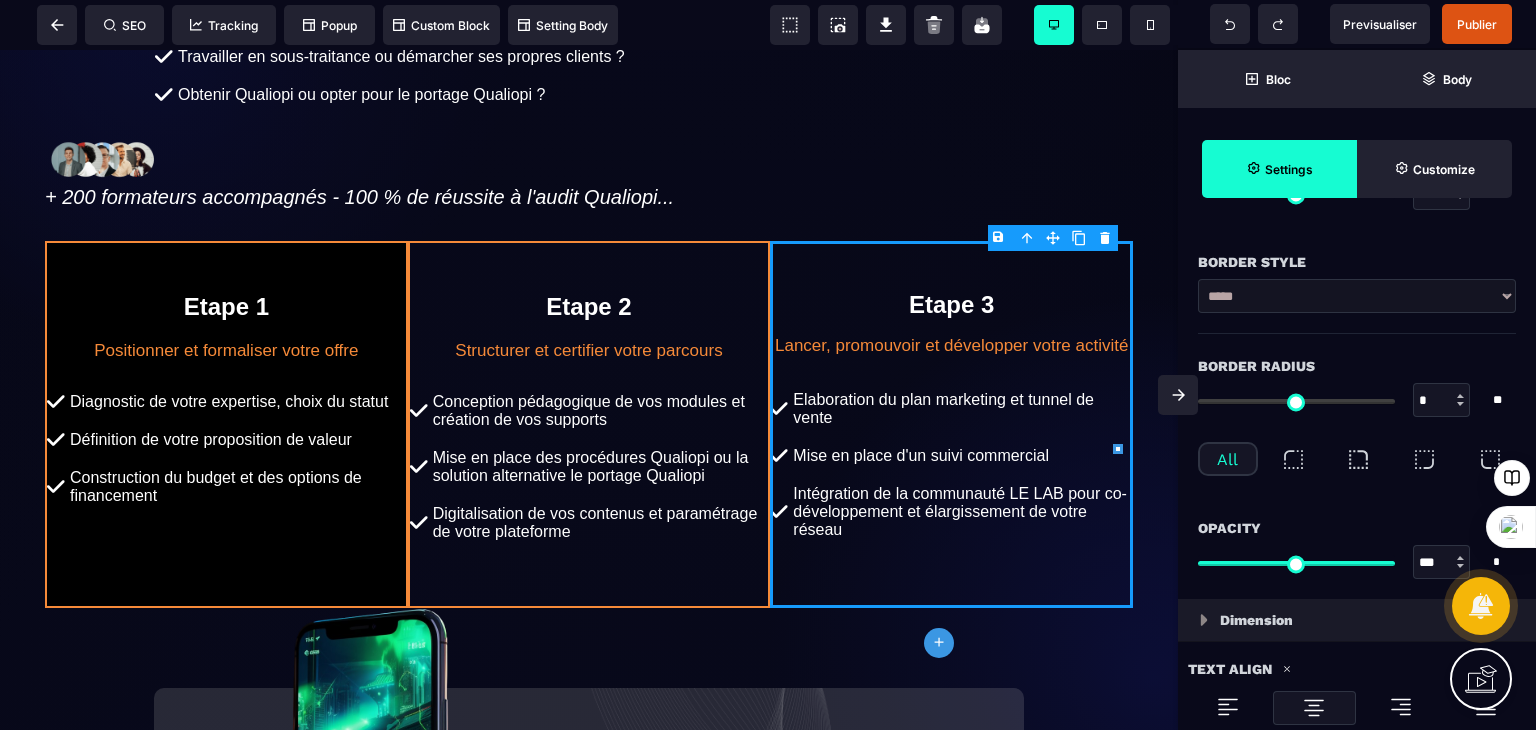 click on "**** ****** ****** ****** ***** ****** ****** ***** ***** ****** ******* *******" at bounding box center (1357, 296) 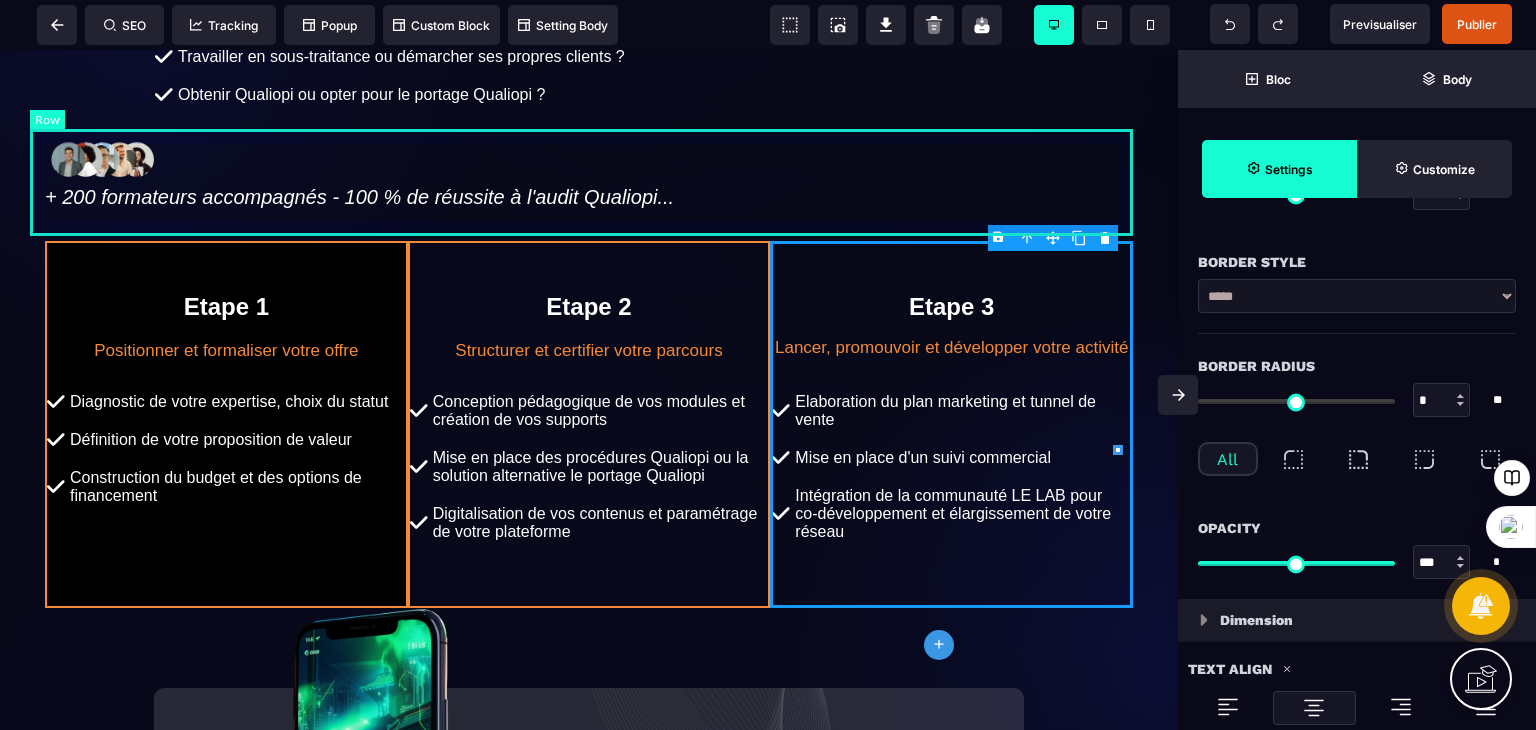 click on "+ 200 formateurs accompagnés - 100 % de réussite à l'audit Qualiopi..." at bounding box center [589, 172] 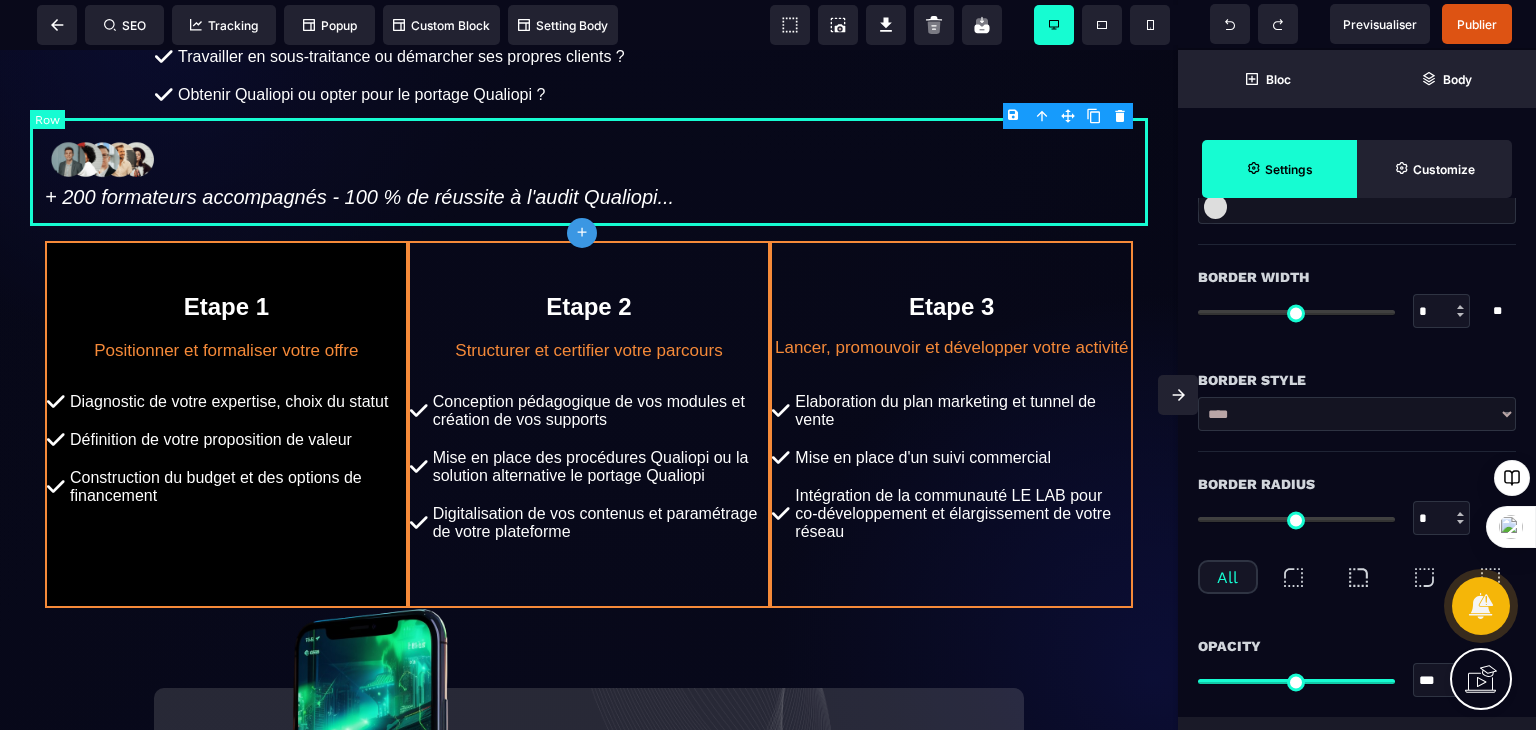 scroll, scrollTop: 0, scrollLeft: 0, axis: both 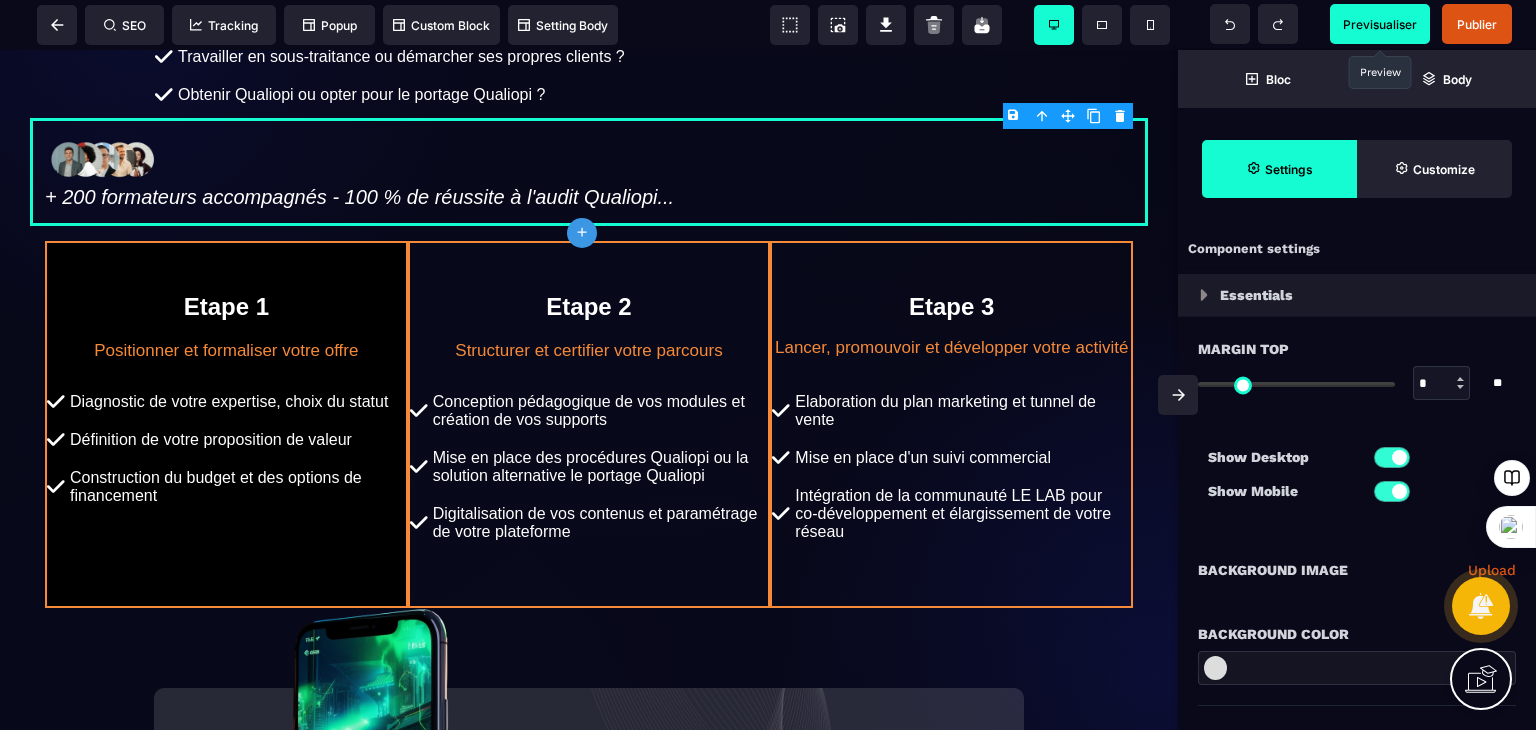 click on "Previsualiser" at bounding box center [1380, 24] 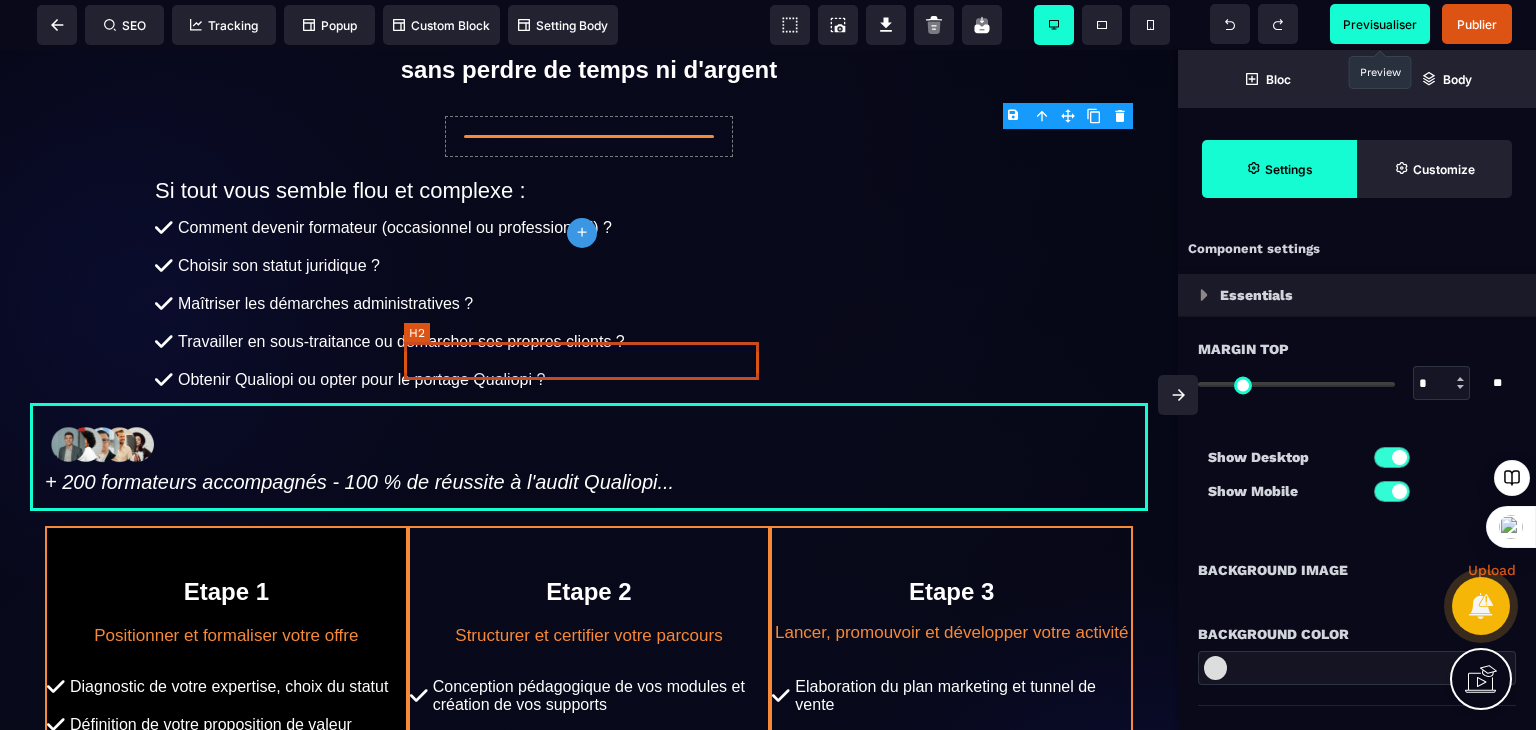 scroll, scrollTop: 243, scrollLeft: 0, axis: vertical 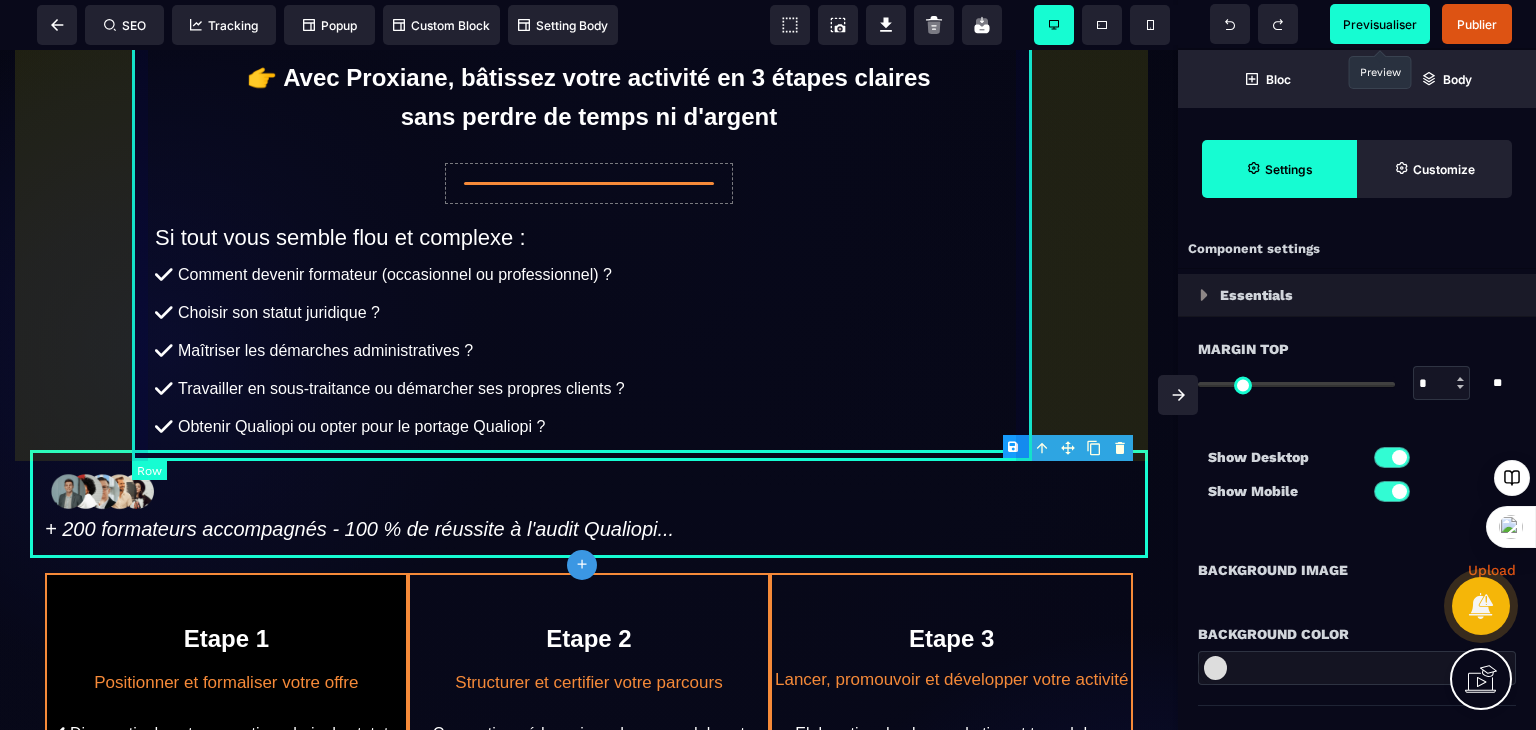 click on "👉 Avec Proxiane, bâtissez votre activité en 3 étapes claires
sans perdre de temps ni d'argent Si tout vous semble flou et complexe : Comment devenir formateur (occasionnel ou professionnel) ? Choisir son statut juridique ? Maîtriser les démarches administratives ? Travailler en sous-traitance ou démarcher ses propres clients ? Obtenir Qualiopi ou opter pour le portage Qualiopi ?" at bounding box center [589, 237] 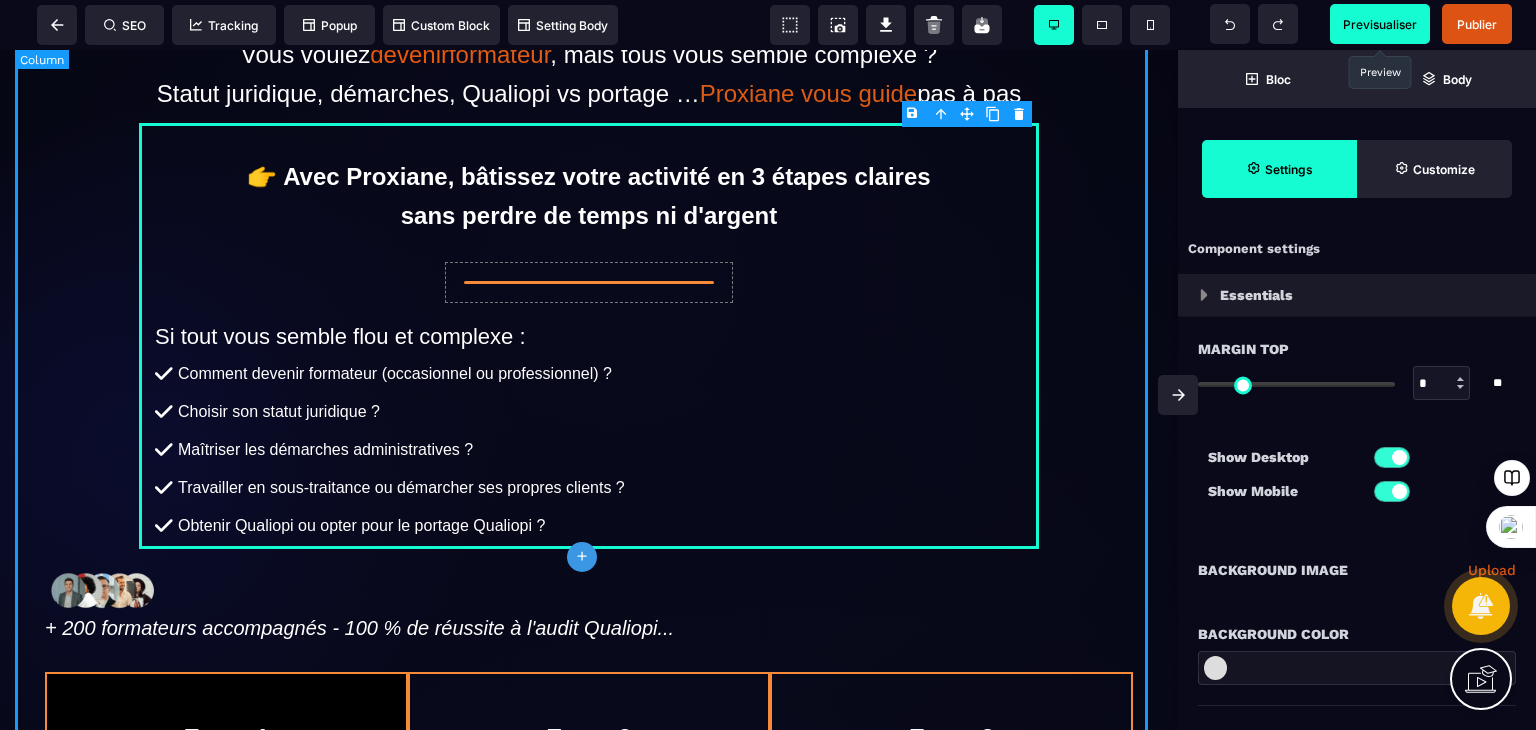scroll, scrollTop: 272, scrollLeft: 0, axis: vertical 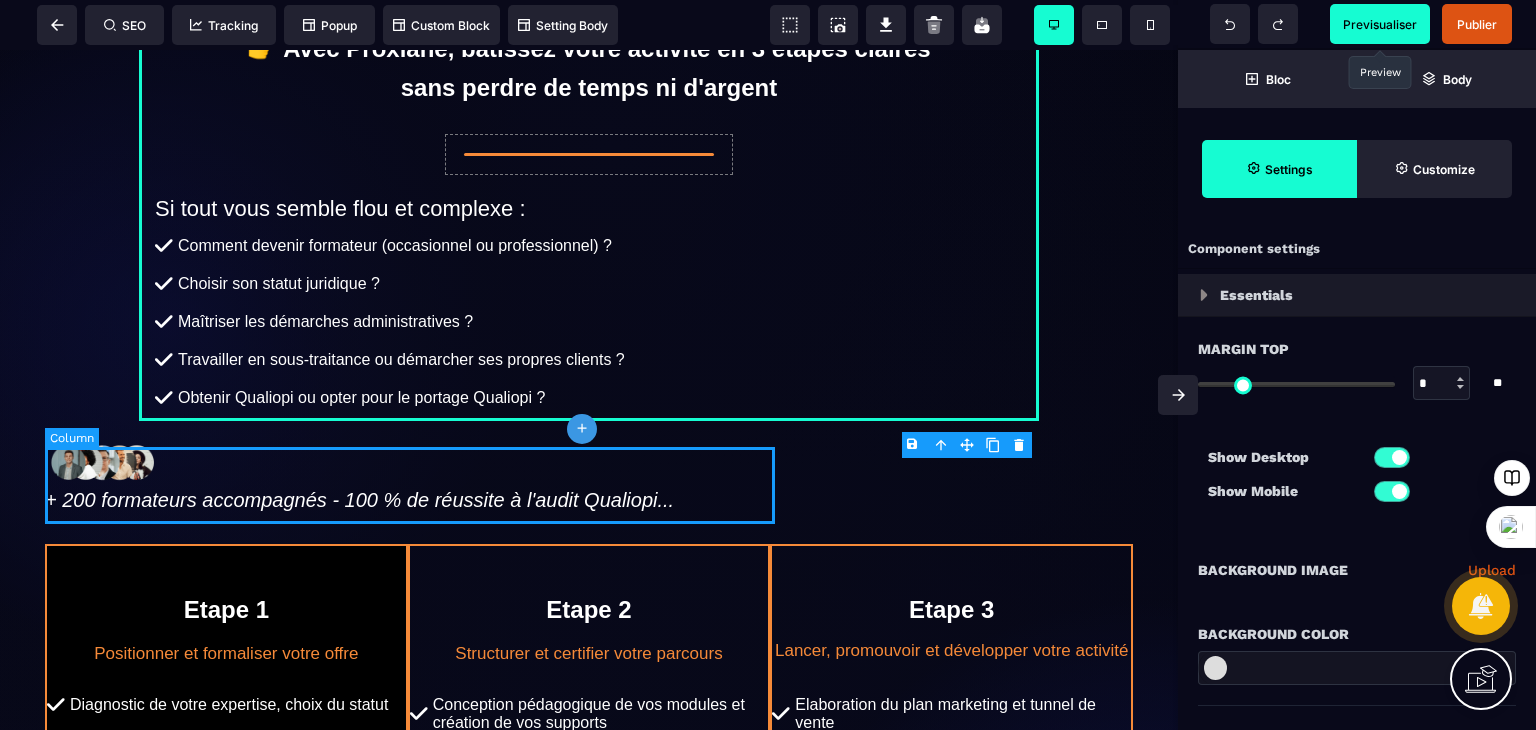 click on "+ 200 formateurs accompagnés - 100 % de réussite à l'audit Qualiopi..." at bounding box center (415, 475) 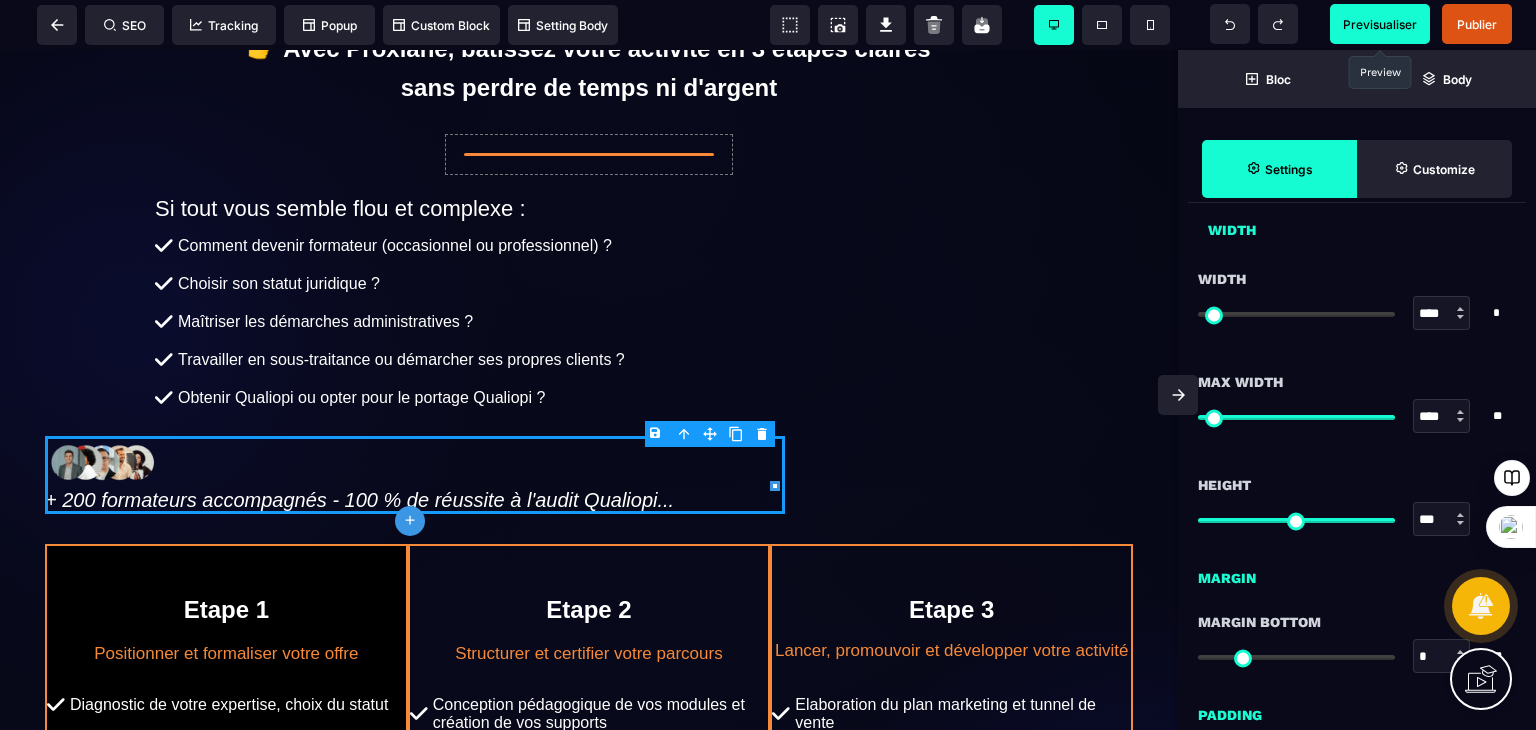 scroll, scrollTop: 1108, scrollLeft: 0, axis: vertical 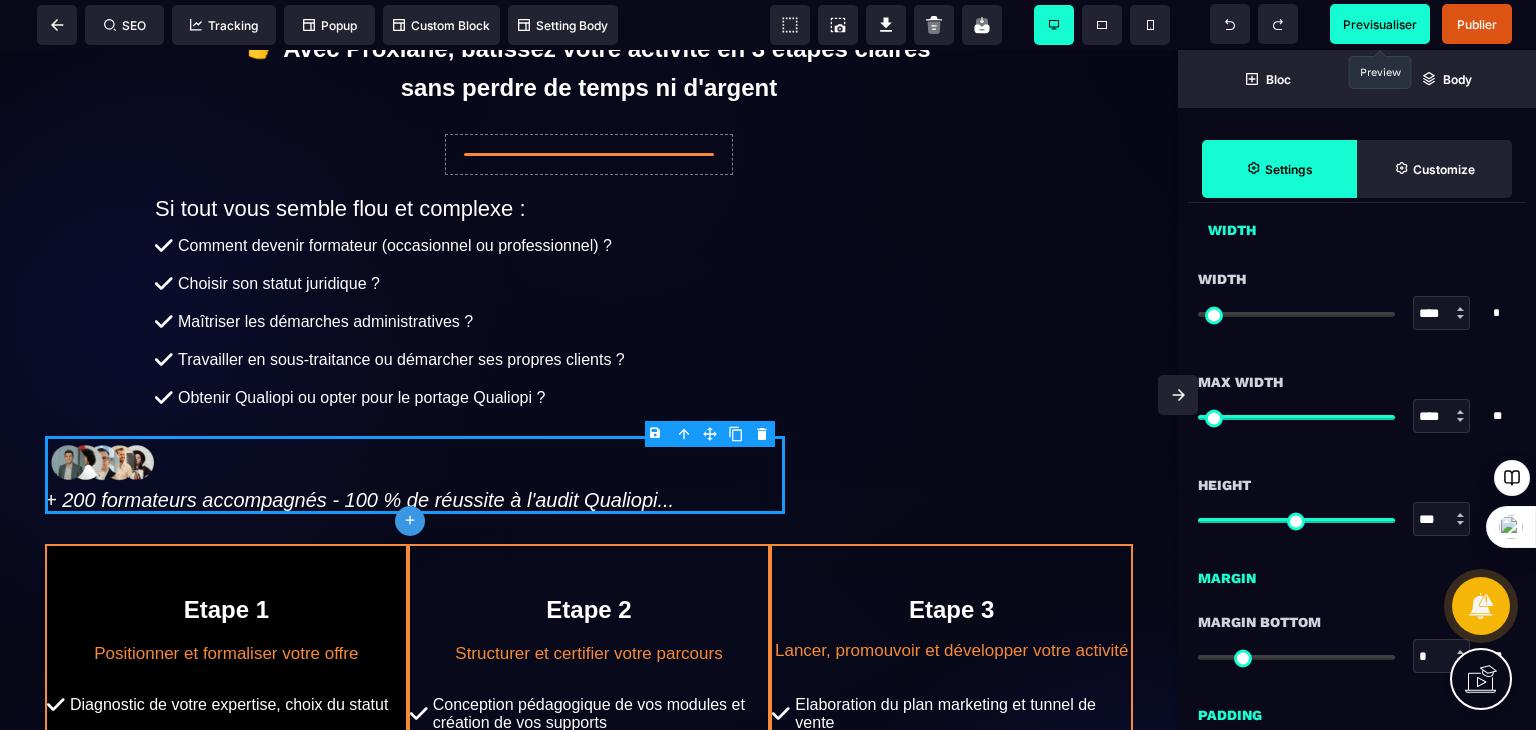 click at bounding box center (1460, 420) 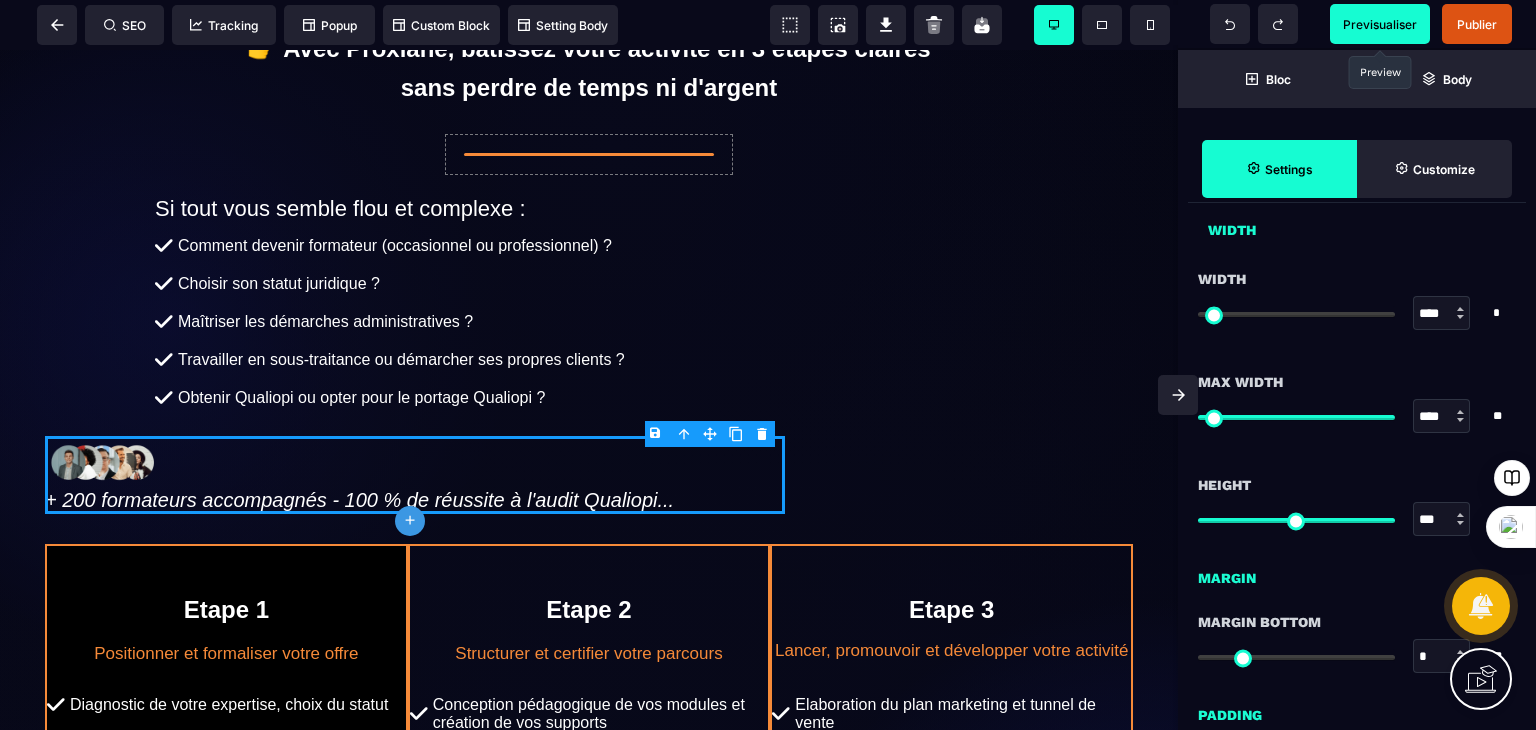 click at bounding box center [1460, 420] 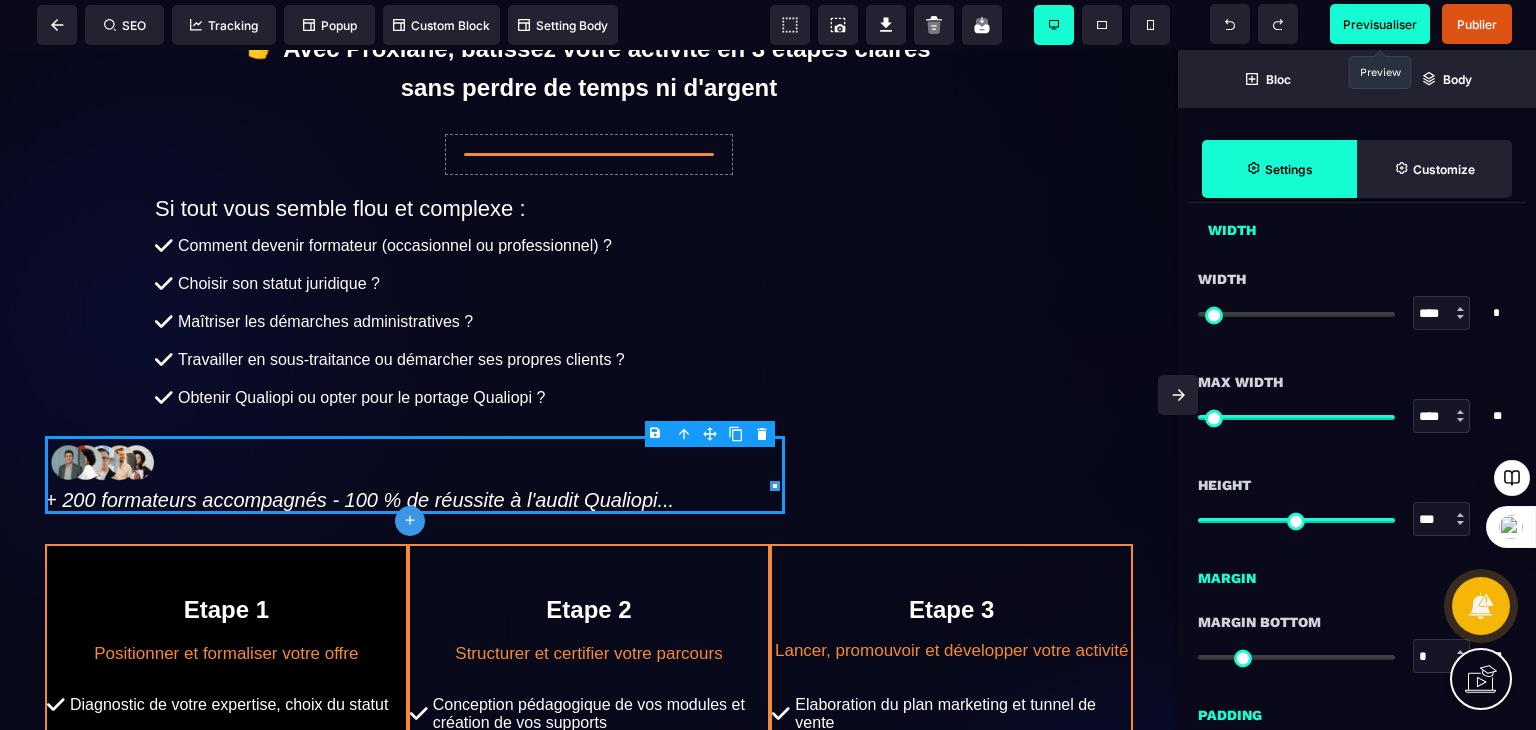 click at bounding box center [1460, 420] 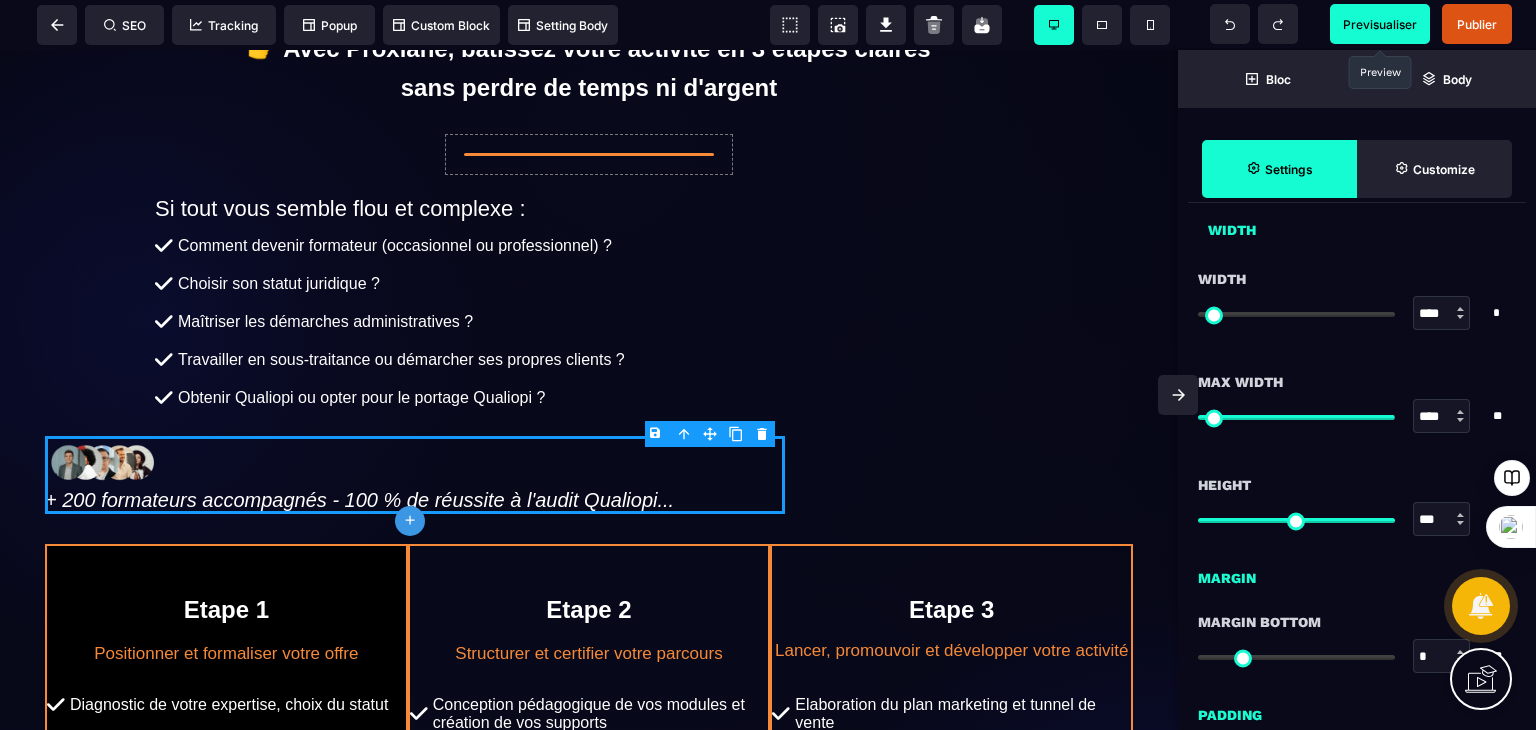 click at bounding box center [1460, 420] 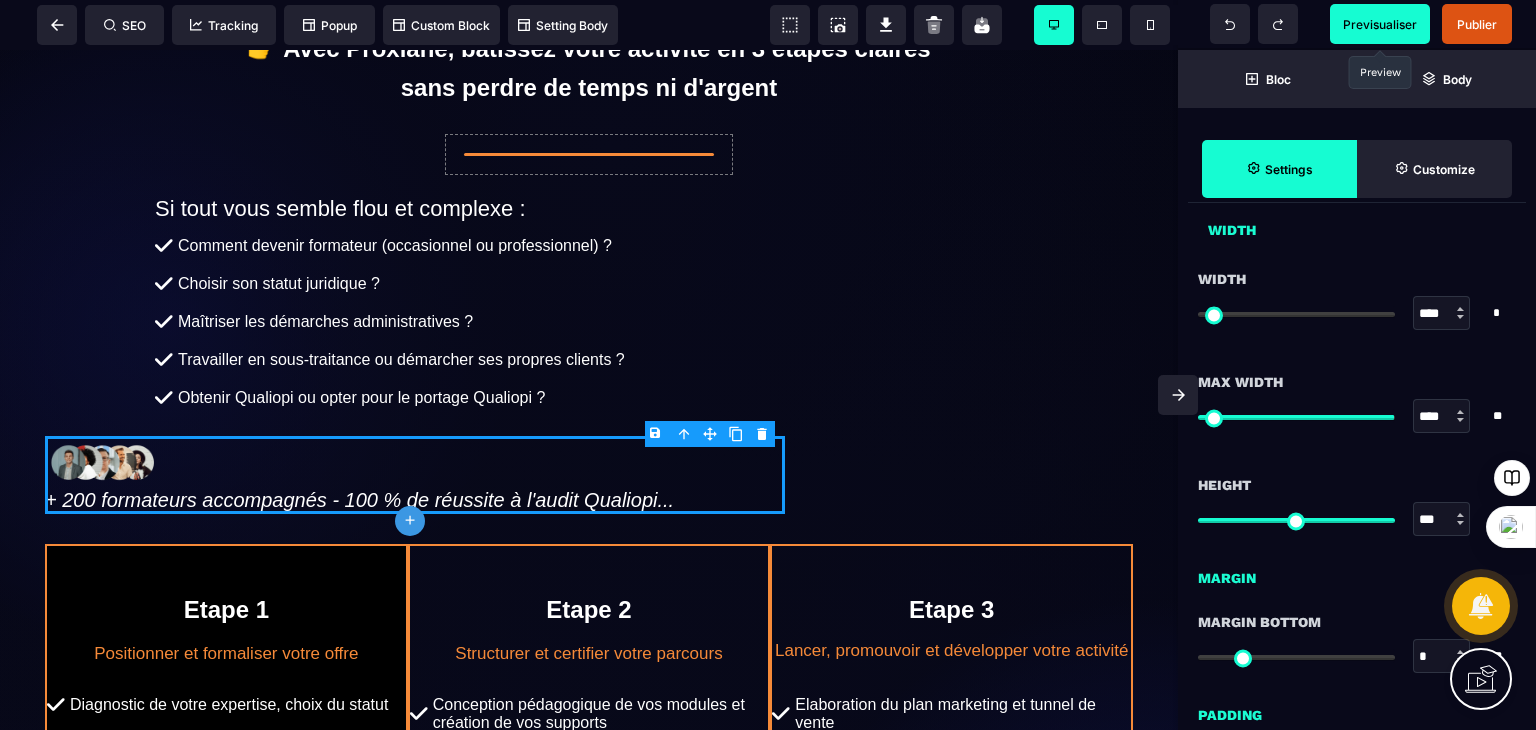 click at bounding box center (1460, 420) 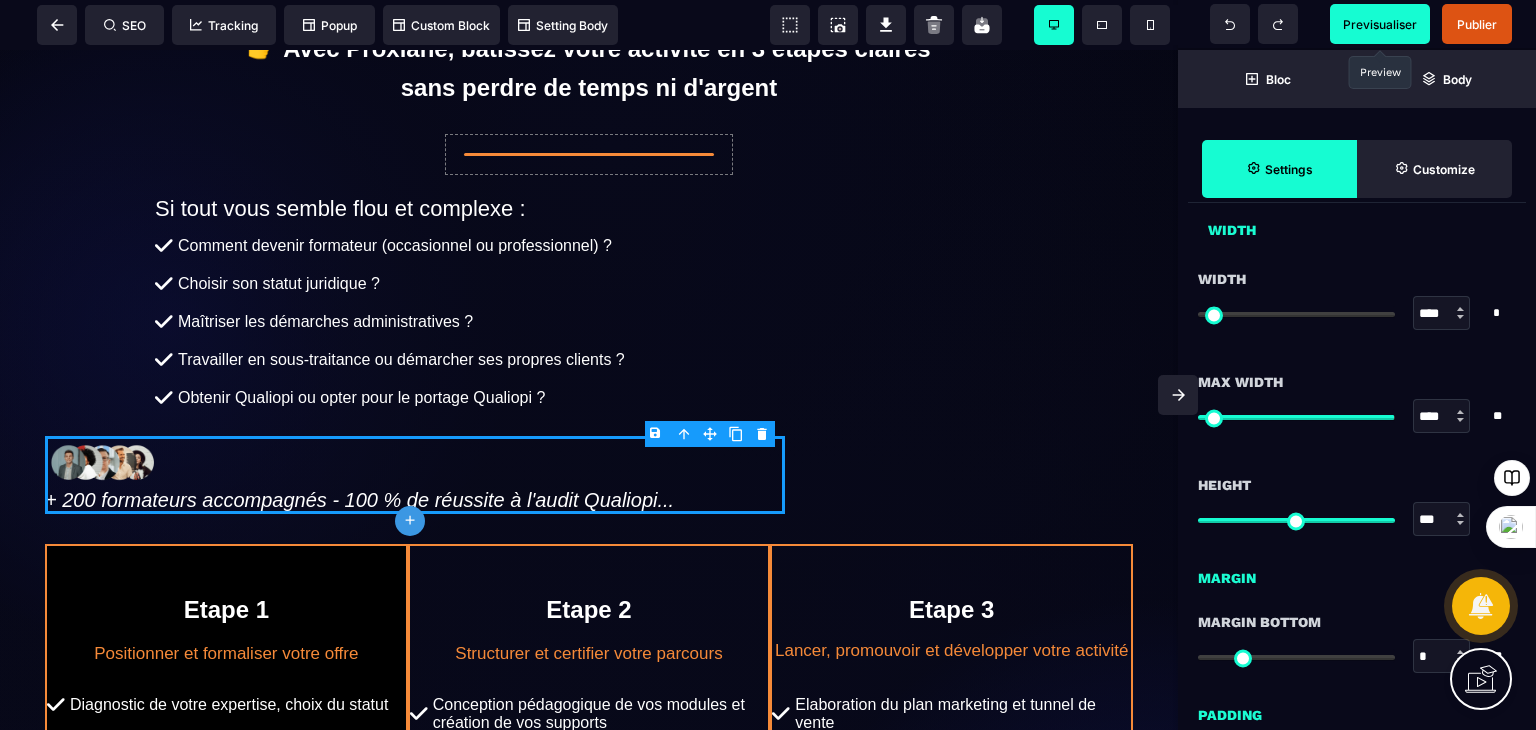 click at bounding box center (1460, 420) 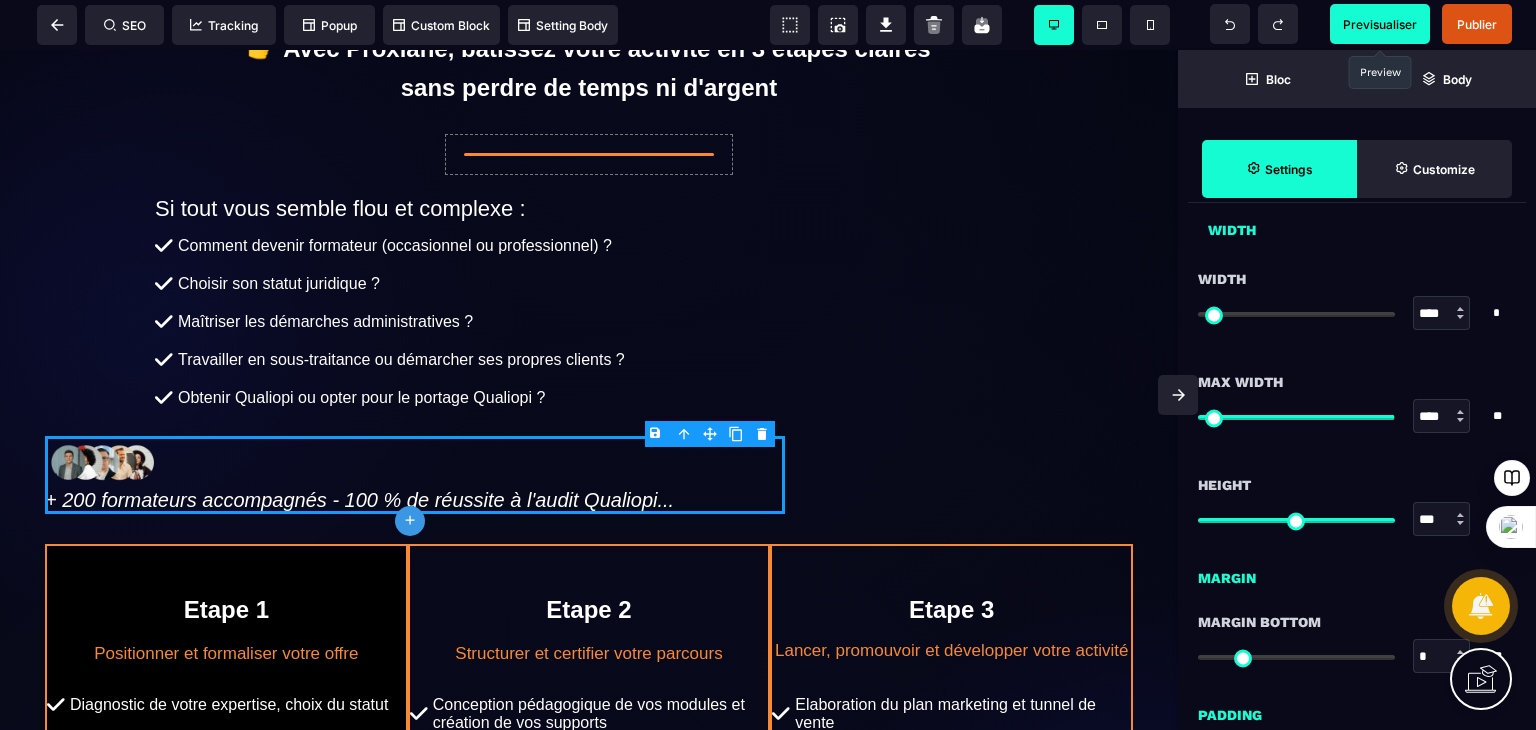 click at bounding box center (1460, 420) 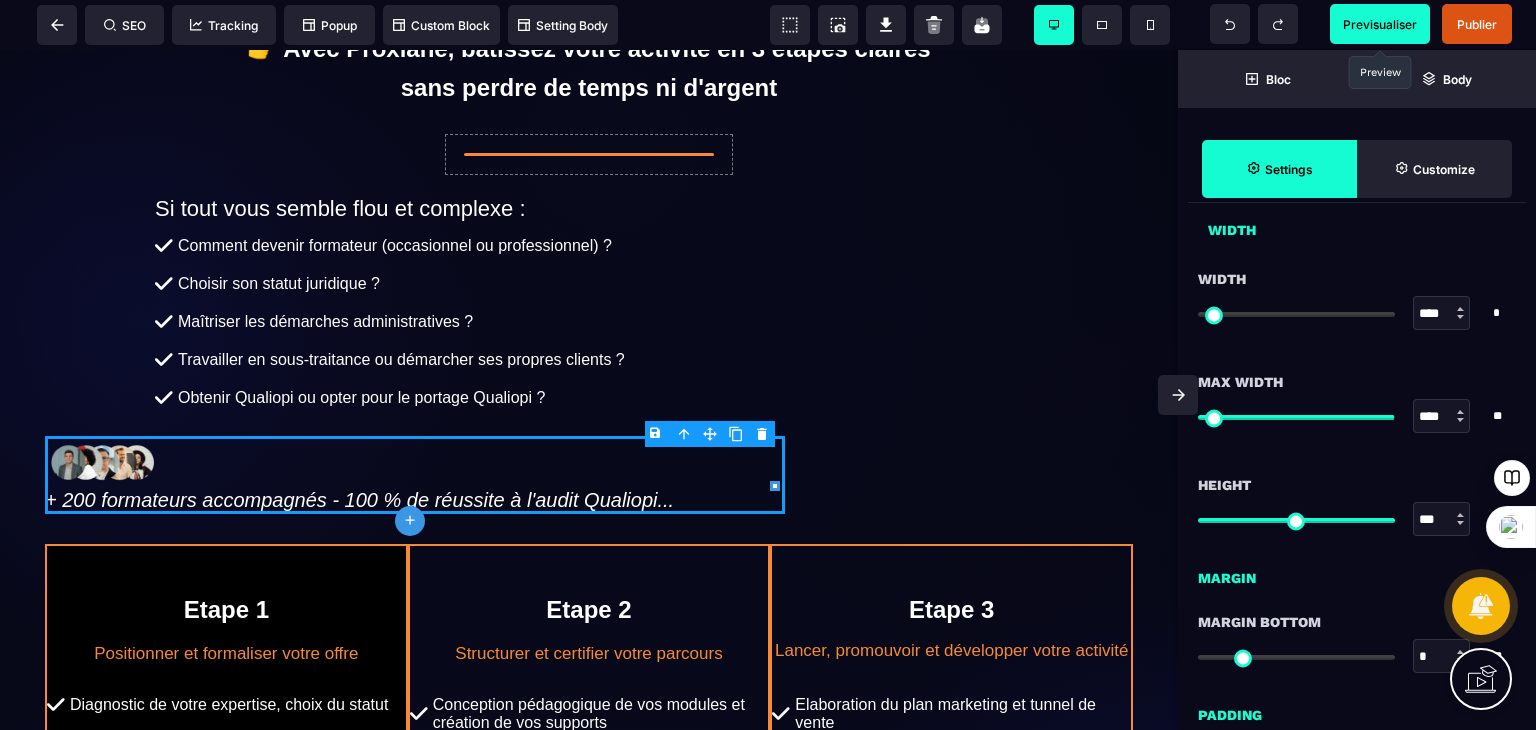 click at bounding box center [1460, 420] 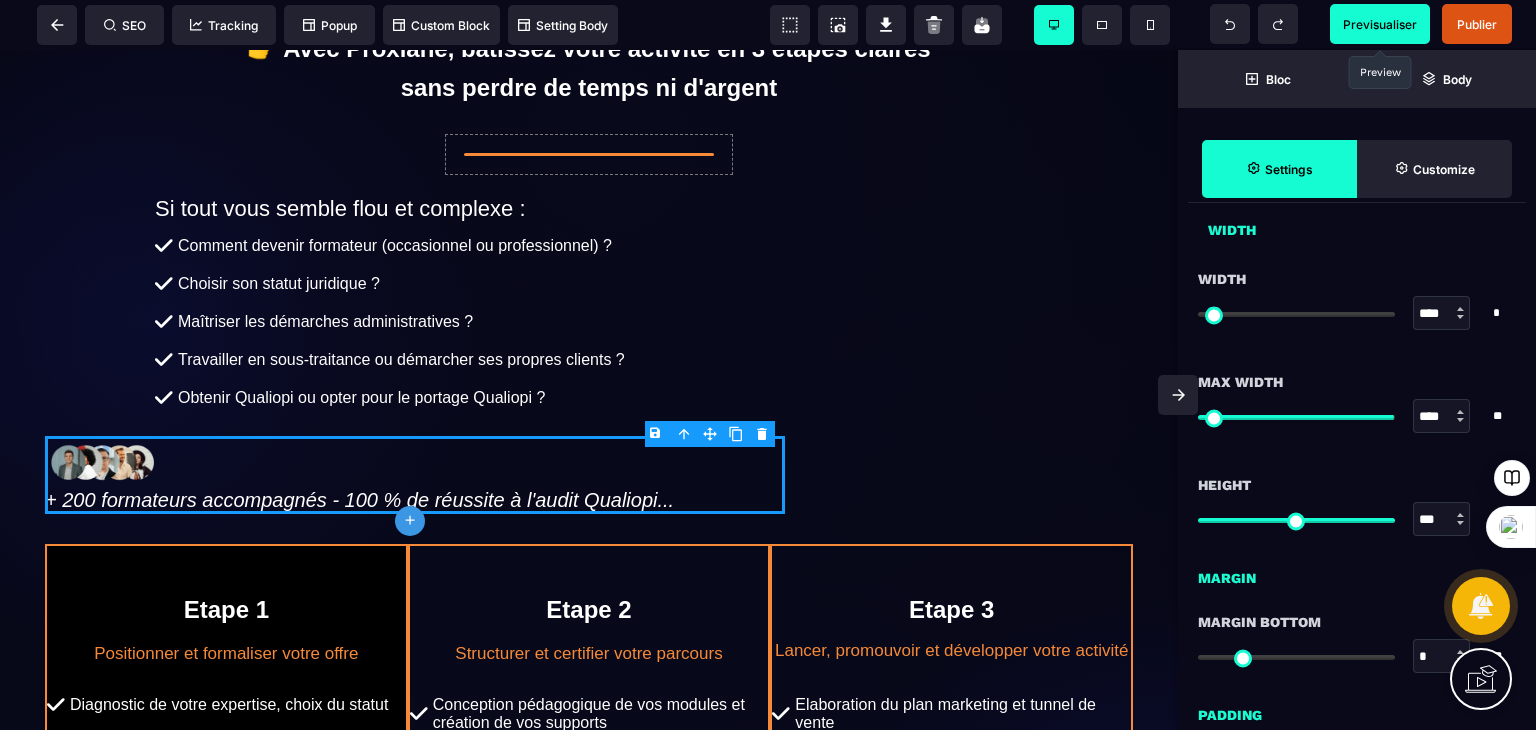 click at bounding box center (1460, 420) 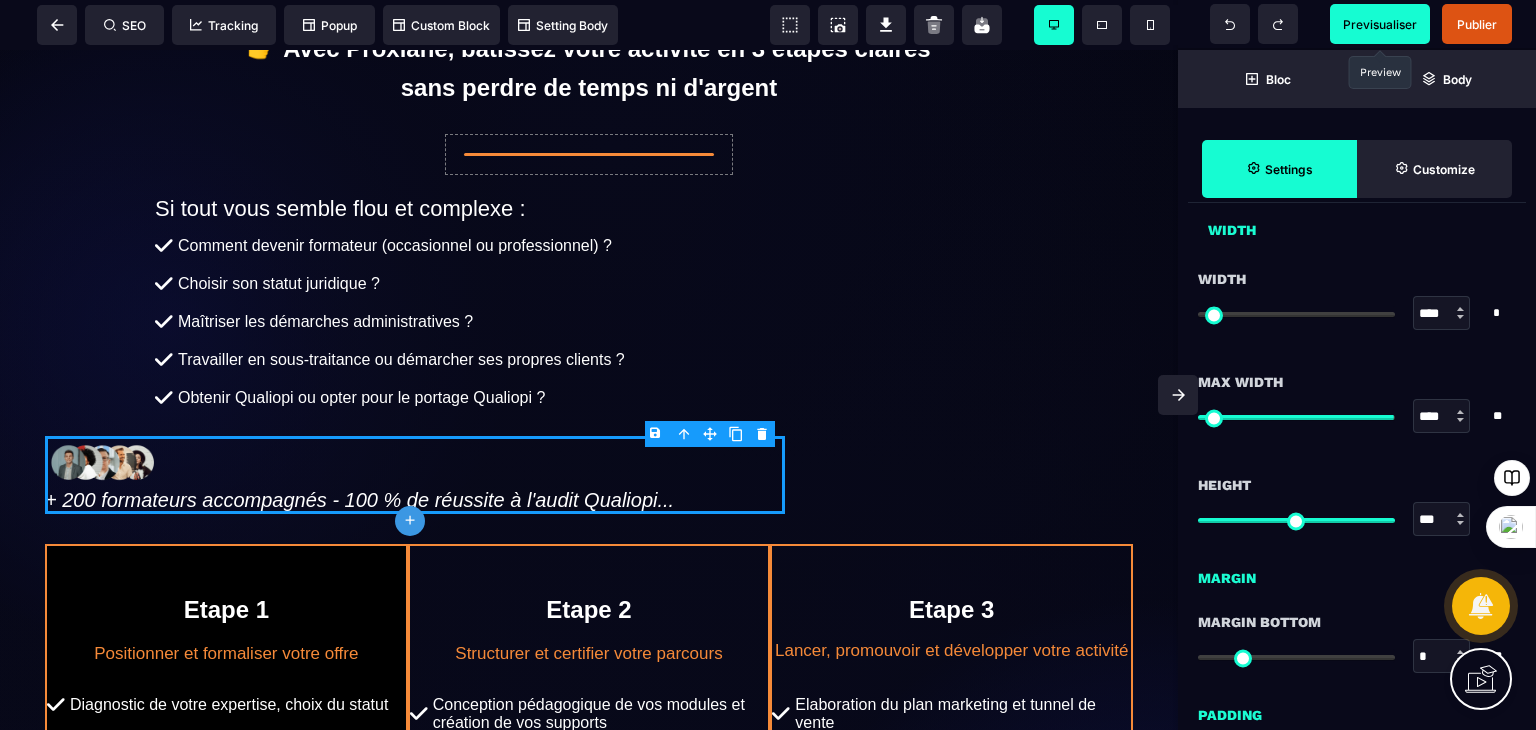 click at bounding box center (1460, 420) 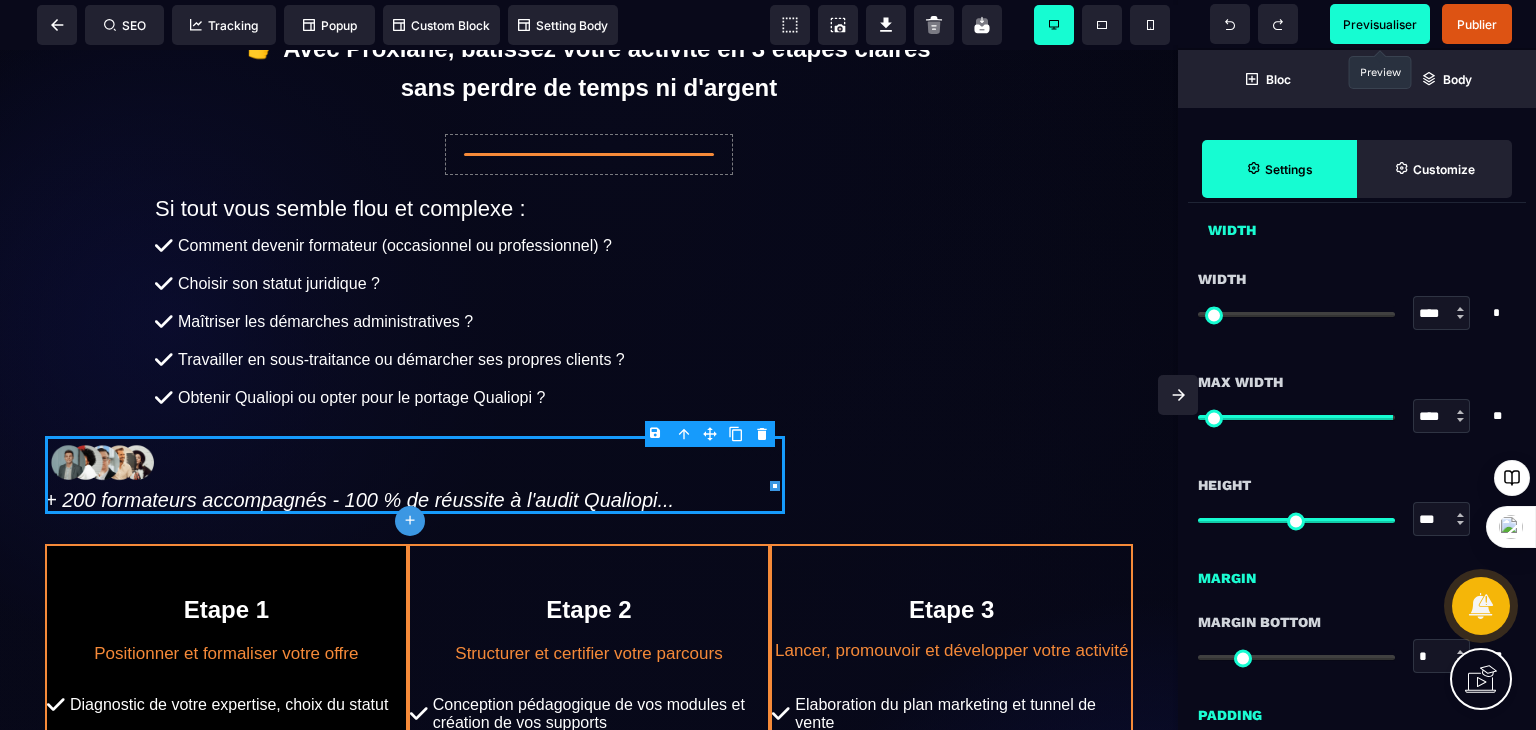 click at bounding box center [1460, 420] 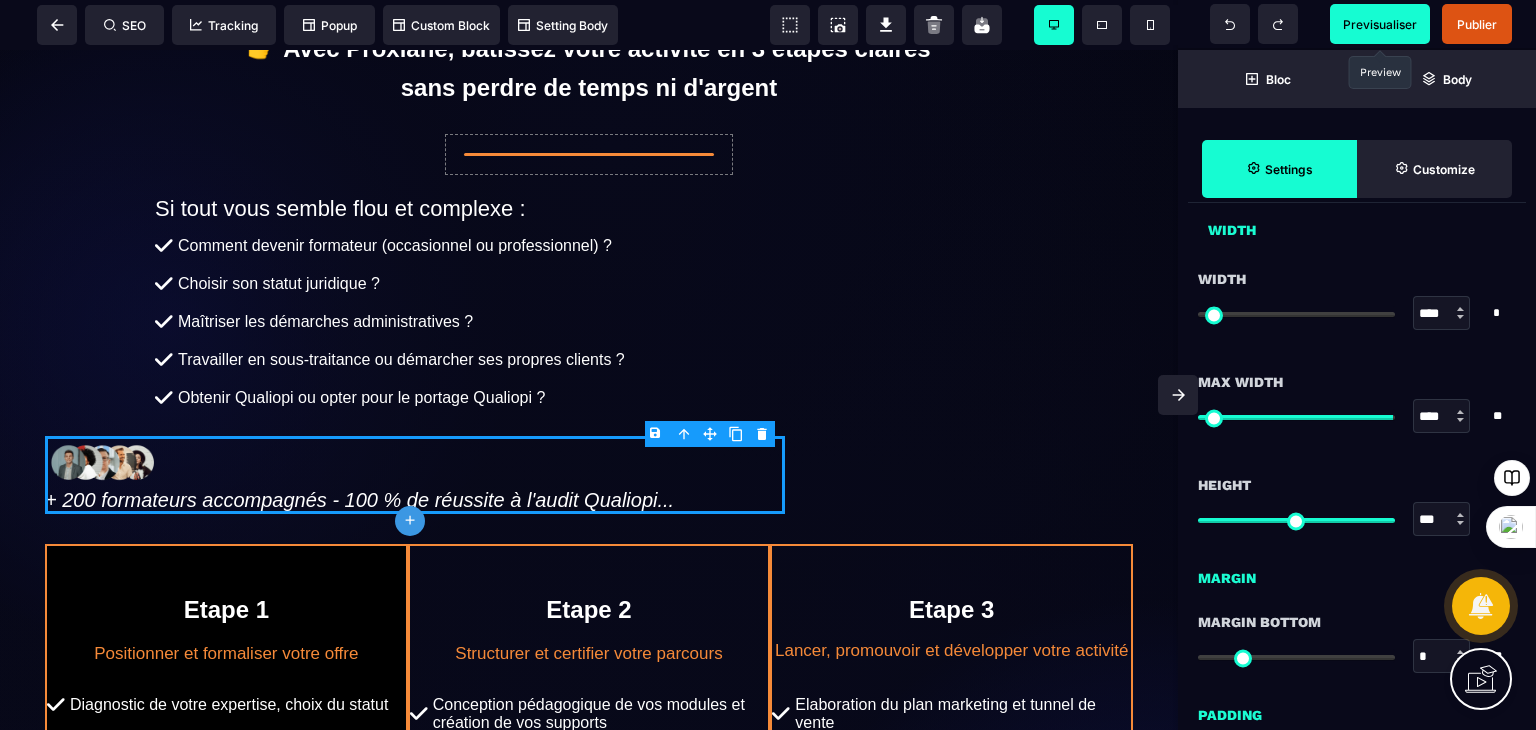 click at bounding box center [1460, 420] 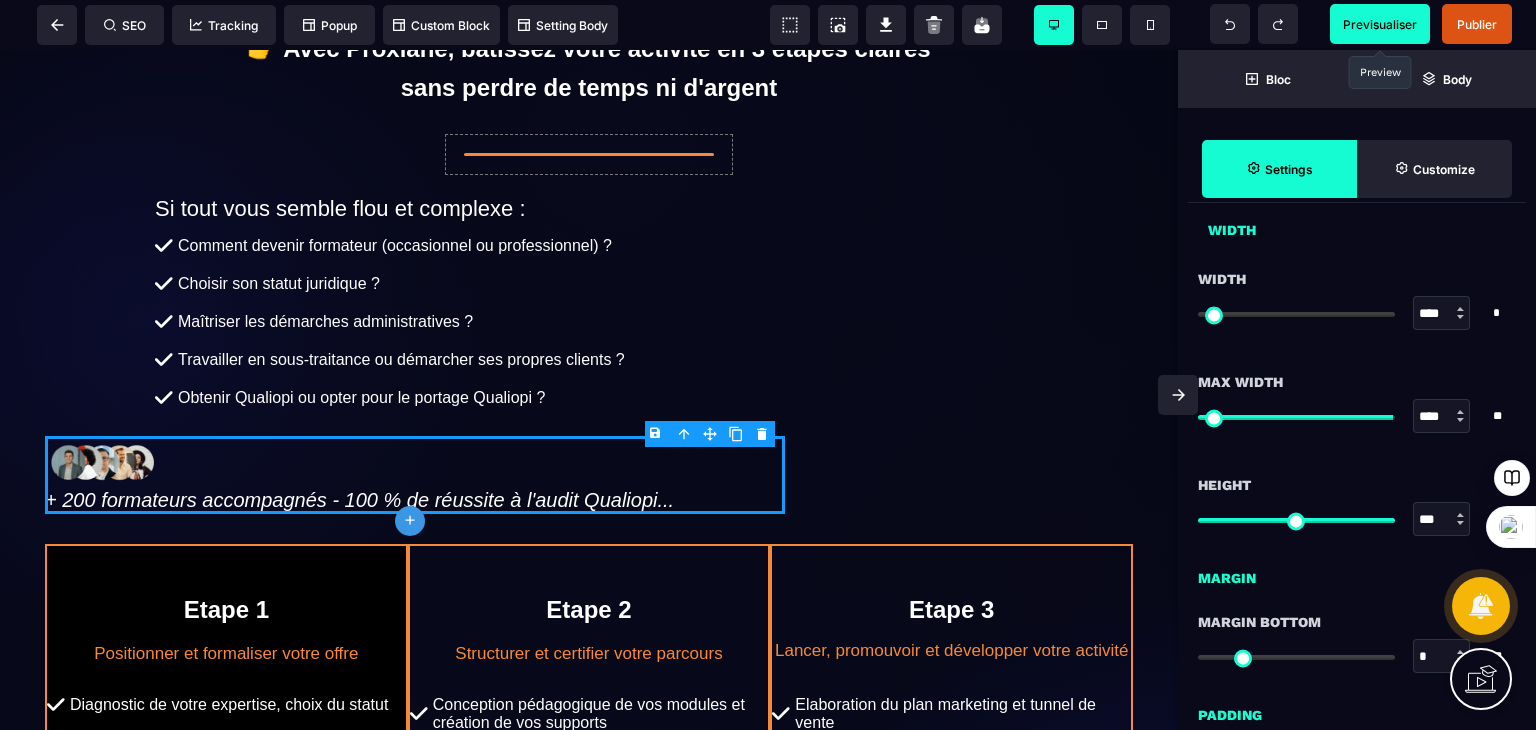 click at bounding box center (1460, 420) 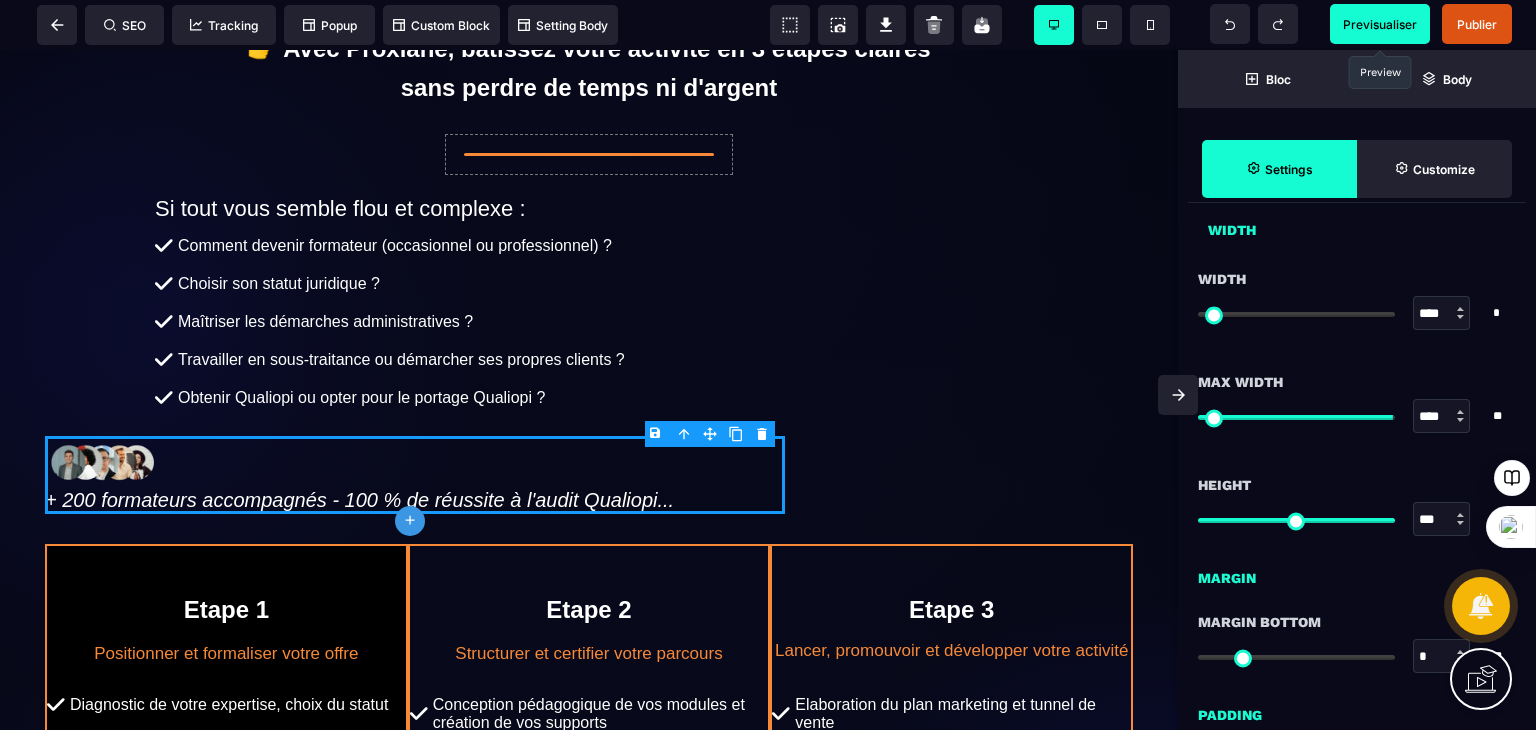 click at bounding box center (1460, 420) 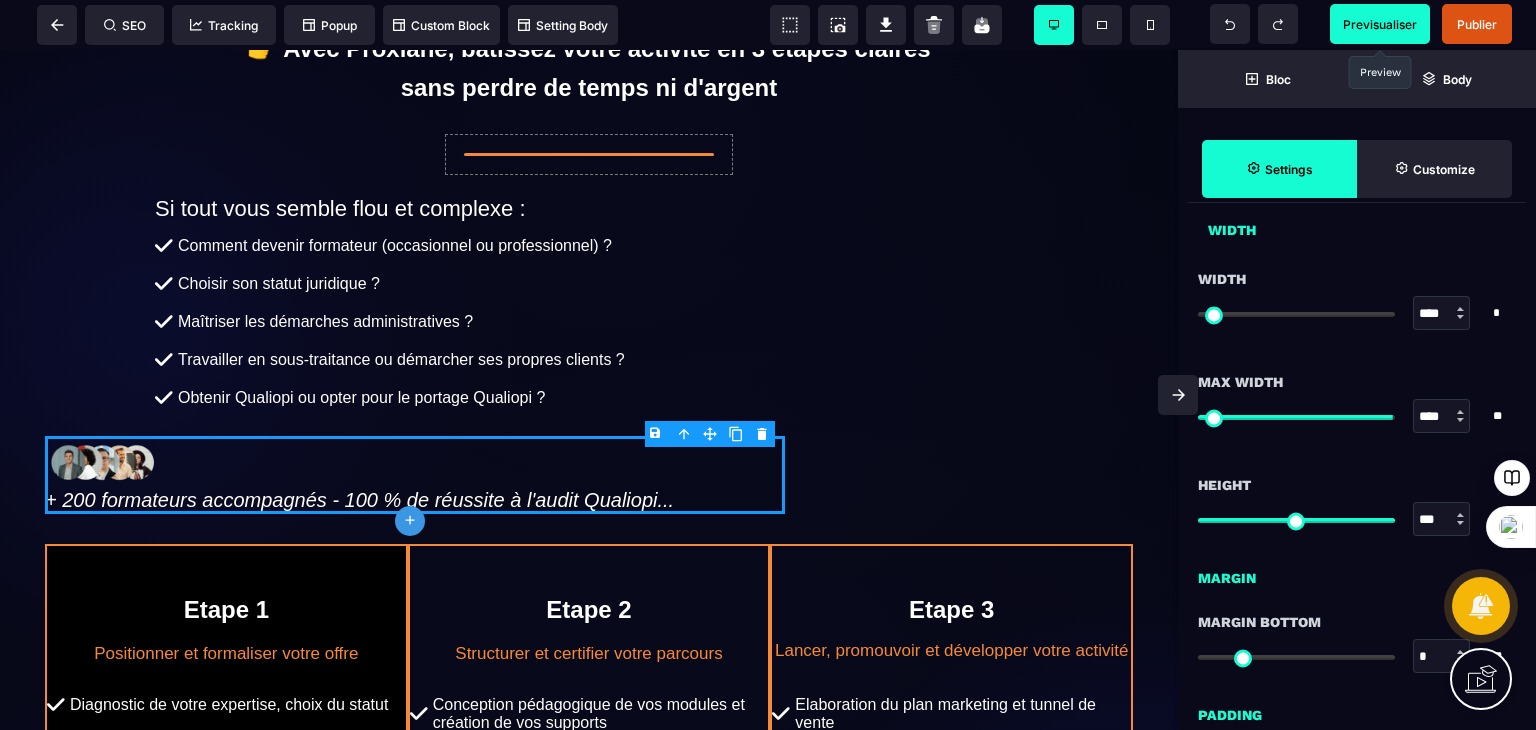 click at bounding box center [1460, 420] 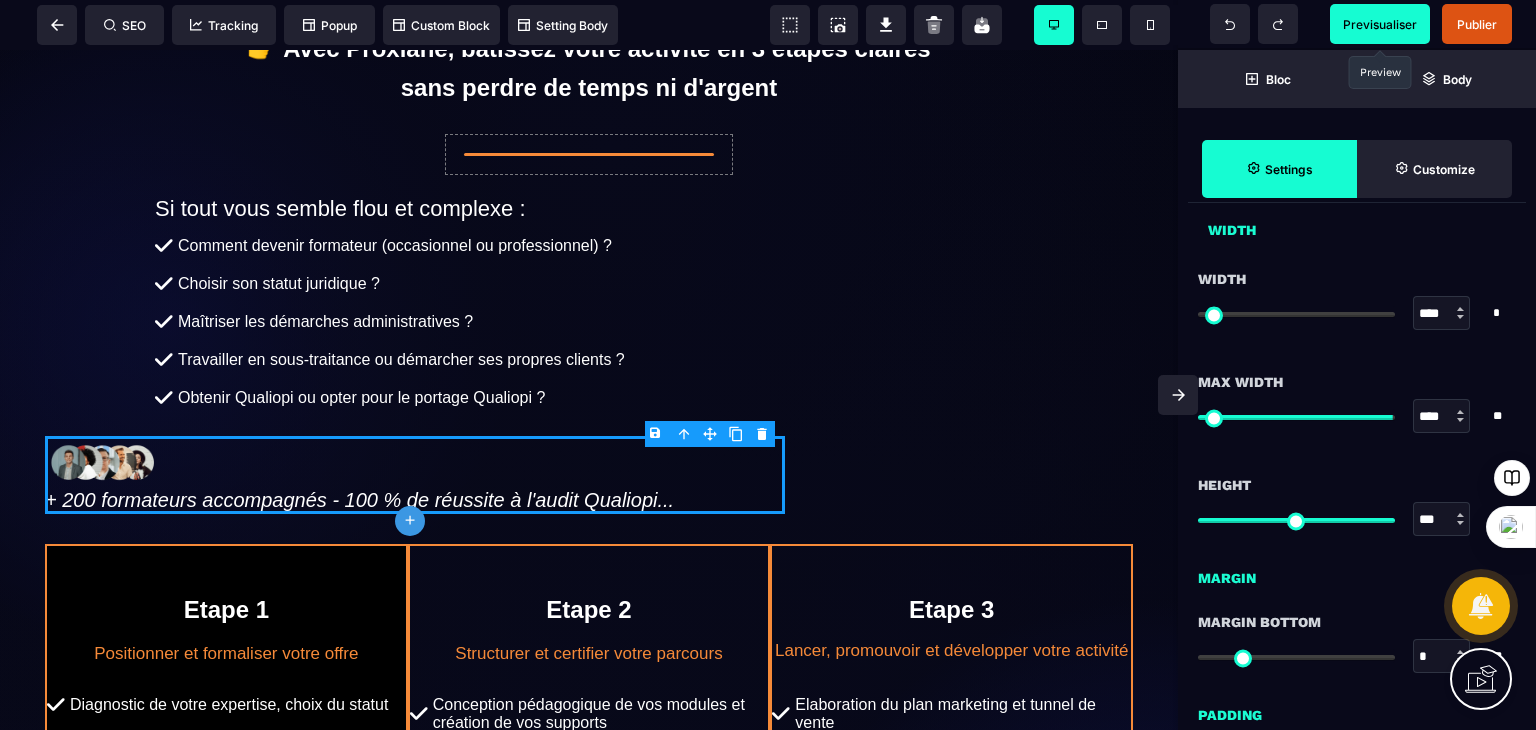 click at bounding box center [1460, 420] 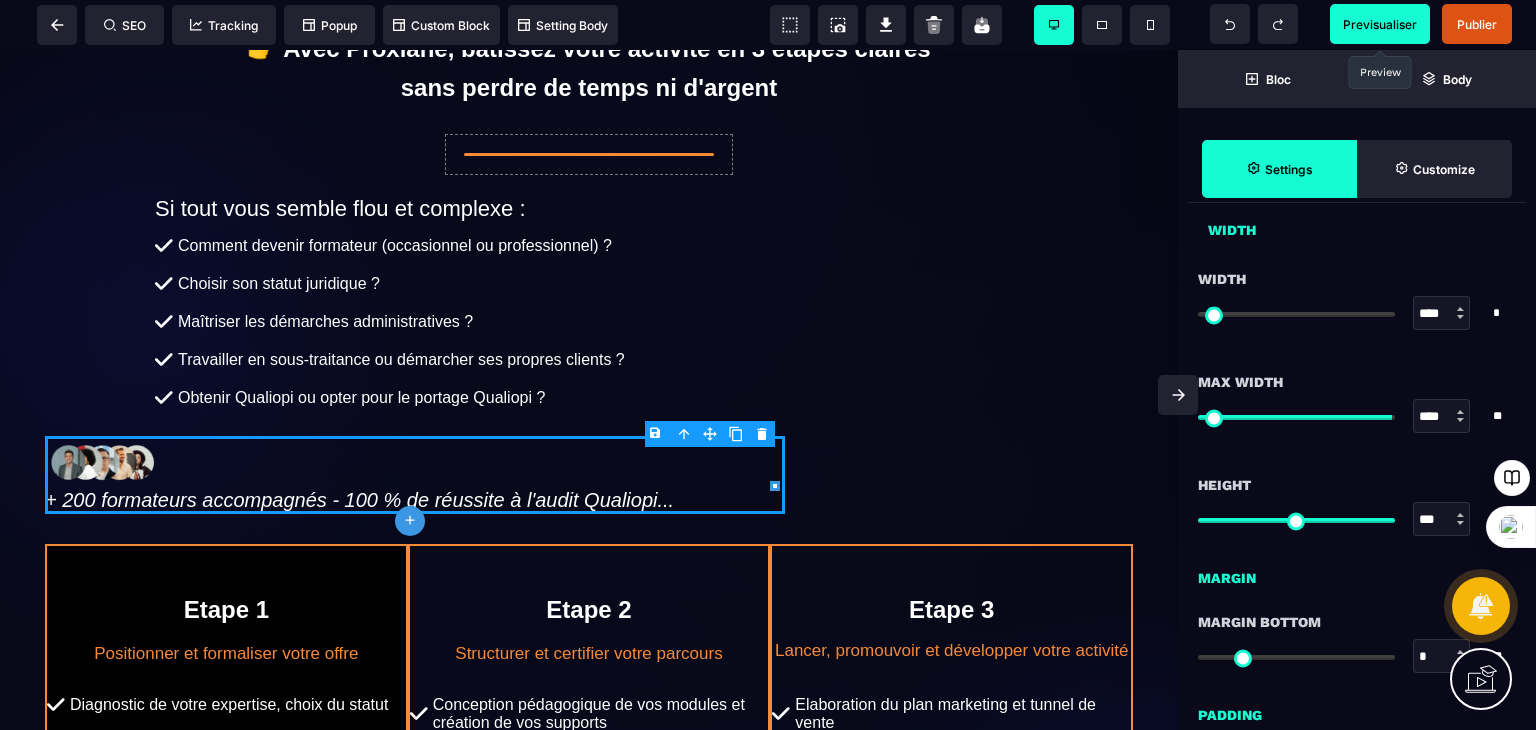 click at bounding box center [1460, 420] 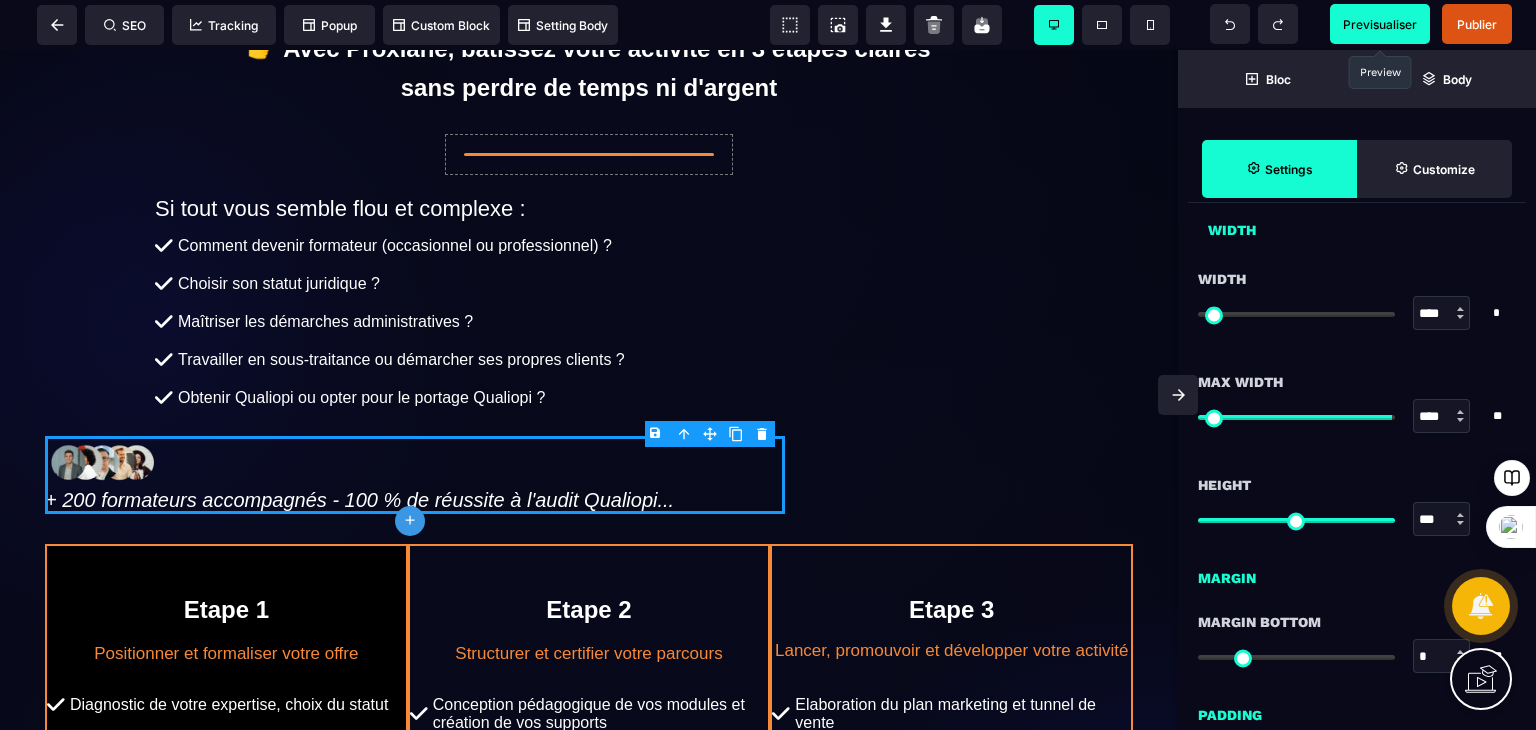 click at bounding box center (1460, 420) 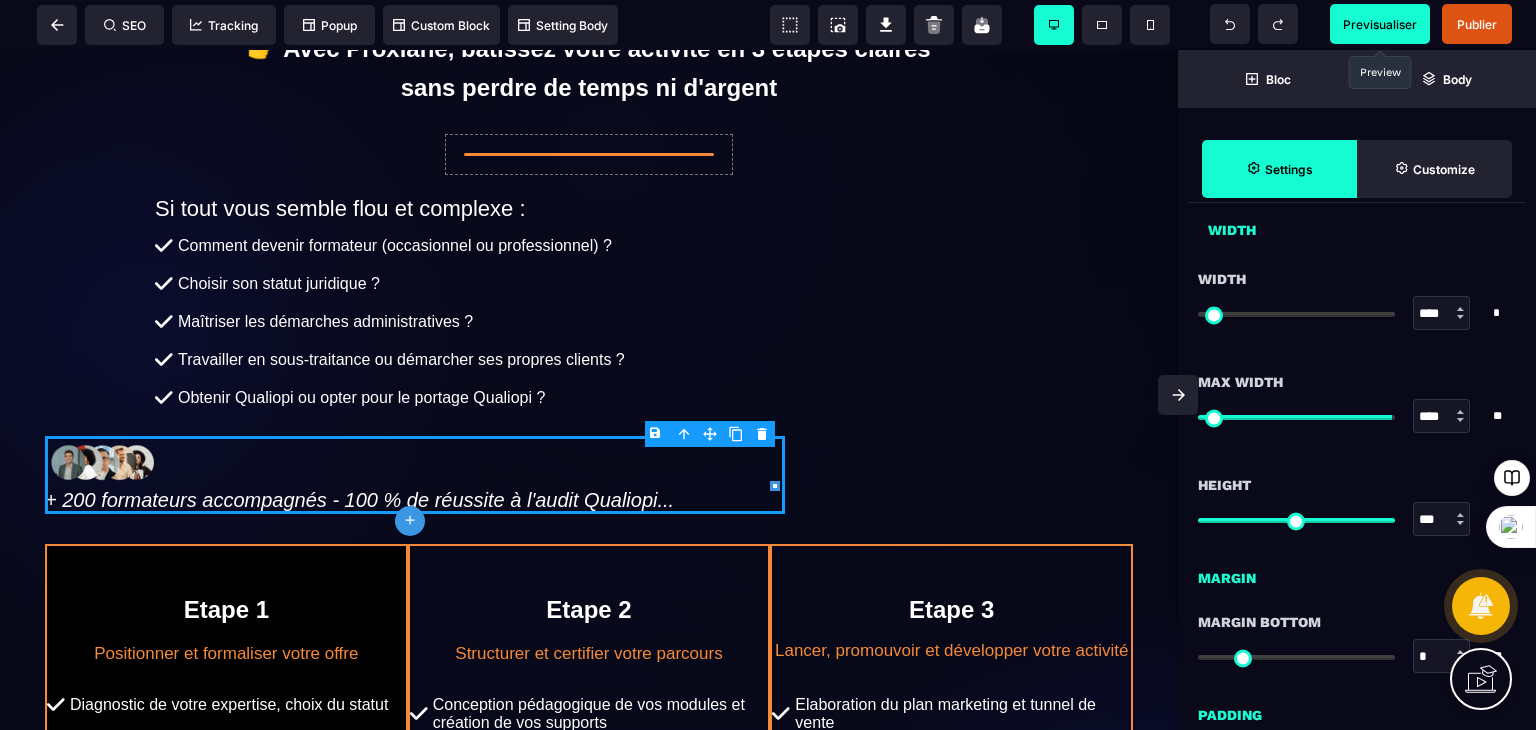 click at bounding box center [1460, 420] 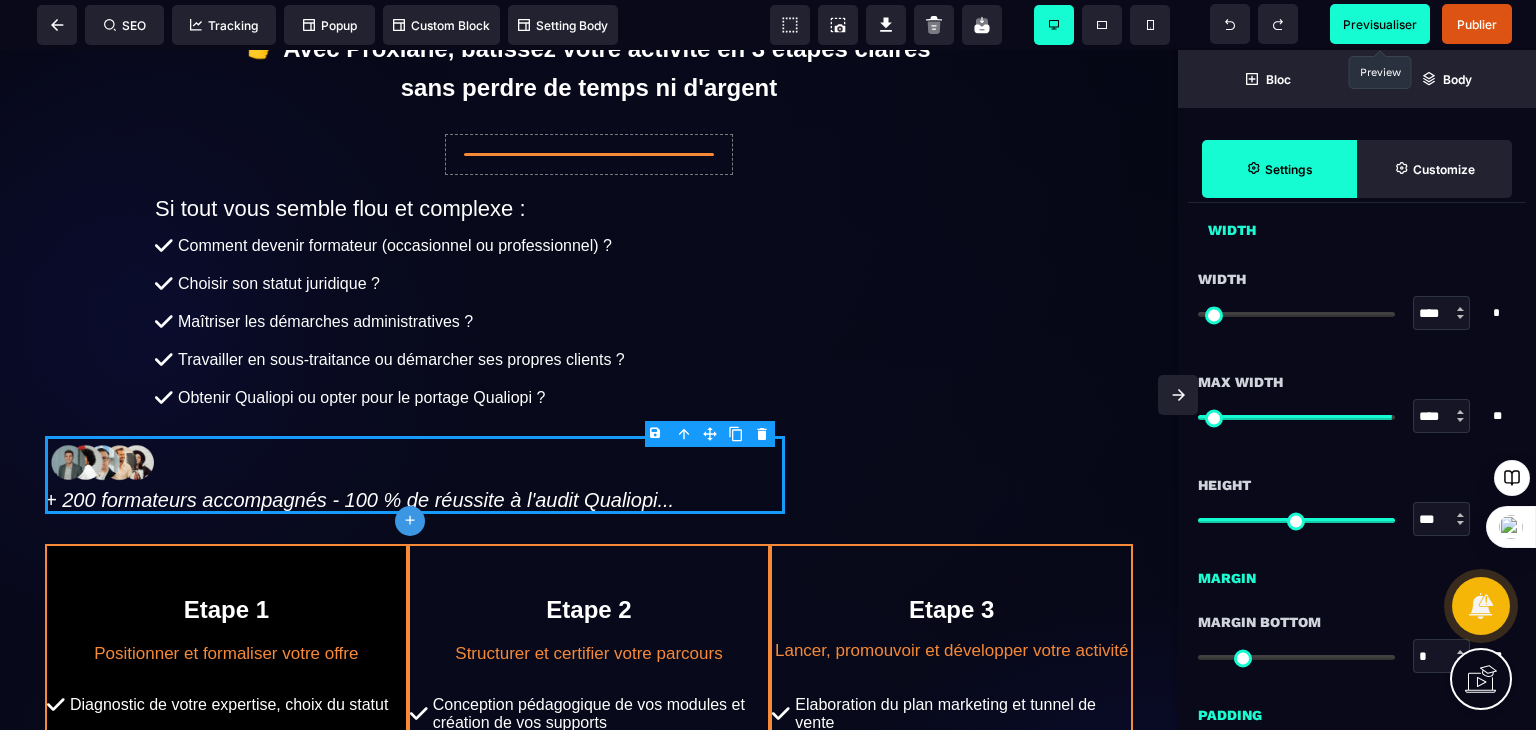 click at bounding box center [1460, 420] 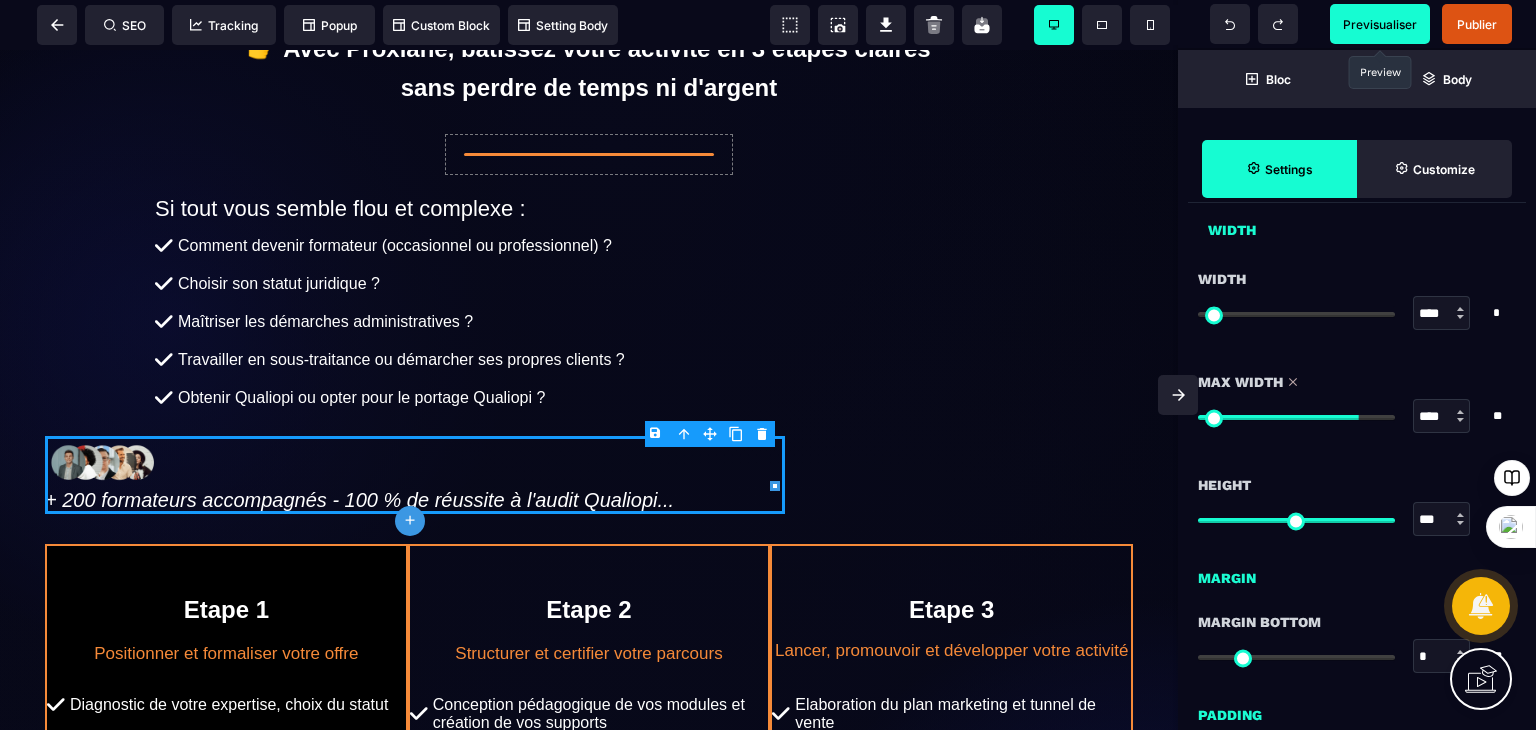 drag, startPoint x: 1382, startPoint y: 416, endPoint x: 1346, endPoint y: 413, distance: 36.124783 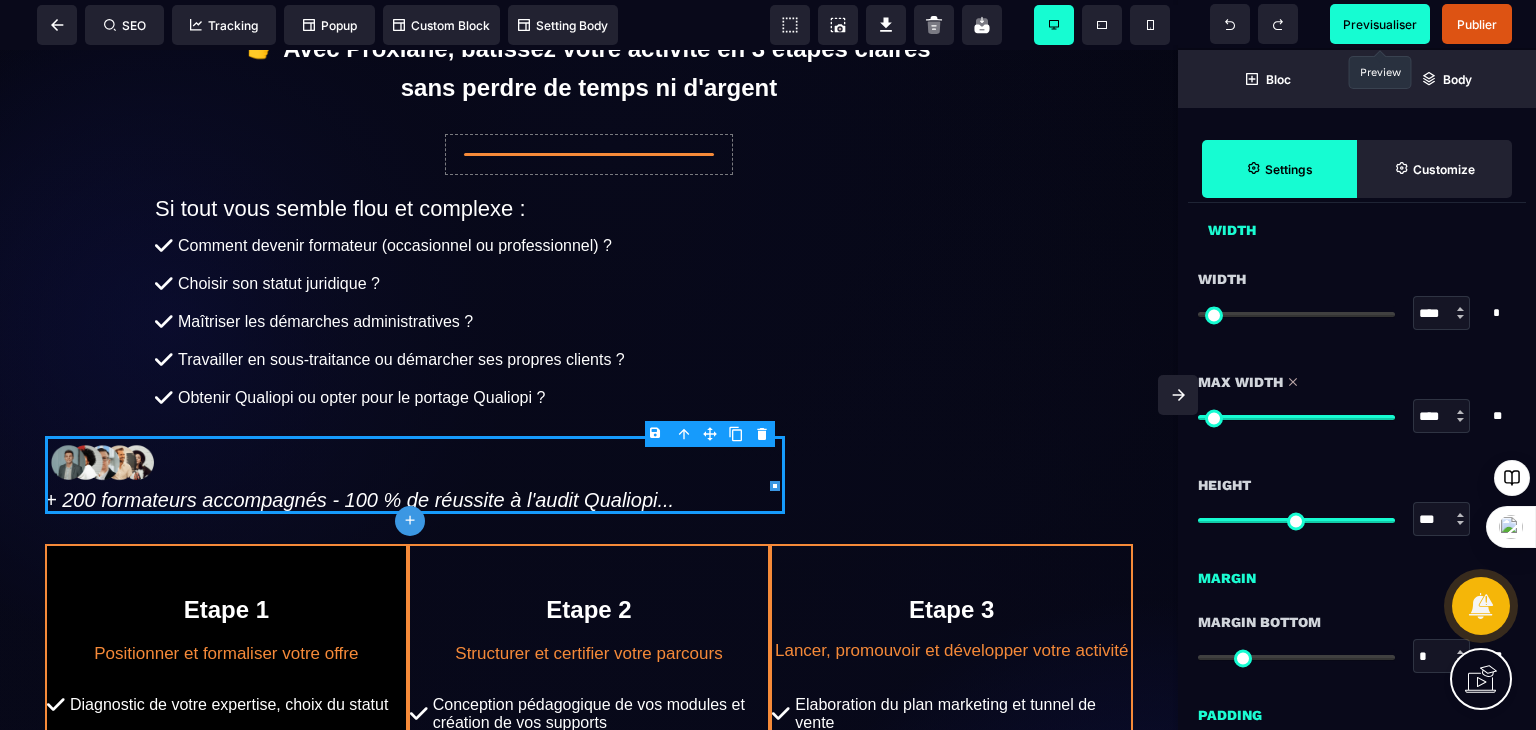 drag, startPoint x: 1346, startPoint y: 413, endPoint x: 1412, endPoint y: 421, distance: 66.48308 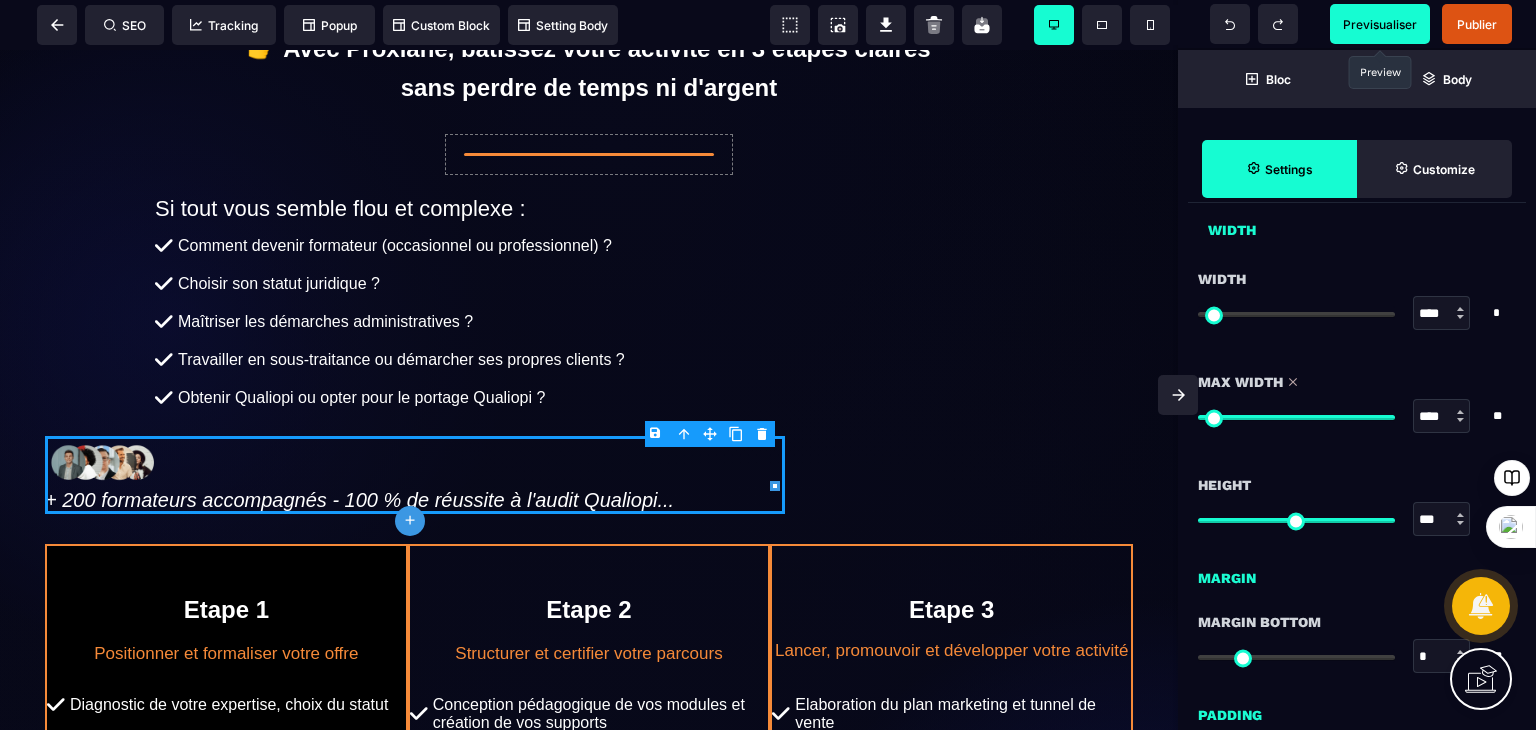 click at bounding box center (1296, 417) 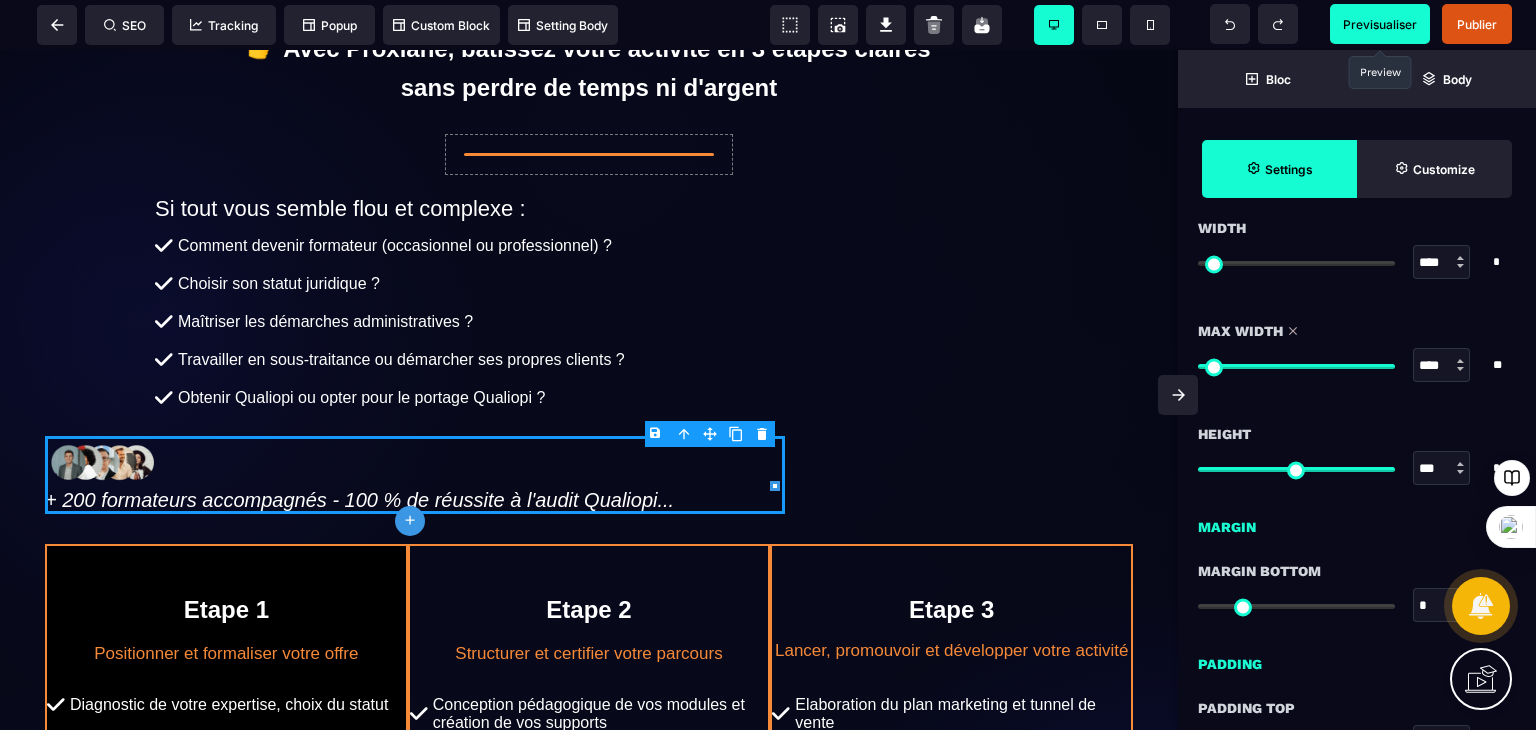 scroll, scrollTop: 1160, scrollLeft: 0, axis: vertical 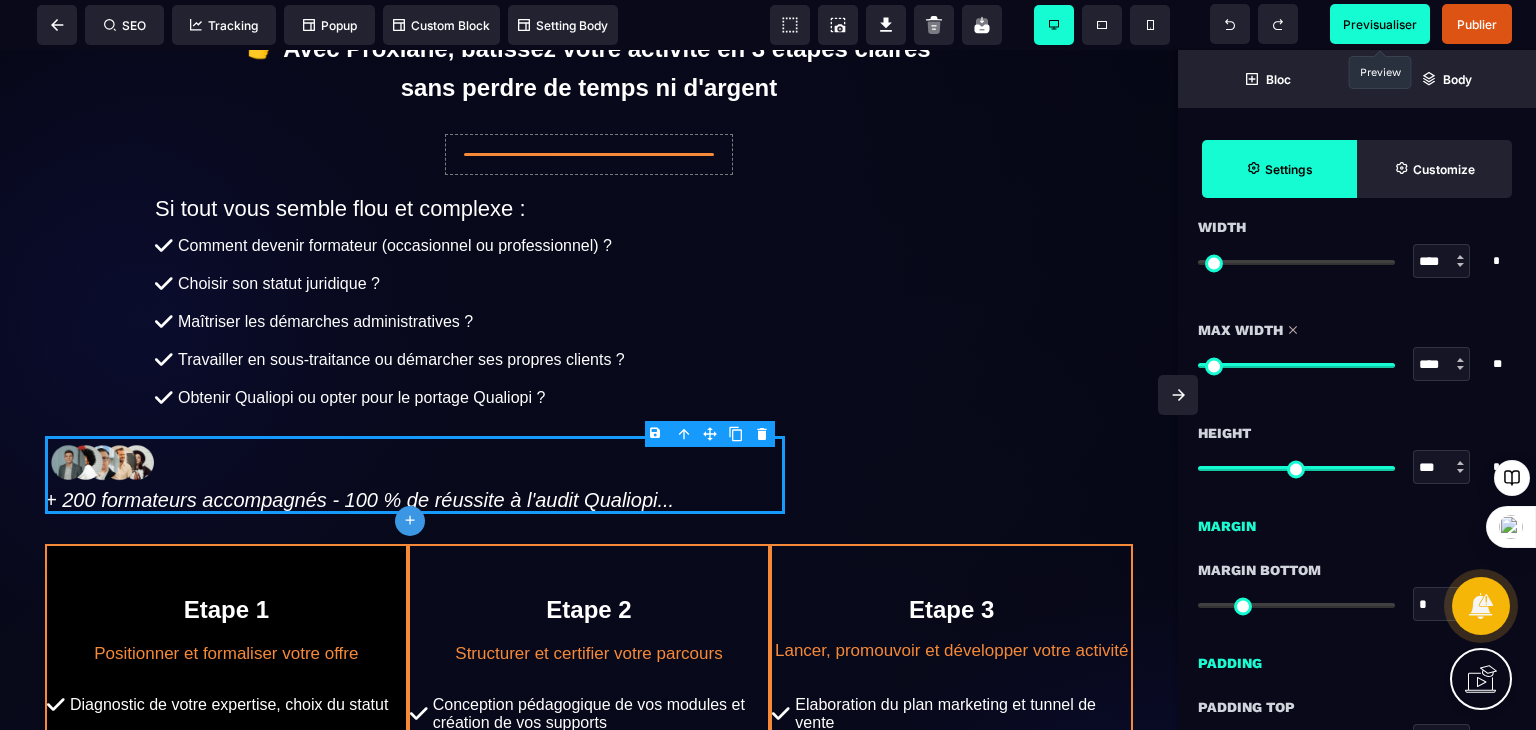 click at bounding box center (1460, 463) 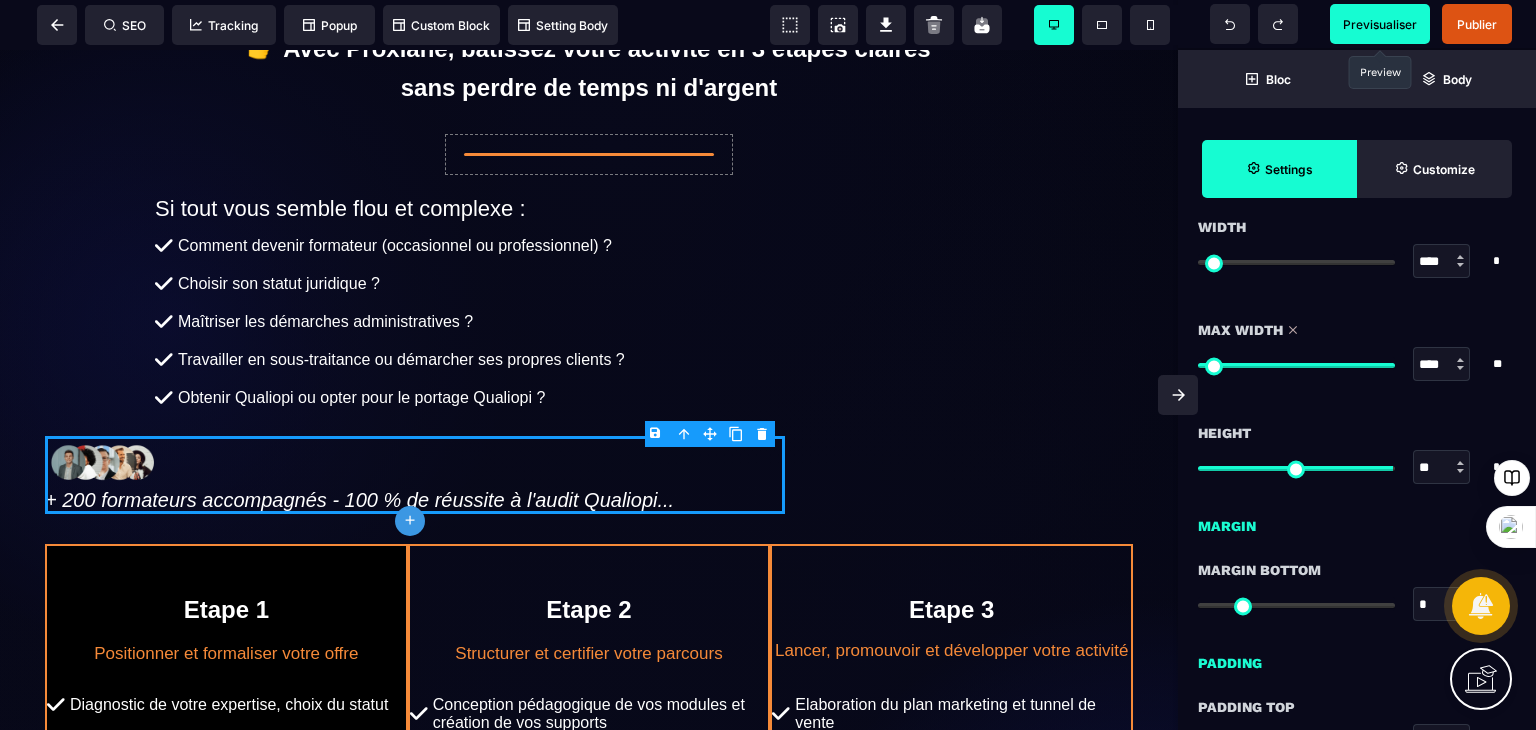 click at bounding box center (1461, 467) 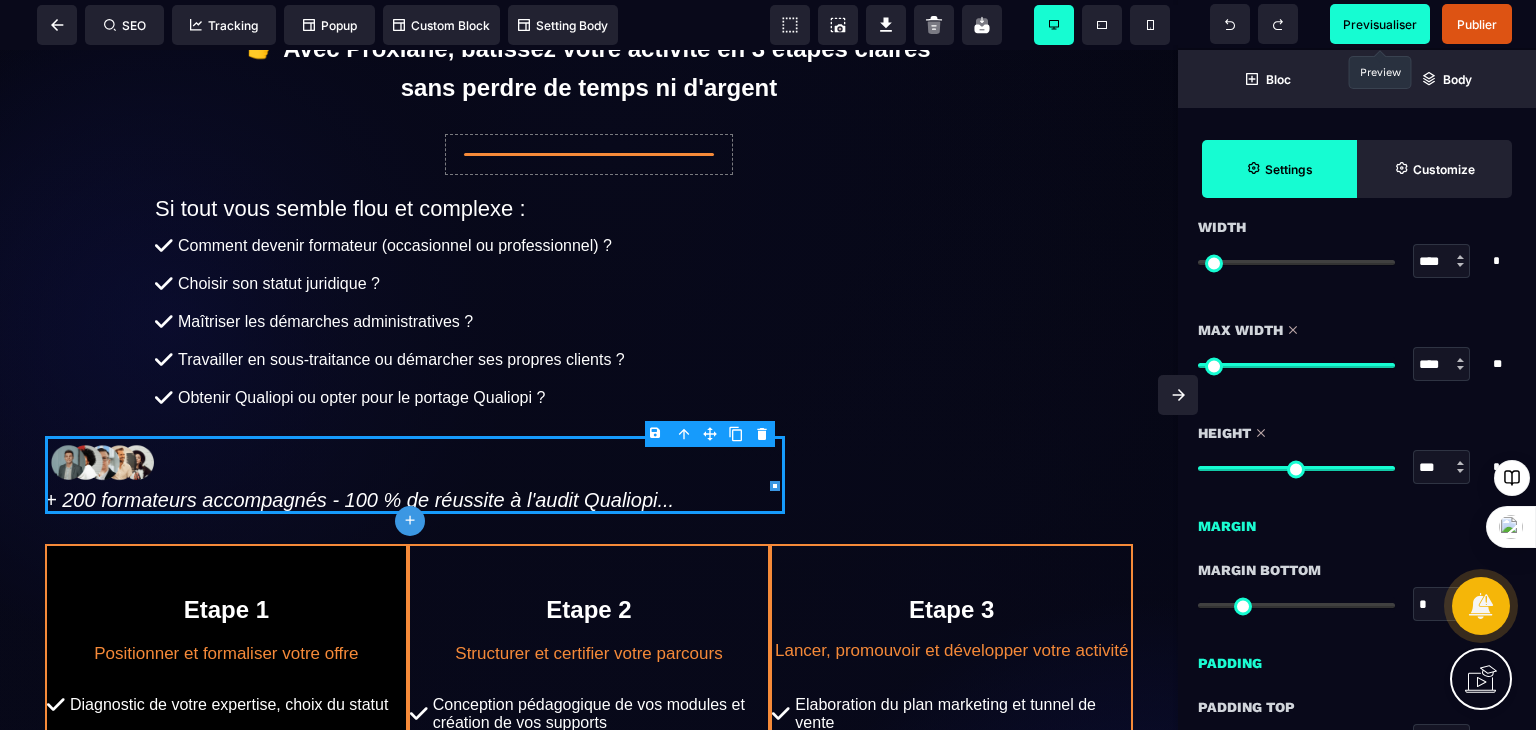 drag, startPoint x: 1388, startPoint y: 472, endPoint x: 1407, endPoint y: 471, distance: 19.026299 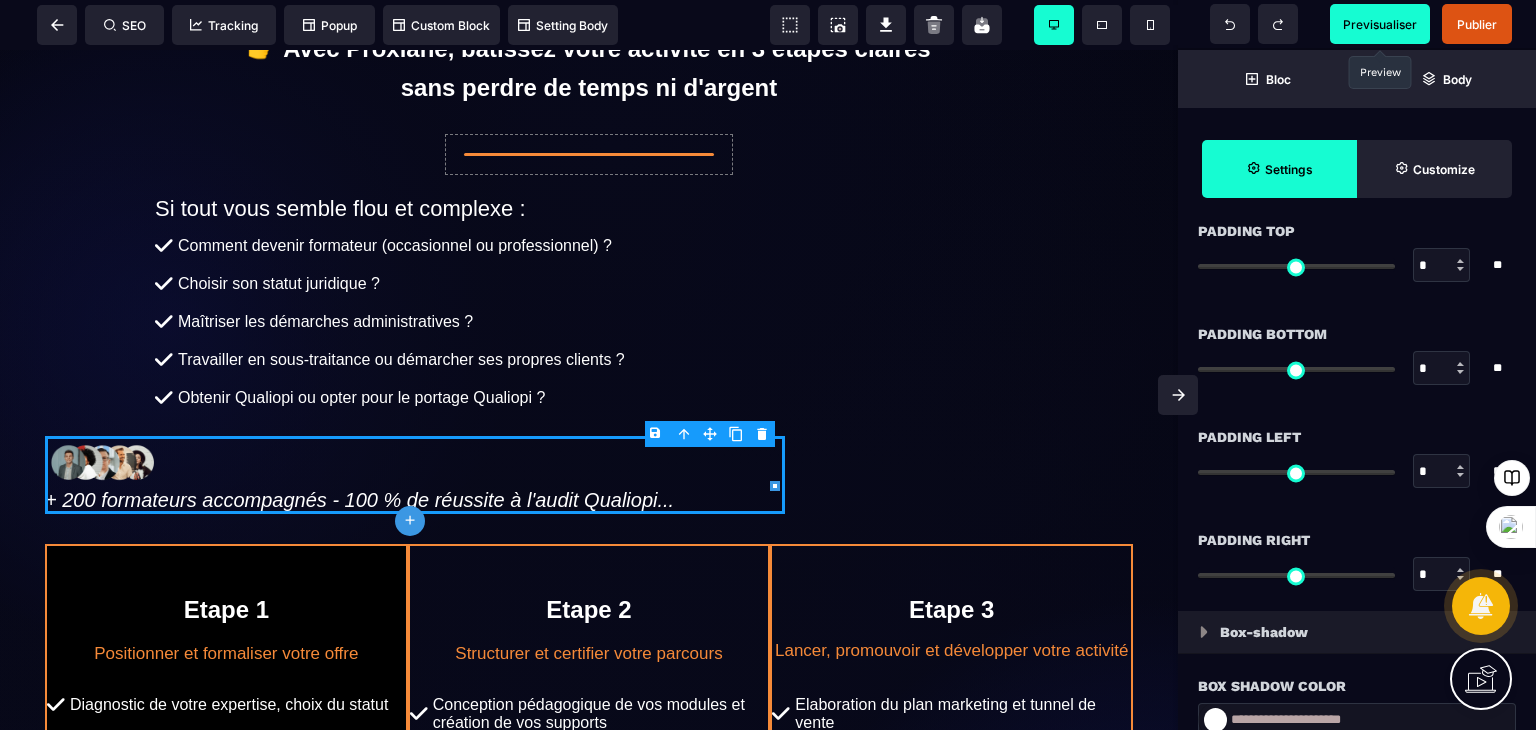 scroll, scrollTop: 1635, scrollLeft: 0, axis: vertical 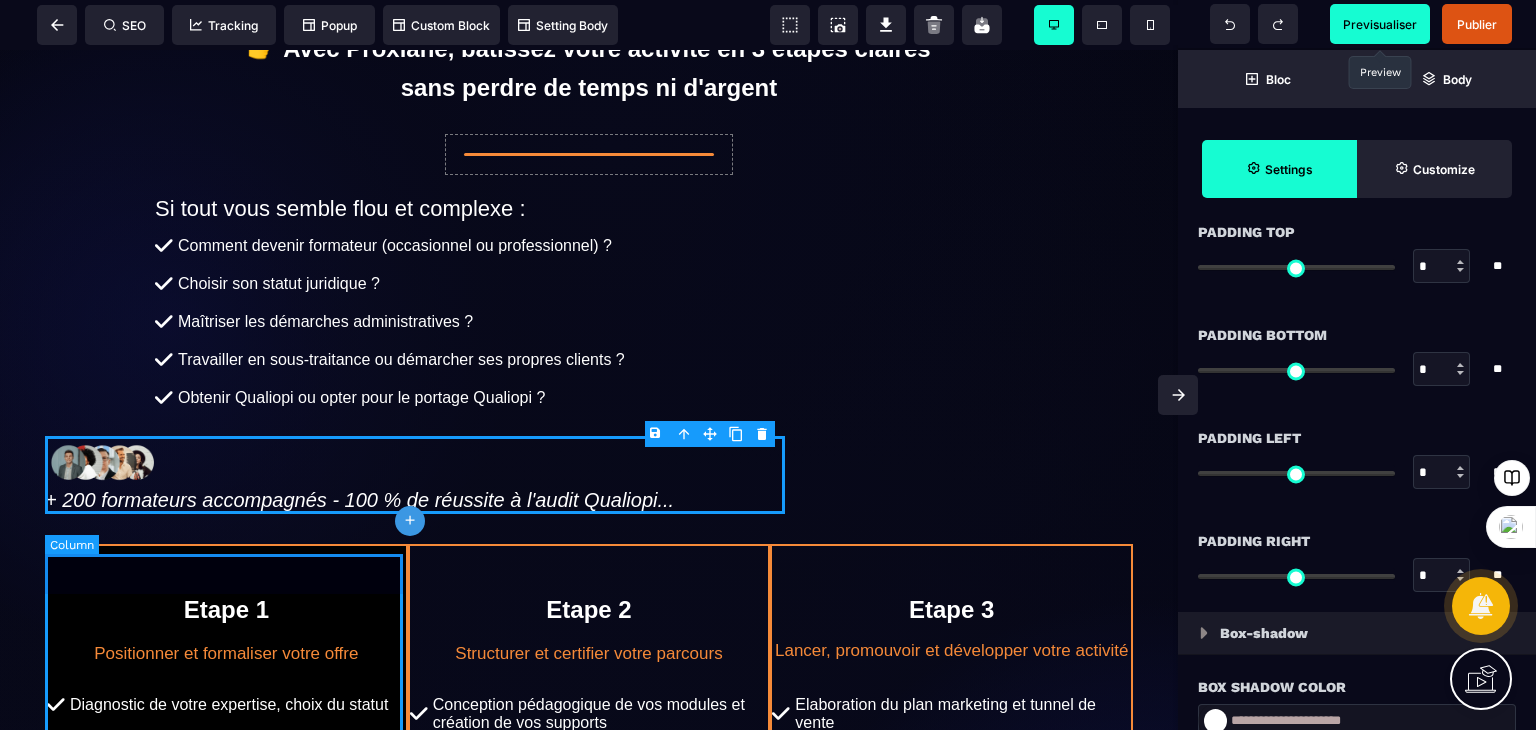 click on "Etape 1 Positionner et formaliser votre offre Diagnostic de votre expertise, choix du statut  Définition de votre proposition de valeur Construction du budget et des options de financement" at bounding box center (226, 727) 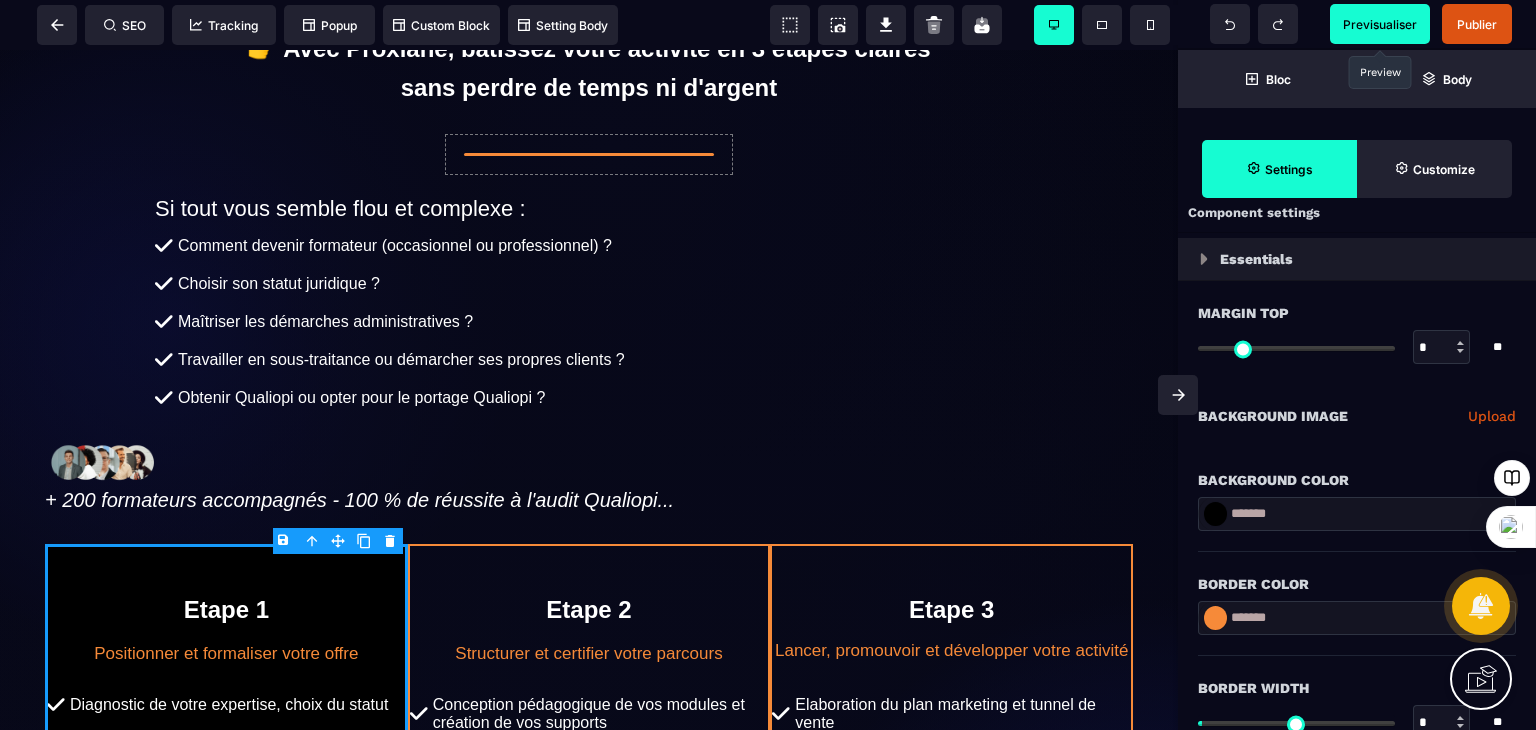 scroll, scrollTop: 39, scrollLeft: 0, axis: vertical 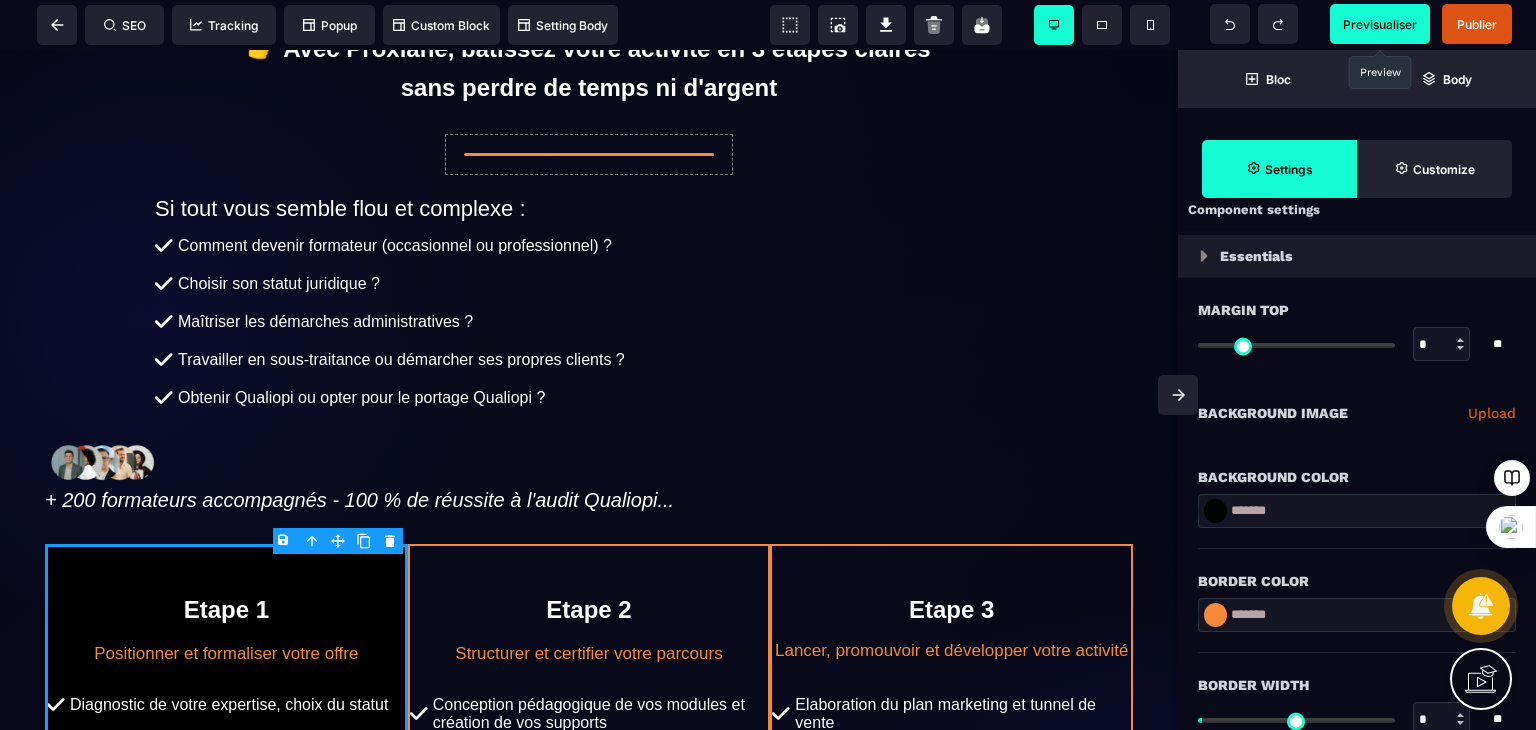 click at bounding box center (1460, 340) 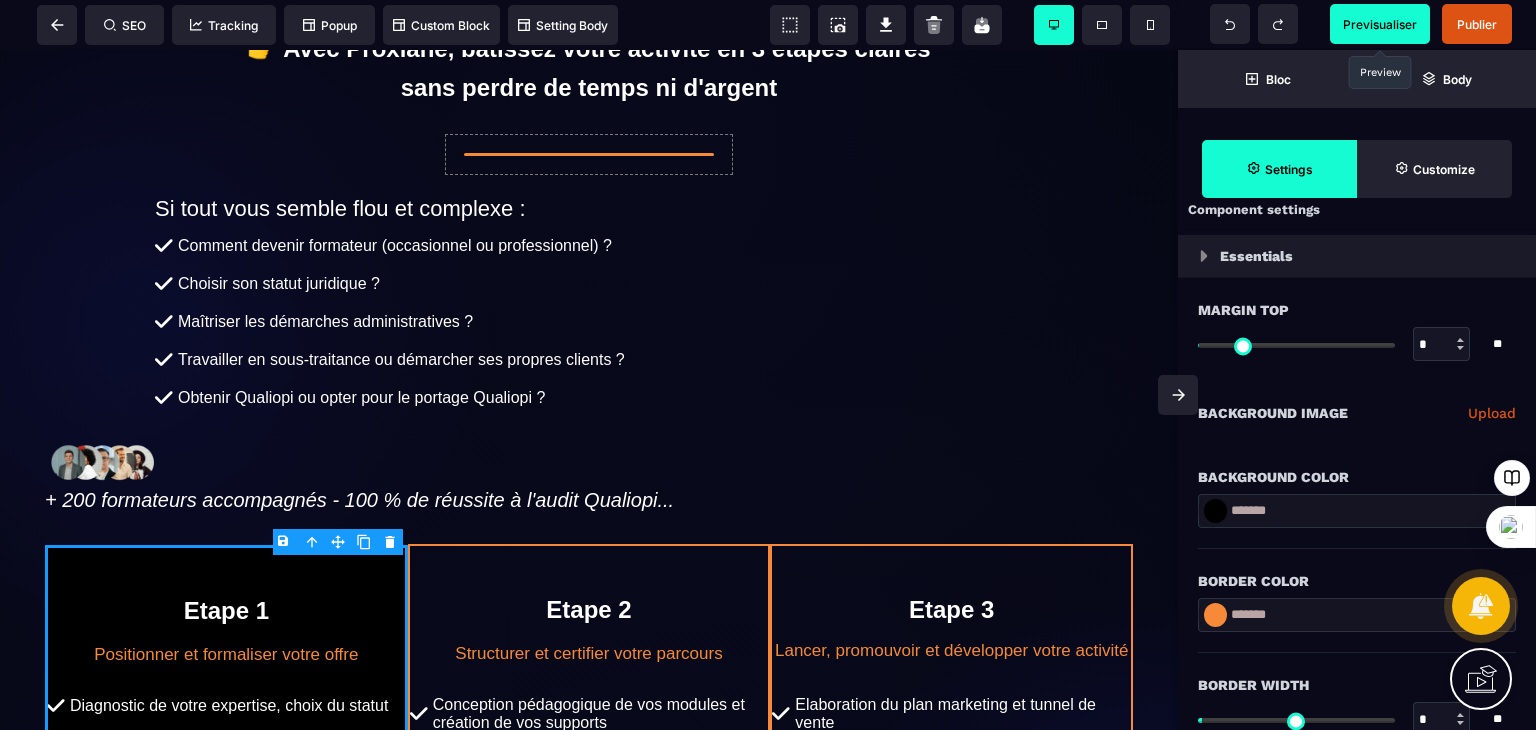 click at bounding box center [1461, 344] 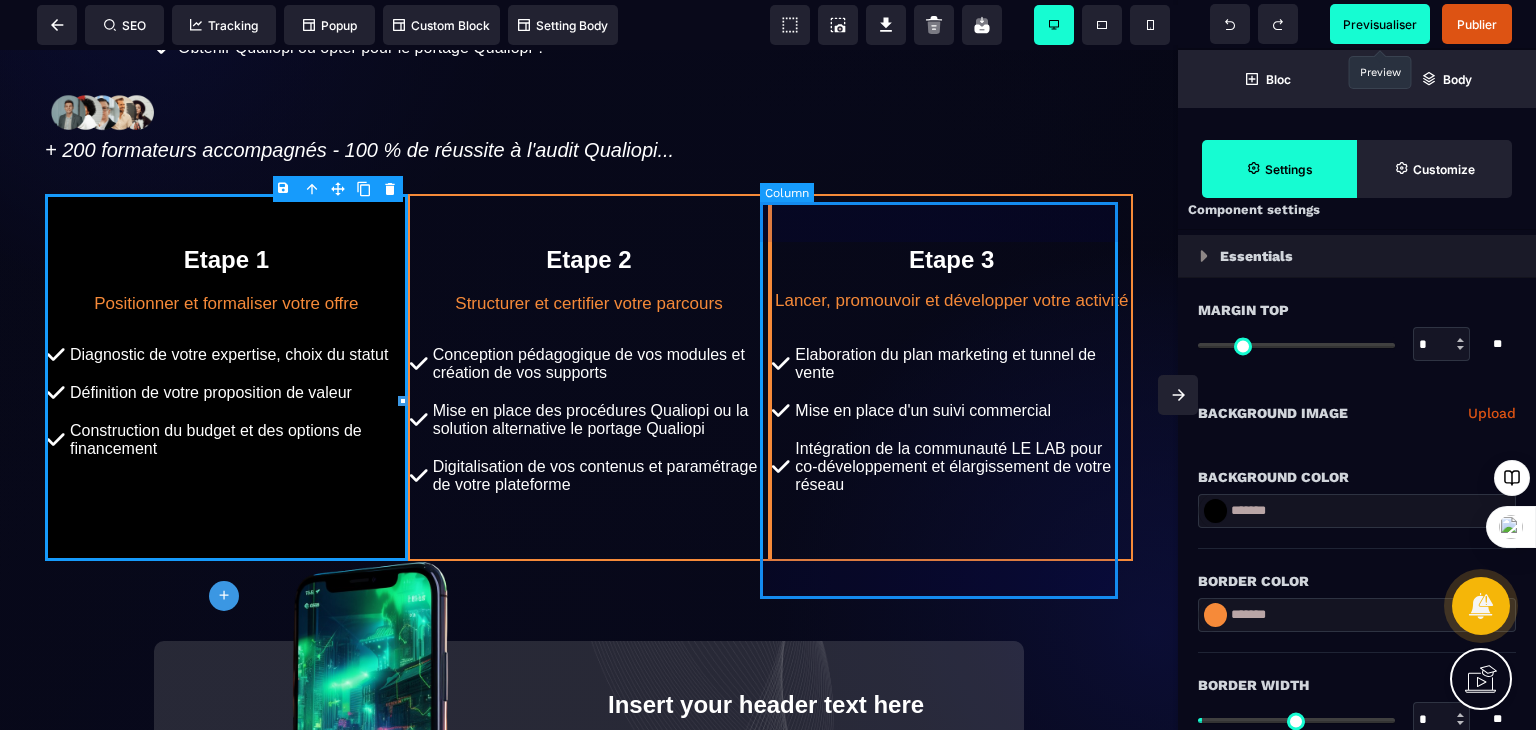 scroll, scrollTop: 624, scrollLeft: 0, axis: vertical 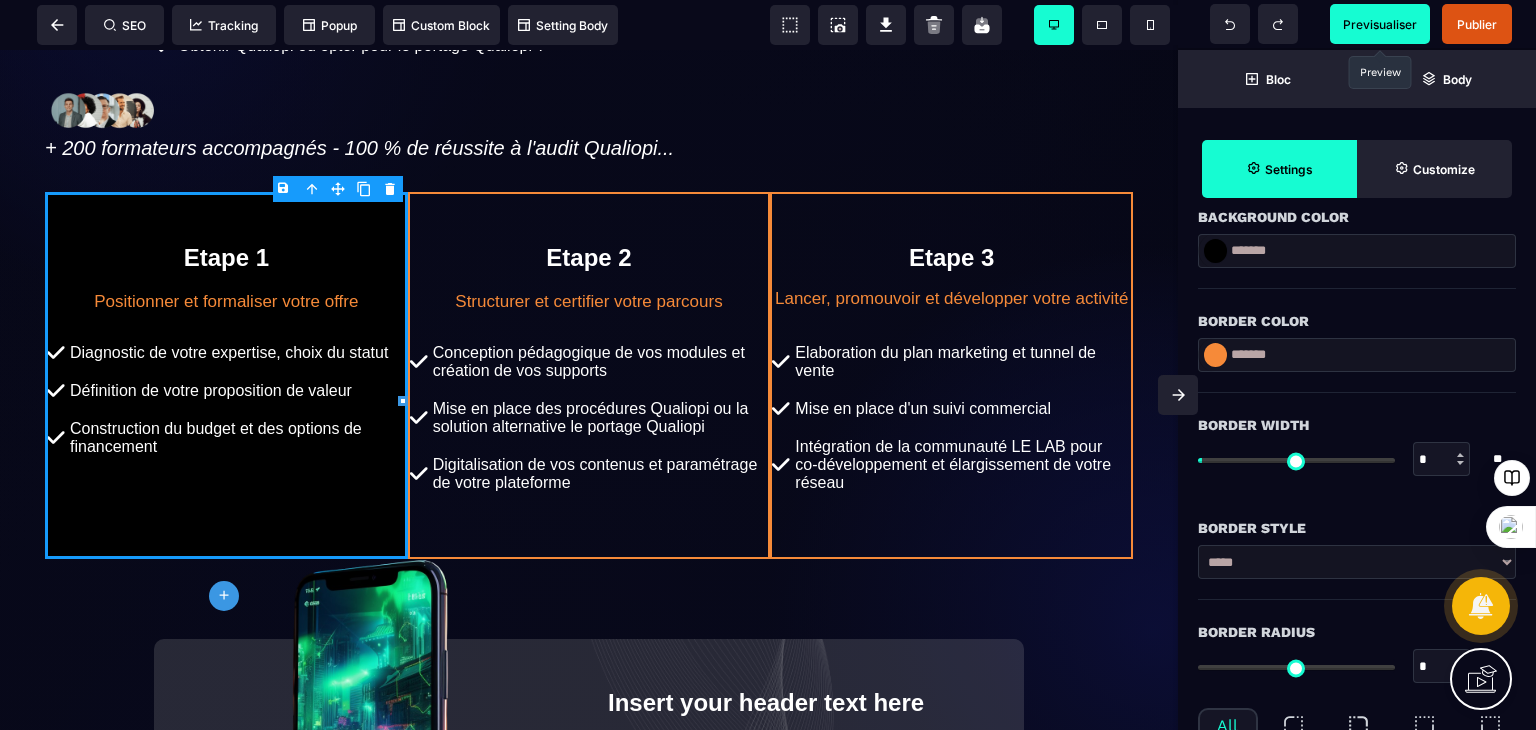 click at bounding box center (1460, 463) 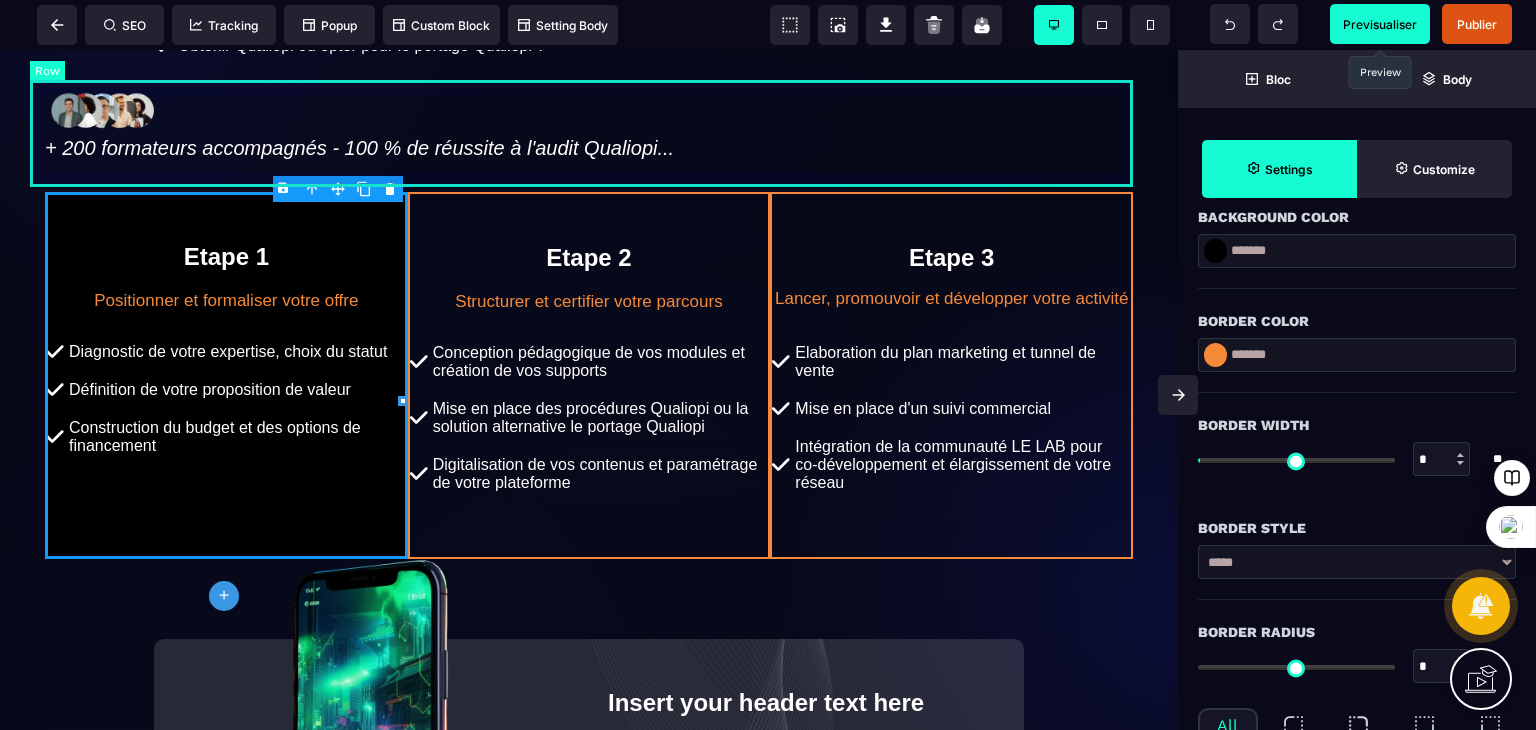 click on "+ 200 formateurs accompagnés - 100 % de réussite à l'audit Qualiopi..." at bounding box center [589, 123] 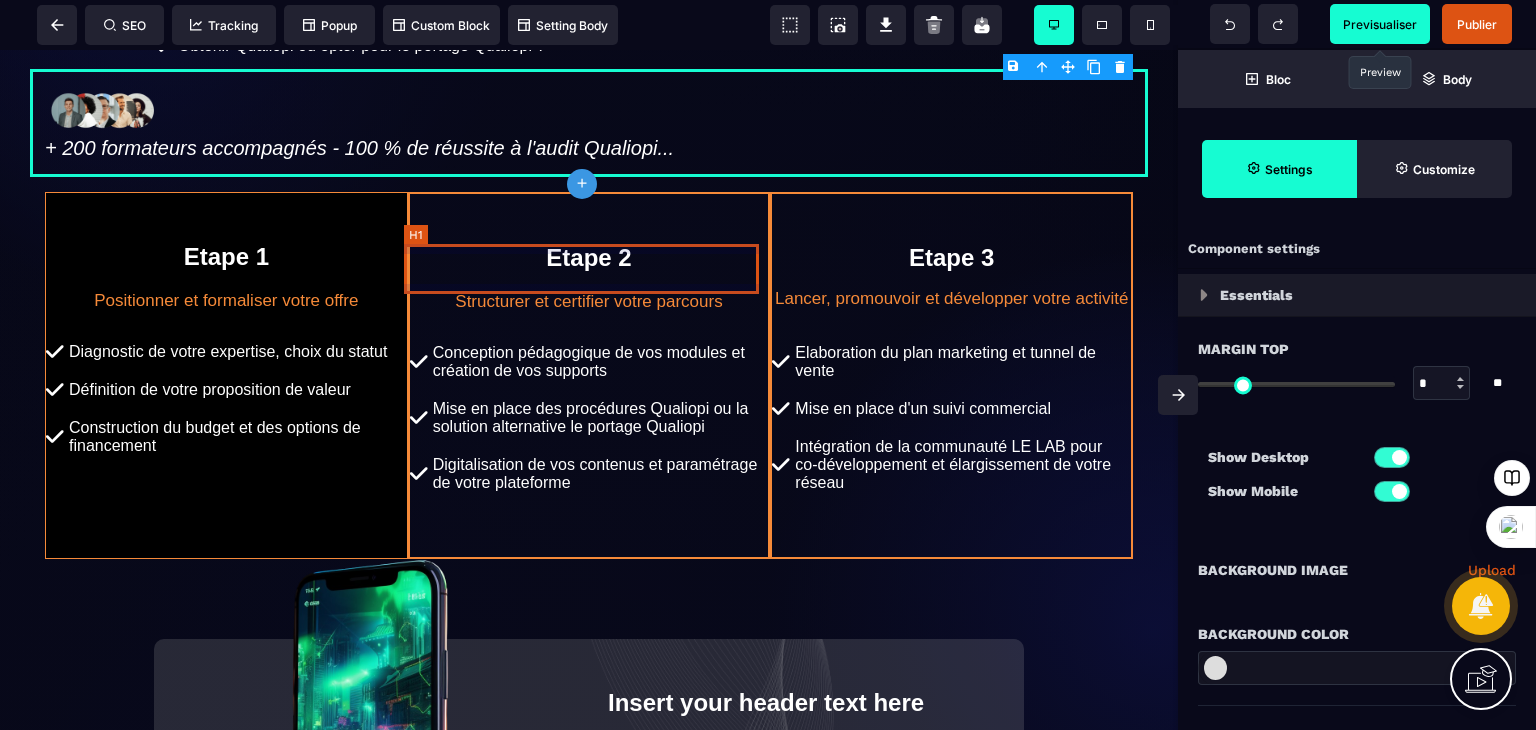 click on "Etape 2" at bounding box center [589, 258] 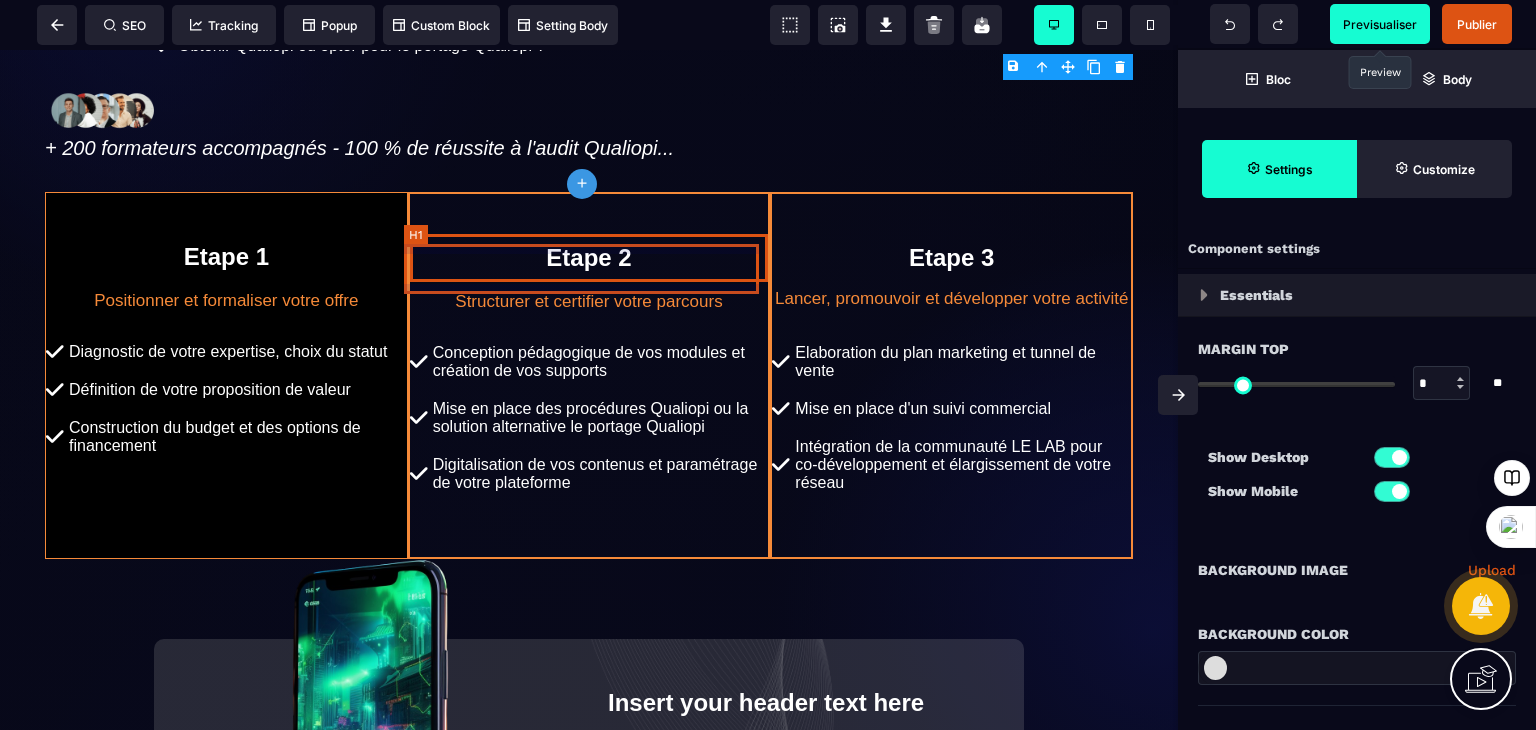 scroll, scrollTop: 0, scrollLeft: 0, axis: both 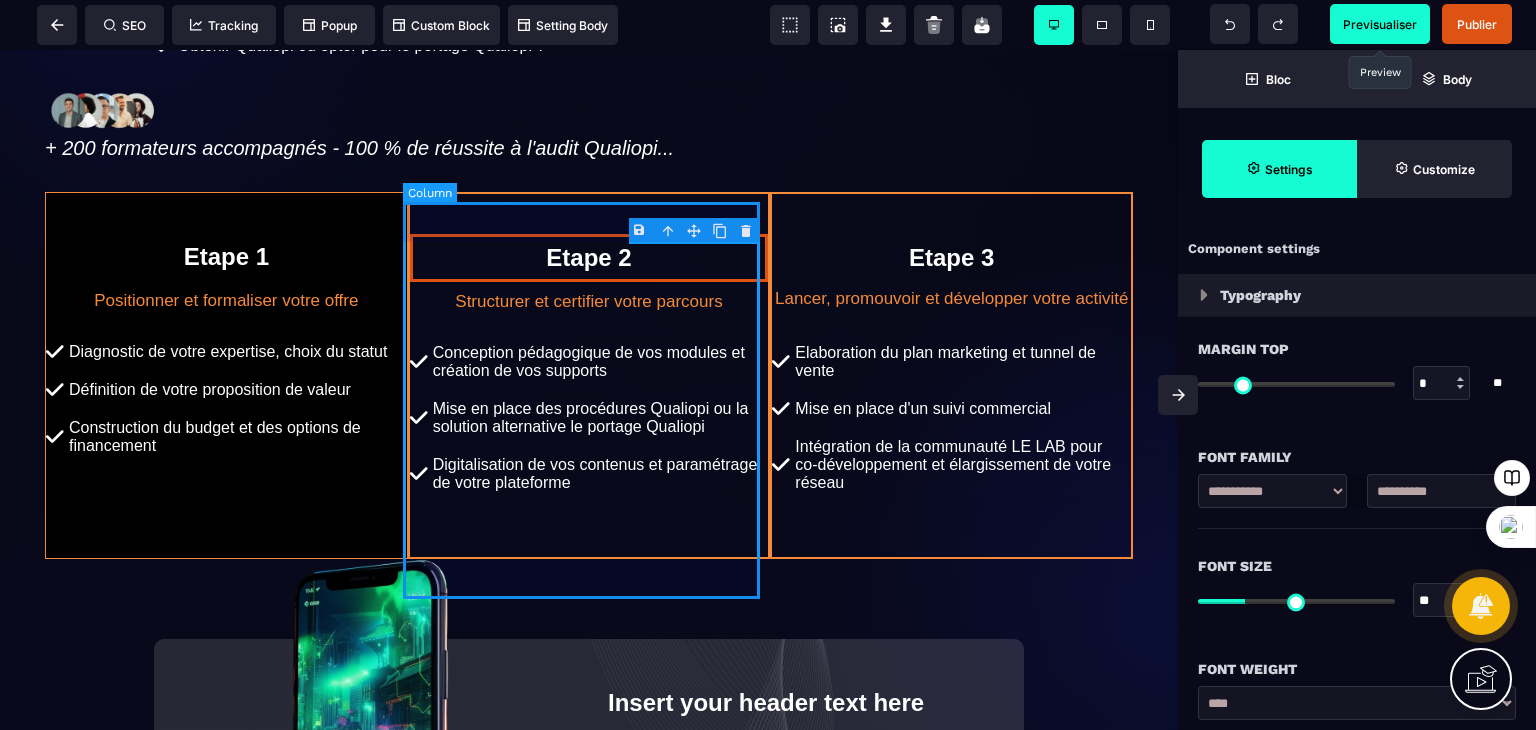 click on "Etape 2 Structurer et certifier votre parcours Conception pédagogique de vos modules et création de vos supports Mise en place des procédures Qualiopi ou la solution alternative le portage Qualiopi Digitalisation de vos contenus et paramétrage de votre plateforme" at bounding box center [589, 375] 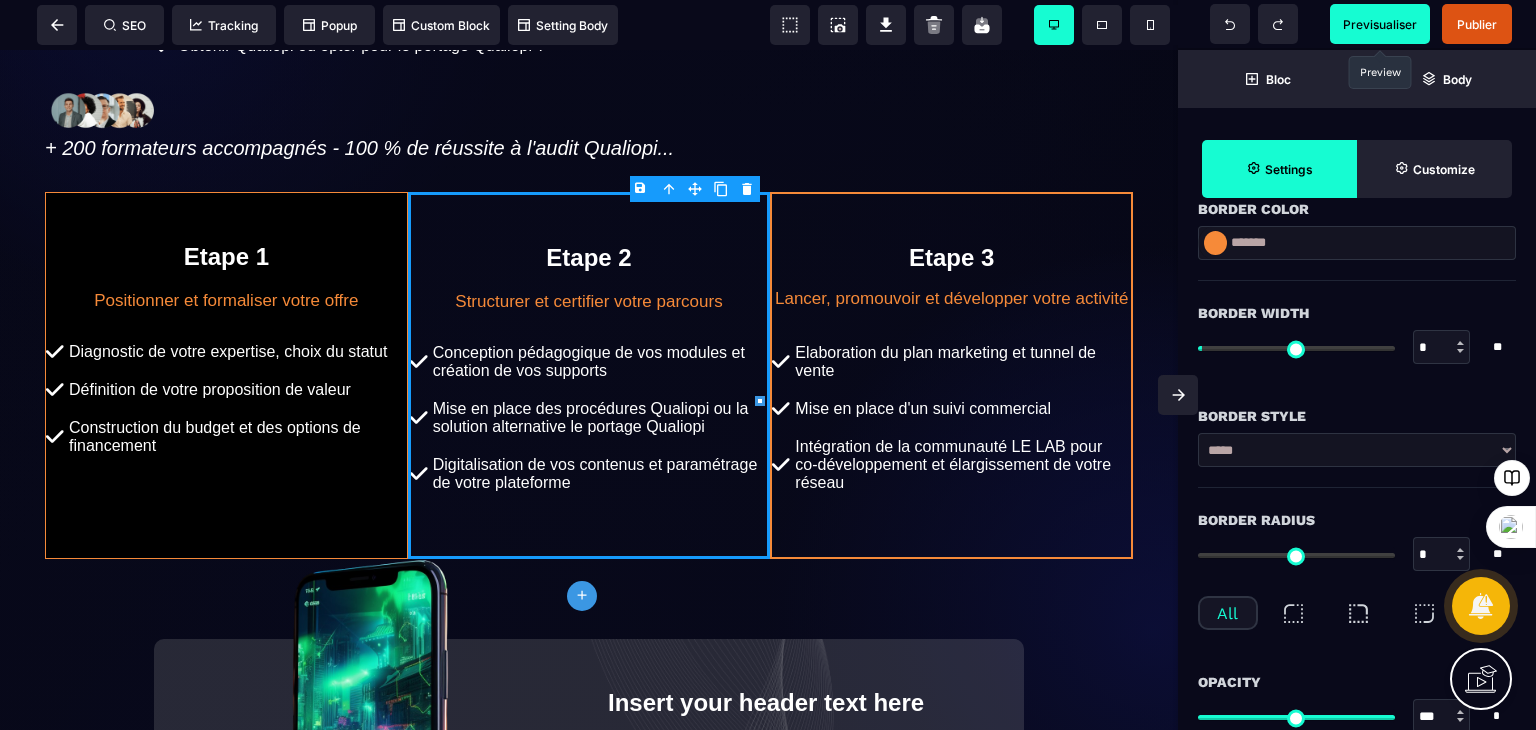 scroll, scrollTop: 412, scrollLeft: 0, axis: vertical 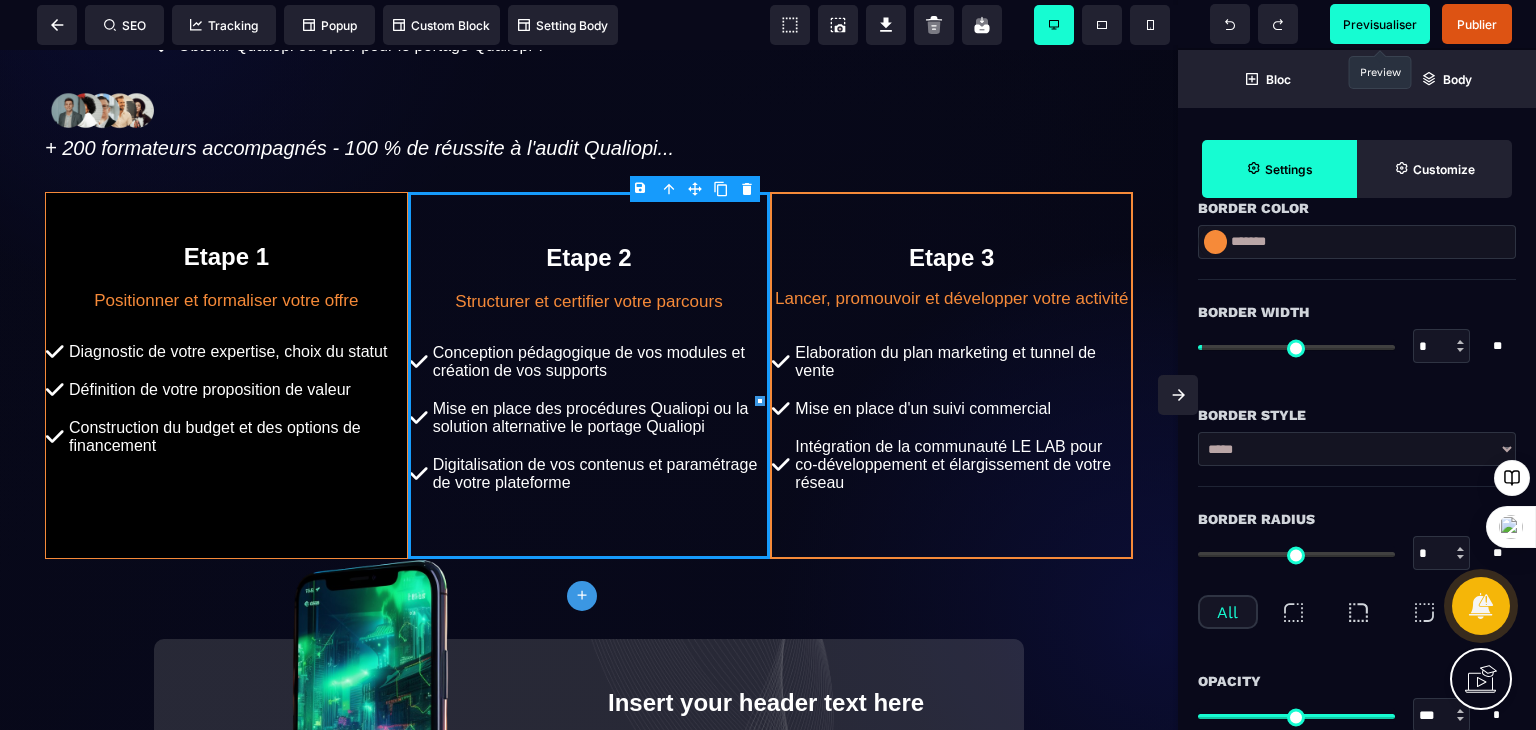 click at bounding box center (1460, 350) 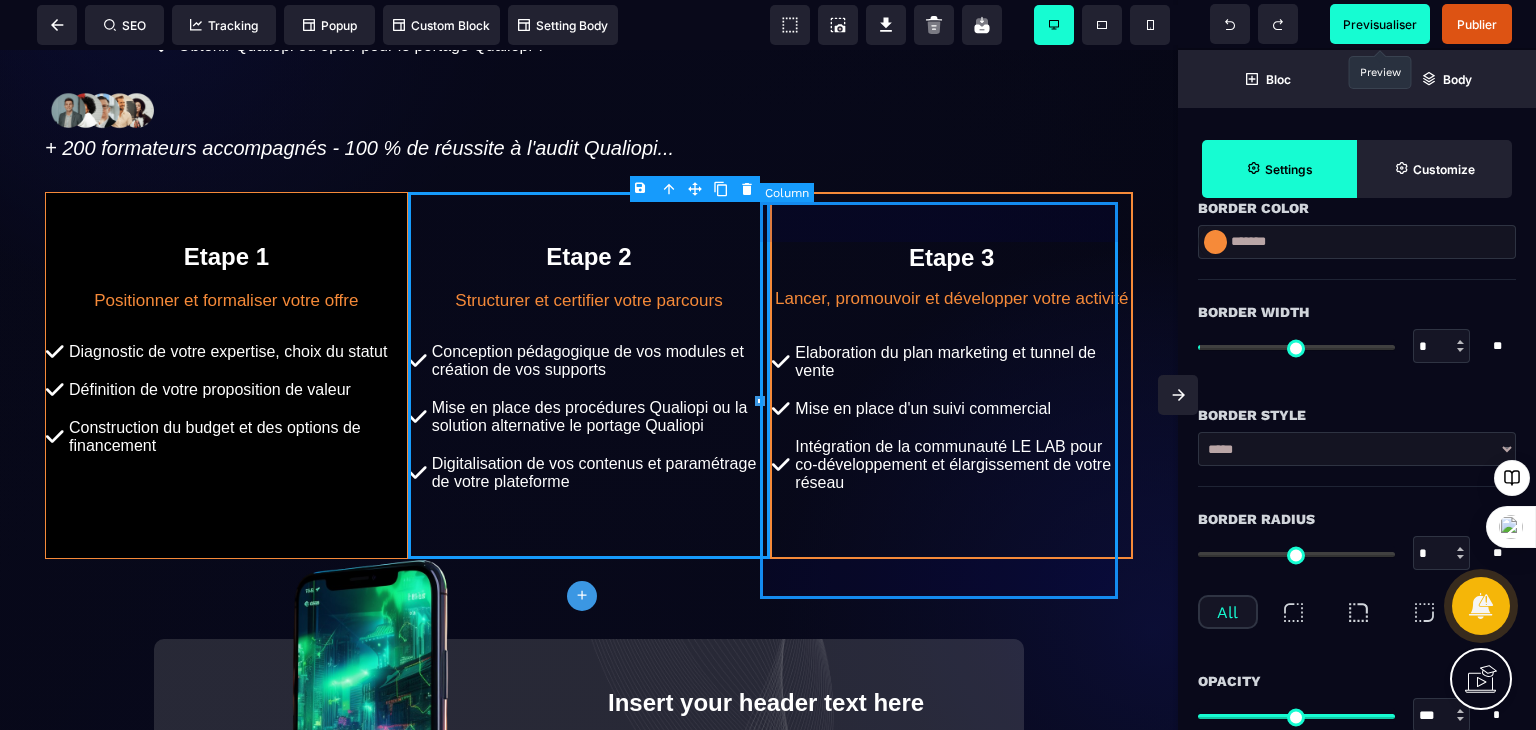 click on "Etape 3 Lancer, promouvoir et développer votre activité Elaboration du plan marketing et tunnel de vente Mise en place d'un suivi commercial Intégration de la communauté LE LAB pour co-développement et élargissement de votre réseau" at bounding box center (951, 375) 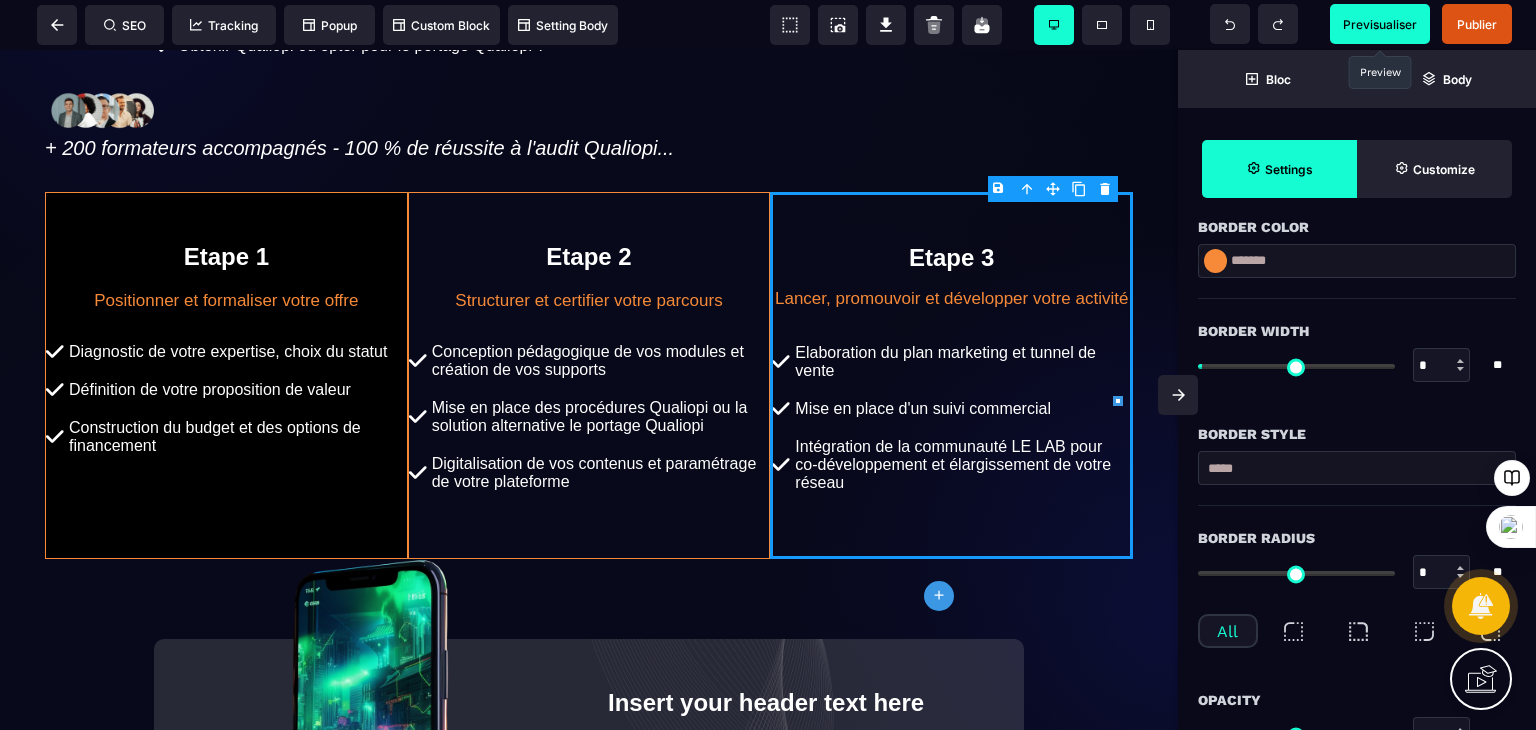scroll, scrollTop: 394, scrollLeft: 0, axis: vertical 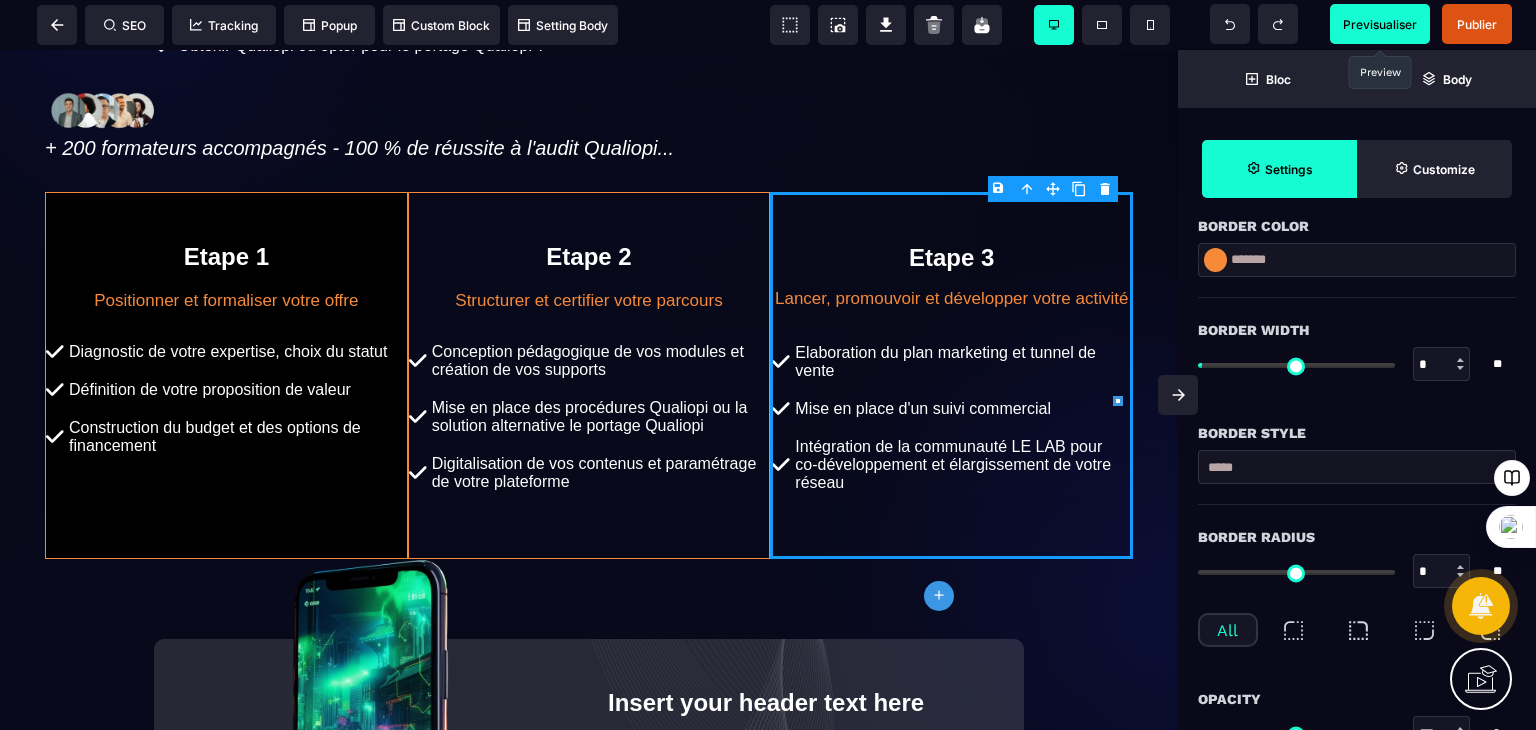 click at bounding box center (1460, 368) 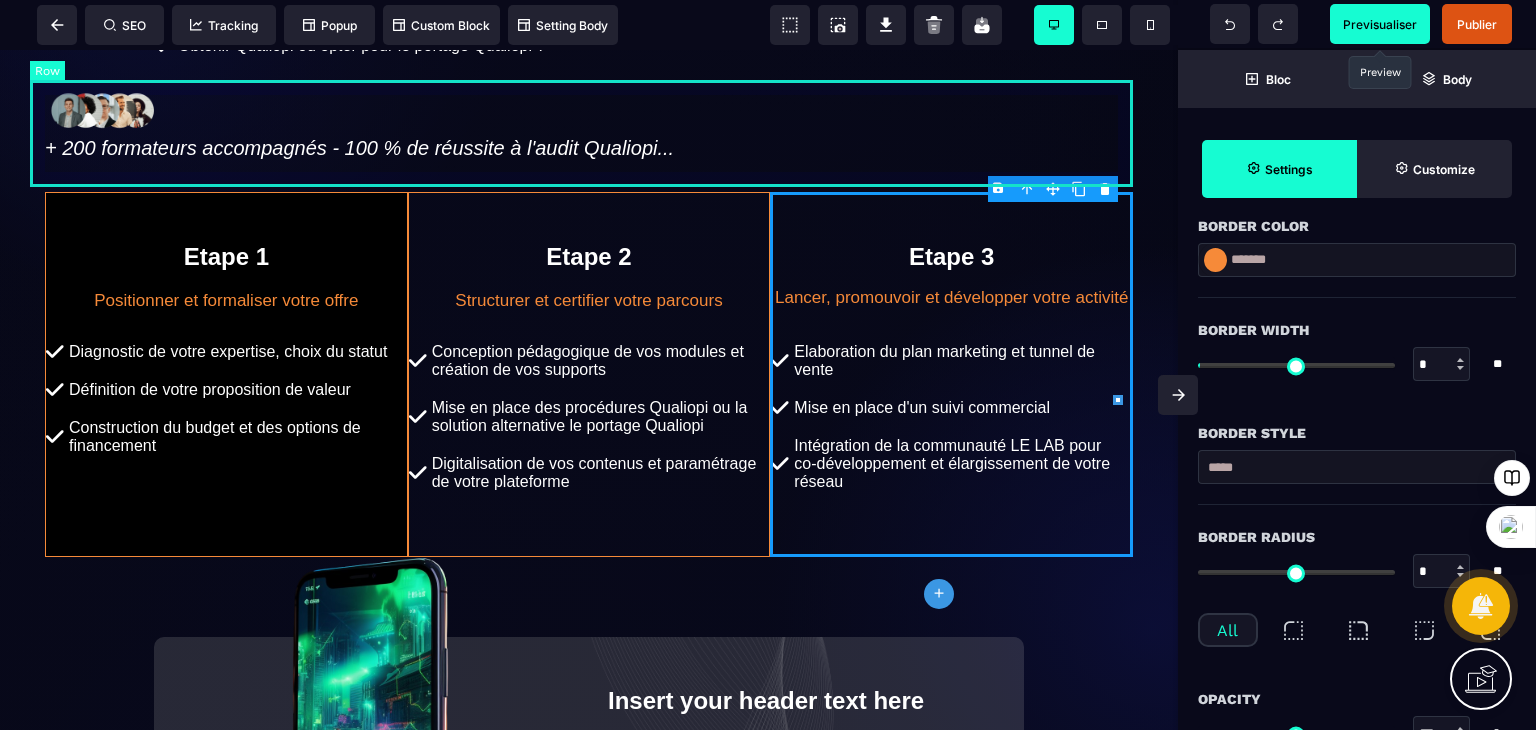 click on "+ 200 formateurs accompagnés - 100 % de réussite à l'audit Qualiopi..." at bounding box center [589, 123] 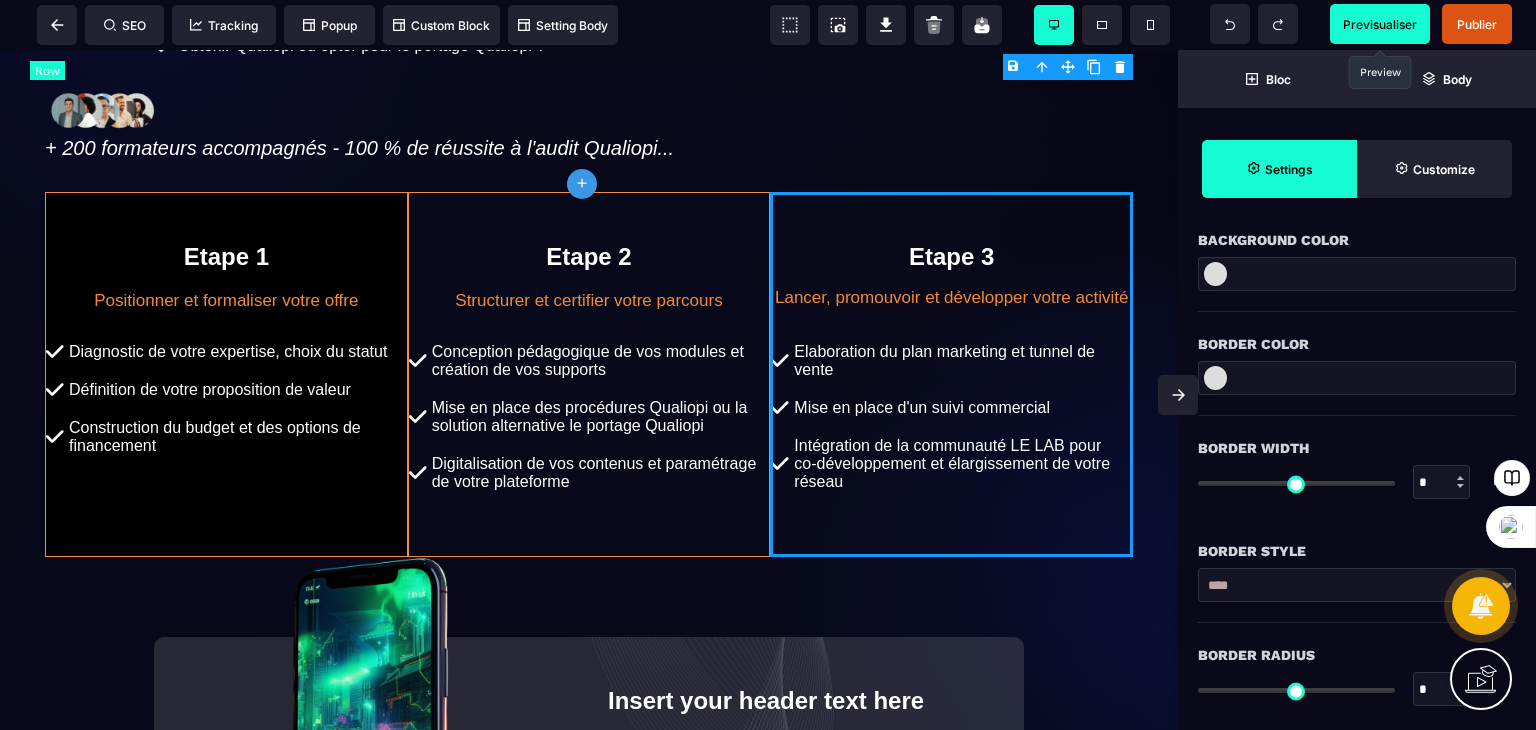 scroll, scrollTop: 0, scrollLeft: 0, axis: both 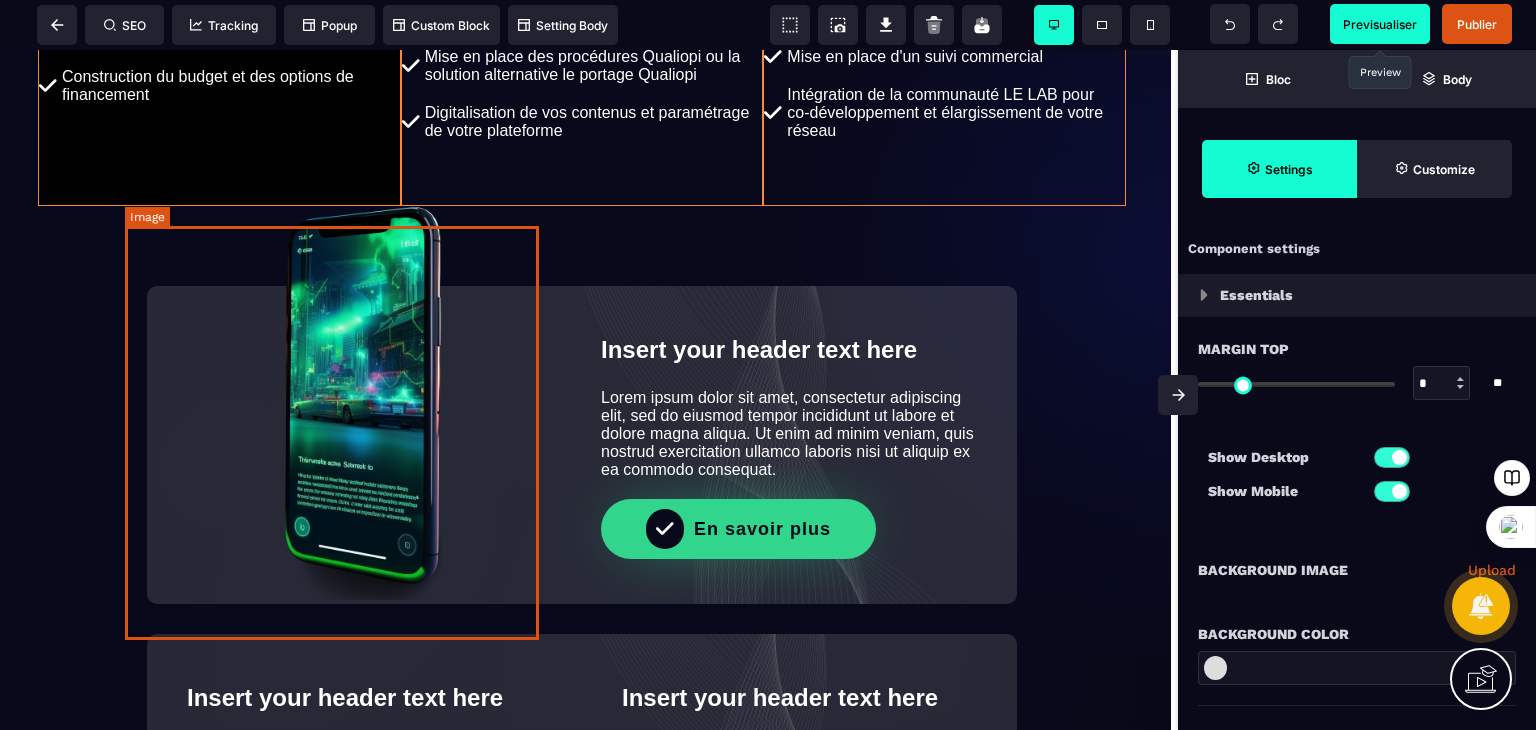 click at bounding box center [354, 393] 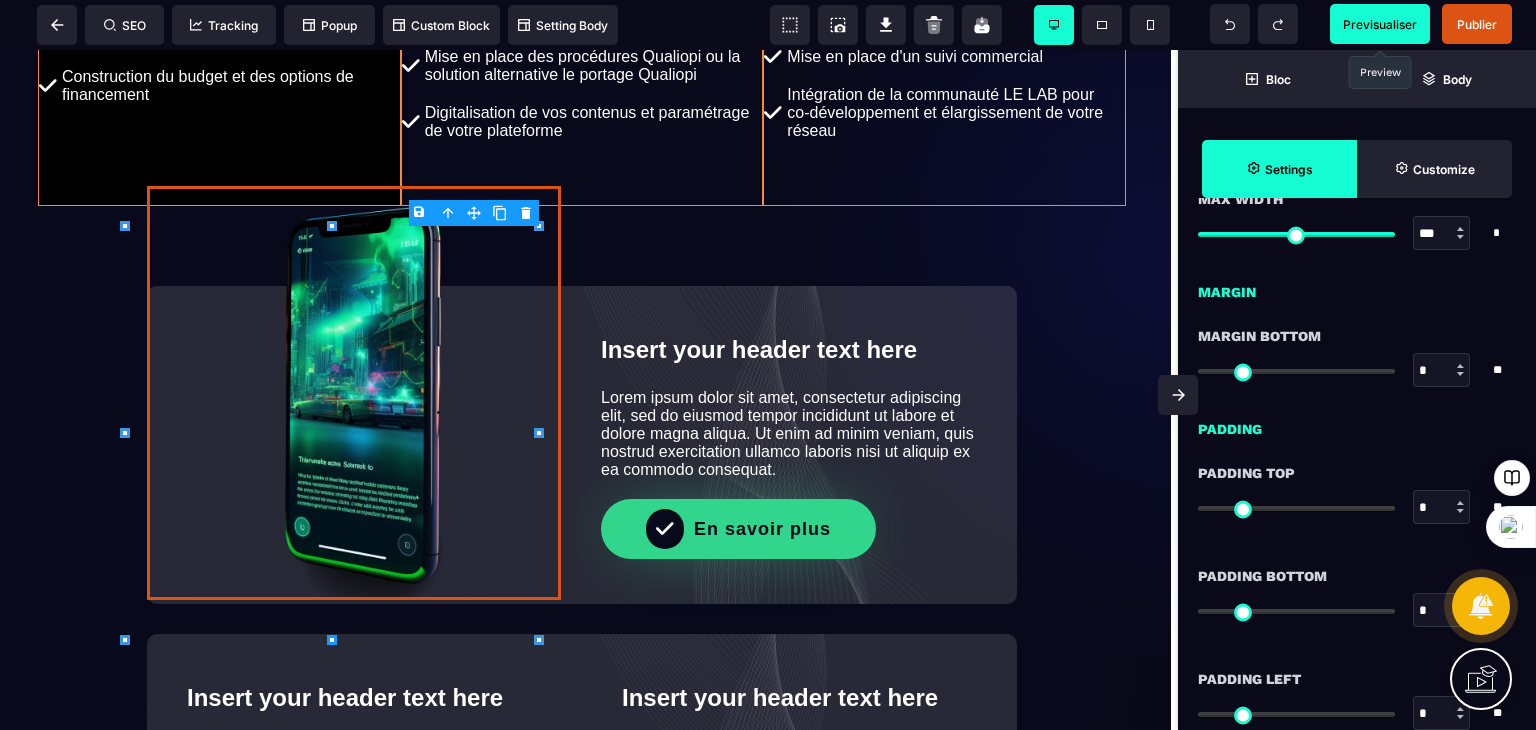 scroll, scrollTop: 1092, scrollLeft: 0, axis: vertical 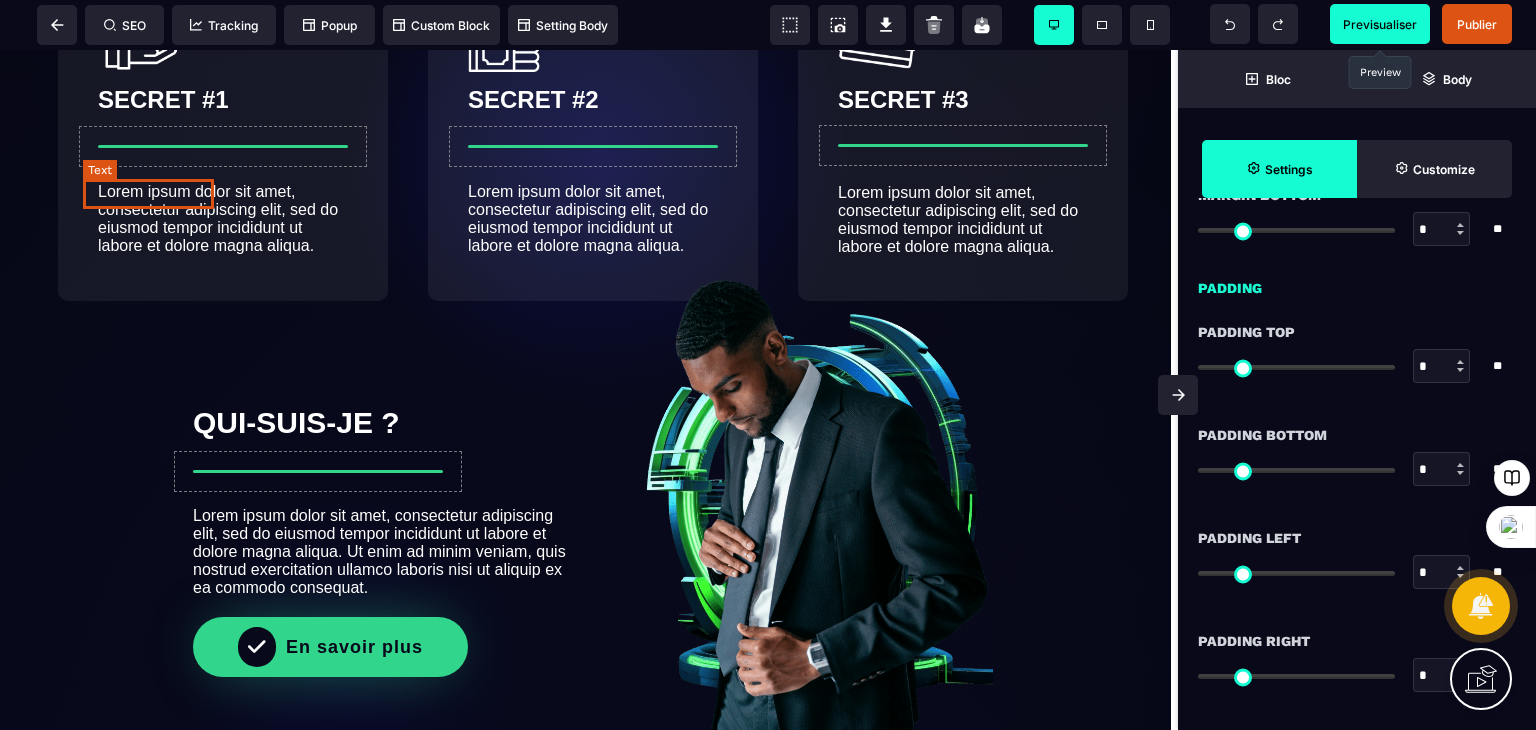 click on "SECRET #1" at bounding box center (163, 99) 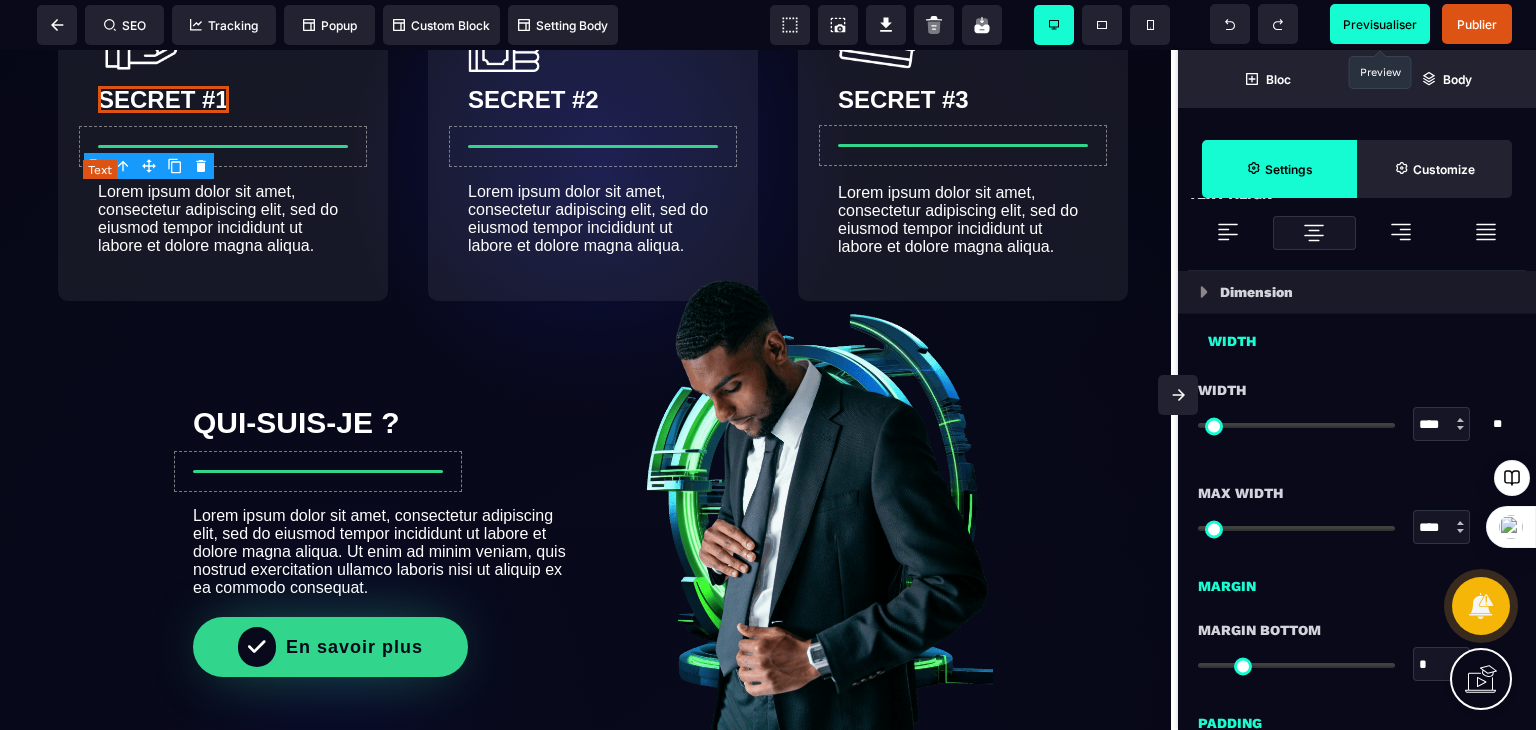 scroll, scrollTop: 0, scrollLeft: 0, axis: both 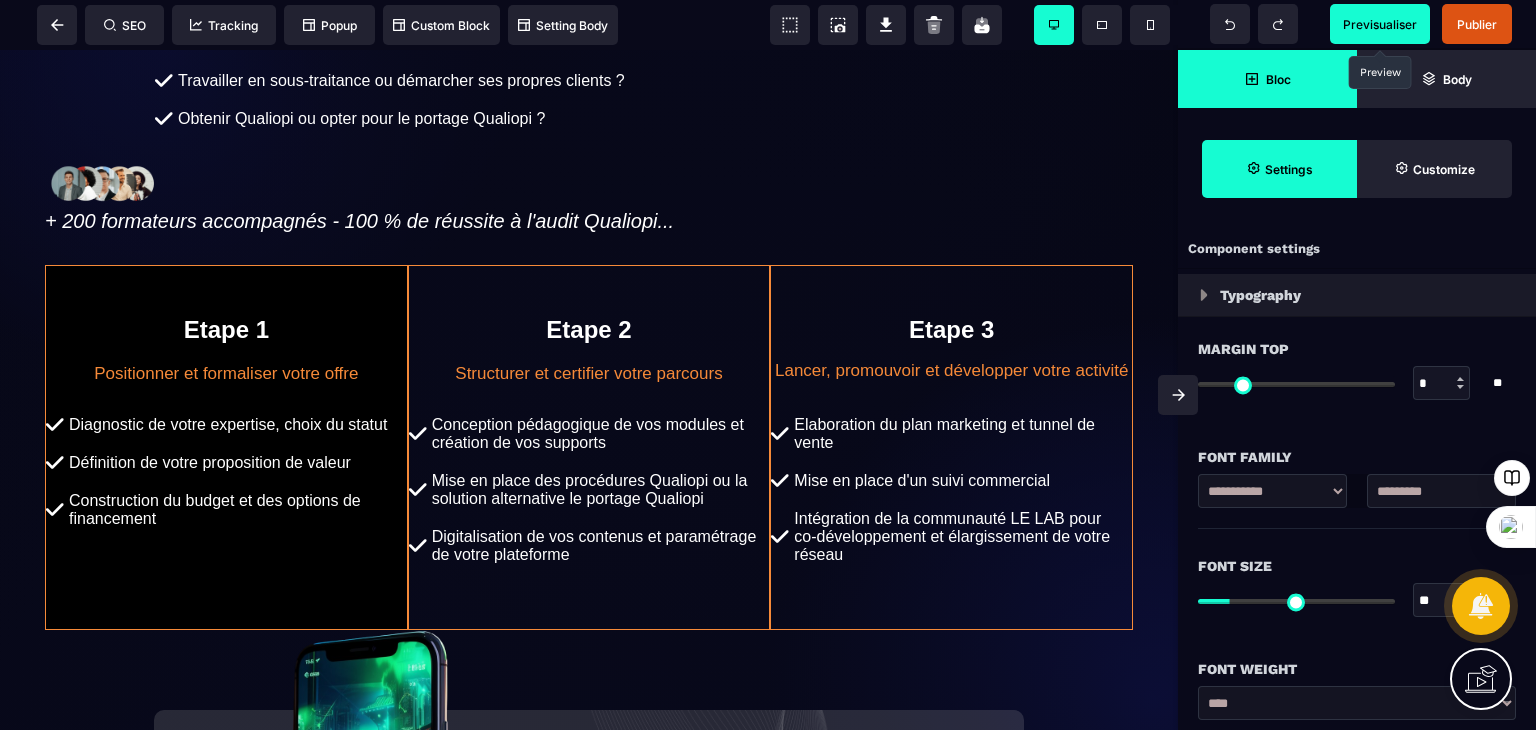 click on "Bloc" at bounding box center [1267, 79] 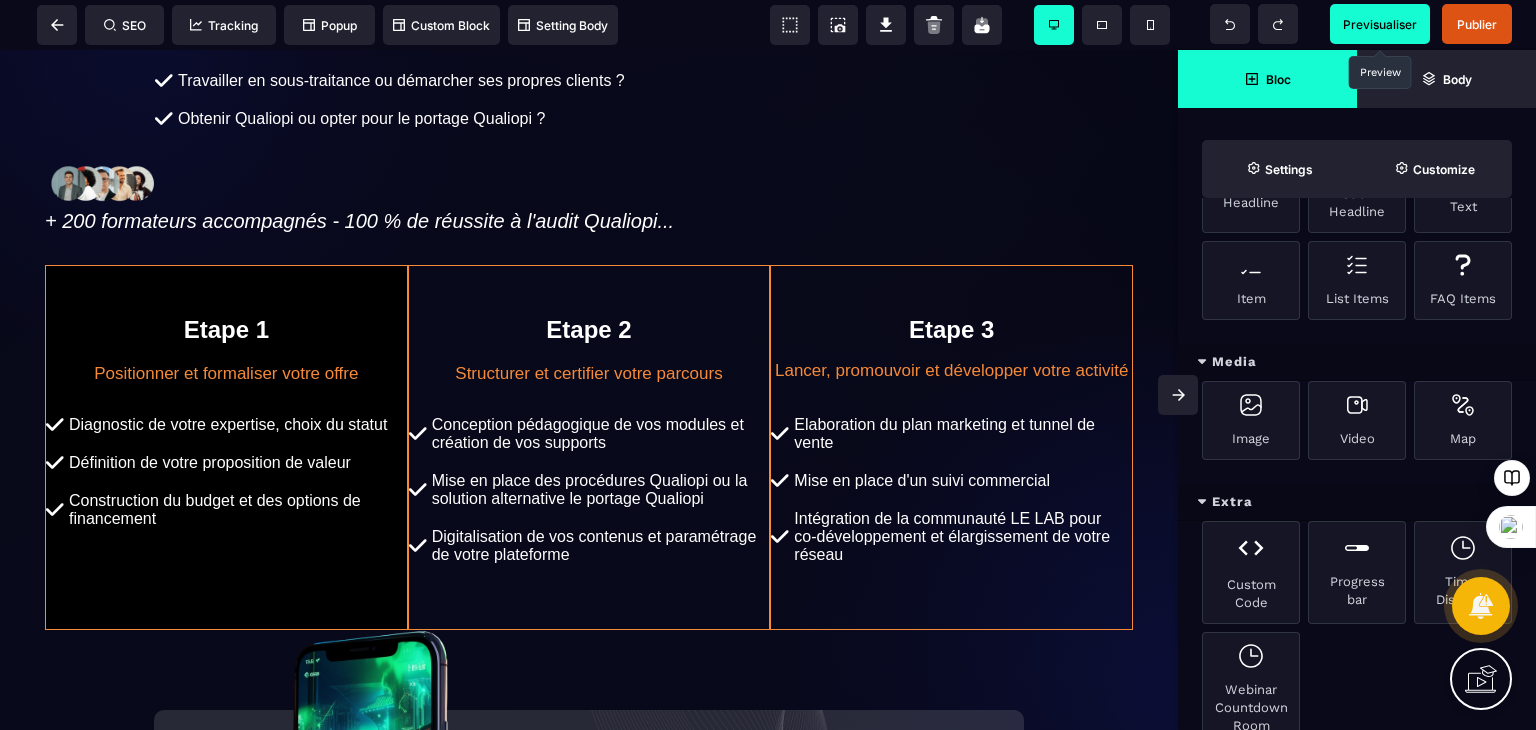 scroll, scrollTop: 672, scrollLeft: 0, axis: vertical 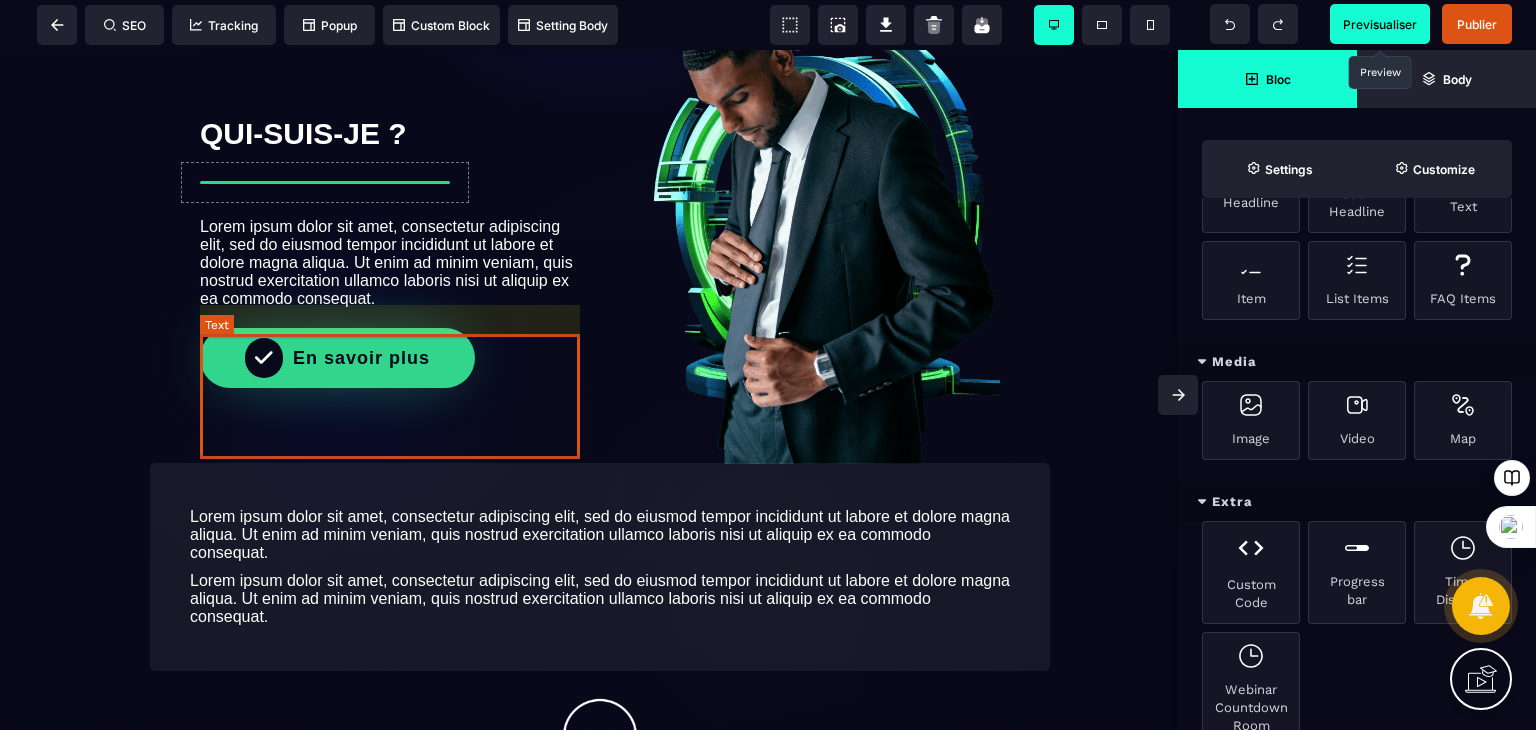 click on "Lorem ipsum dolor sit amet, consectetur adipiscing elit, sed do eiusmod tempor incididunt ut labore et dolore magna aliqua. Ut enim ad minim veniam, quis nostrud exercitation ullamco laboris nisi ut aliquip ex ea commodo consequat." at bounding box center [390, 263] 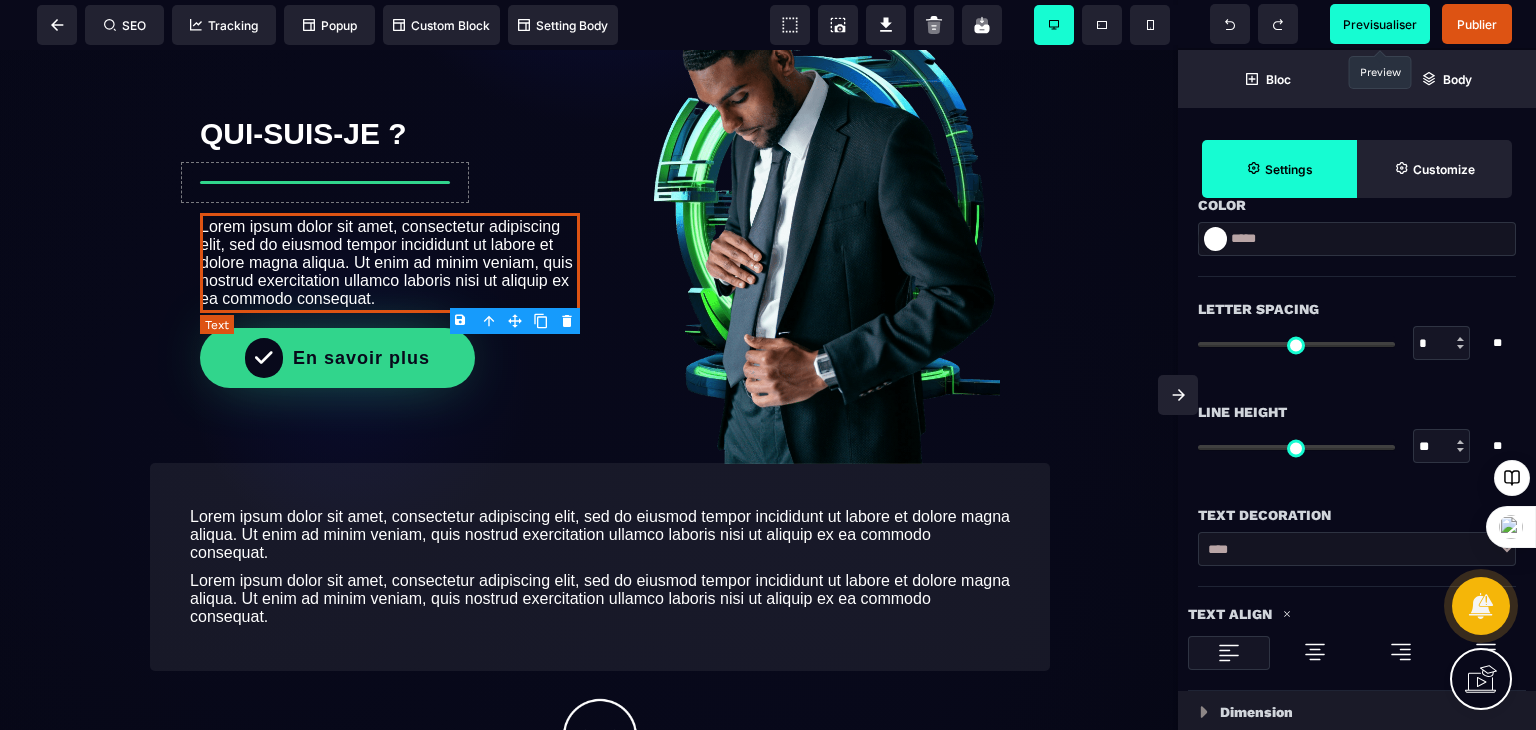 scroll, scrollTop: 0, scrollLeft: 0, axis: both 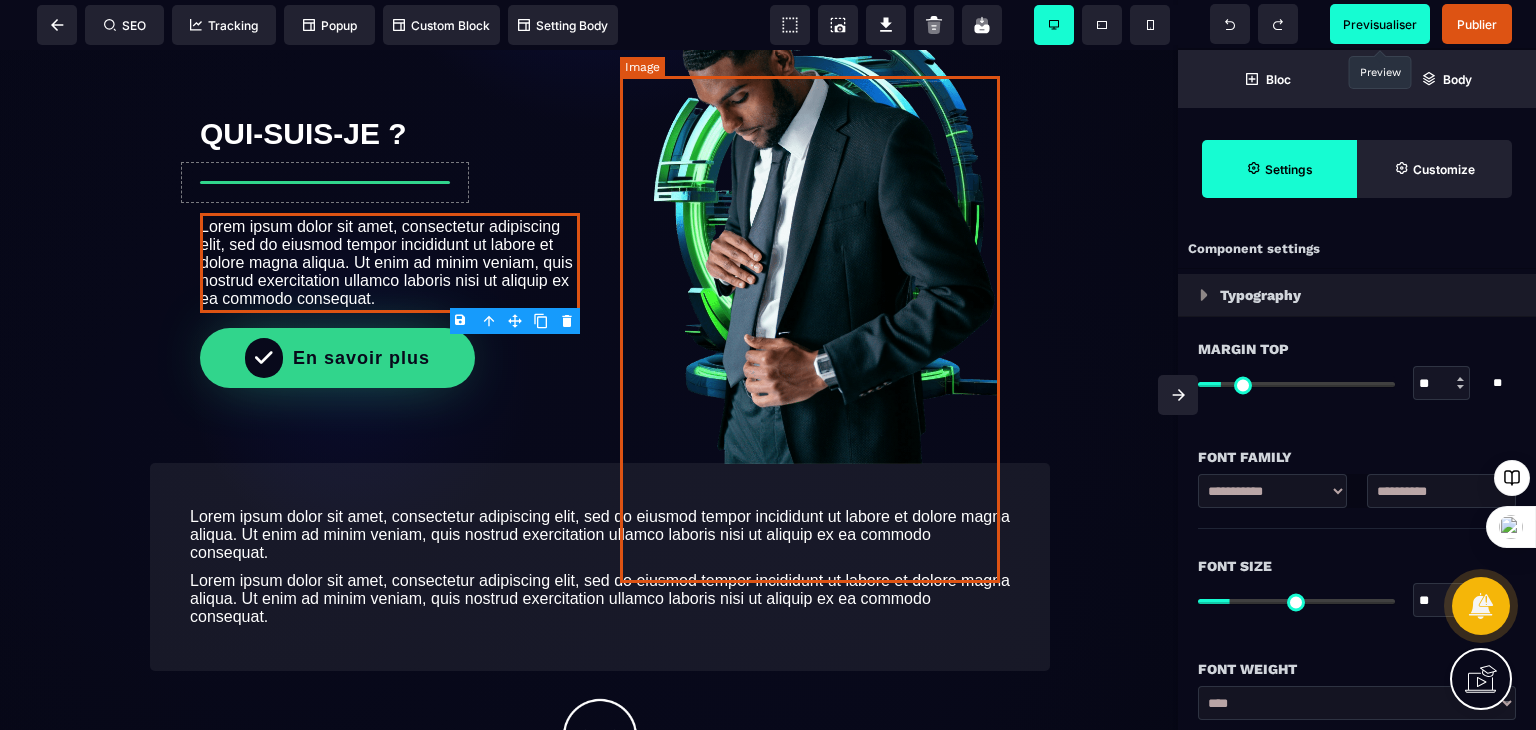 click at bounding box center [810, 210] 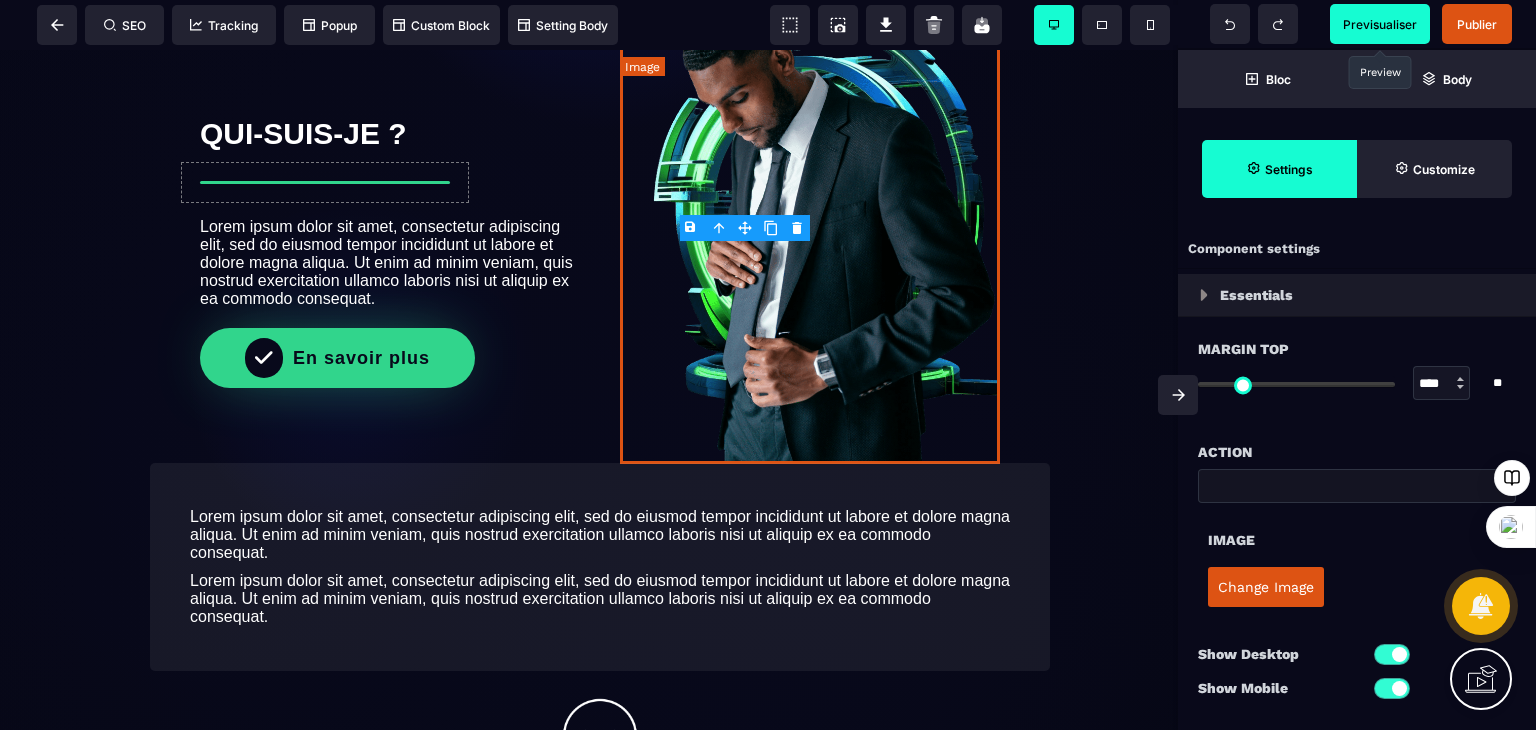 drag, startPoint x: 849, startPoint y: 345, endPoint x: 583, endPoint y: 269, distance: 276.64417 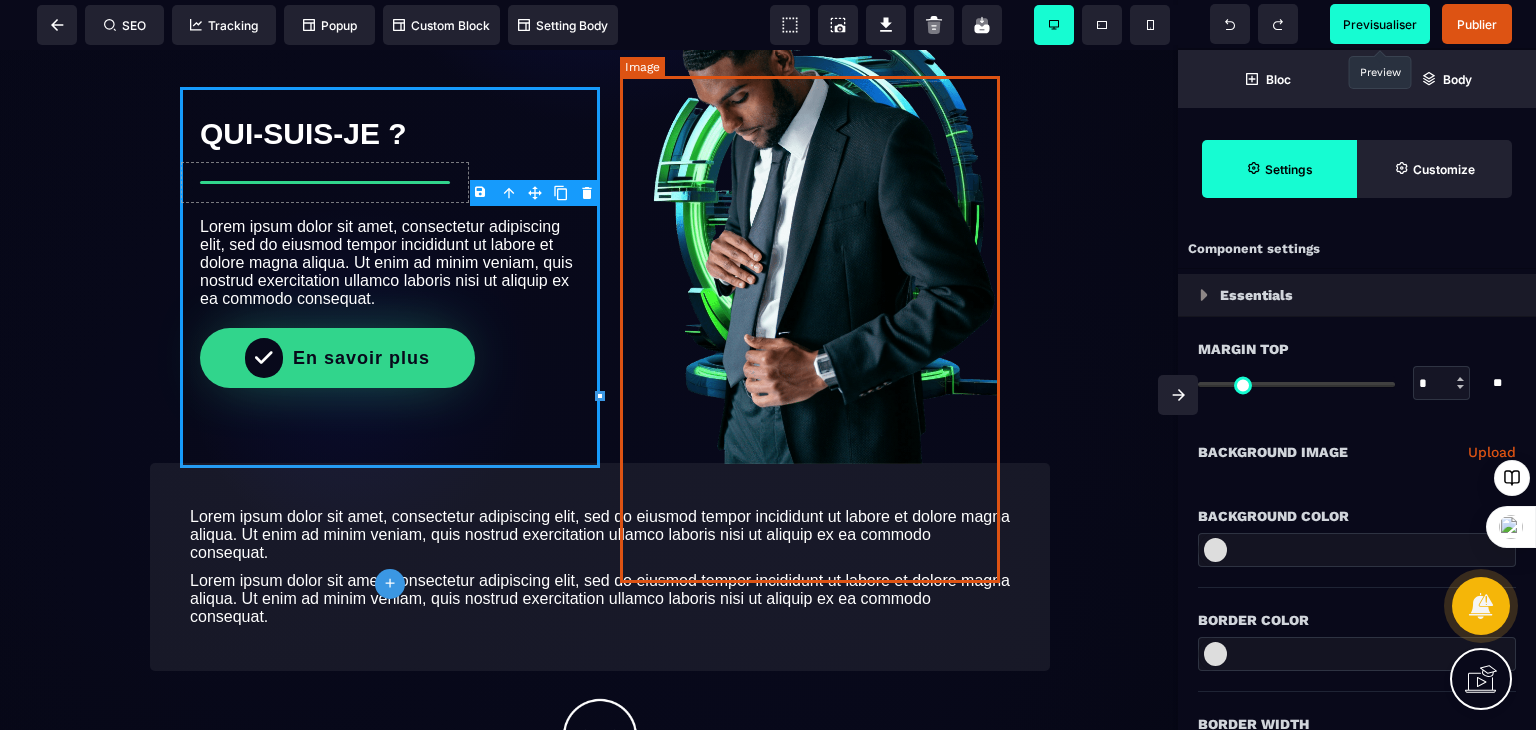 click at bounding box center (810, 210) 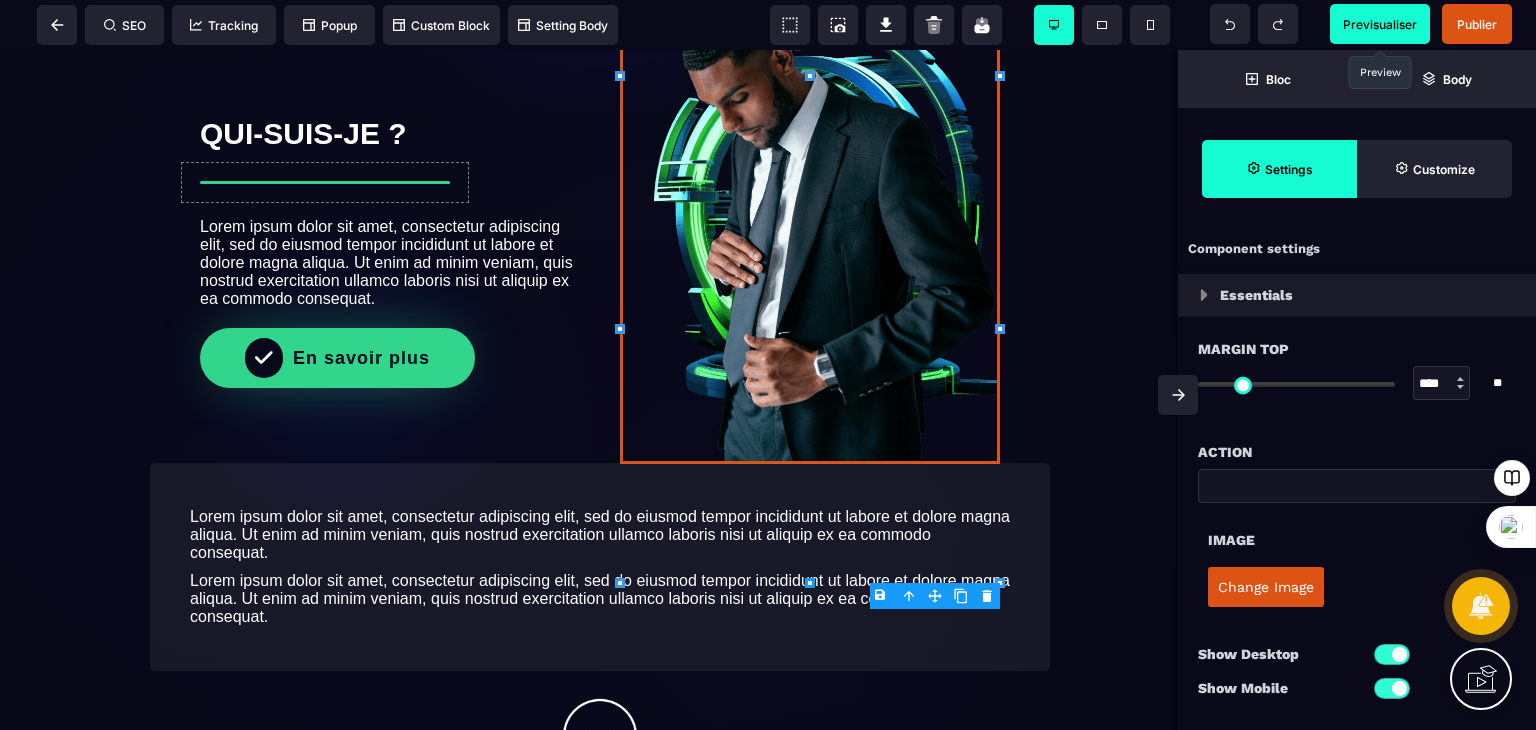 scroll, scrollTop: 0, scrollLeft: 0, axis: both 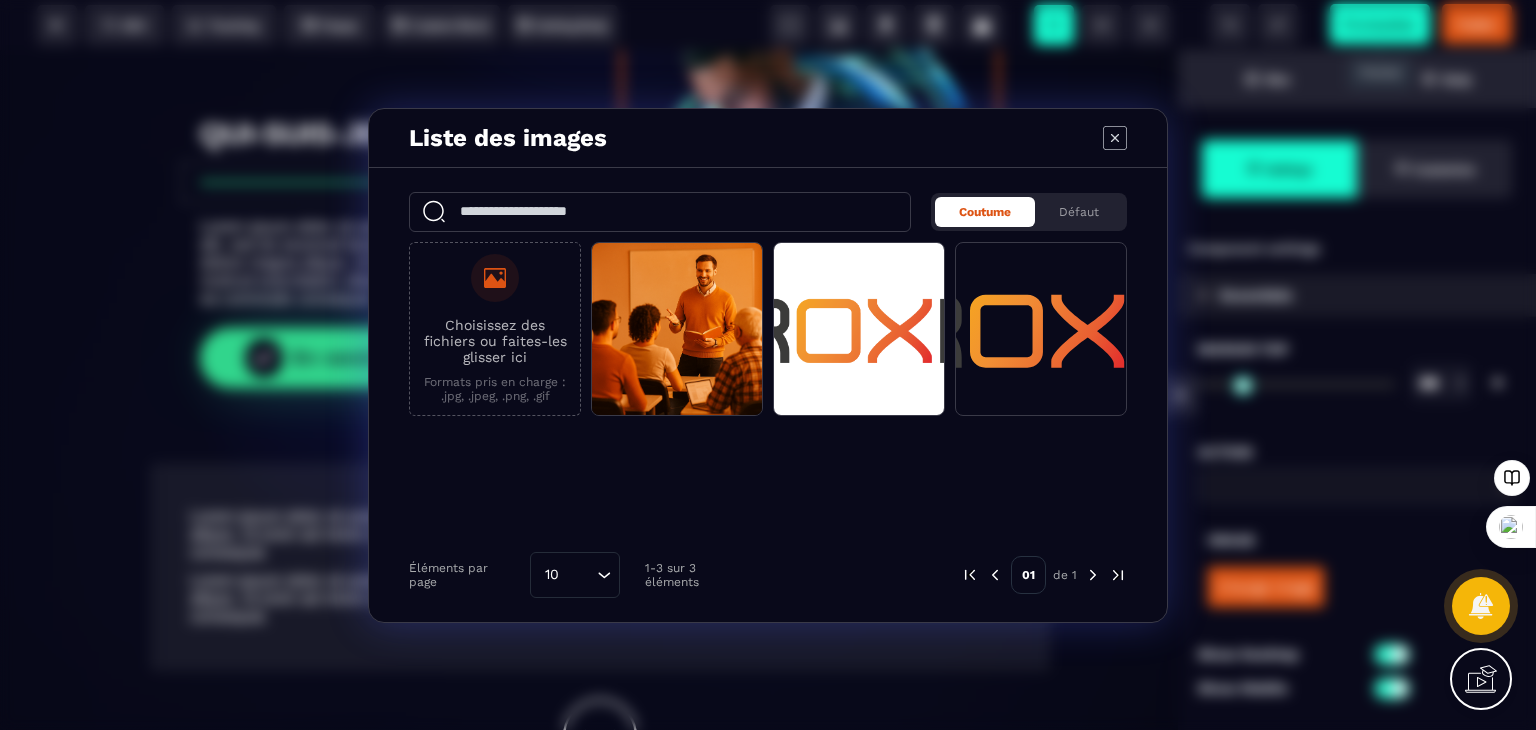 click on "Choisissez des fichiers ou faites-les glisser ici" at bounding box center [495, 341] 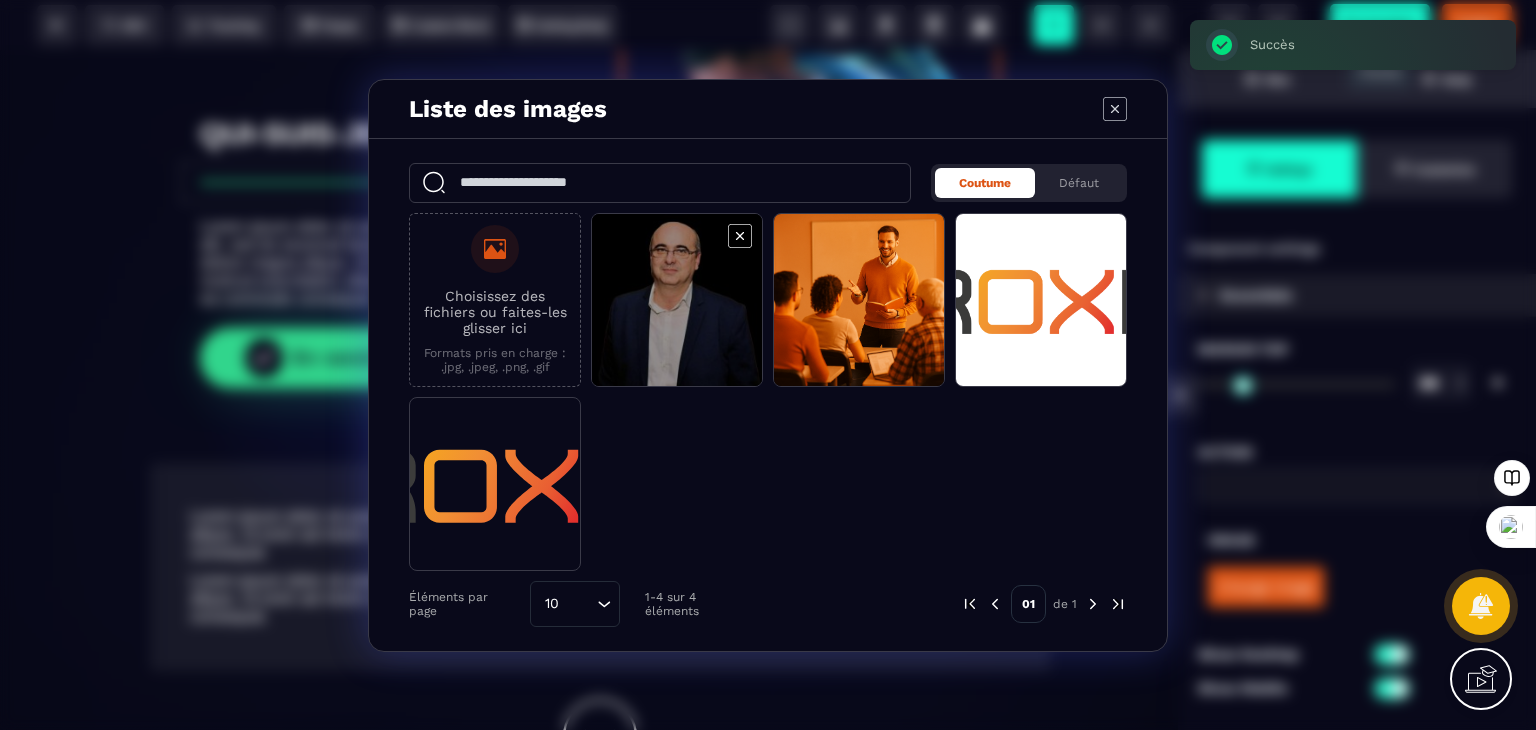 click at bounding box center (677, 301) 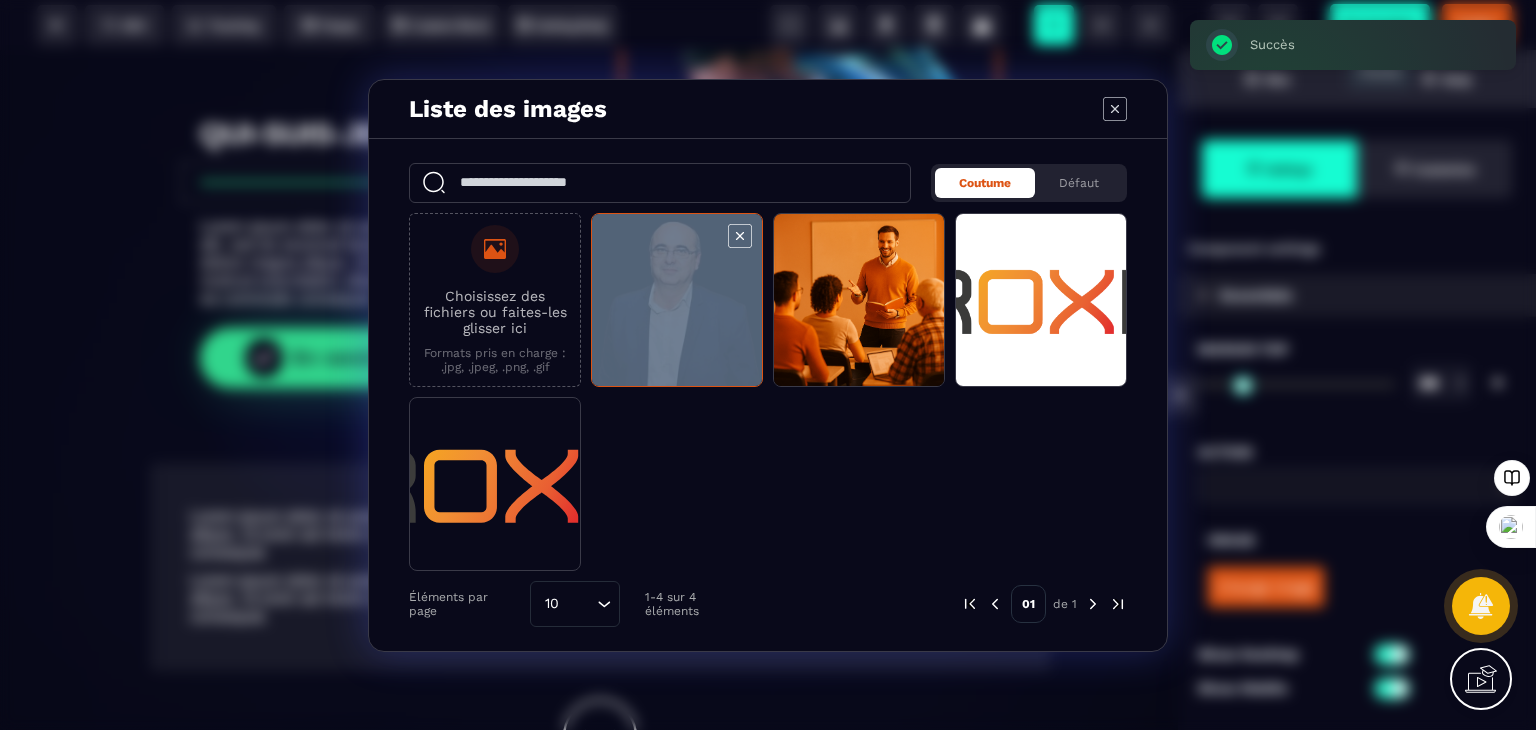 click at bounding box center (677, 301) 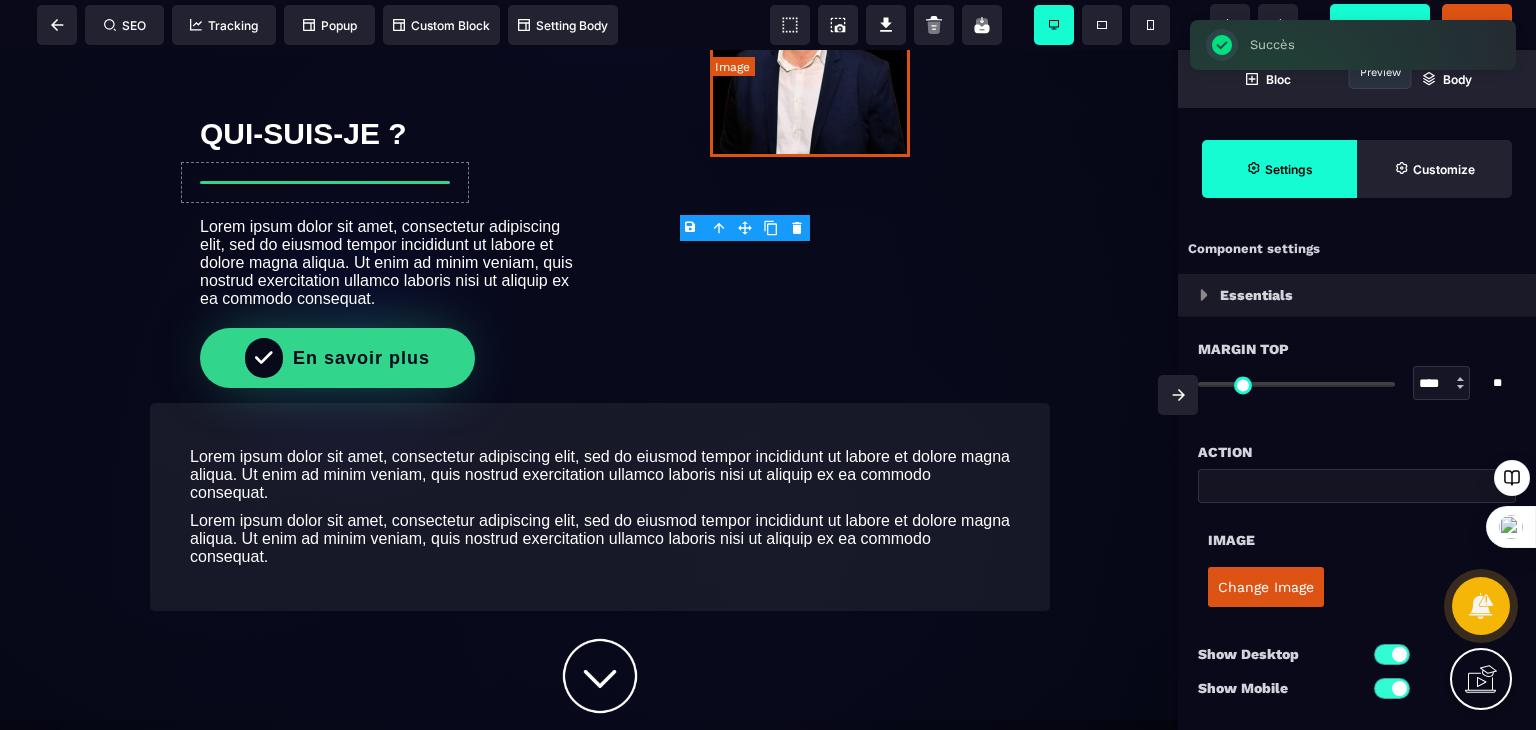 click at bounding box center [810, 57] 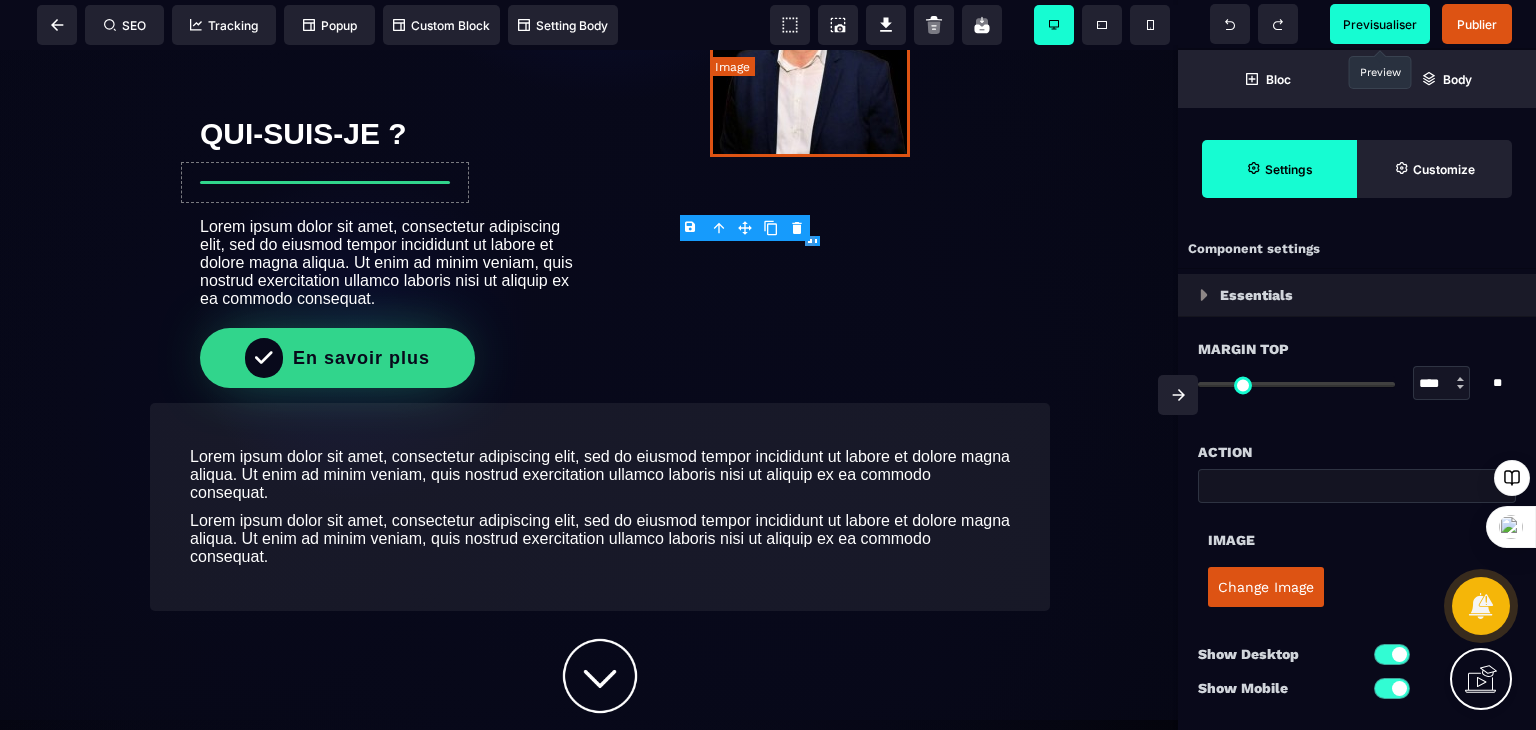 click at bounding box center (810, 57) 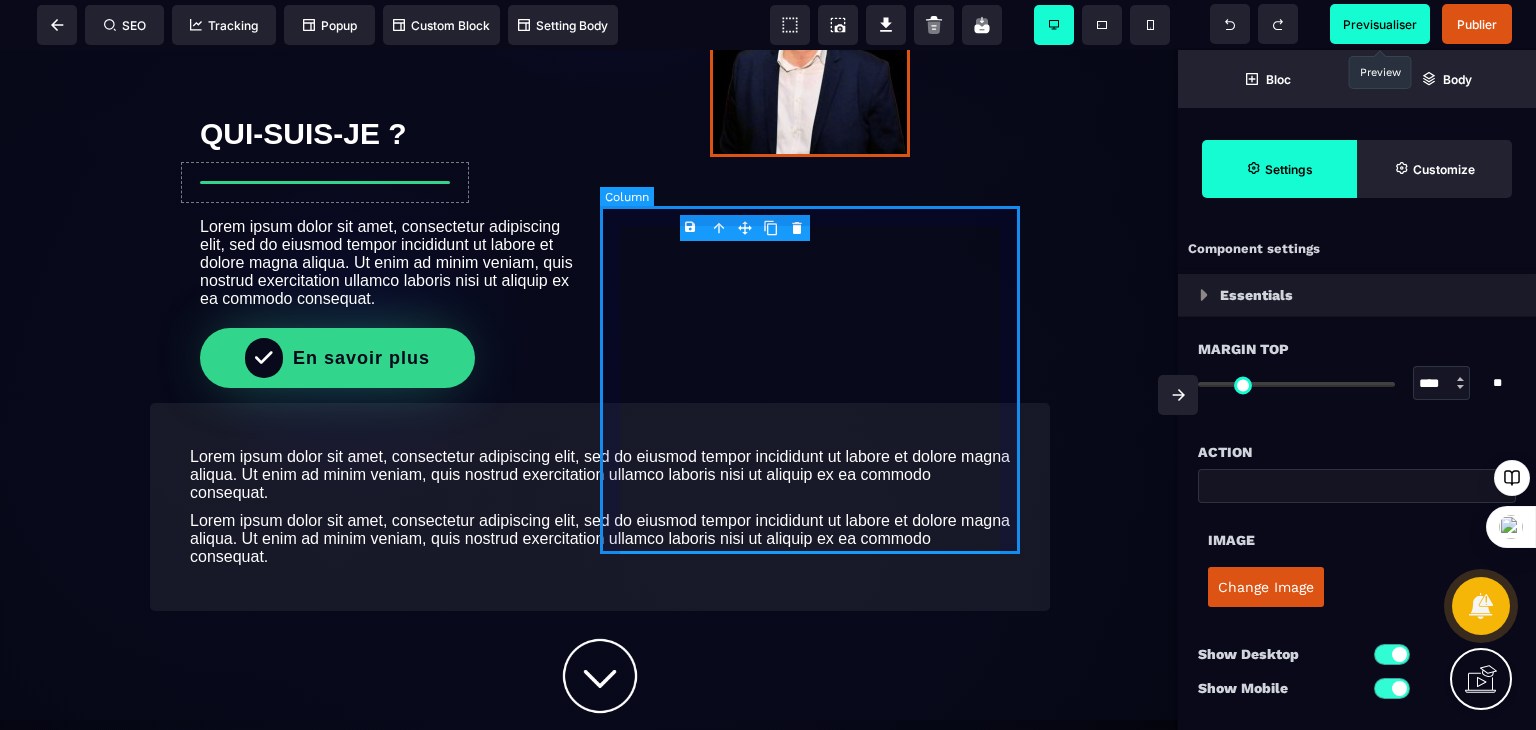 click at bounding box center [810, 247] 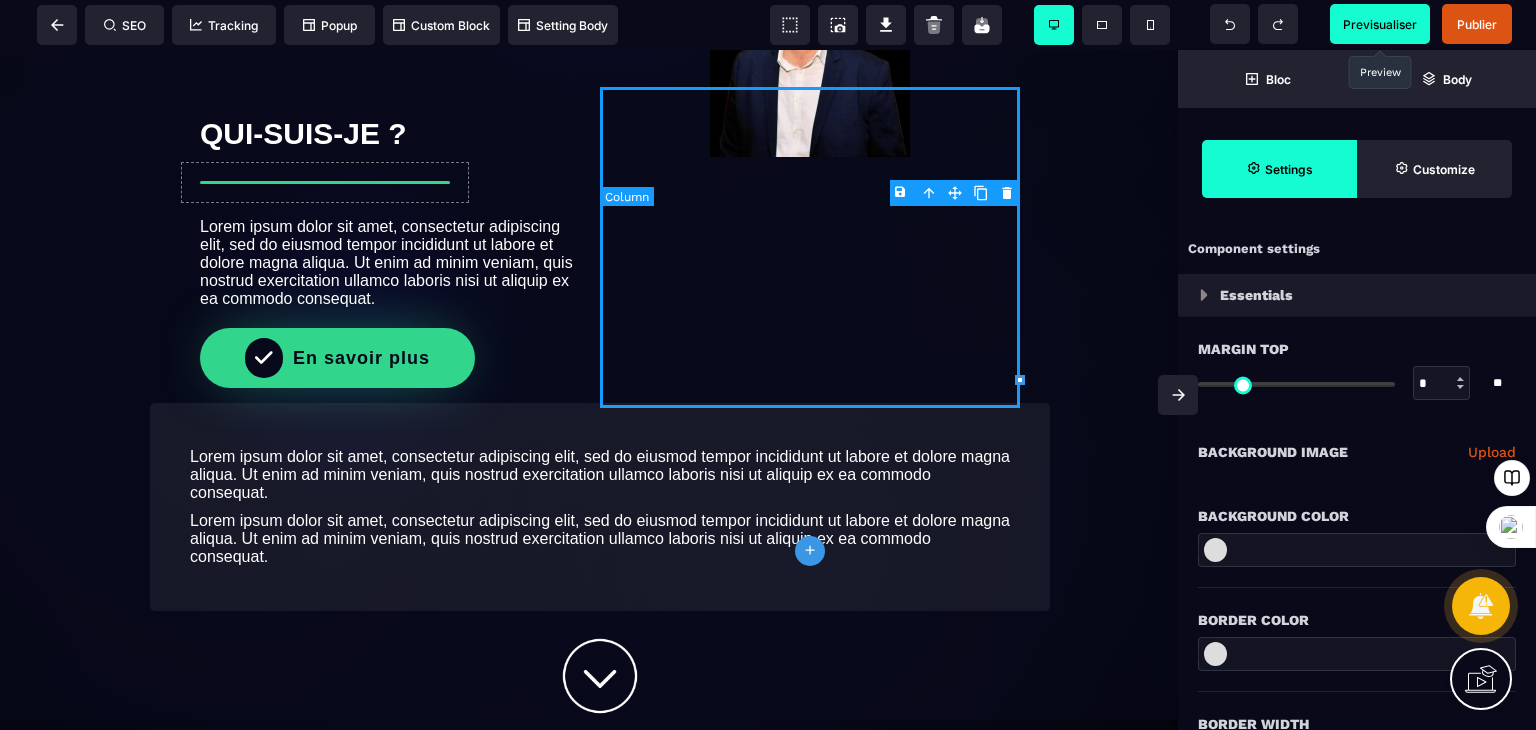 scroll, scrollTop: 0, scrollLeft: 0, axis: both 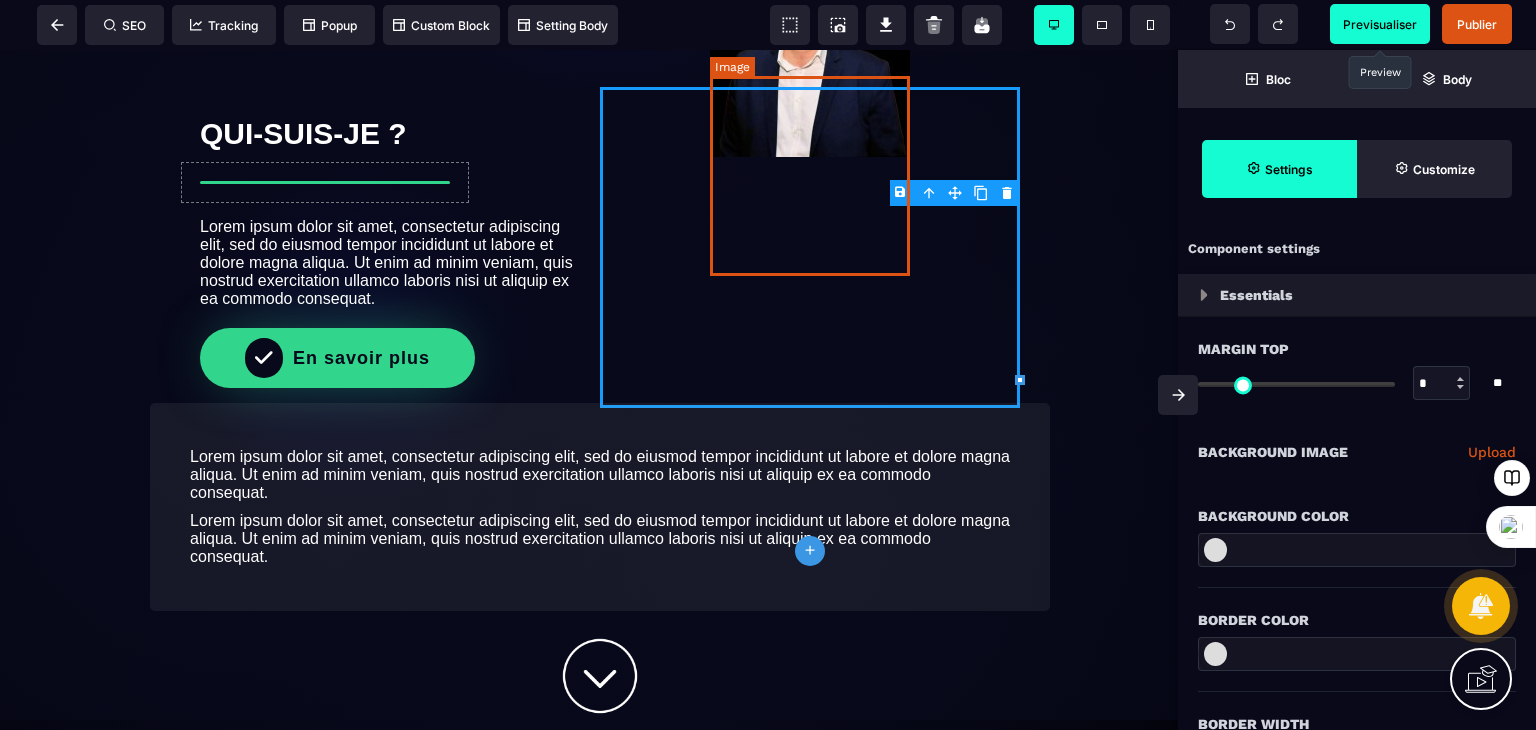 click at bounding box center (810, 57) 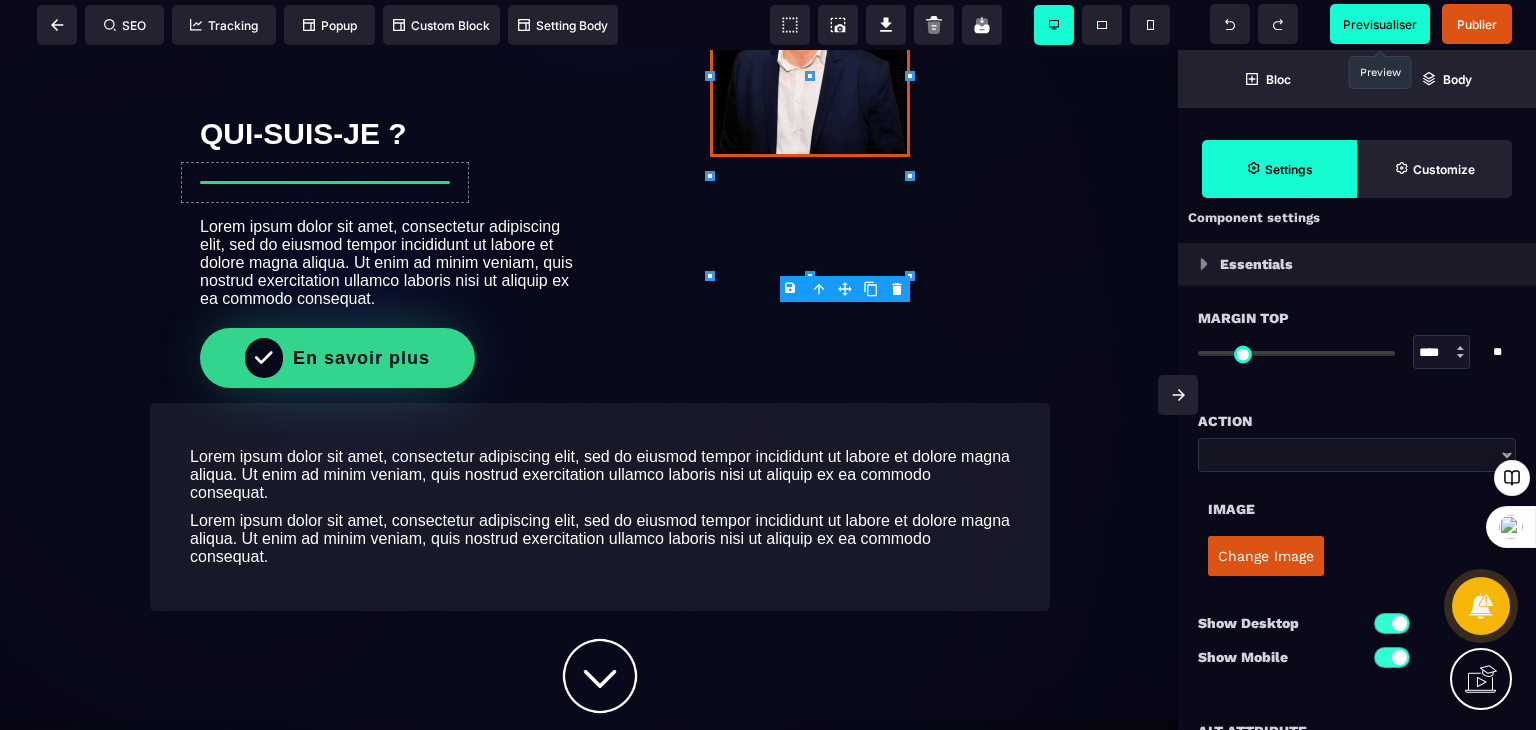 scroll, scrollTop: 34, scrollLeft: 0, axis: vertical 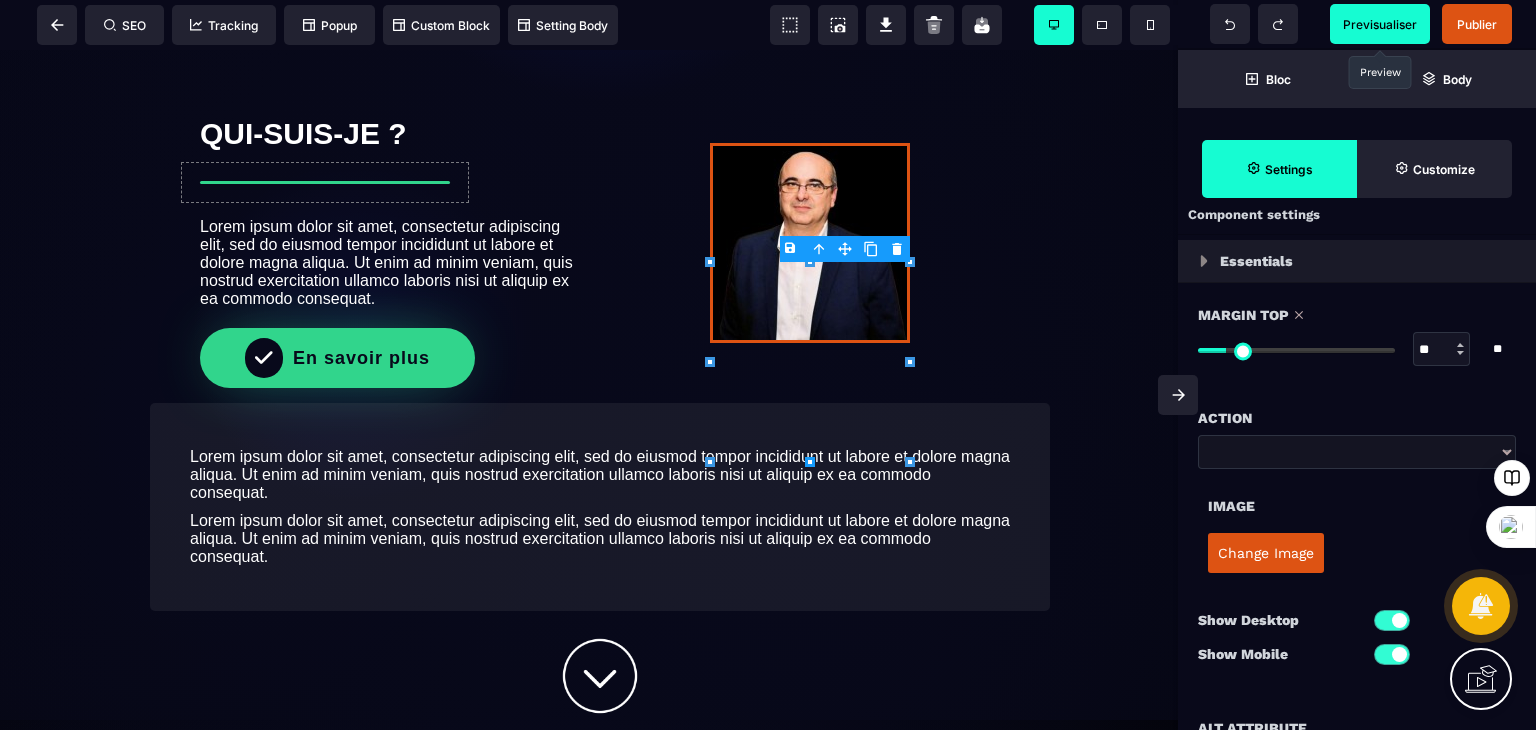 drag, startPoint x: 1211, startPoint y: 350, endPoint x: 1232, endPoint y: 352, distance: 21.095022 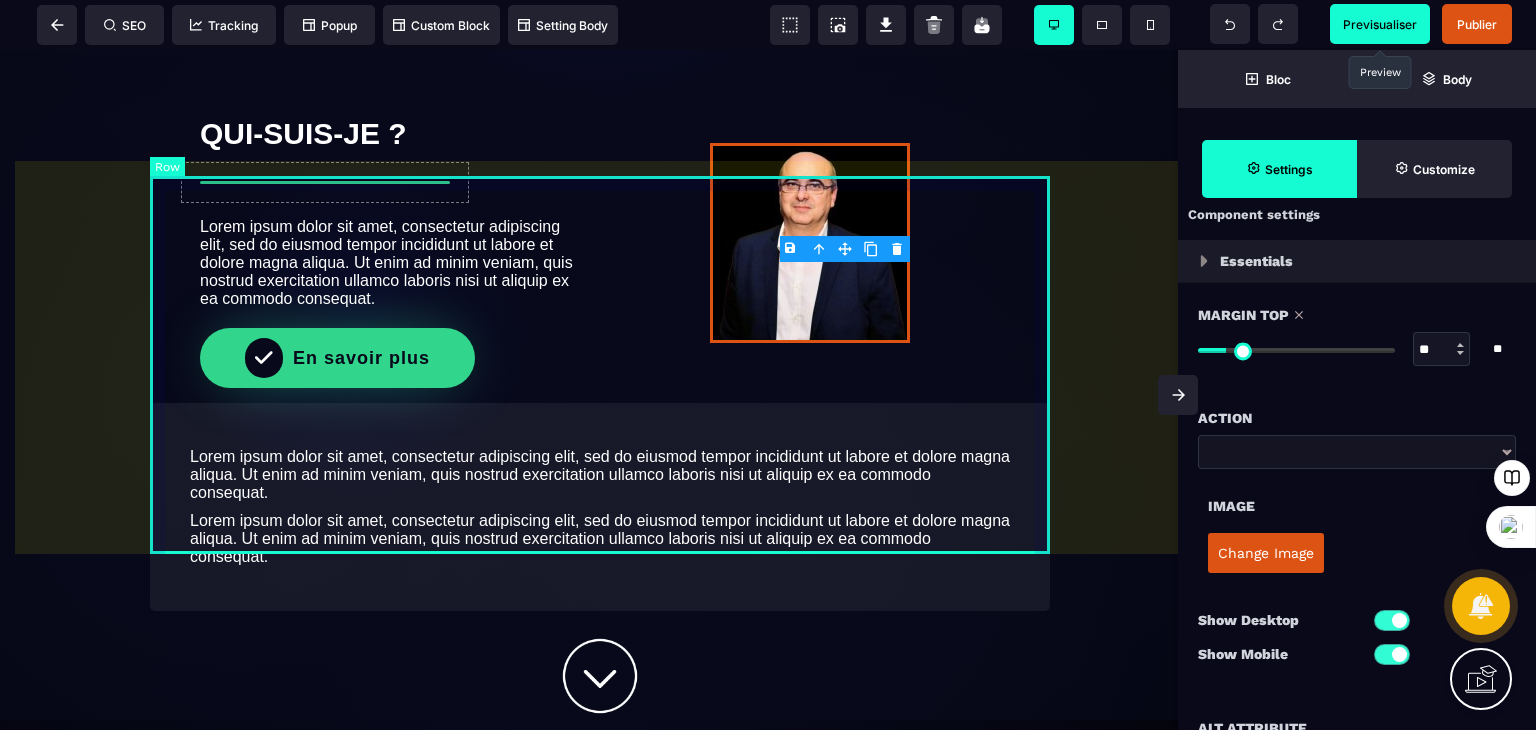 click on "QUI-SUIS-JE ? Lorem ipsum dolor sit amet, consectetur adipiscing elit, sed do eiusmod tempor incididunt ut labore et dolore magna aliqua. Ut enim ad minim veniam, quis nostrud exercitation ullamco laboris nisi ut aliquip ex ea commodo consequat. En savoir plus" at bounding box center [600, 232] 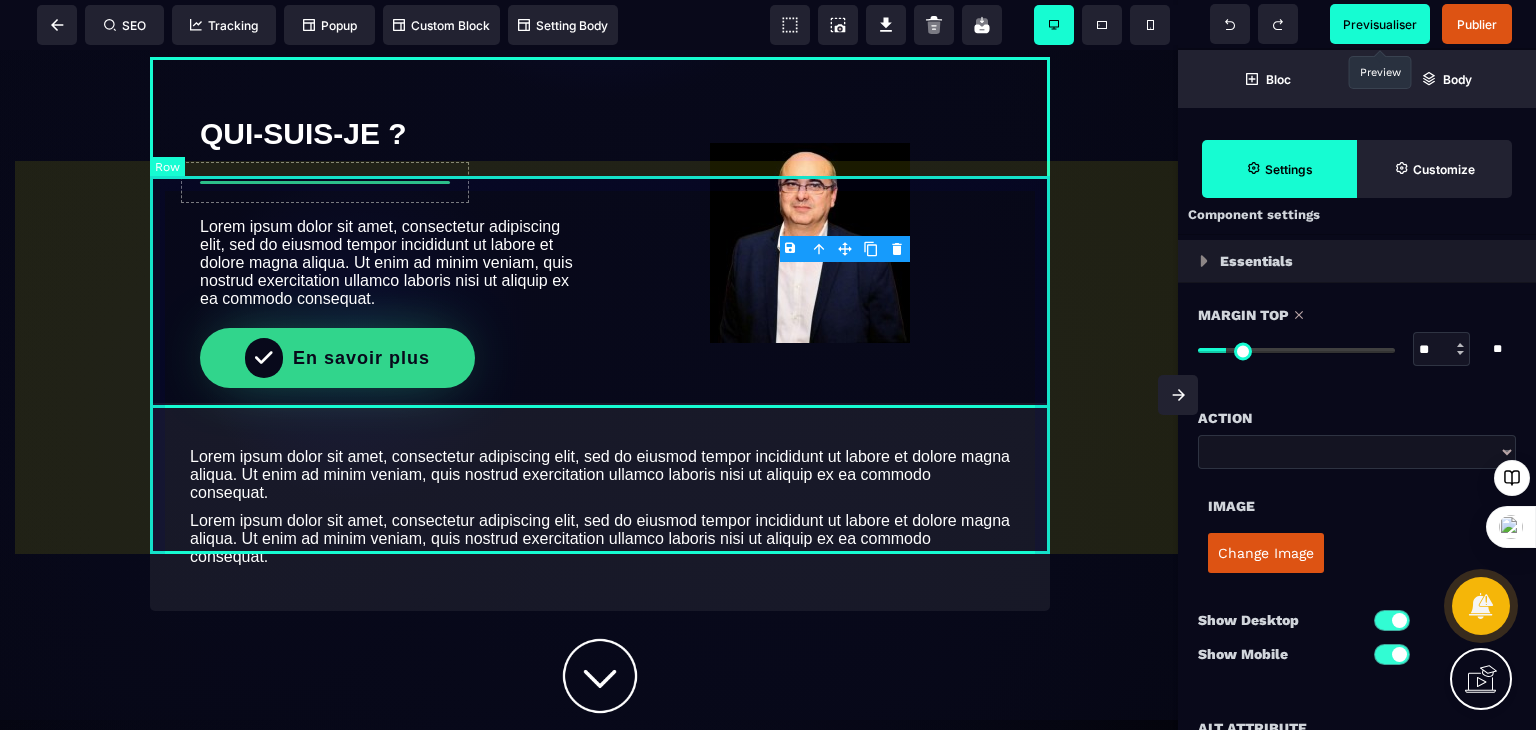 scroll, scrollTop: 0, scrollLeft: 0, axis: both 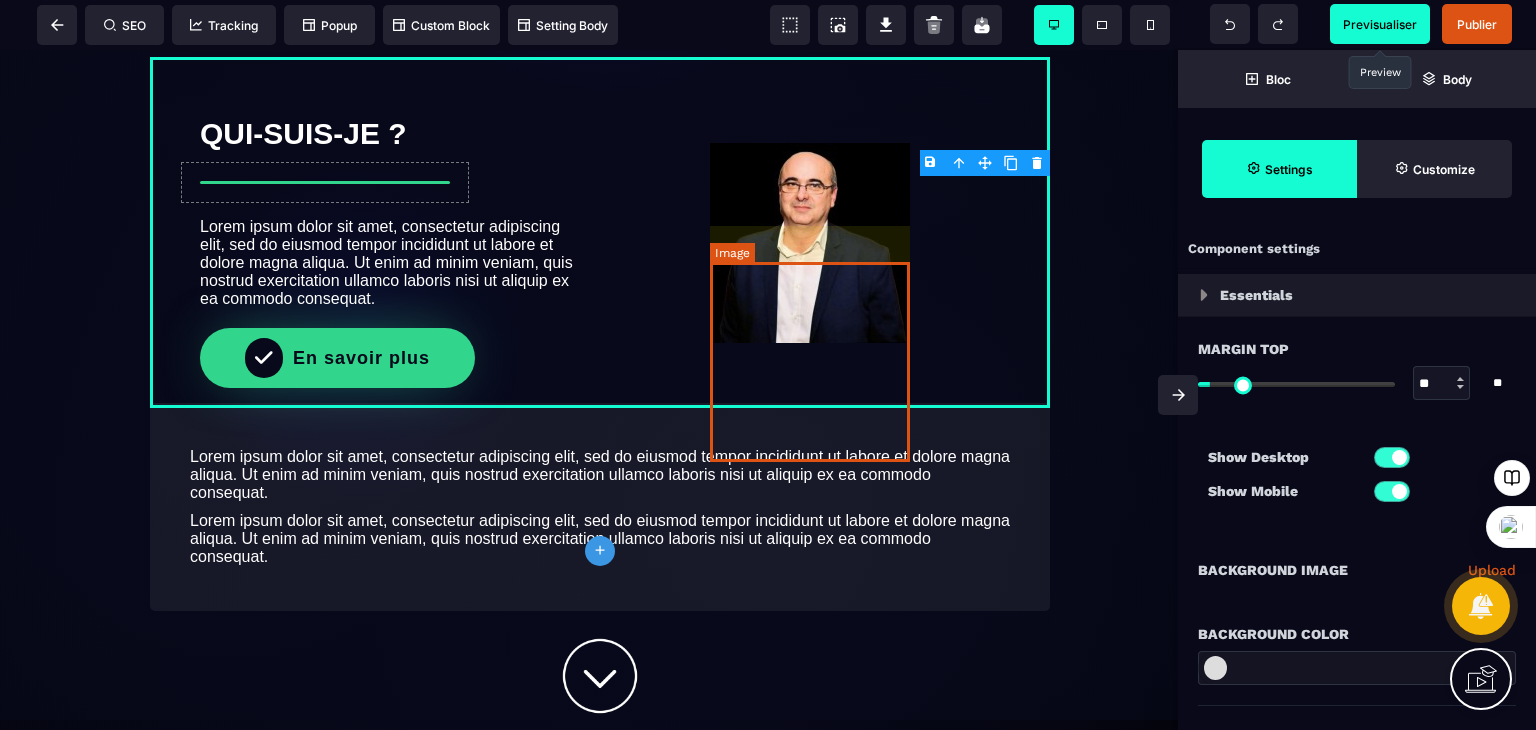 click at bounding box center (810, 243) 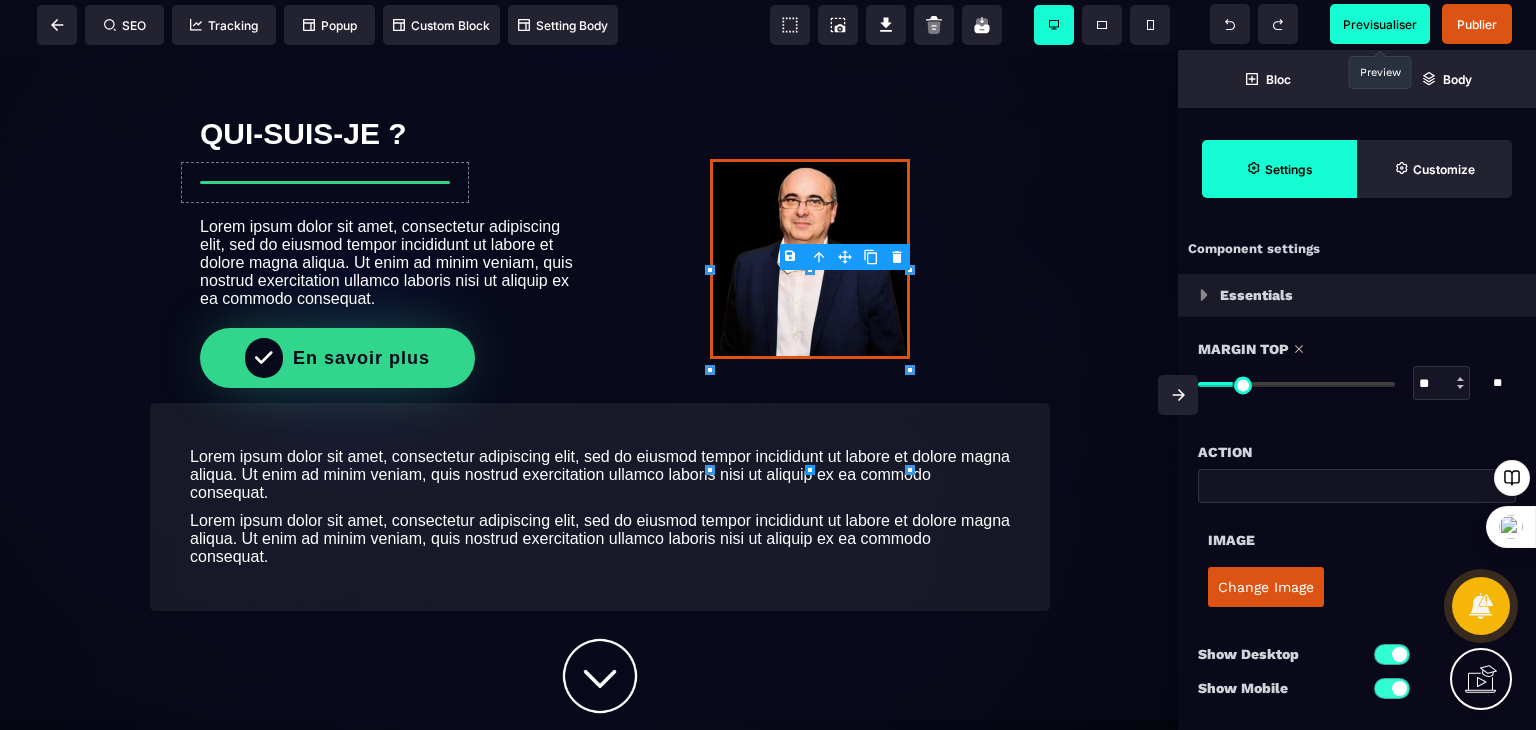 drag, startPoint x: 1235, startPoint y: 385, endPoint x: 1236, endPoint y: 397, distance: 12.0415945 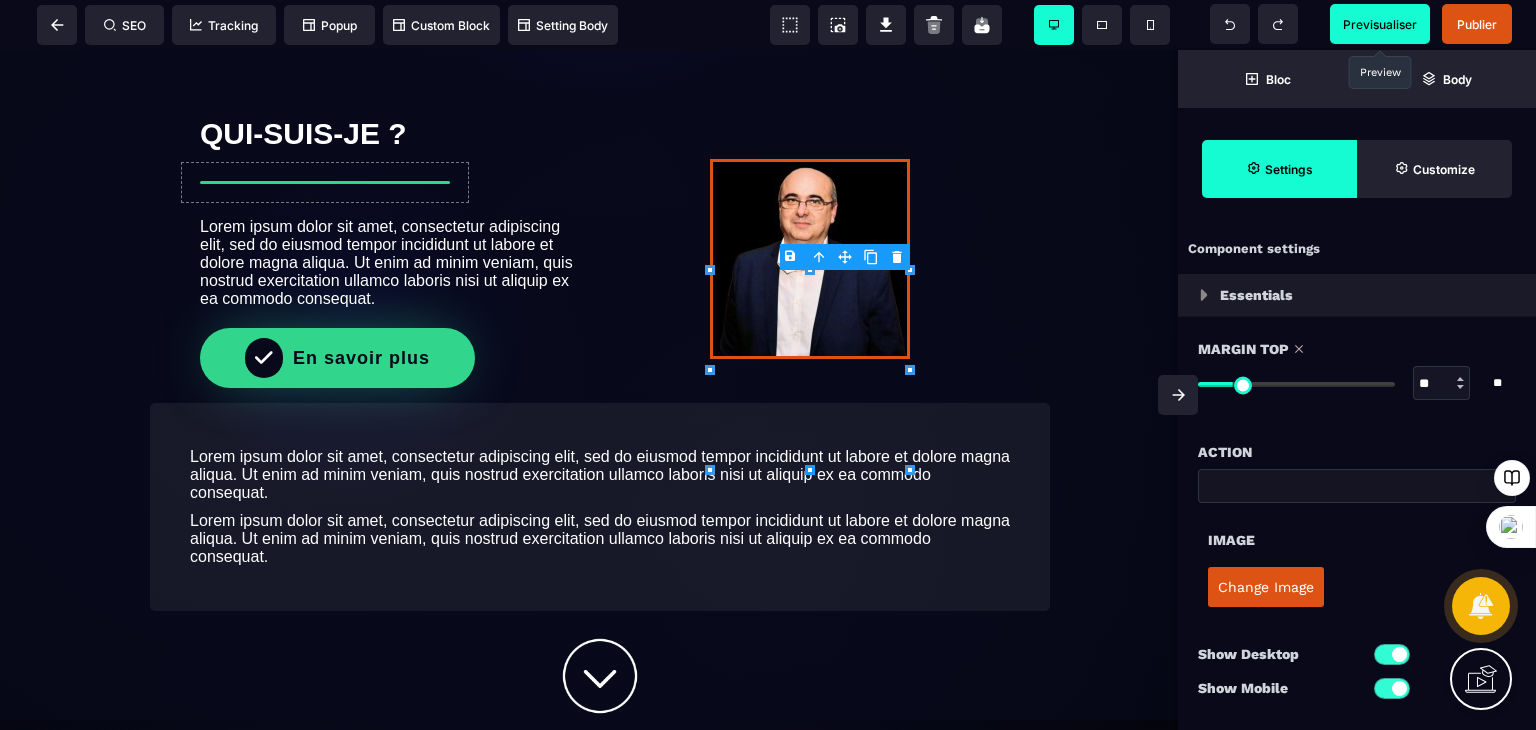 click at bounding box center [1296, 384] 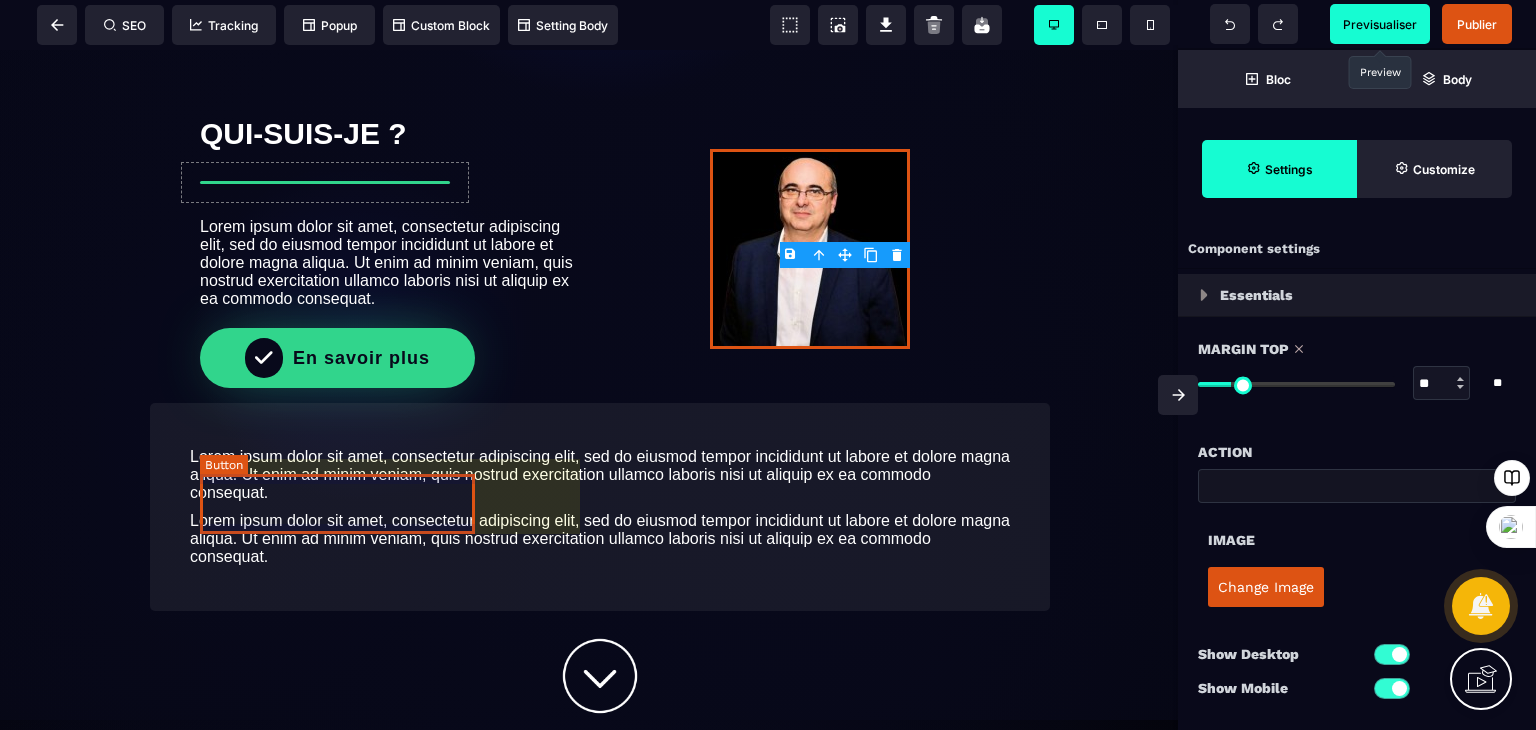 click on "En savoir plus" at bounding box center [361, 359] 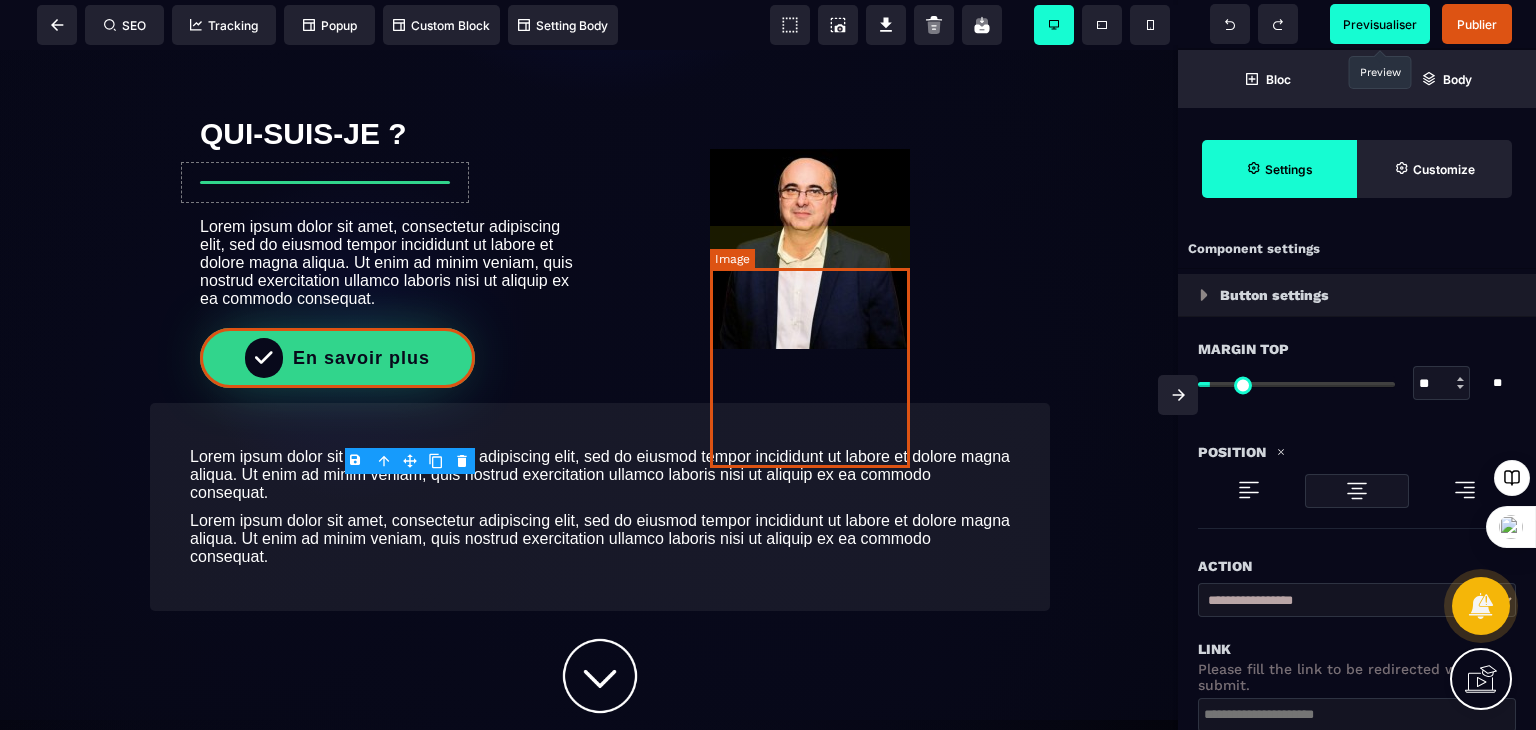 click at bounding box center (810, 249) 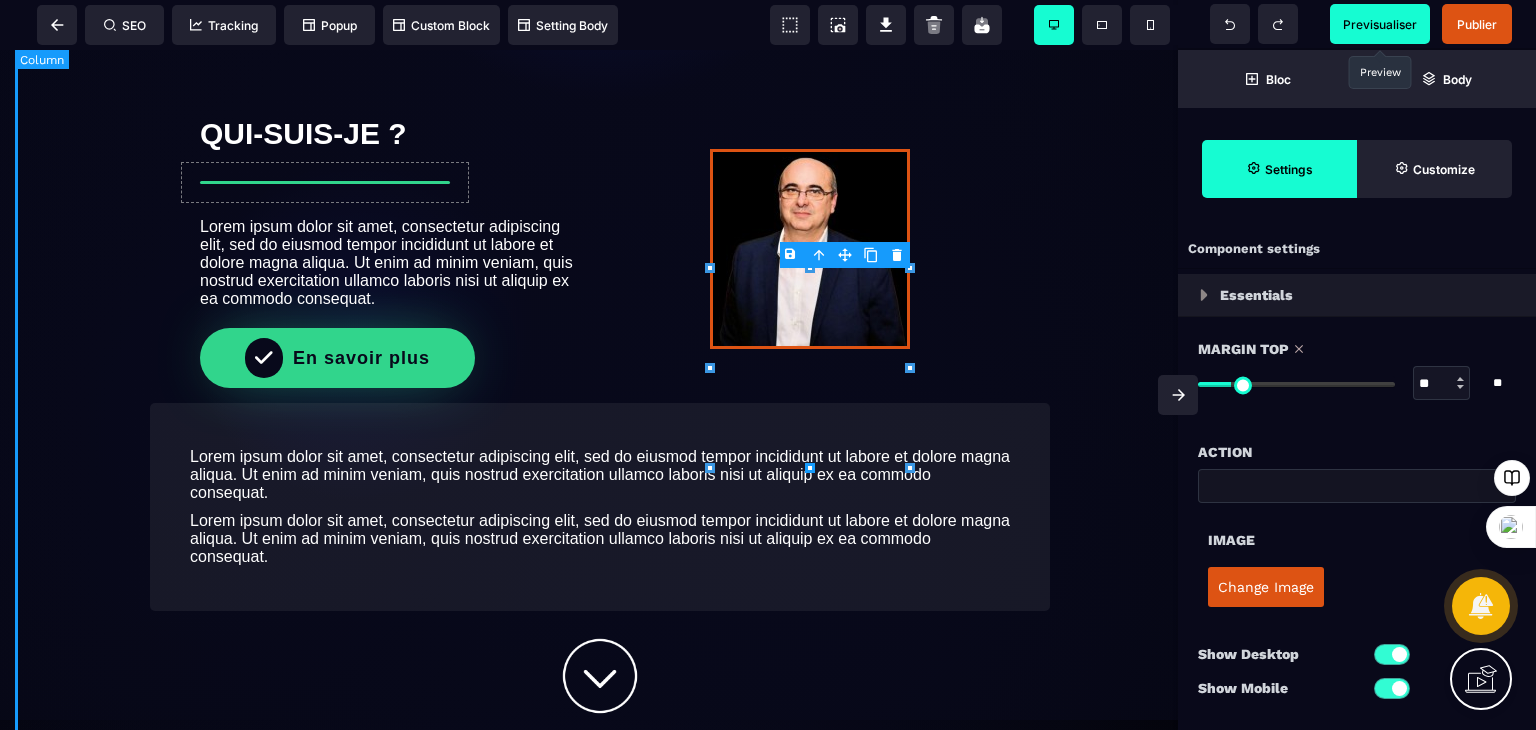 click on "VOICI LES BENEFICES : Lorem ipsum dolor sit amet, consectetur adipiscing elit, sed do eiusmod tempor incididunt ut labore et dolore magna aliqua. SECRET #[NUMBER] Lorem ipsum dolor sit amet, consectetur adipiscing elit, sed do eiusmod tempor incididunt ut labore et dolore magna aliqua. SECRET #[NUMBER] Lorem ipsum dolor sit amet, consectetur adipiscing elit, sed do eiusmod tempor incididunt ut labore et dolore magna aliqua. SECRET #[NUMBER] Lorem ipsum dolor sit amet, consectetur adipiscing elit, sed do eiusmod tempor incididunt ut labore et dolore magna aliqua. QUI-SUIS-JE ? Lorem ipsum dolor sit amet, consectetur adipiscing elit, sed do eiusmod tempor incididunt ut labore et dolore magna aliqua. Ut enim ad minim veniam, quis nostrud exercitation ullamco laboris nisi ut aliquip ex ea commodo consequat. En savoir plus" at bounding box center (600, 80) 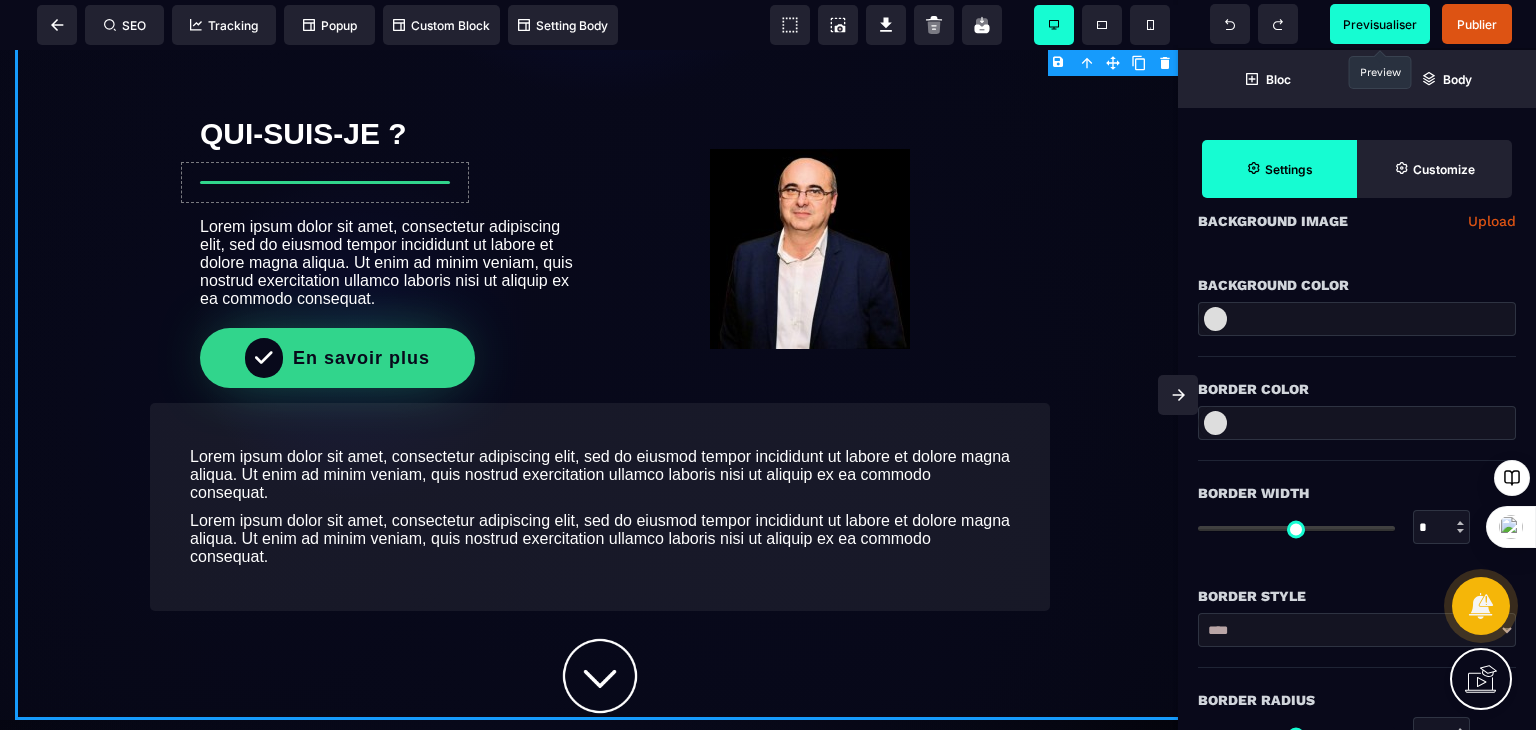 scroll, scrollTop: 317, scrollLeft: 0, axis: vertical 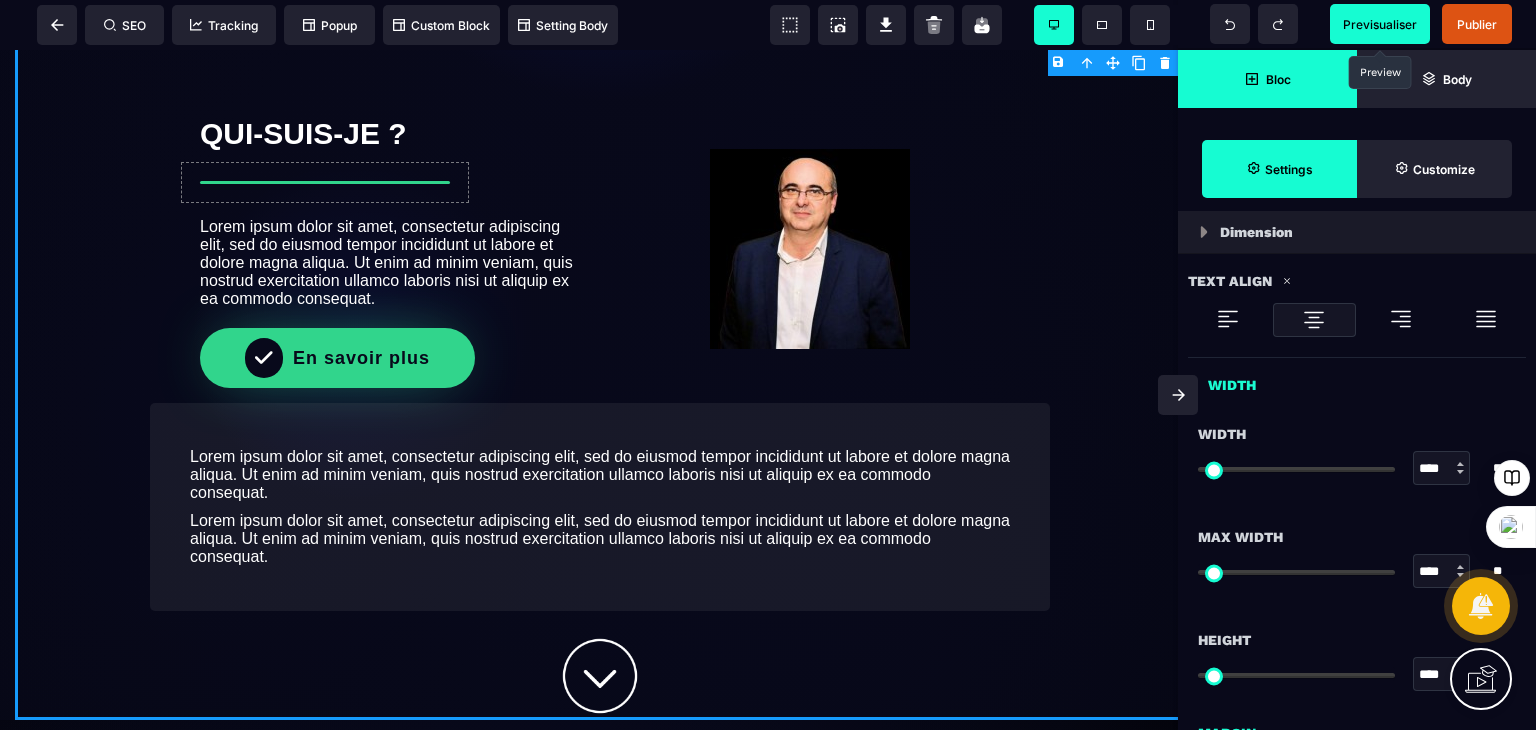click on "Bloc" at bounding box center (1267, 79) 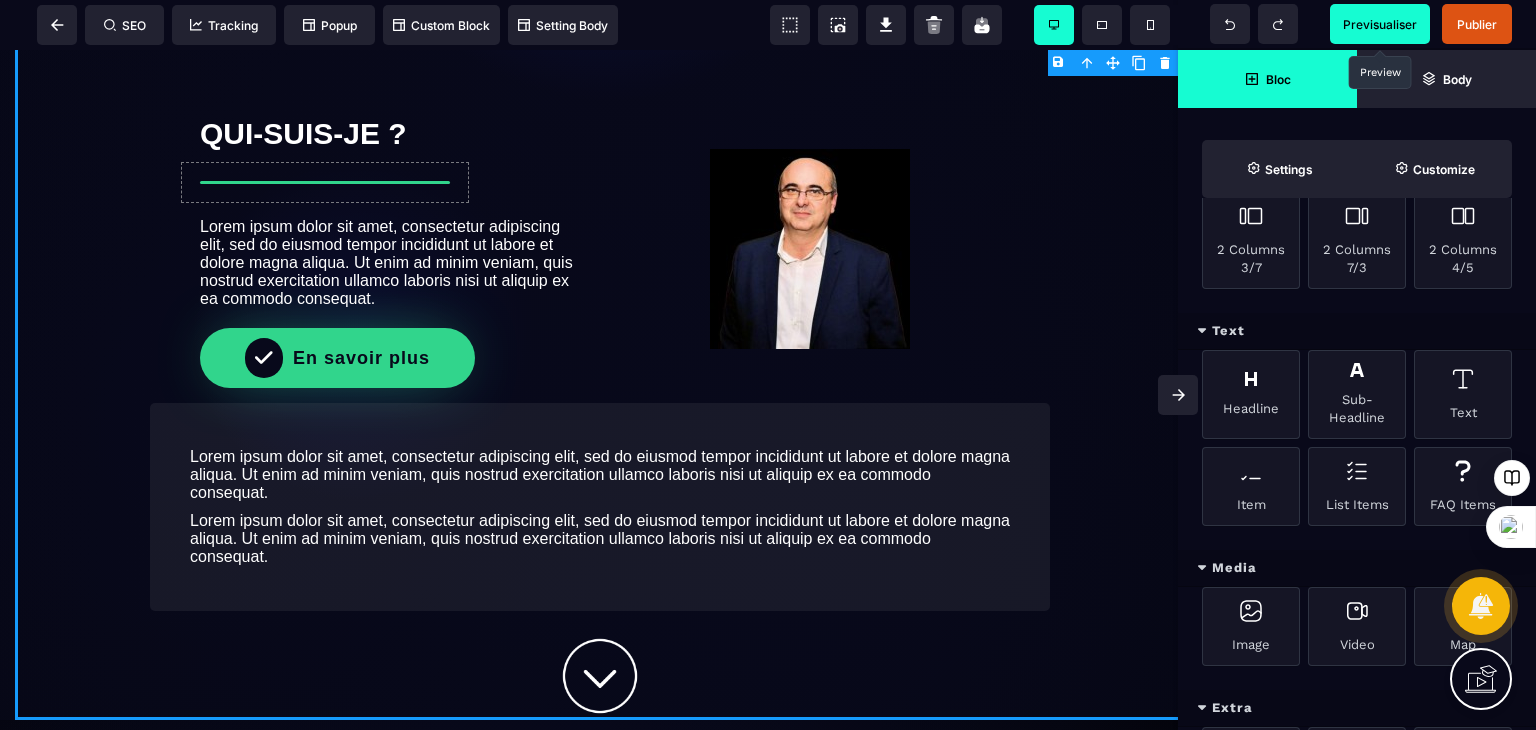 scroll, scrollTop: 460, scrollLeft: 0, axis: vertical 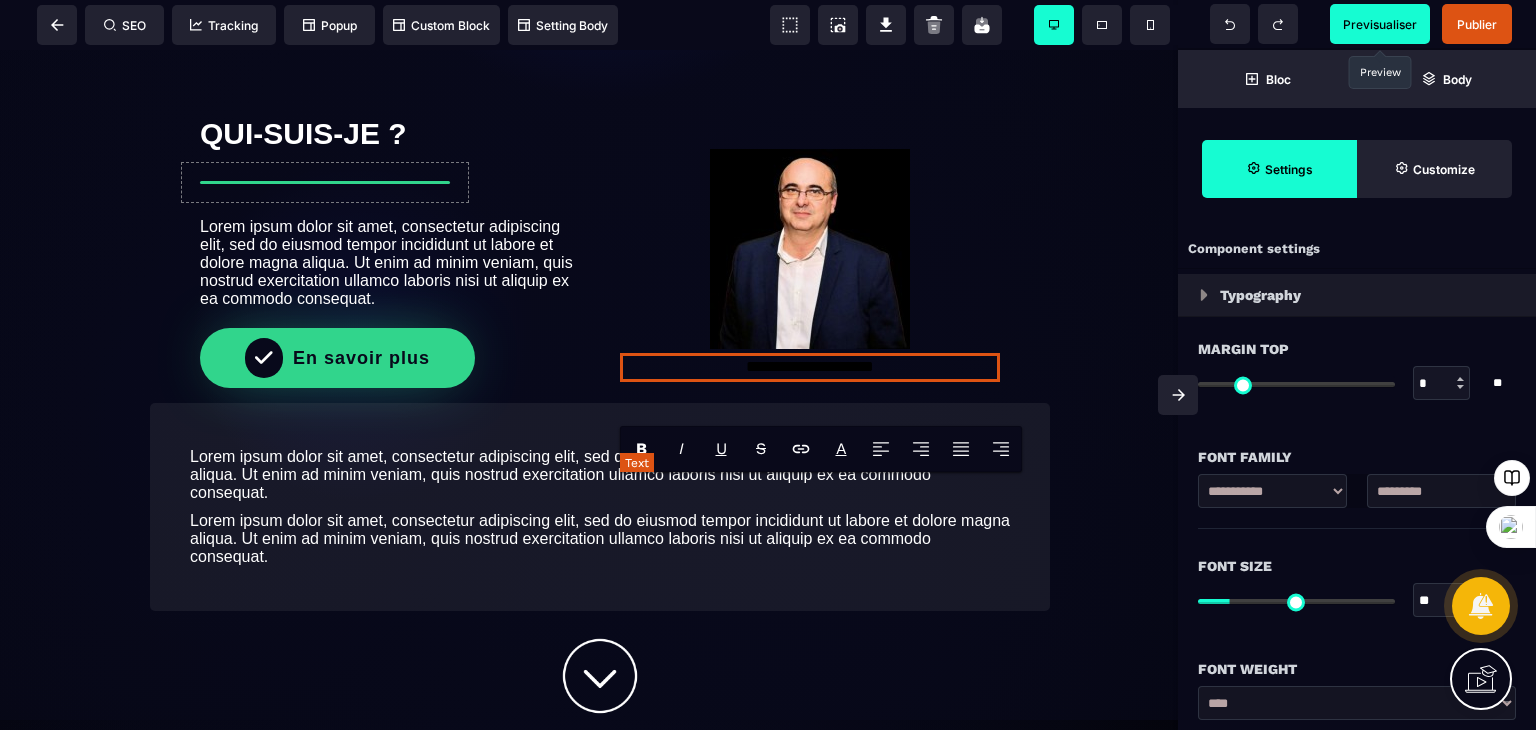 click on "**********" at bounding box center (810, 367) 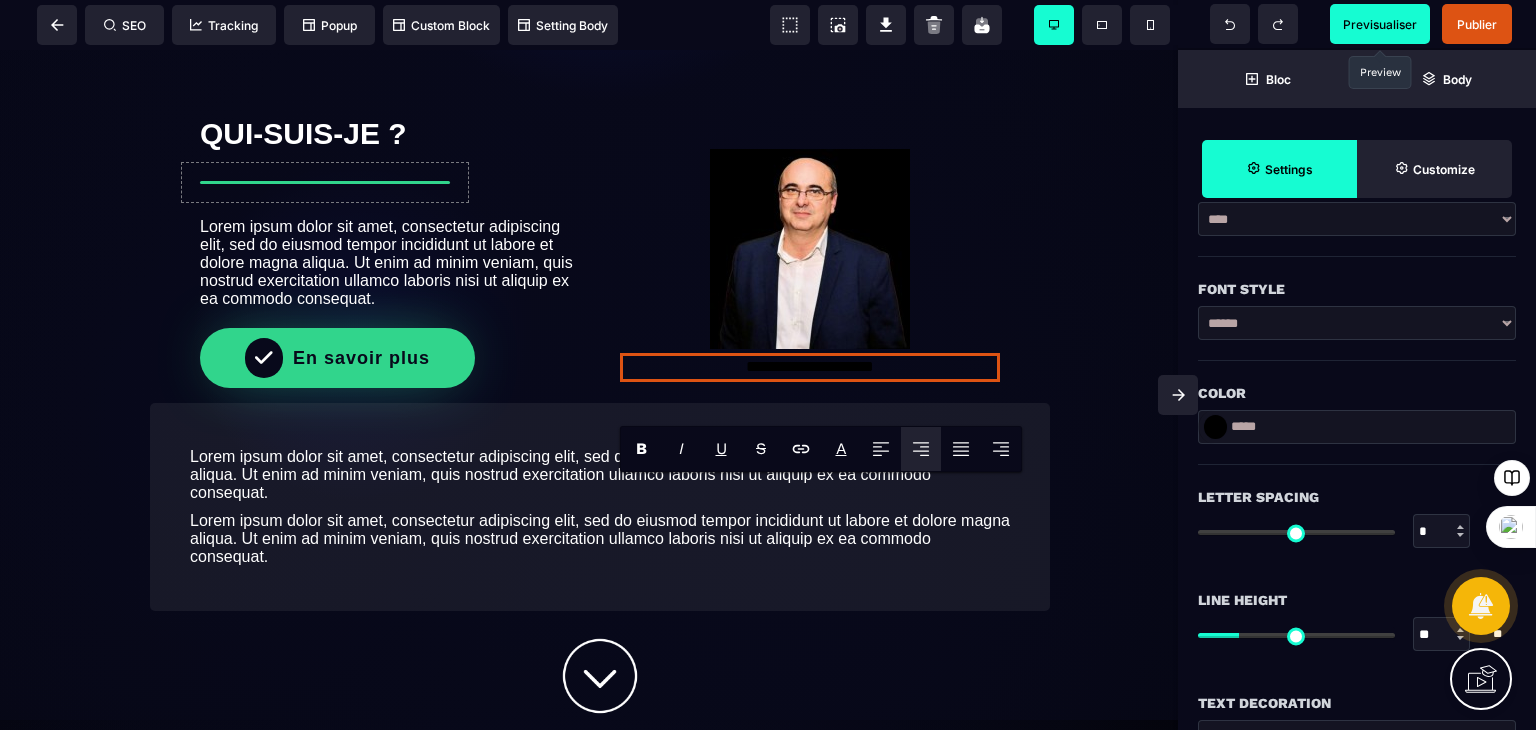 scroll, scrollTop: 491, scrollLeft: 0, axis: vertical 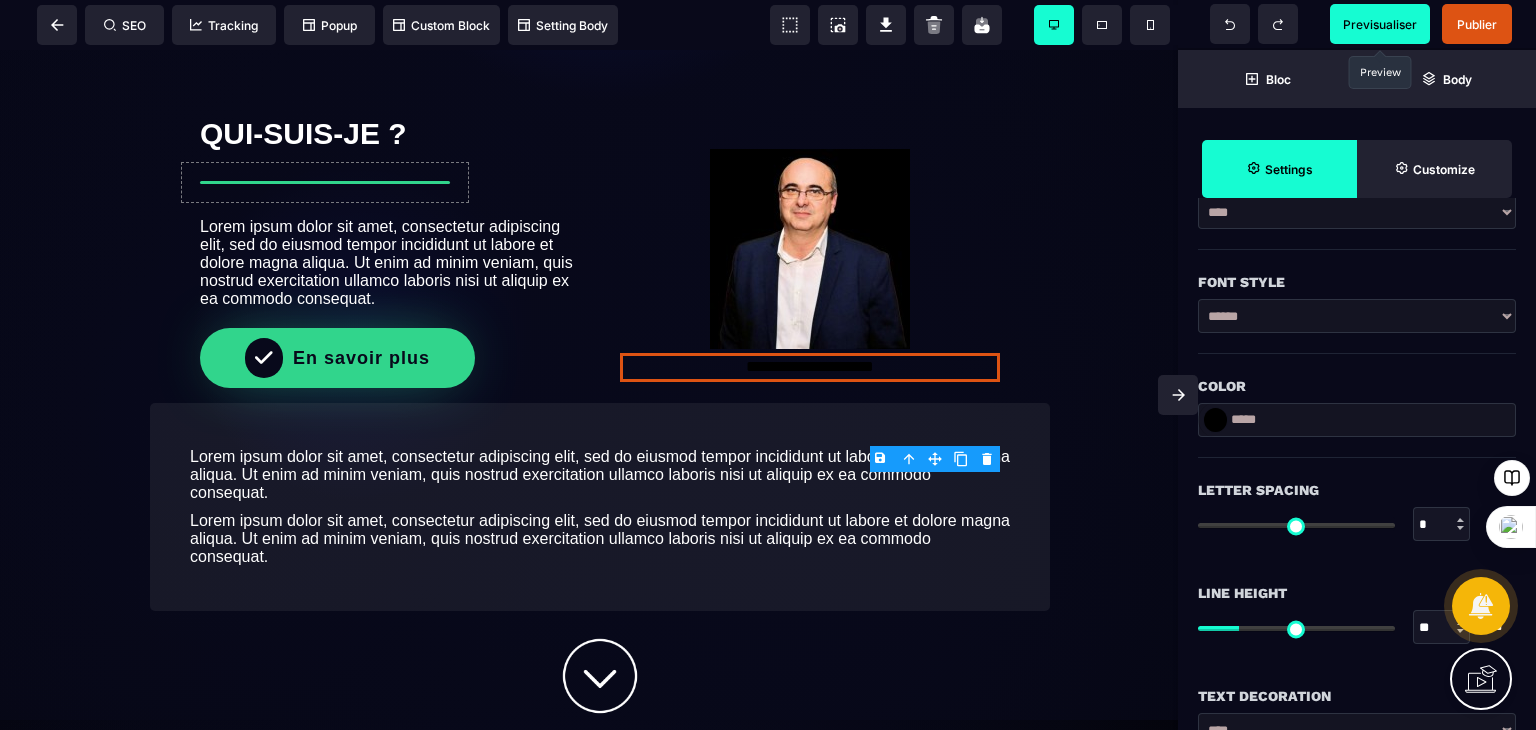 click at bounding box center [1215, 420] 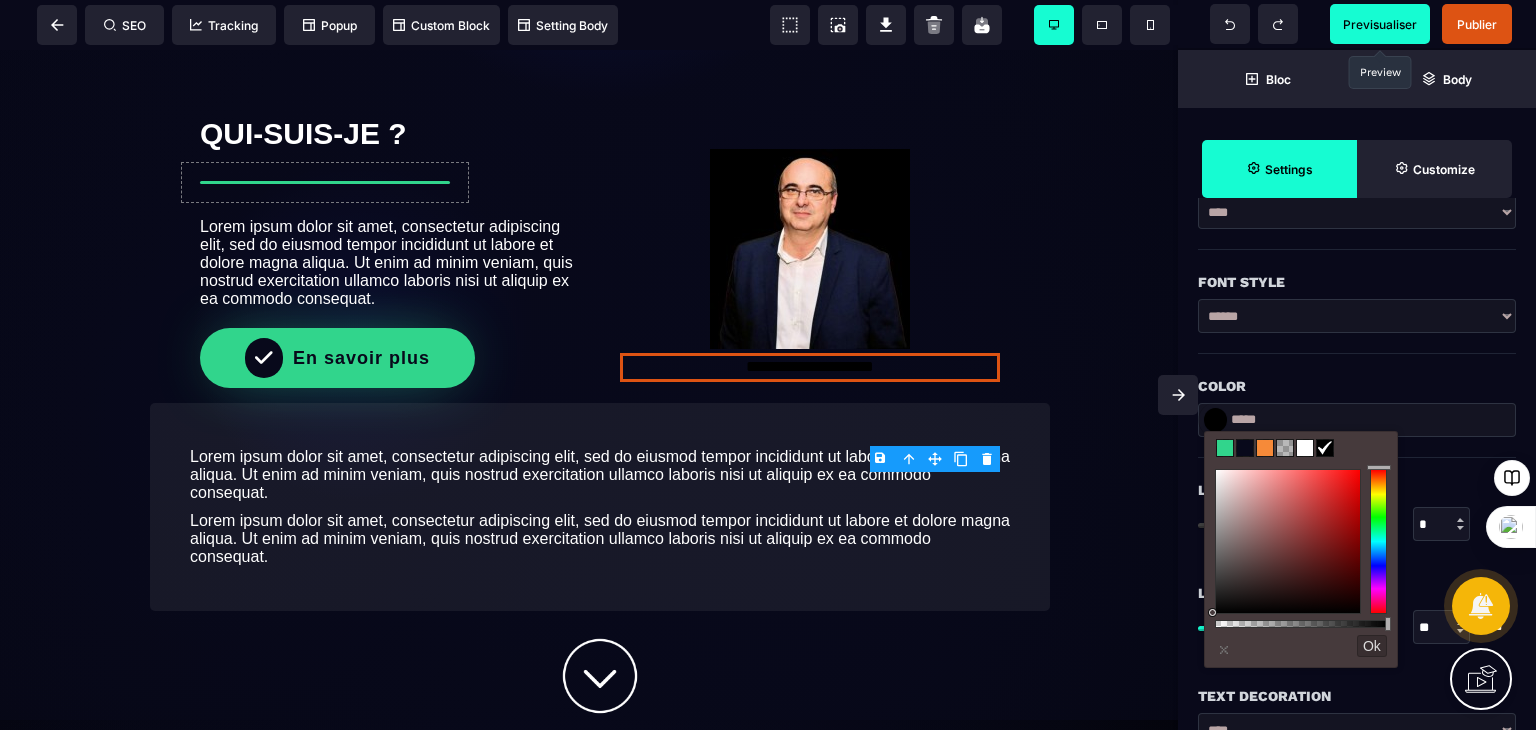 click at bounding box center [1305, 448] 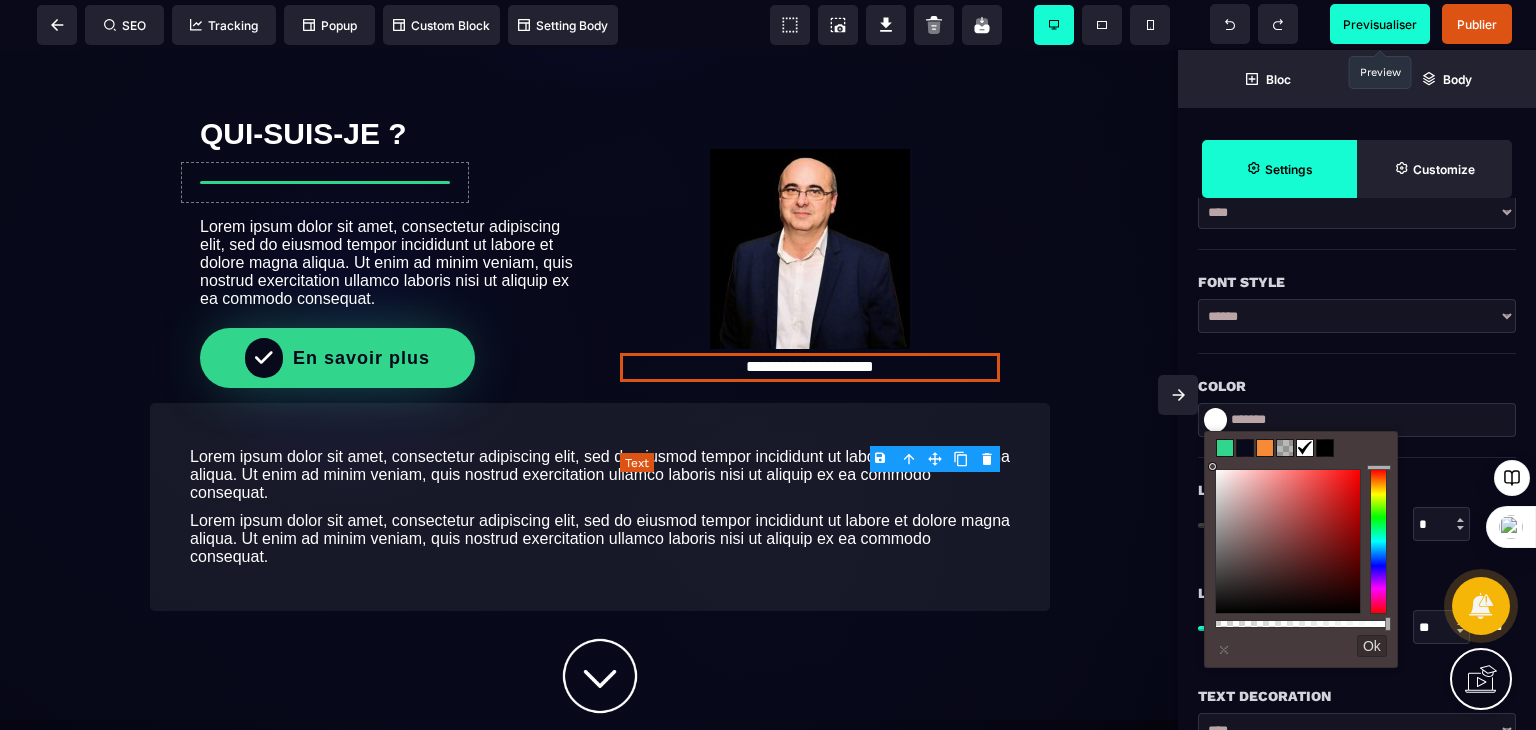 click on "**********" at bounding box center (810, 367) 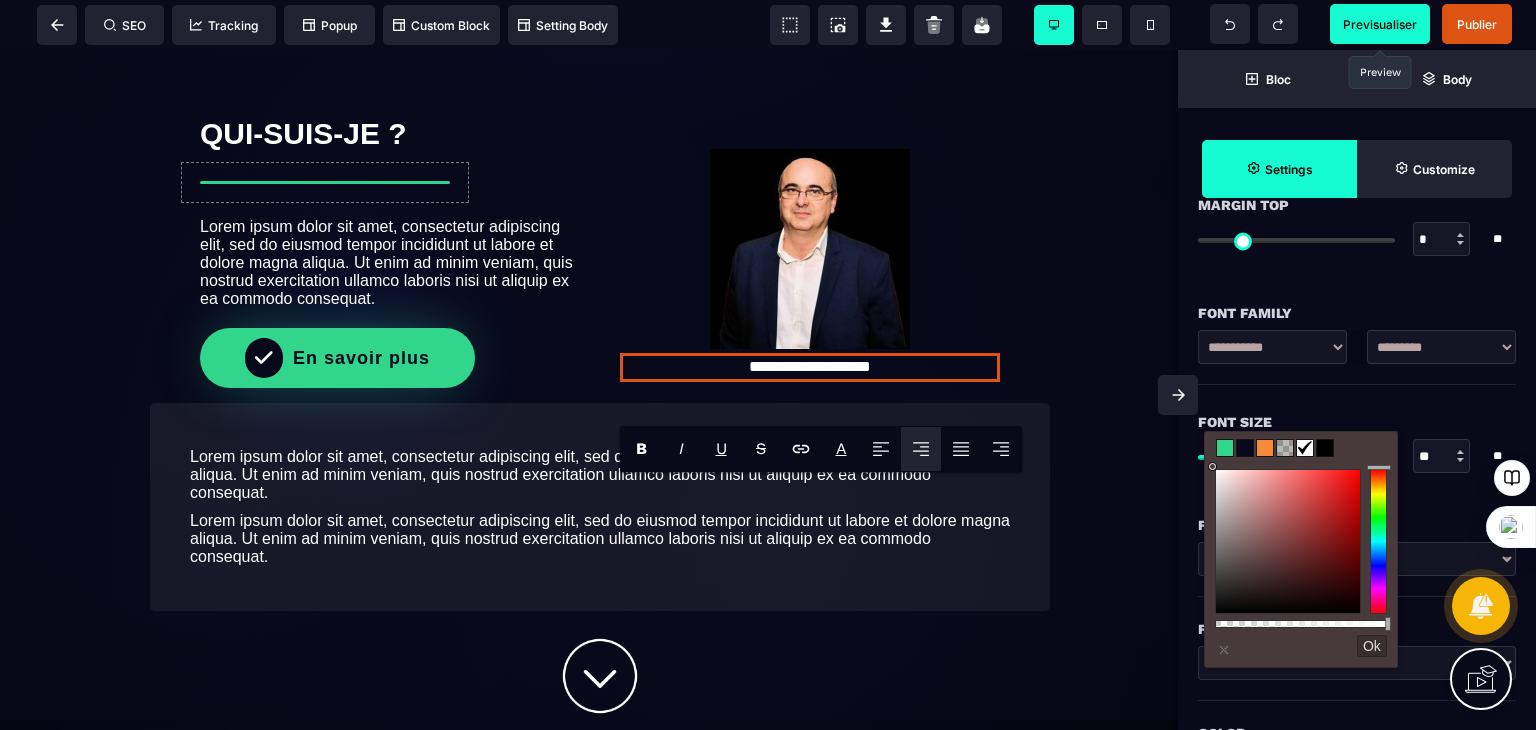 scroll, scrollTop: 146, scrollLeft: 0, axis: vertical 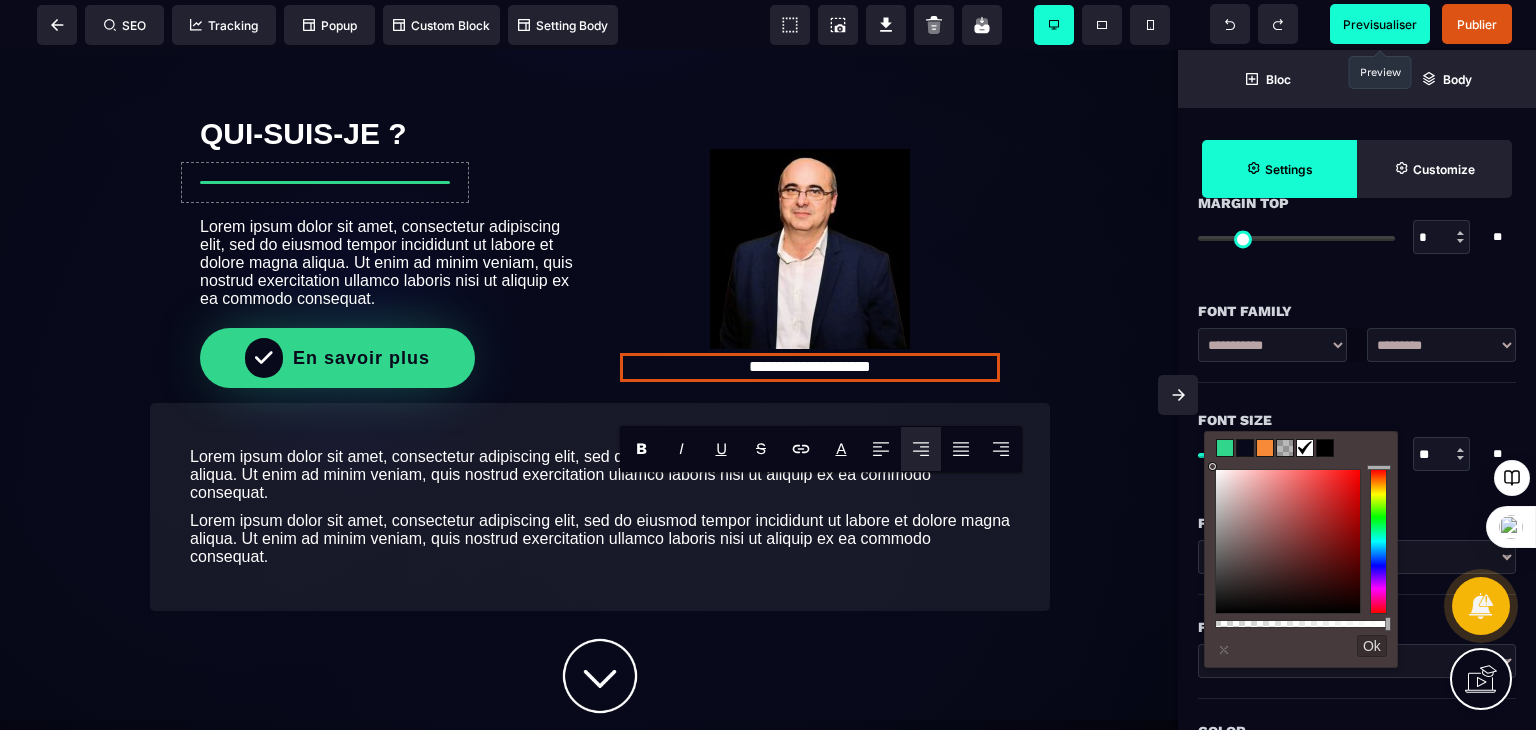 click on "**********" at bounding box center [1441, 345] 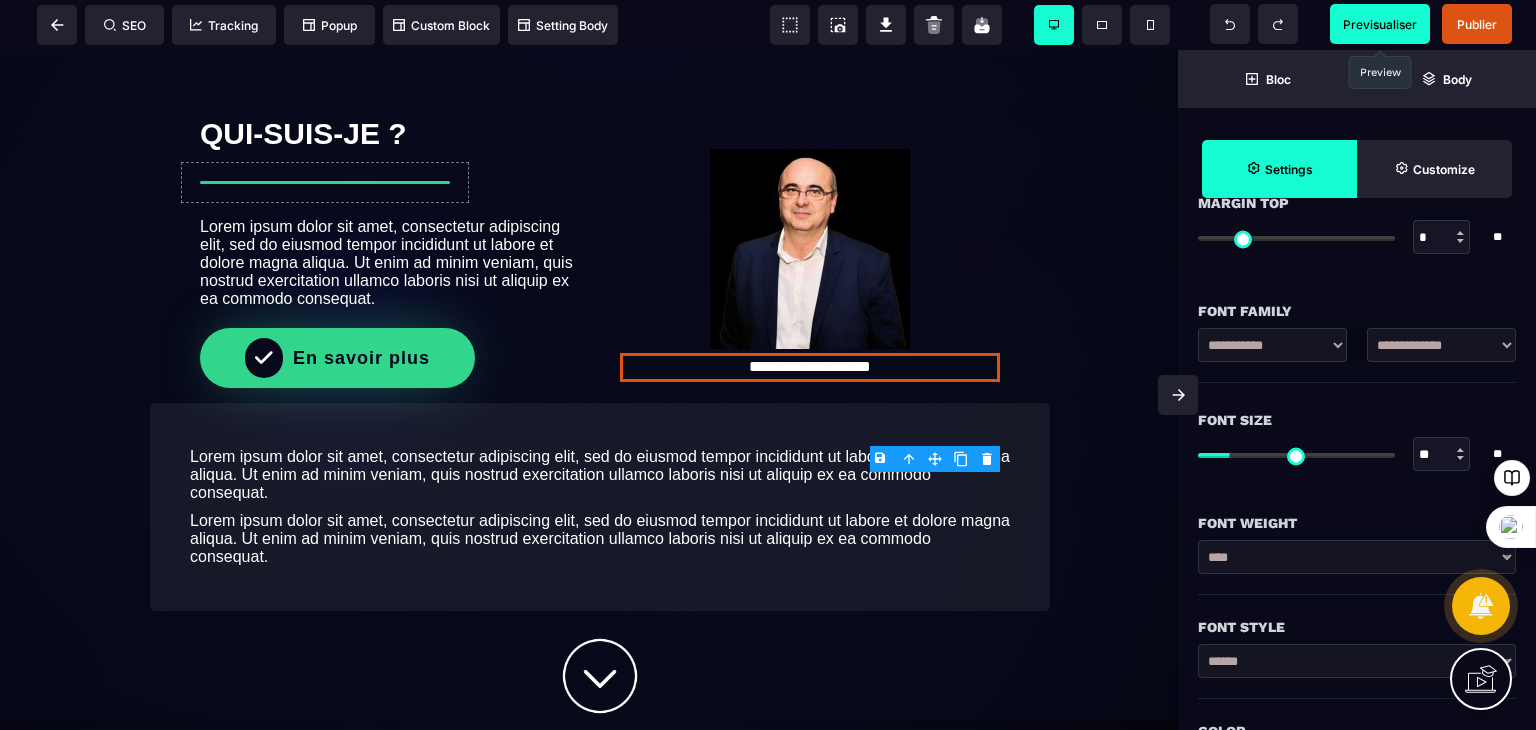 click on "**********" at bounding box center [1441, 345] 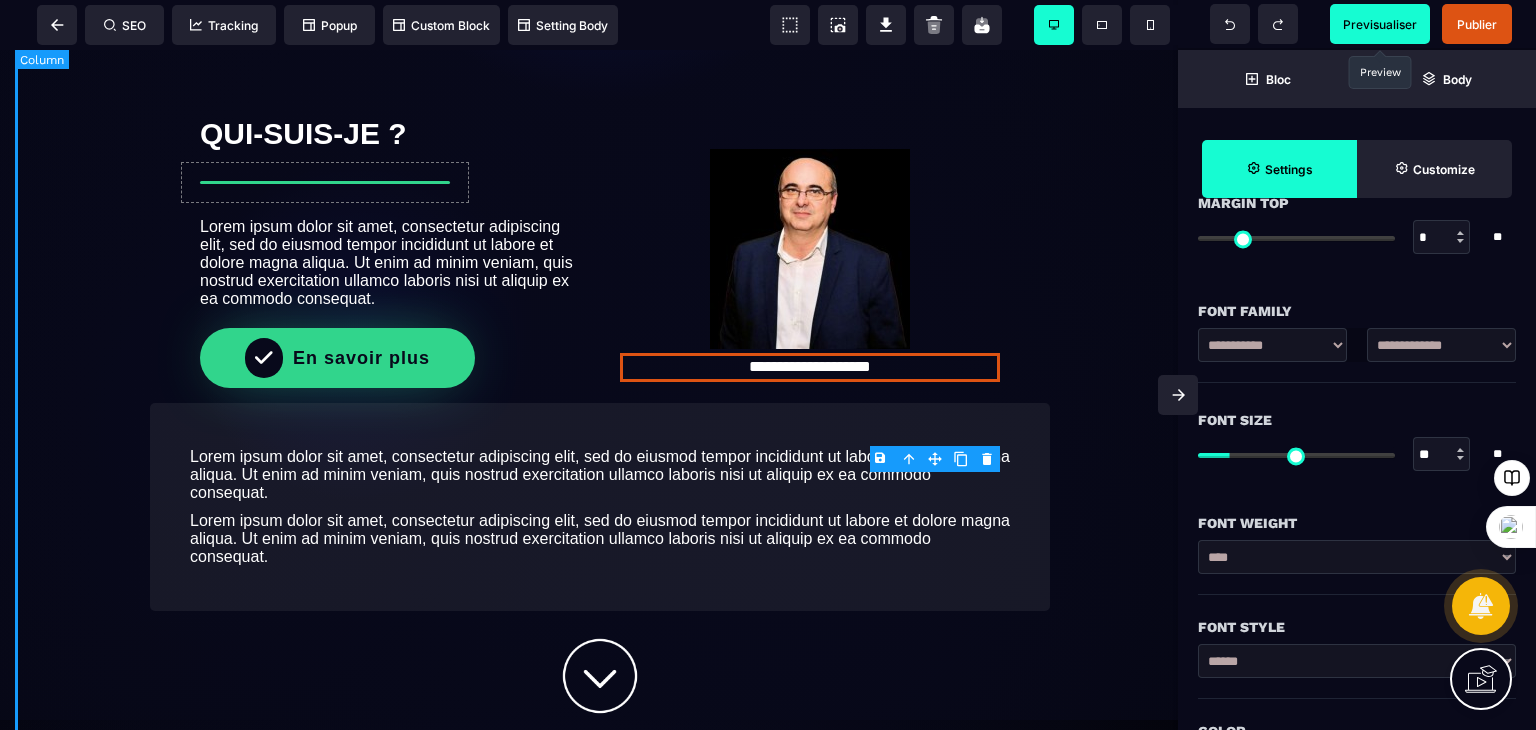 click on "**********" at bounding box center [600, 80] 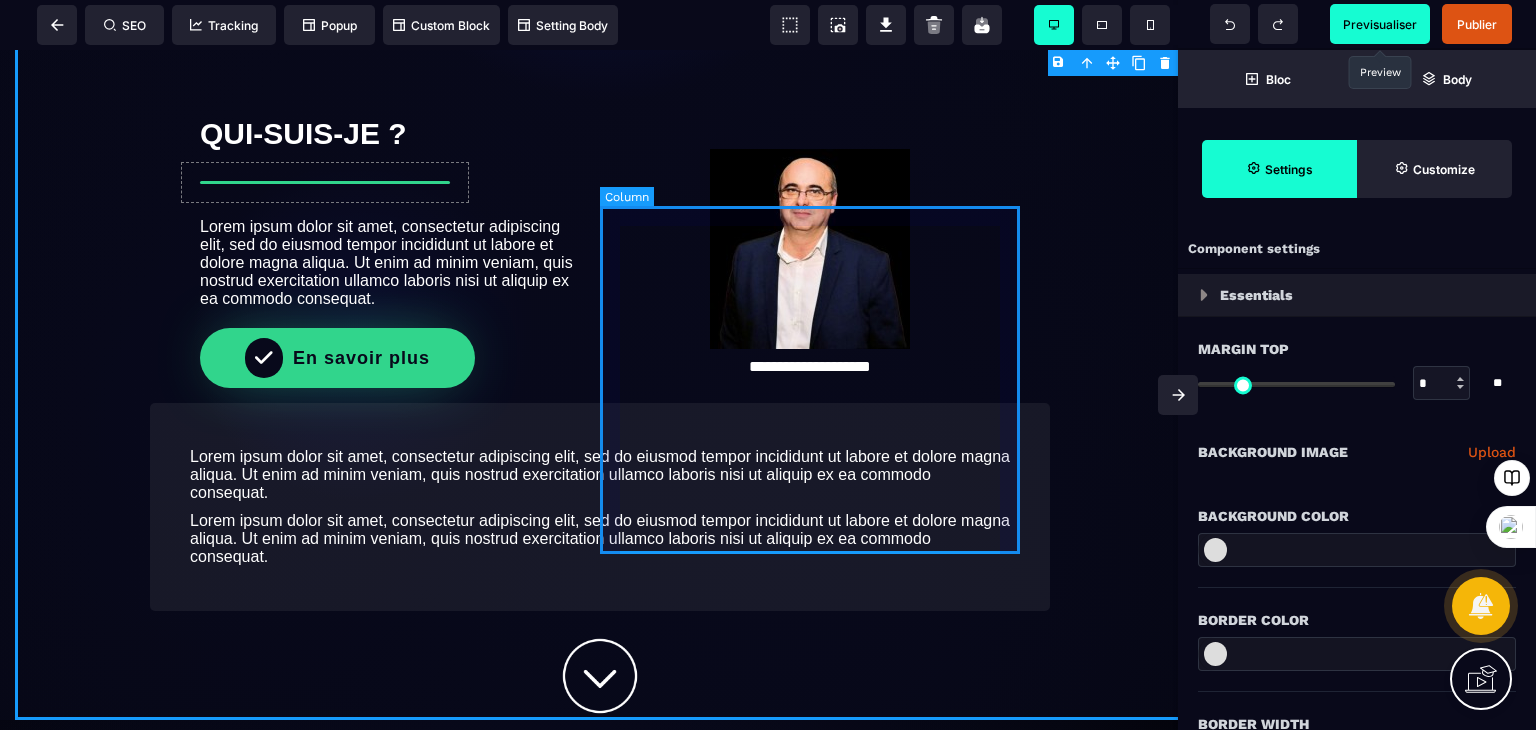 scroll, scrollTop: 0, scrollLeft: 0, axis: both 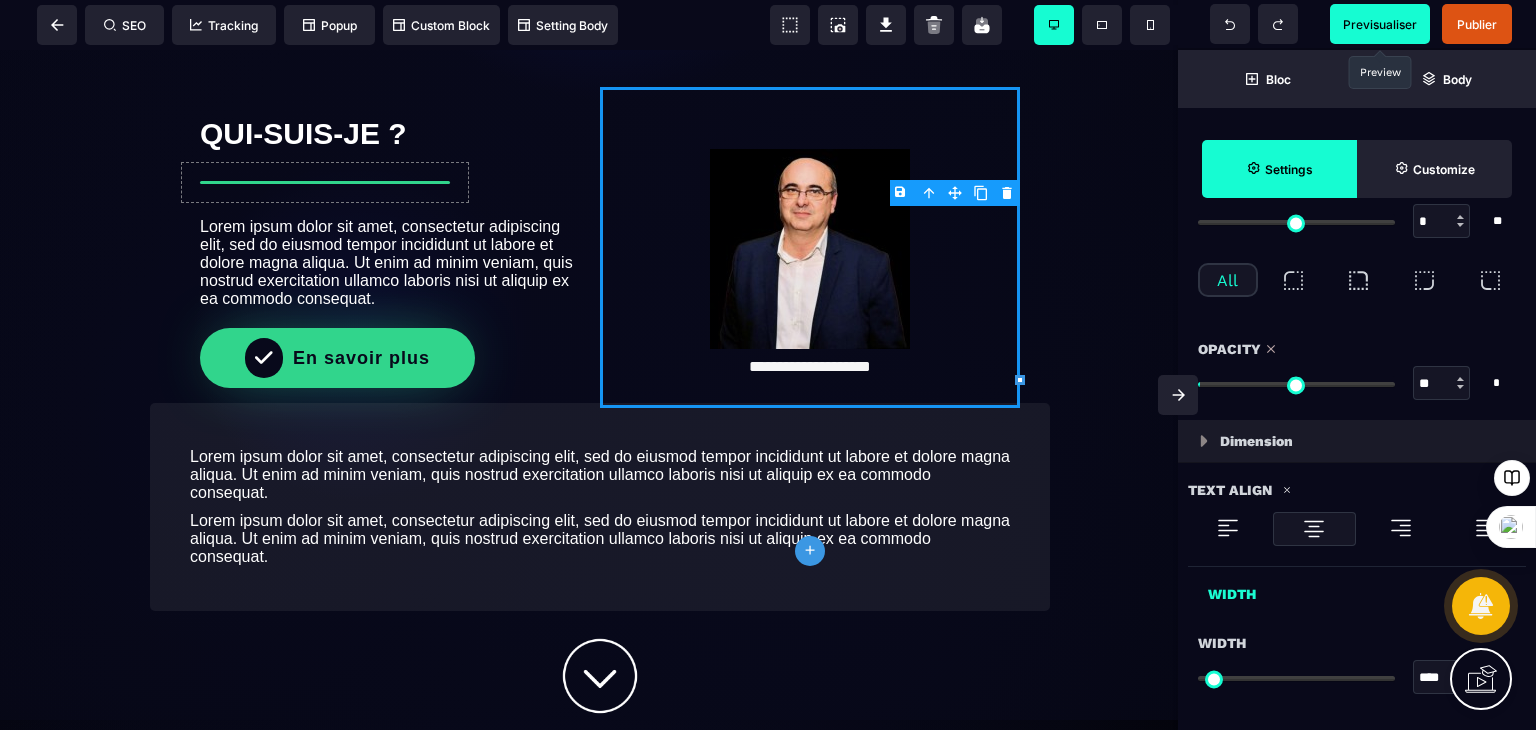 click at bounding box center [1296, 384] 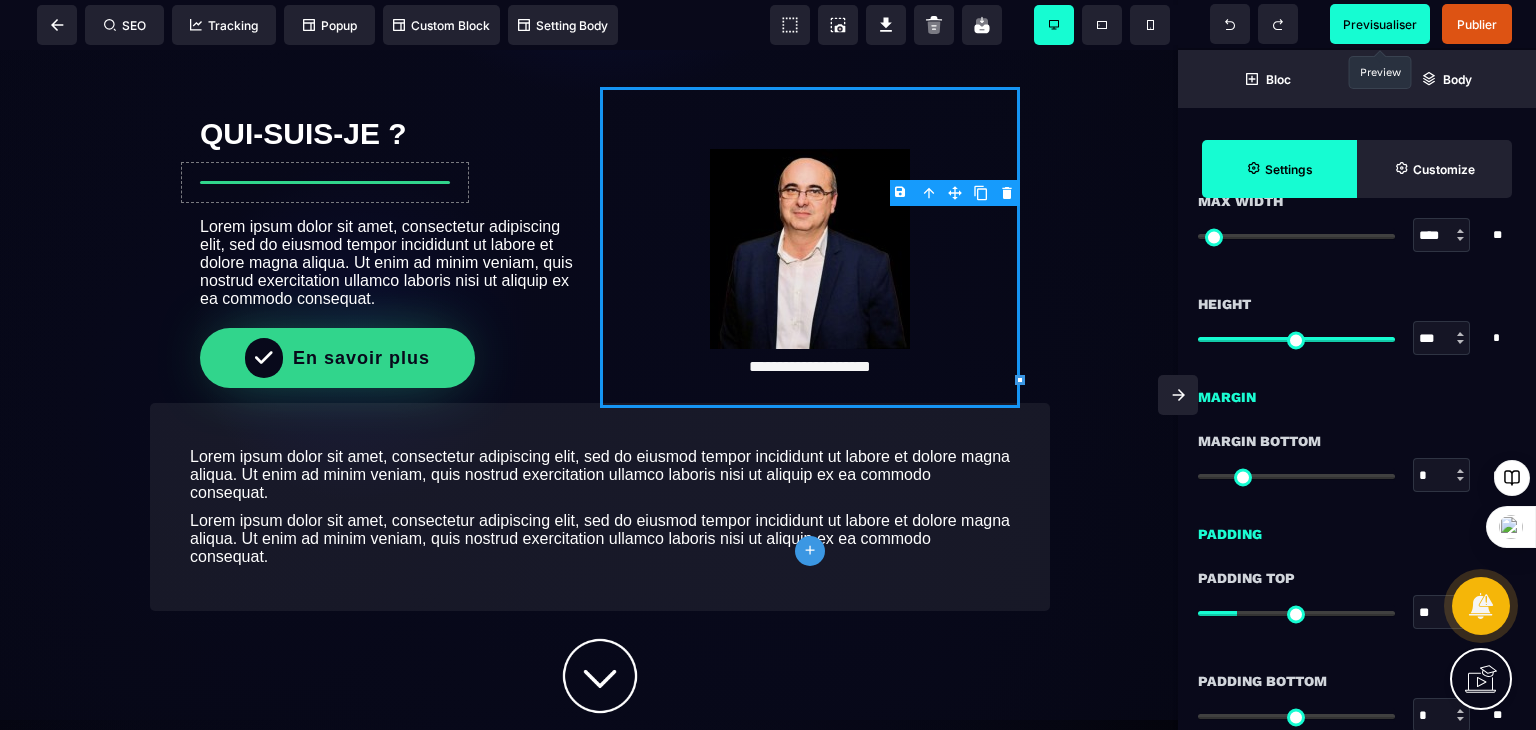 scroll, scrollTop: 1290, scrollLeft: 0, axis: vertical 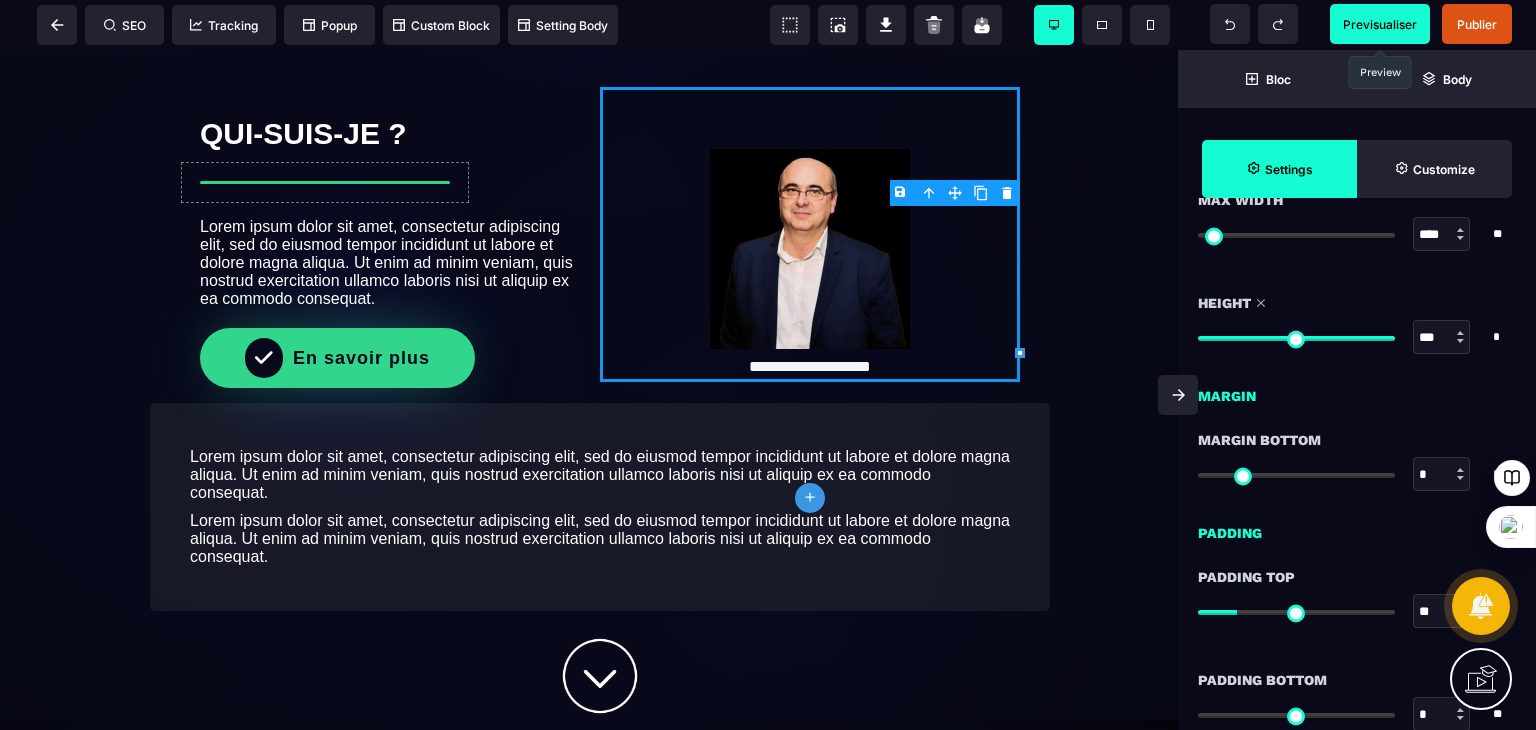 drag, startPoint x: 1391, startPoint y: 340, endPoint x: 1403, endPoint y: 353, distance: 17.691807 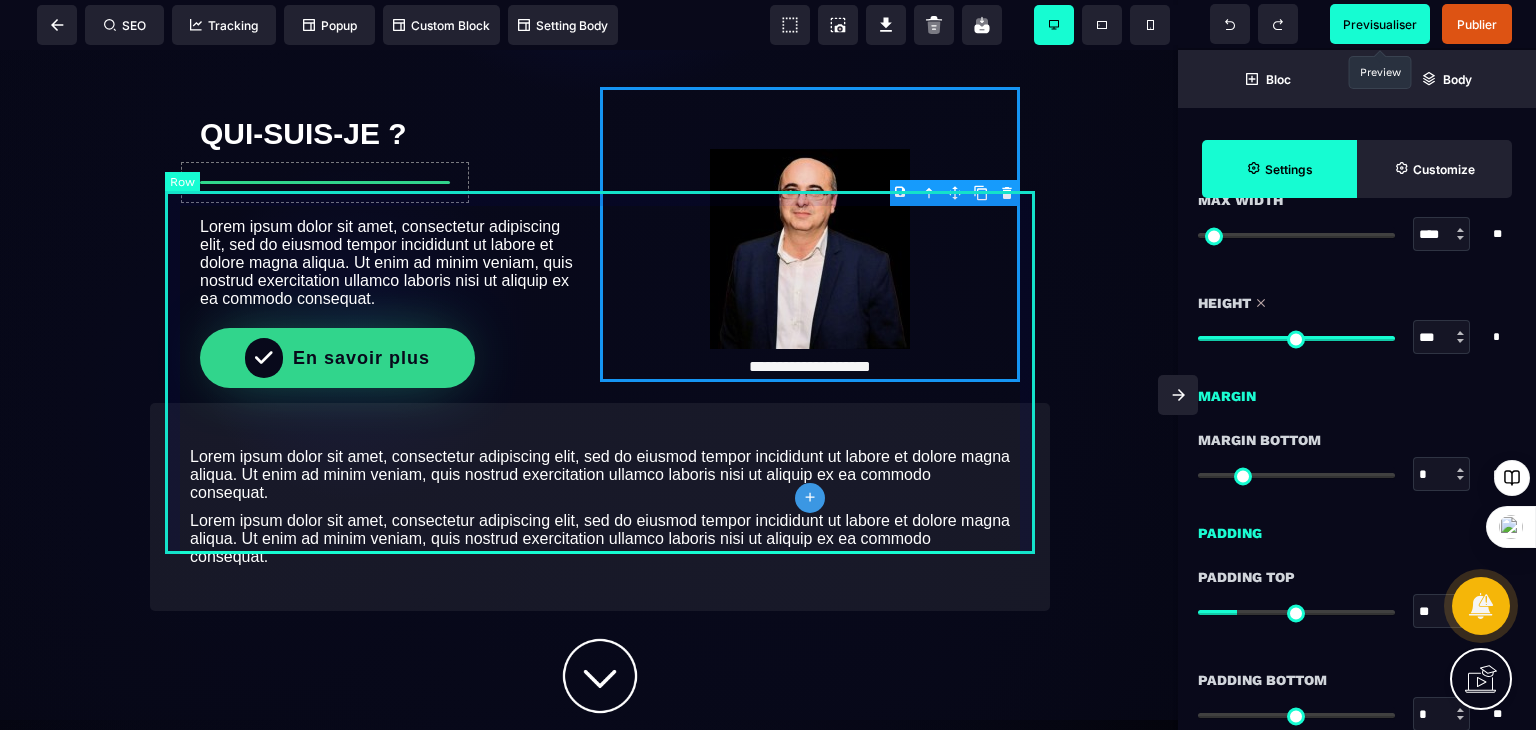 click on "**********" at bounding box center [600, 240] 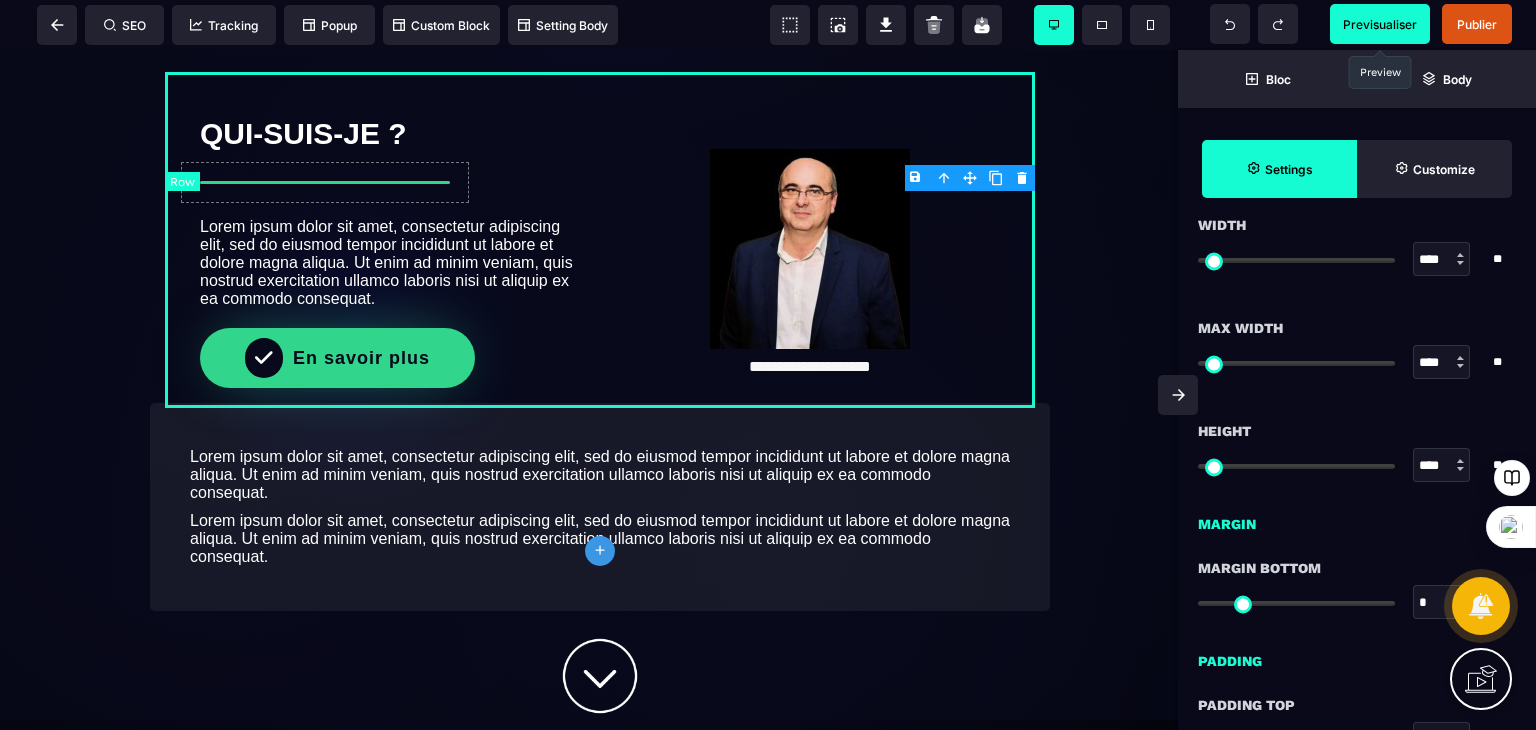 scroll, scrollTop: 0, scrollLeft: 0, axis: both 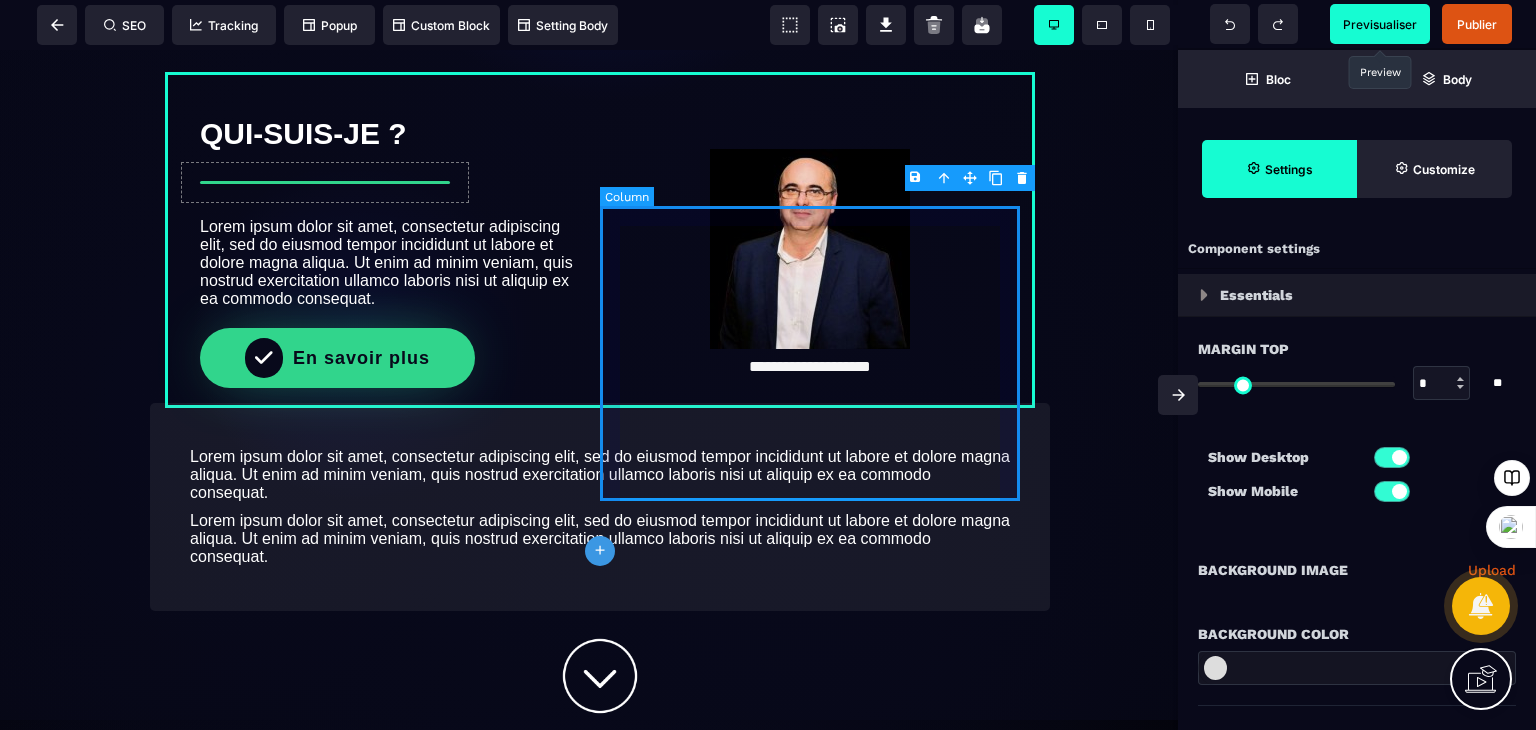 click on "**********" at bounding box center [810, 234] 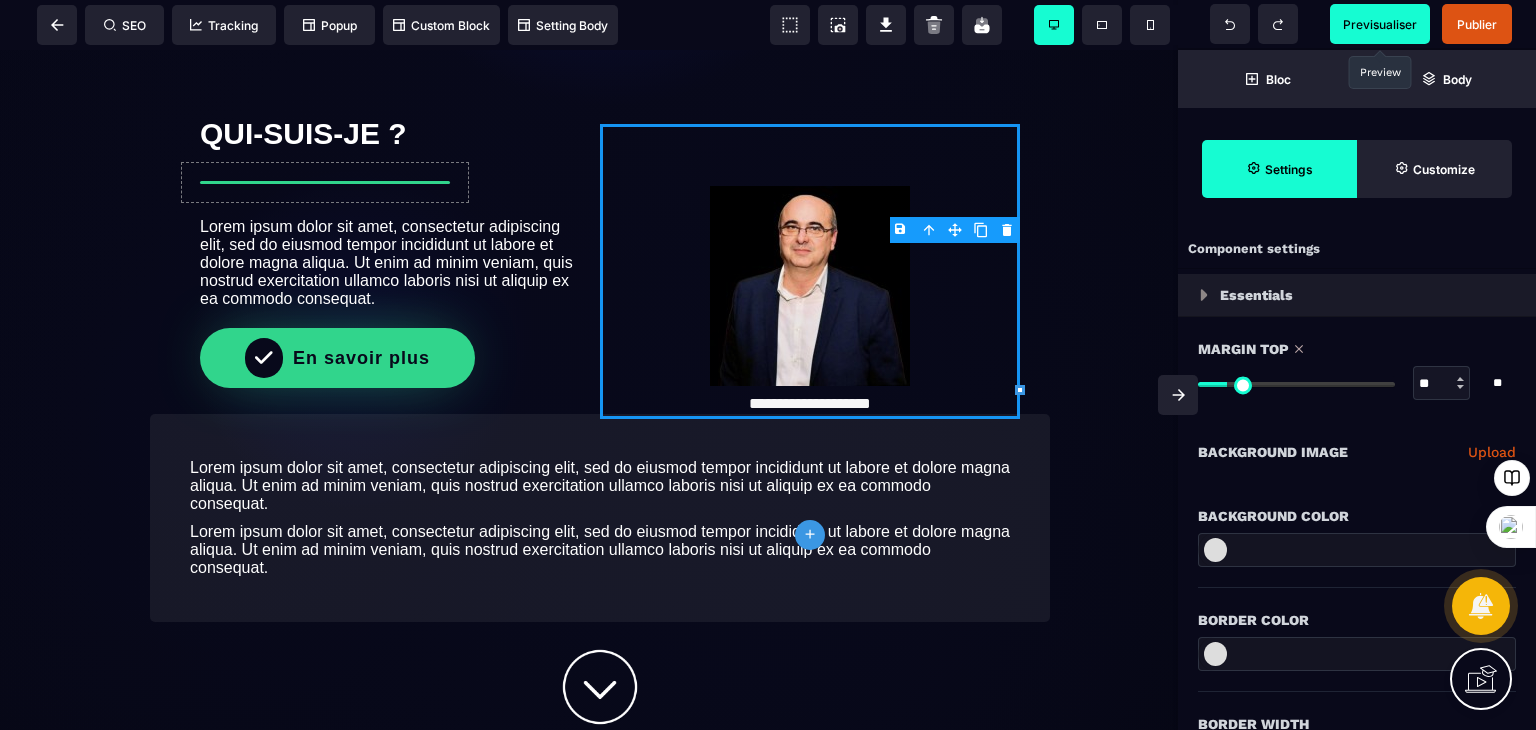 drag, startPoint x: 1215, startPoint y: 384, endPoint x: 1233, endPoint y: 385, distance: 18.027756 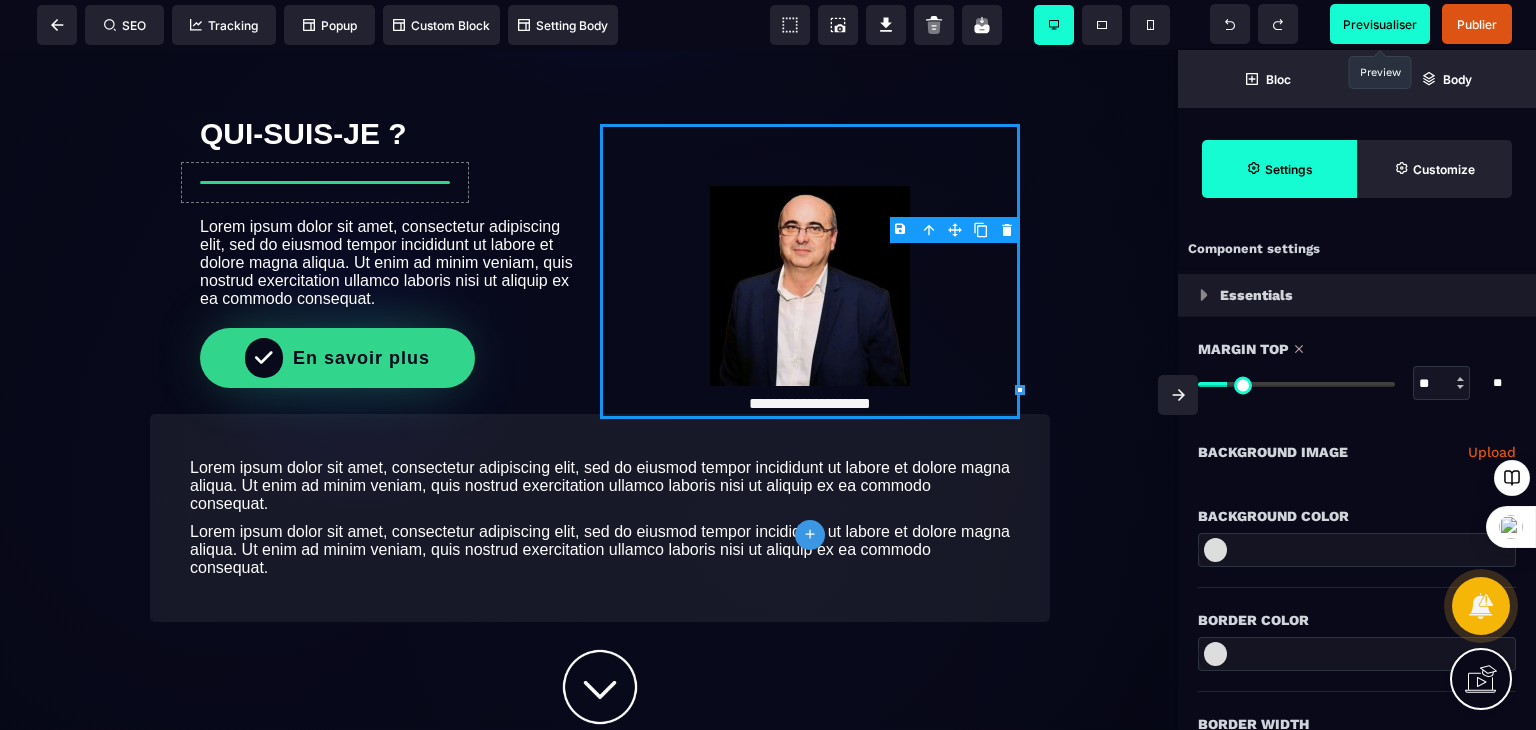click at bounding box center [1296, 384] 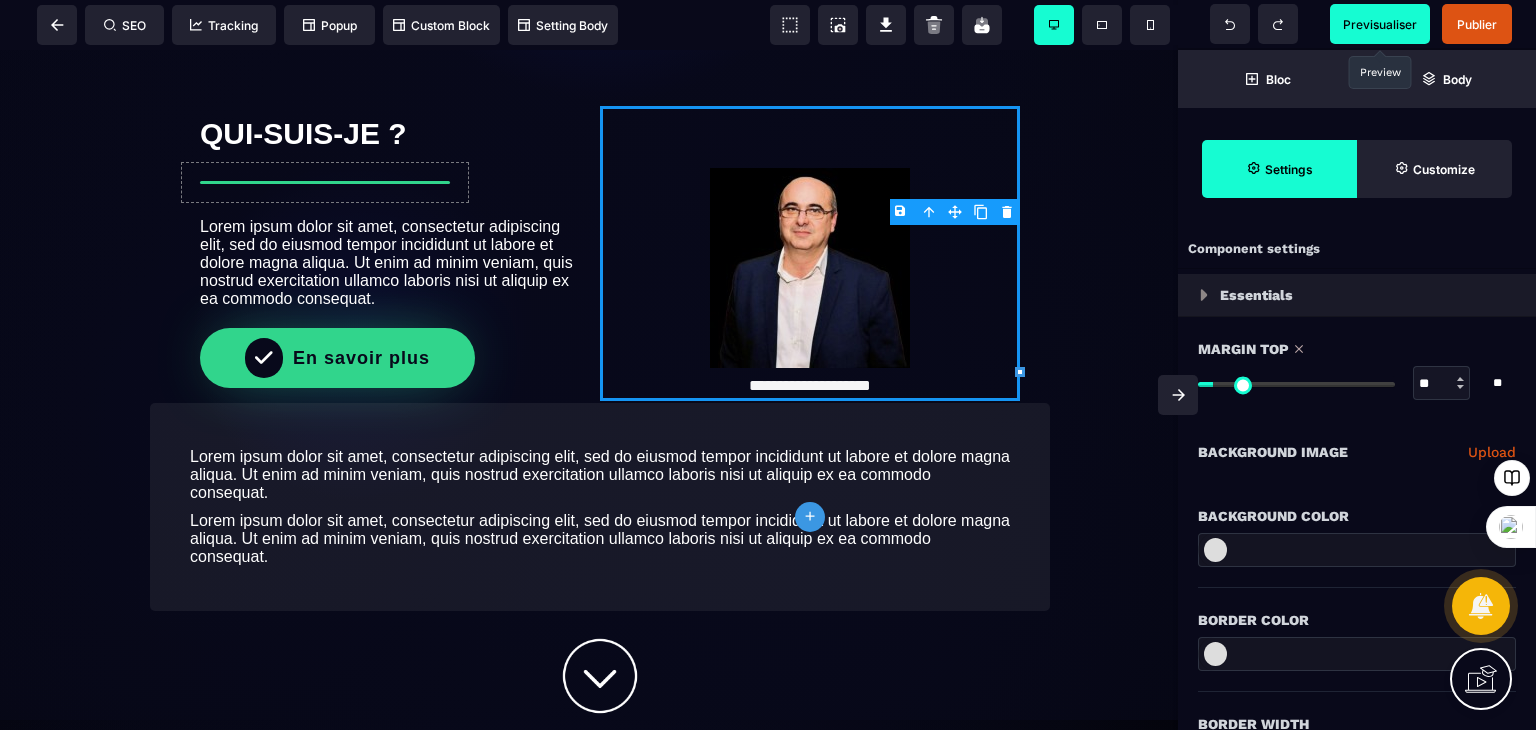 drag, startPoint x: 1233, startPoint y: 385, endPoint x: 1220, endPoint y: 385, distance: 13 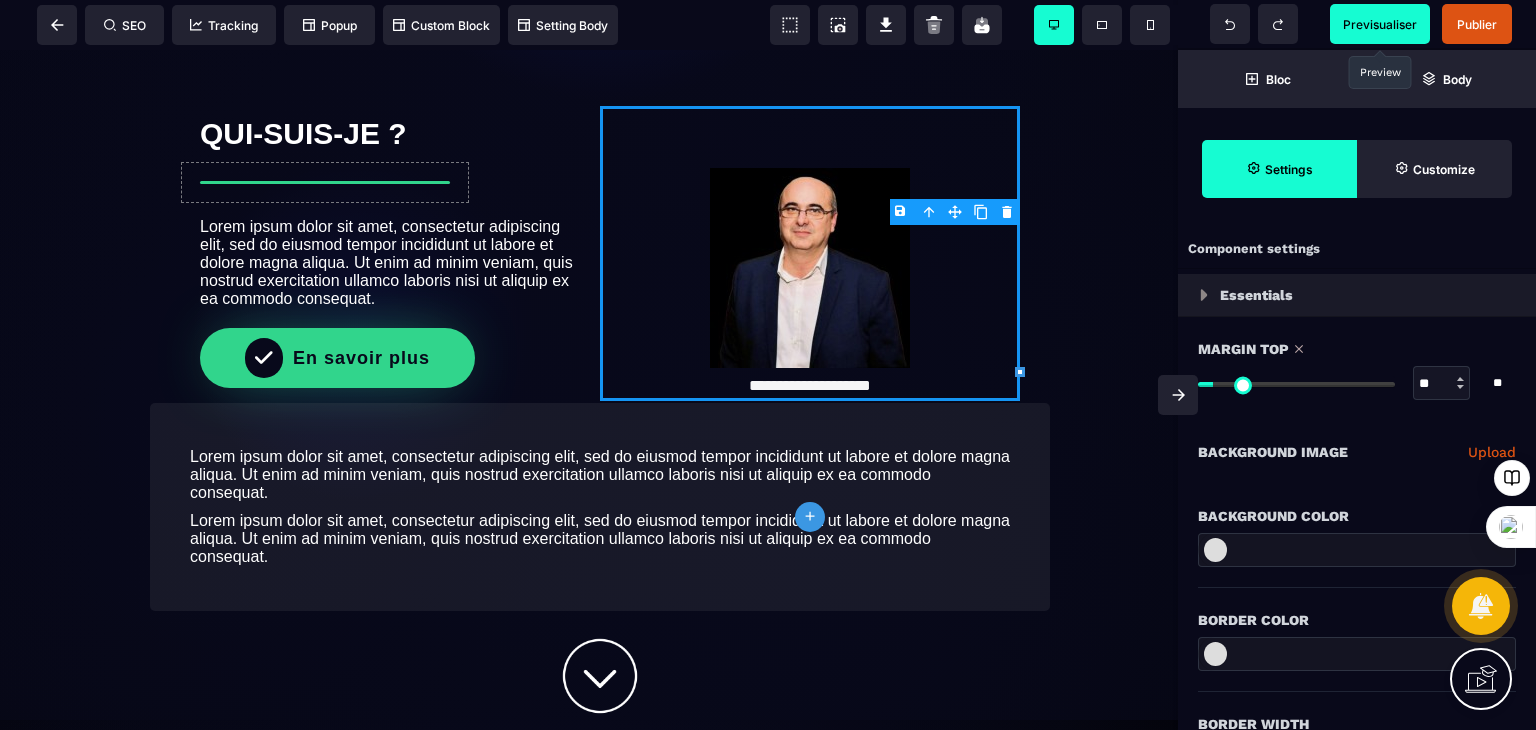 click at bounding box center (1296, 384) 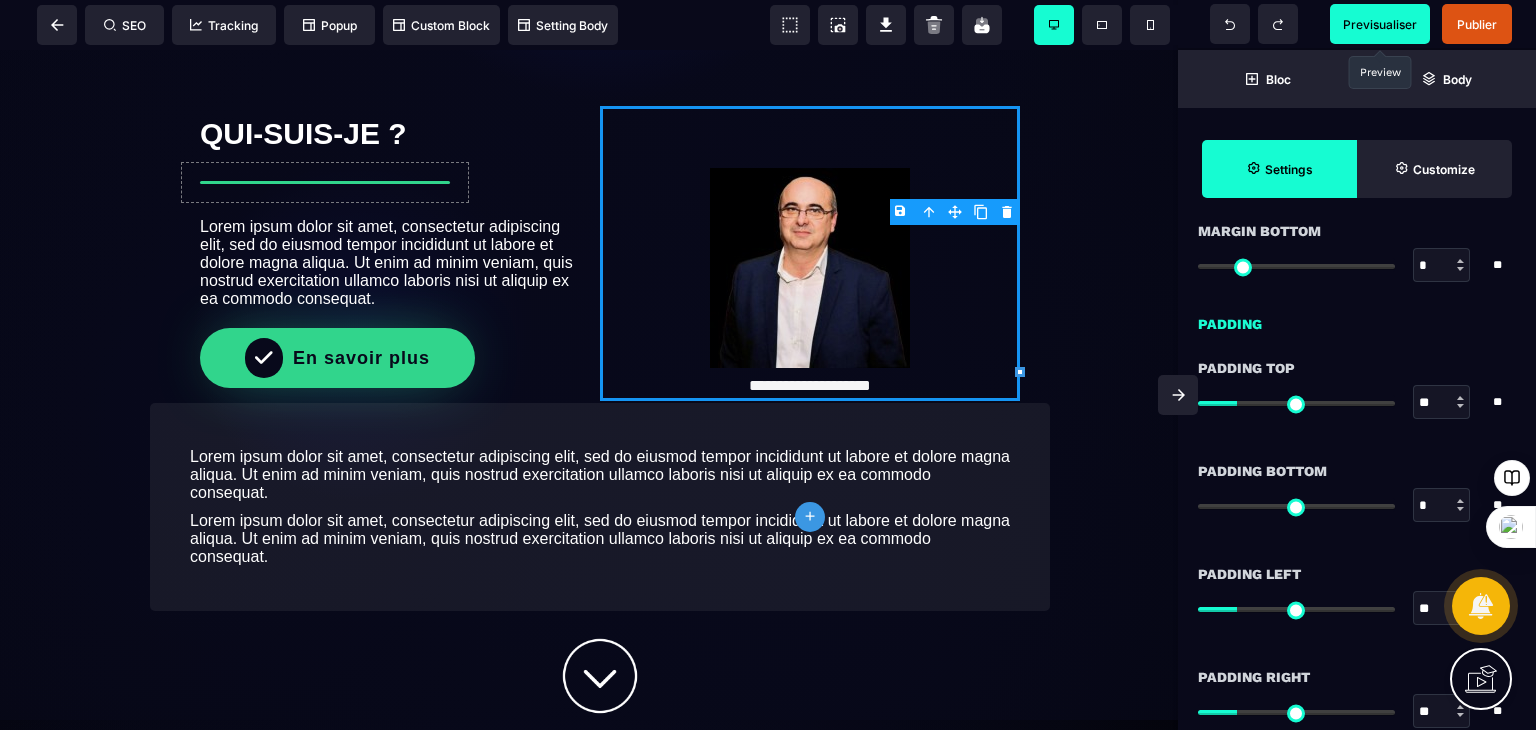 scroll, scrollTop: 1500, scrollLeft: 0, axis: vertical 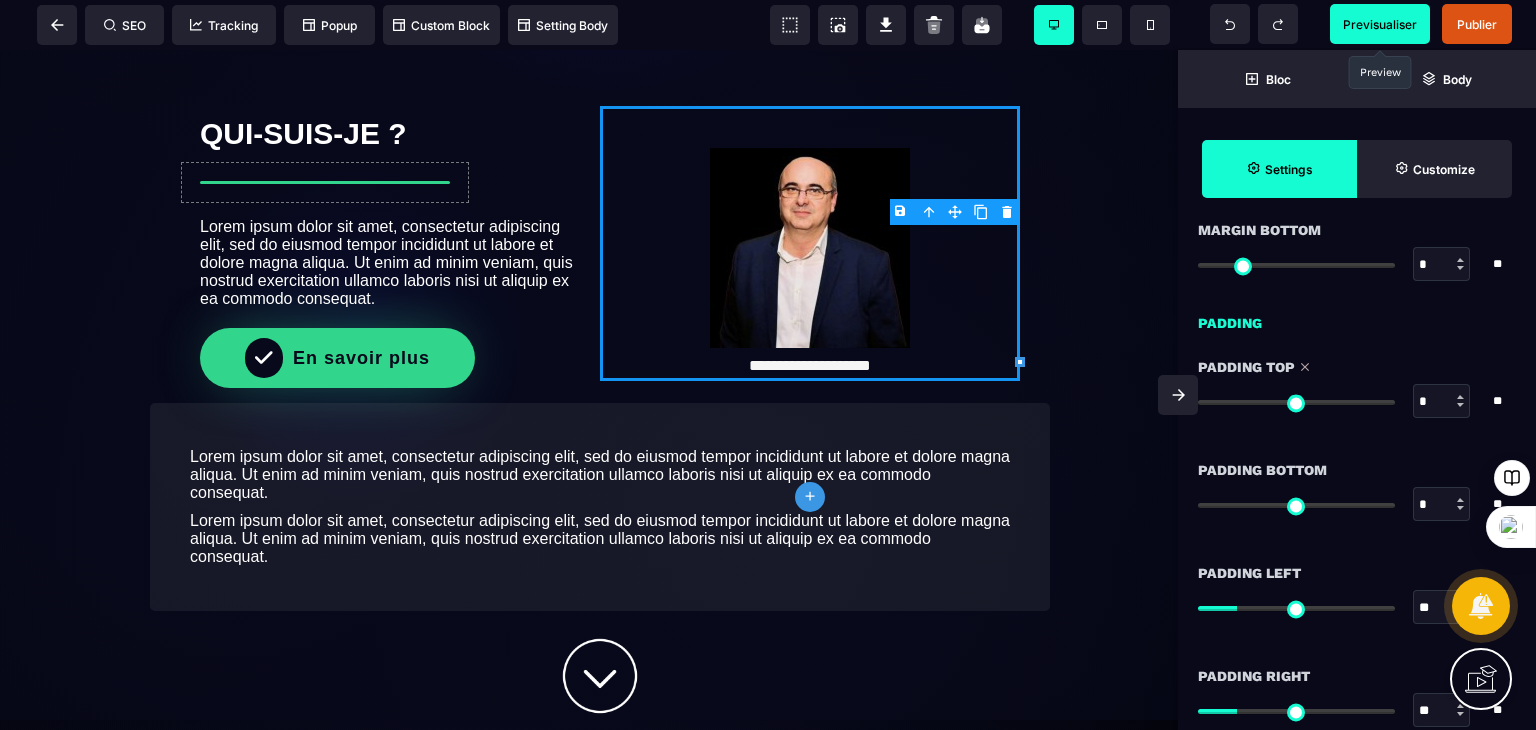 drag, startPoint x: 1246, startPoint y: 401, endPoint x: 1193, endPoint y: 405, distance: 53.15073 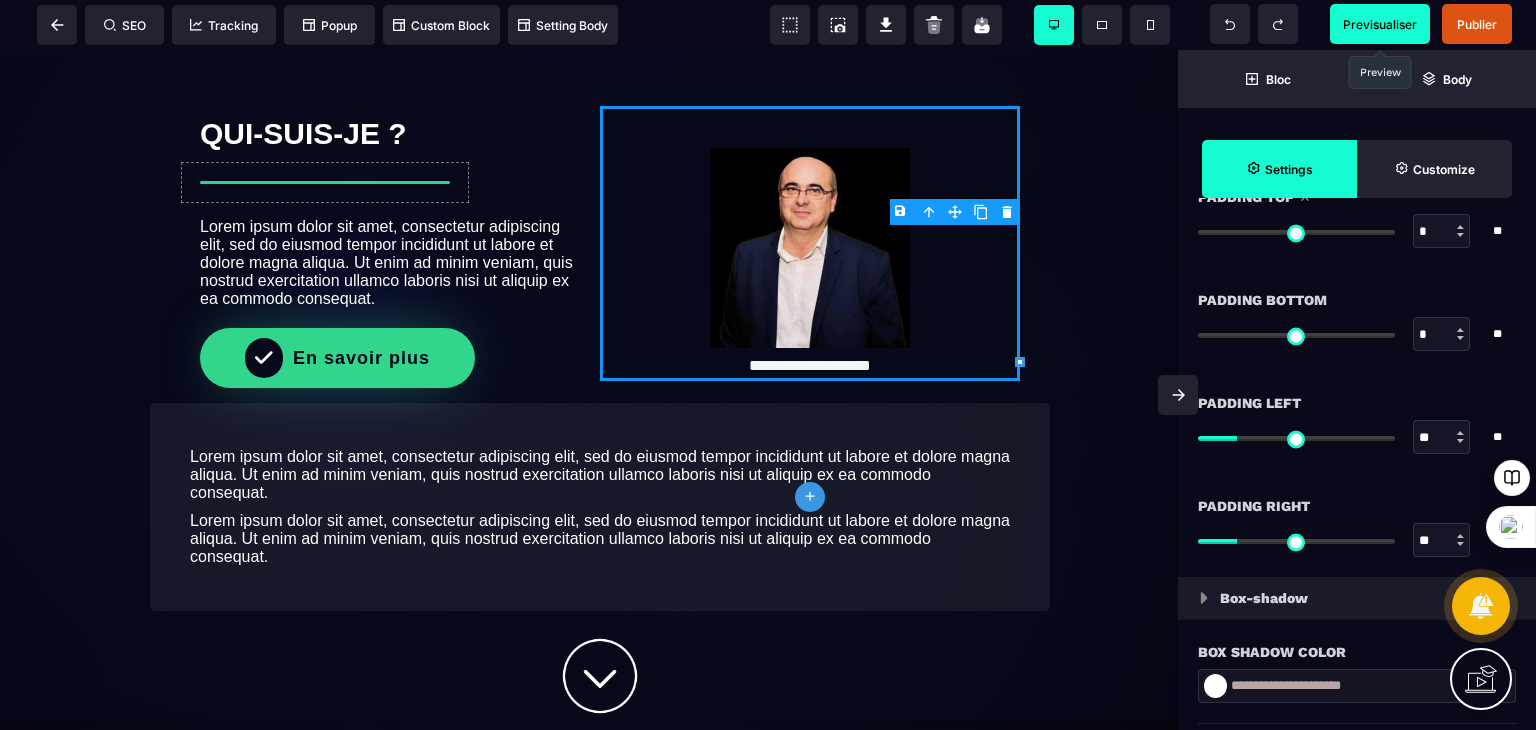 scroll, scrollTop: 1671, scrollLeft: 0, axis: vertical 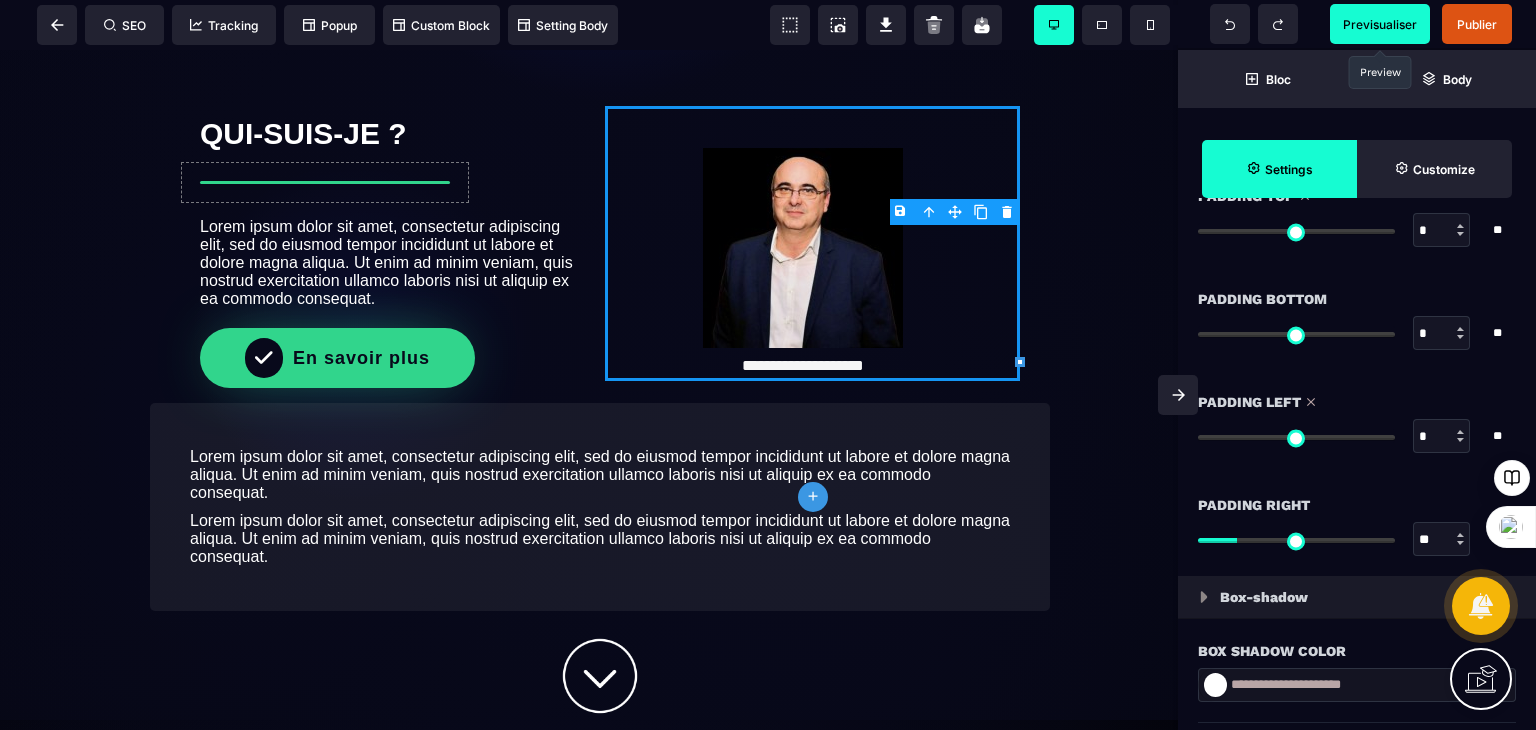 drag, startPoint x: 1244, startPoint y: 432, endPoint x: 1192, endPoint y: 437, distance: 52.23983 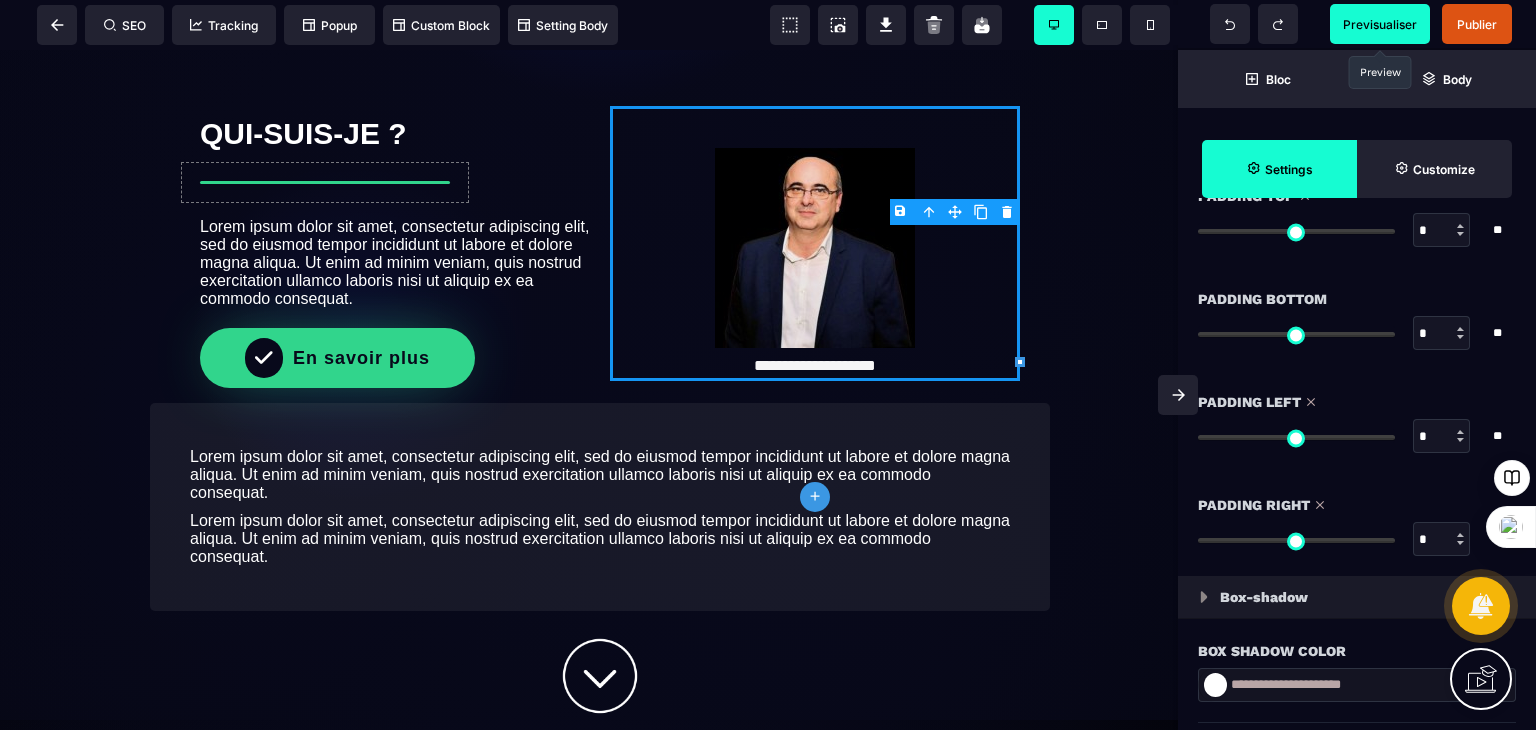 drag, startPoint x: 1247, startPoint y: 537, endPoint x: 1191, endPoint y: 544, distance: 56.435802 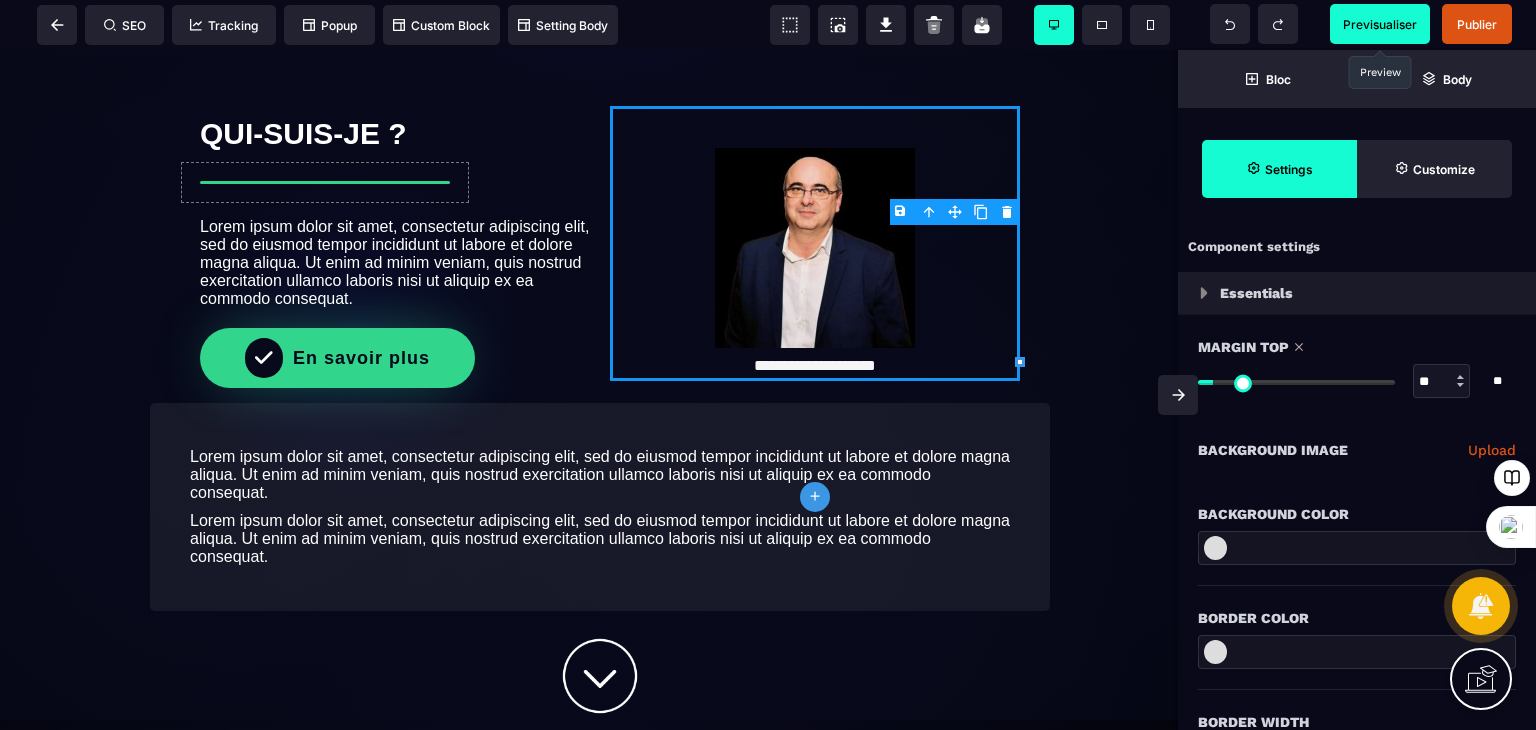 scroll, scrollTop: 0, scrollLeft: 0, axis: both 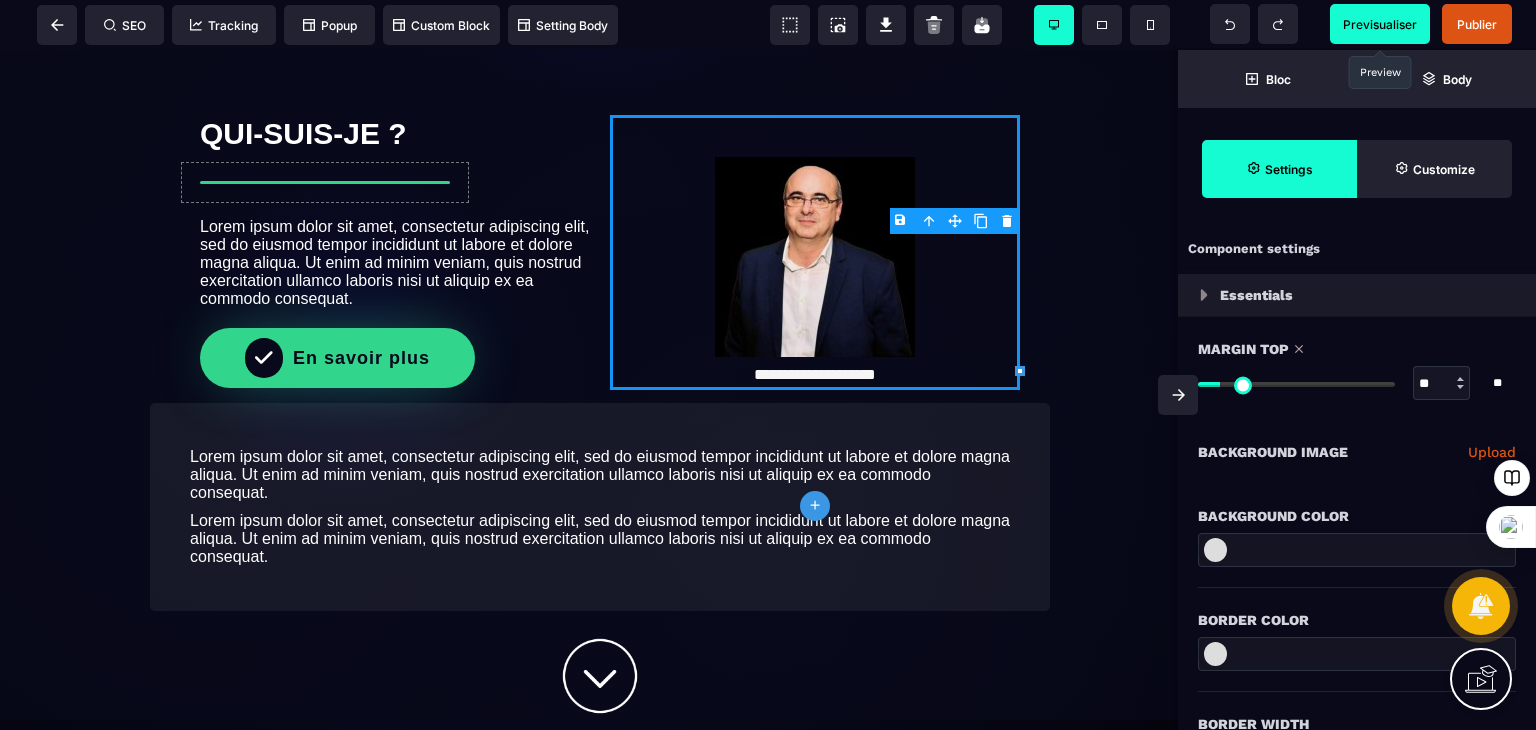 click at bounding box center [1296, 384] 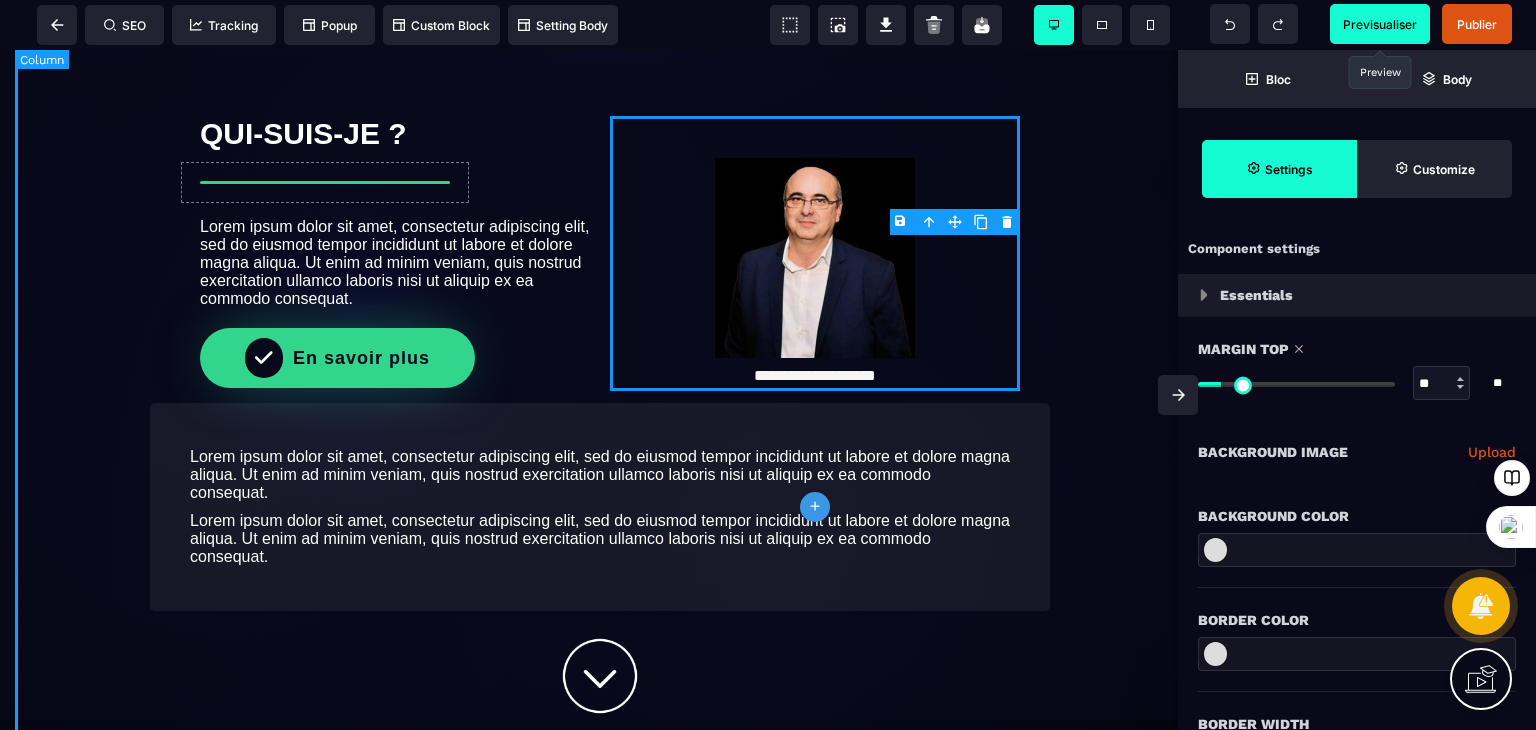 click on "**********" at bounding box center (600, 80) 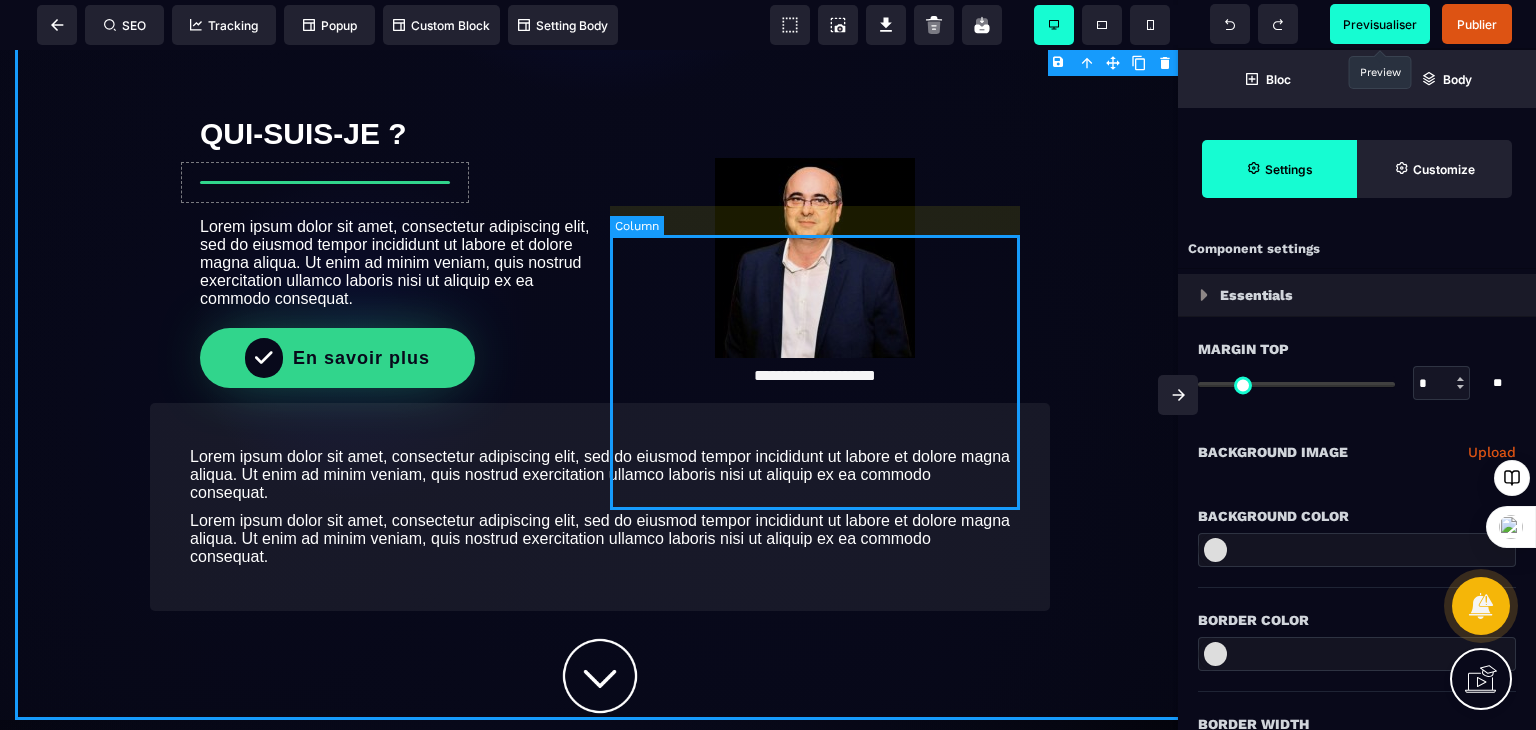 click on "**********" at bounding box center [815, 253] 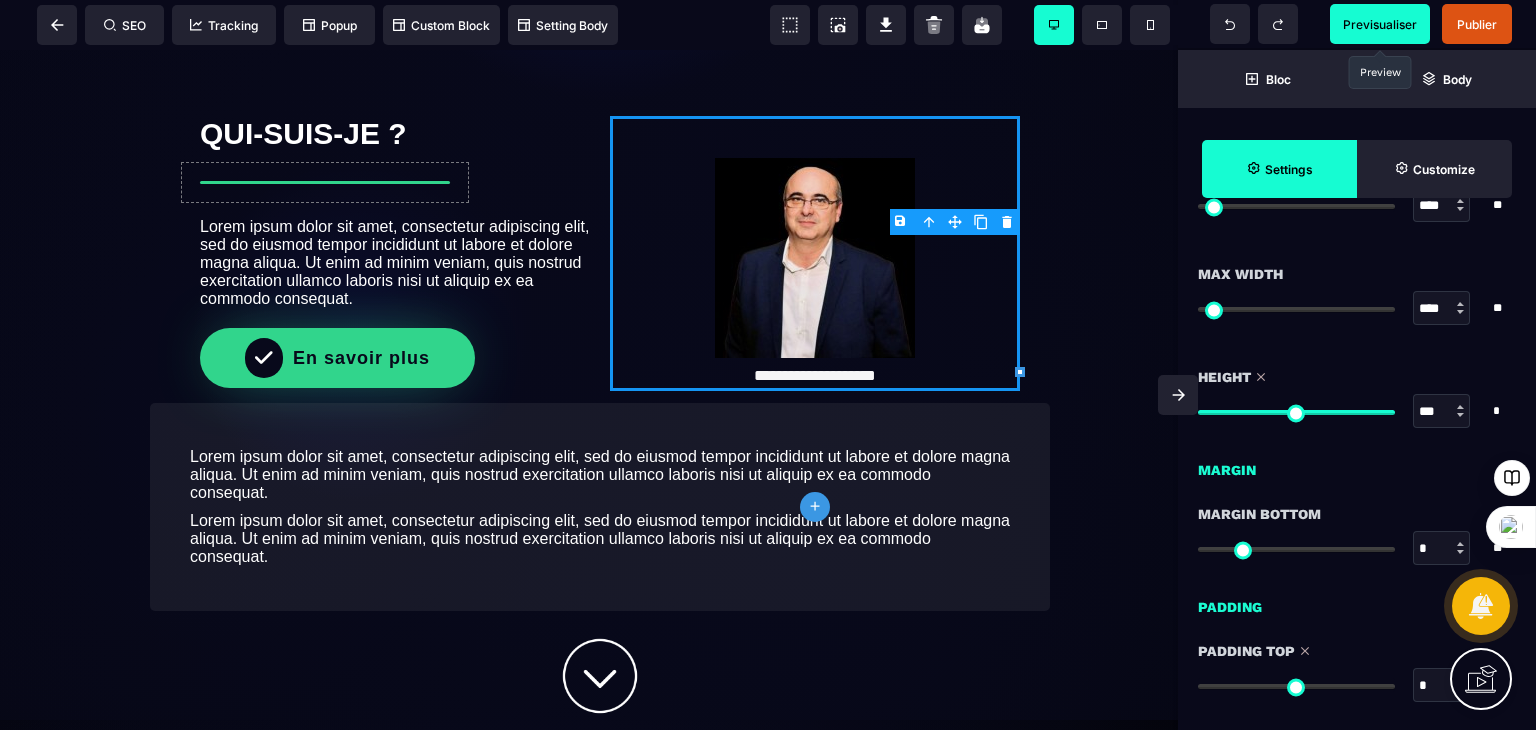 scroll, scrollTop: 1216, scrollLeft: 0, axis: vertical 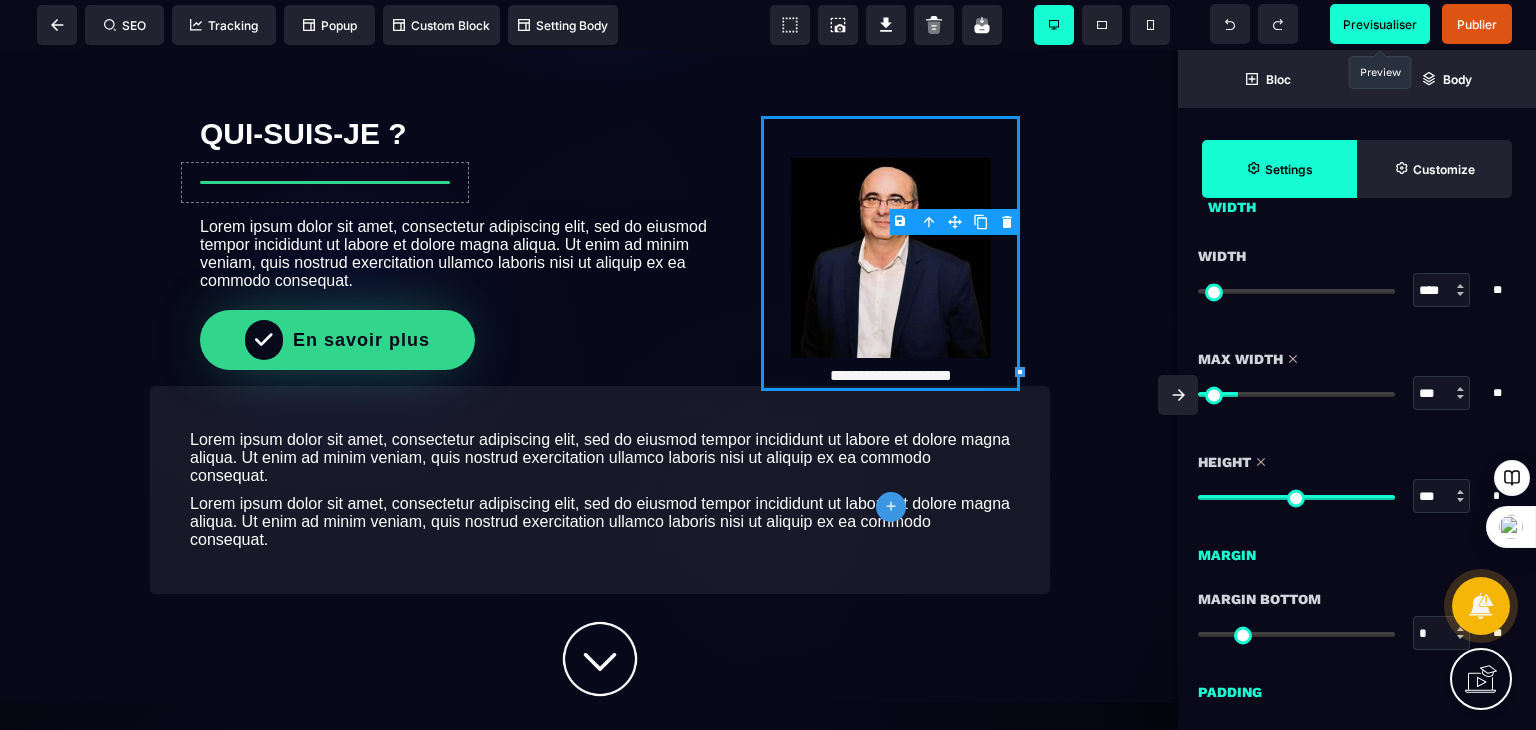 drag, startPoint x: 1208, startPoint y: 389, endPoint x: 1243, endPoint y: 400, distance: 36.687874 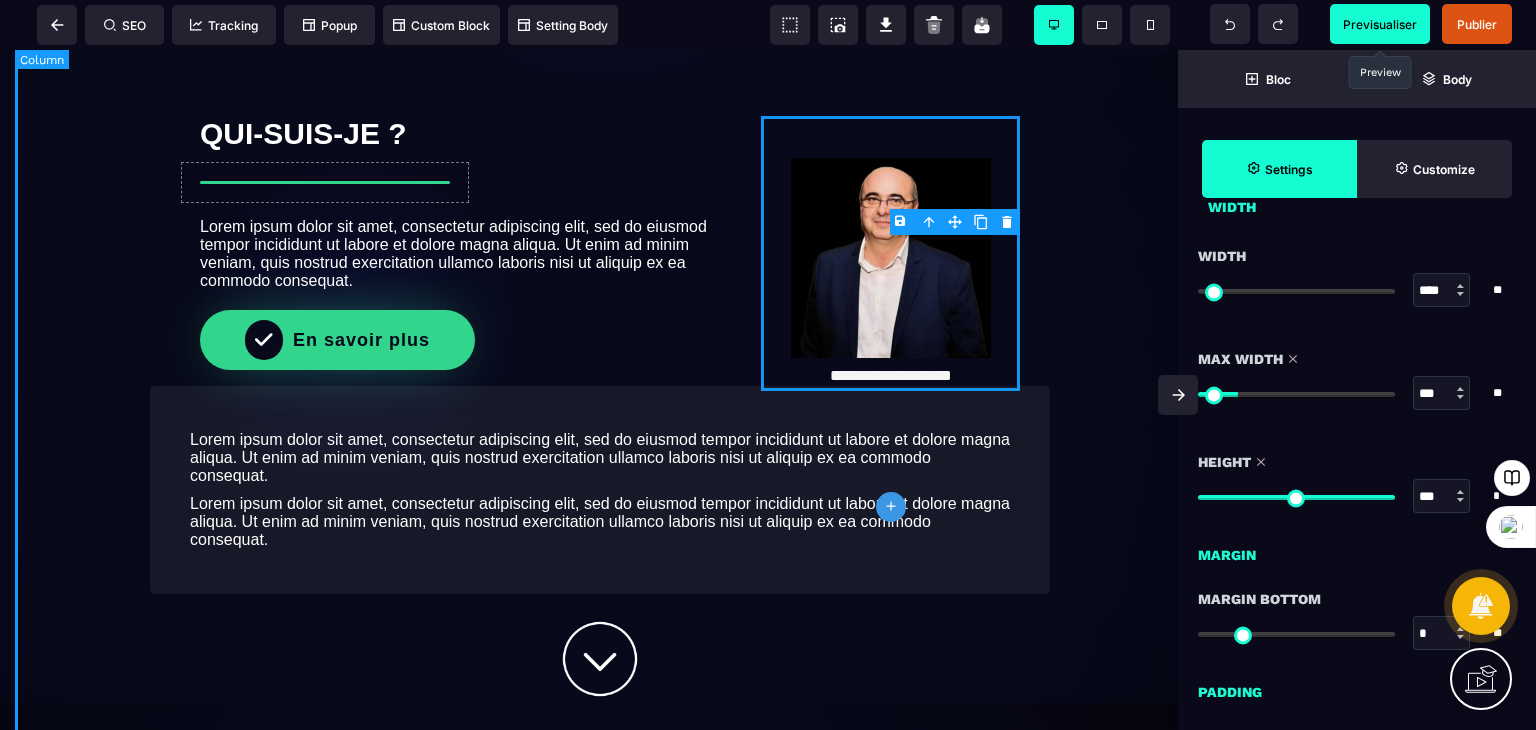 click on "**********" at bounding box center (600, 72) 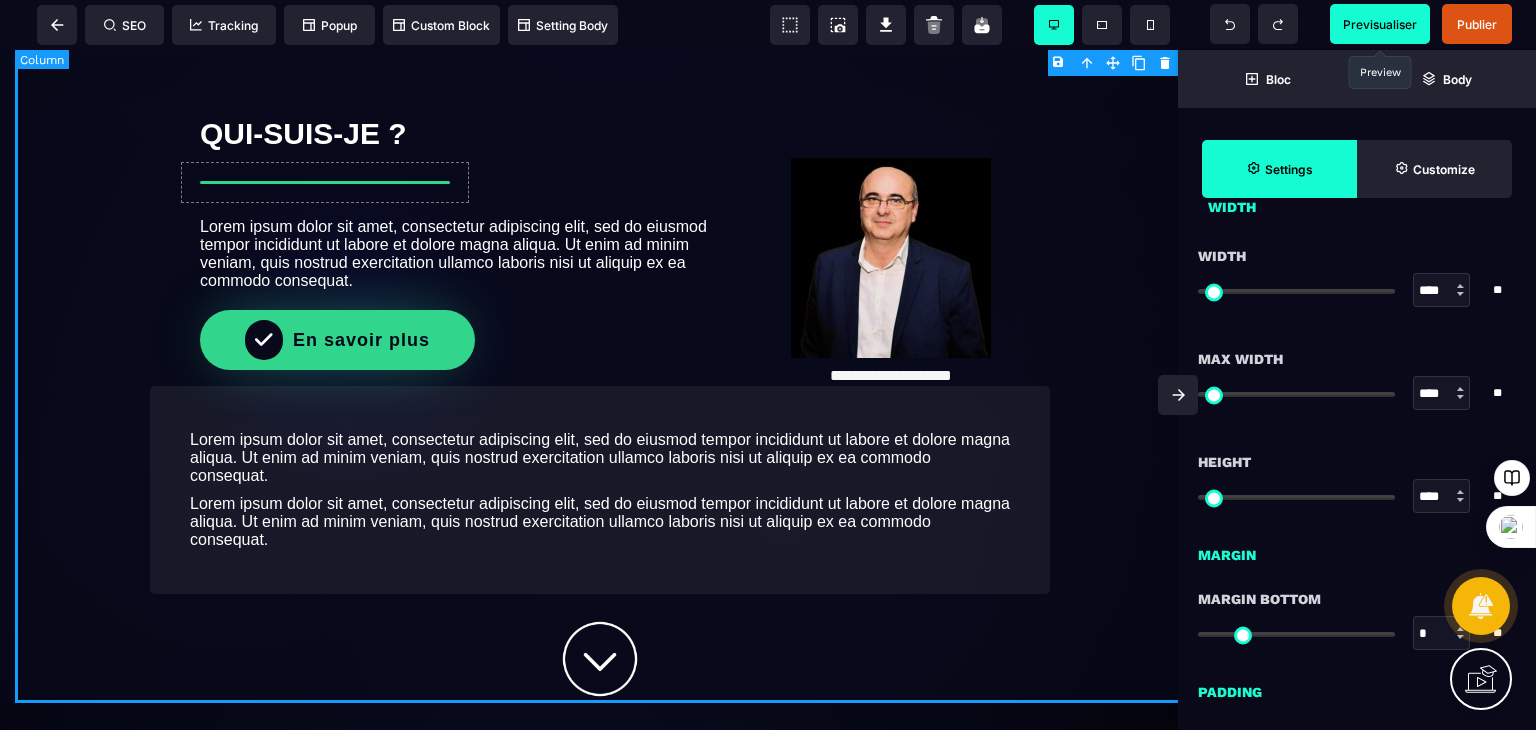 scroll, scrollTop: 0, scrollLeft: 0, axis: both 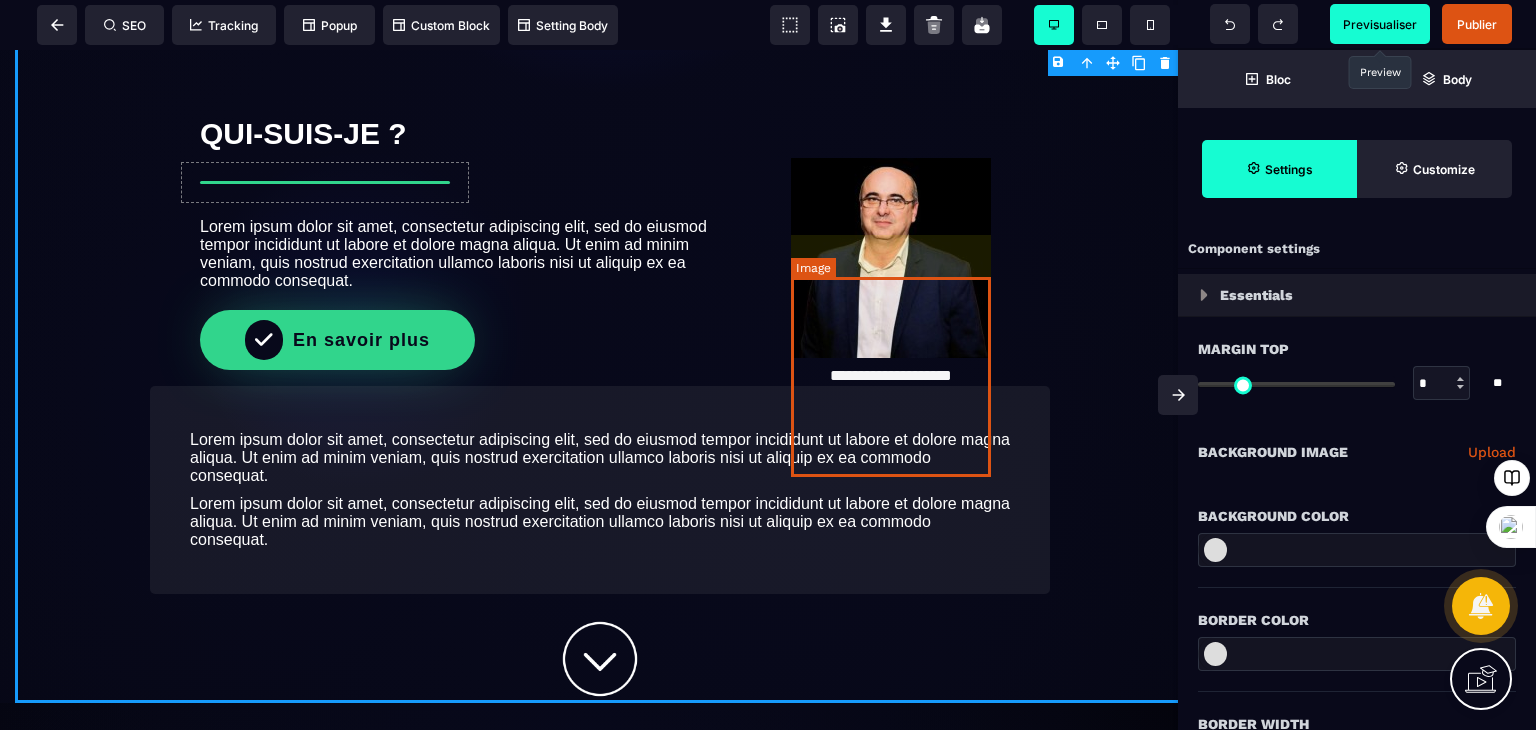 click at bounding box center (891, 258) 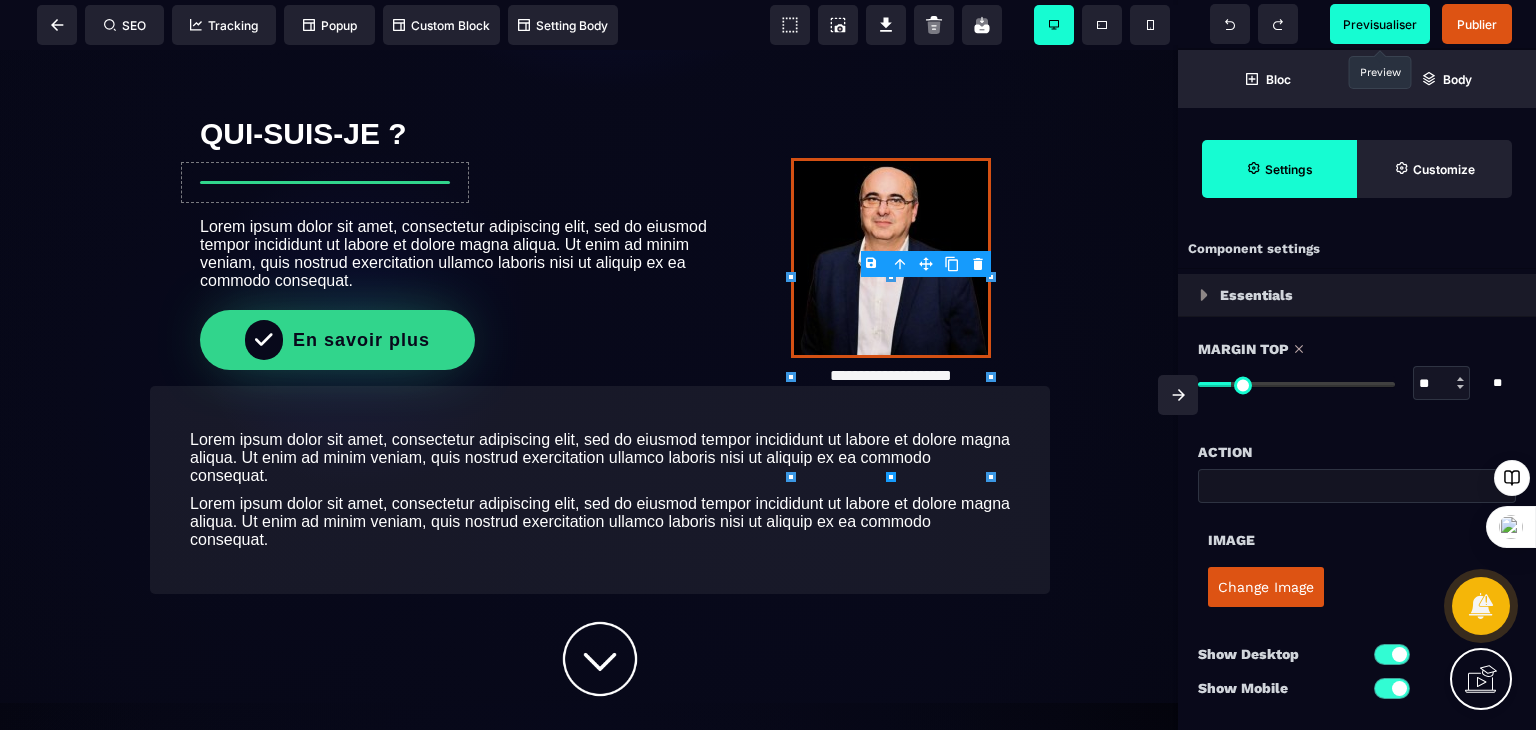 scroll, scrollTop: 3, scrollLeft: 0, axis: vertical 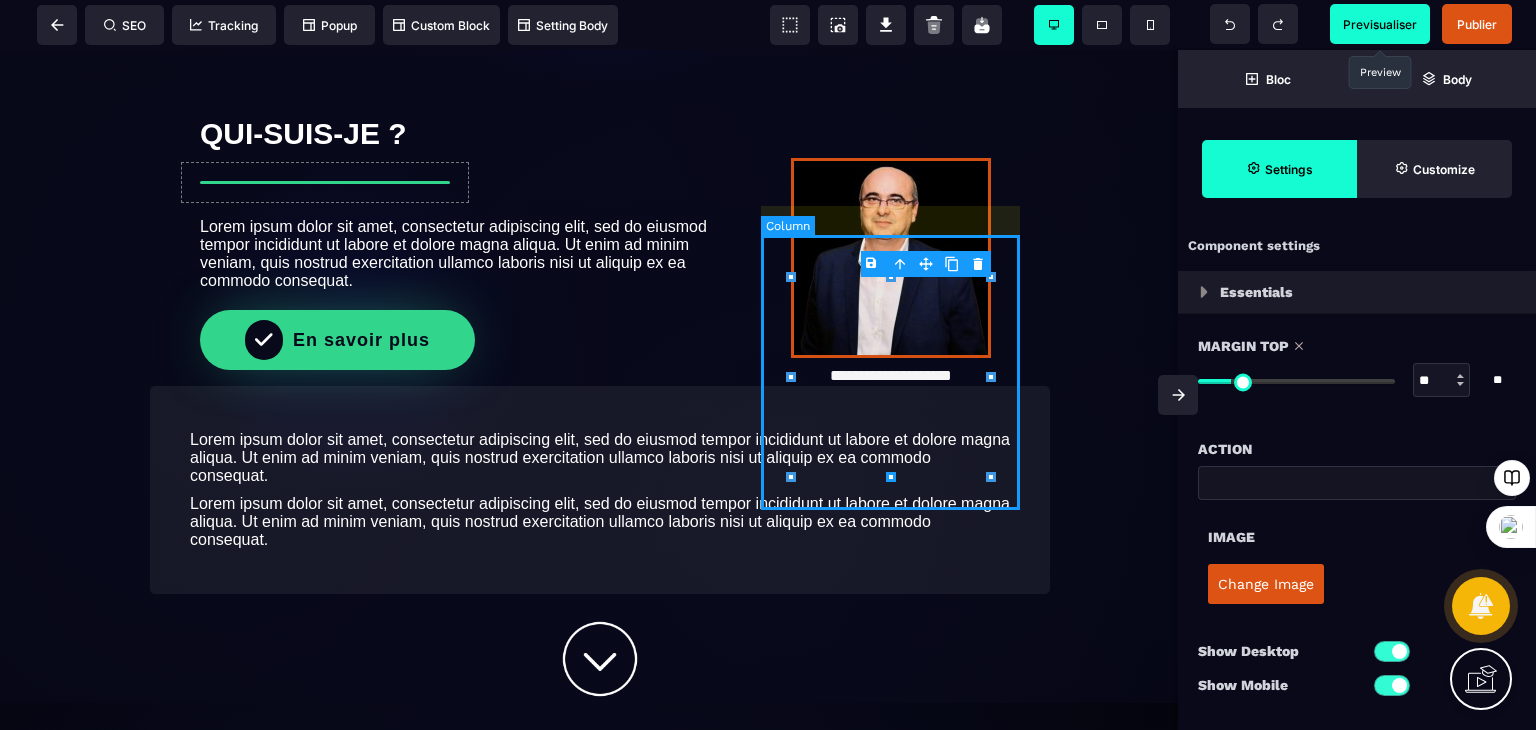 click on "**********" at bounding box center (890, 253) 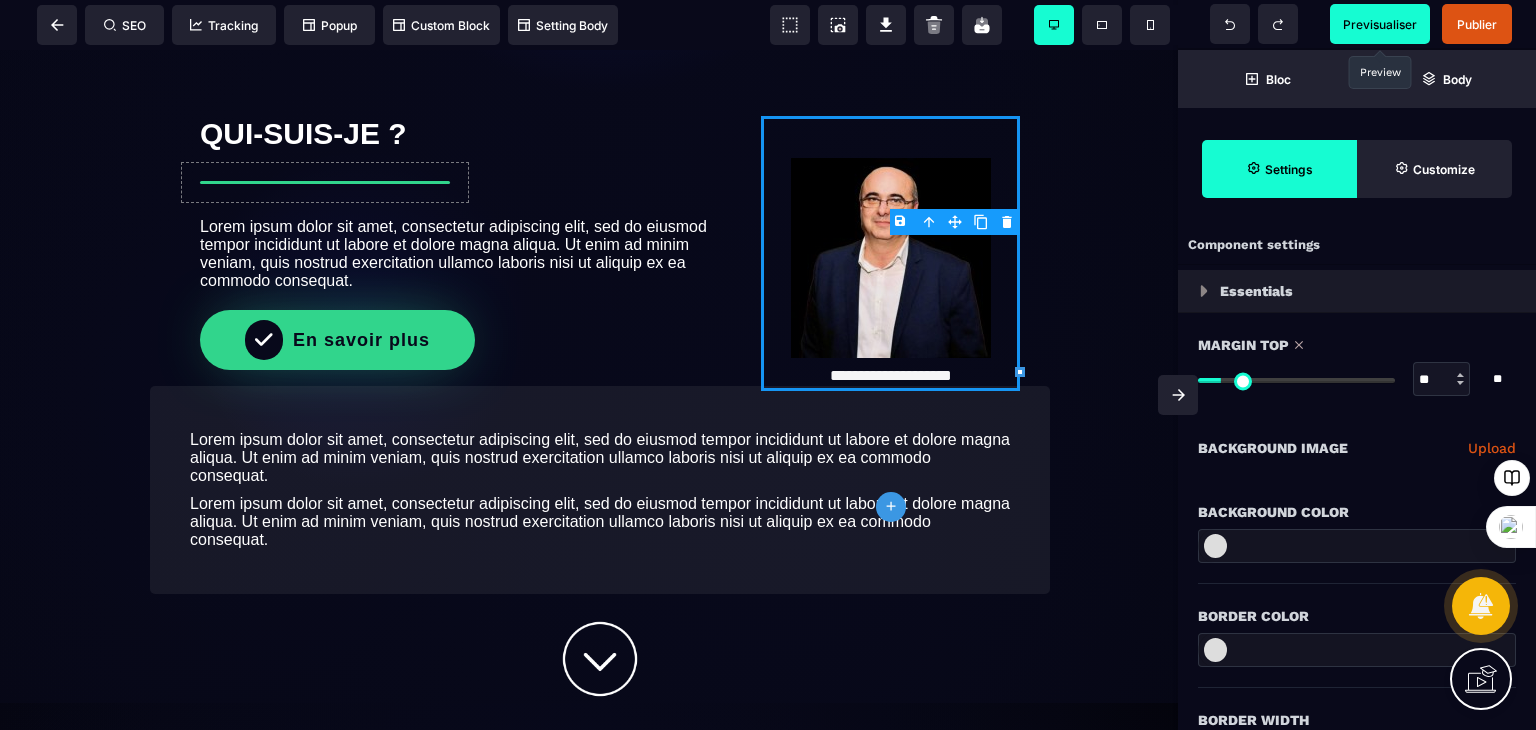 scroll, scrollTop: 0, scrollLeft: 0, axis: both 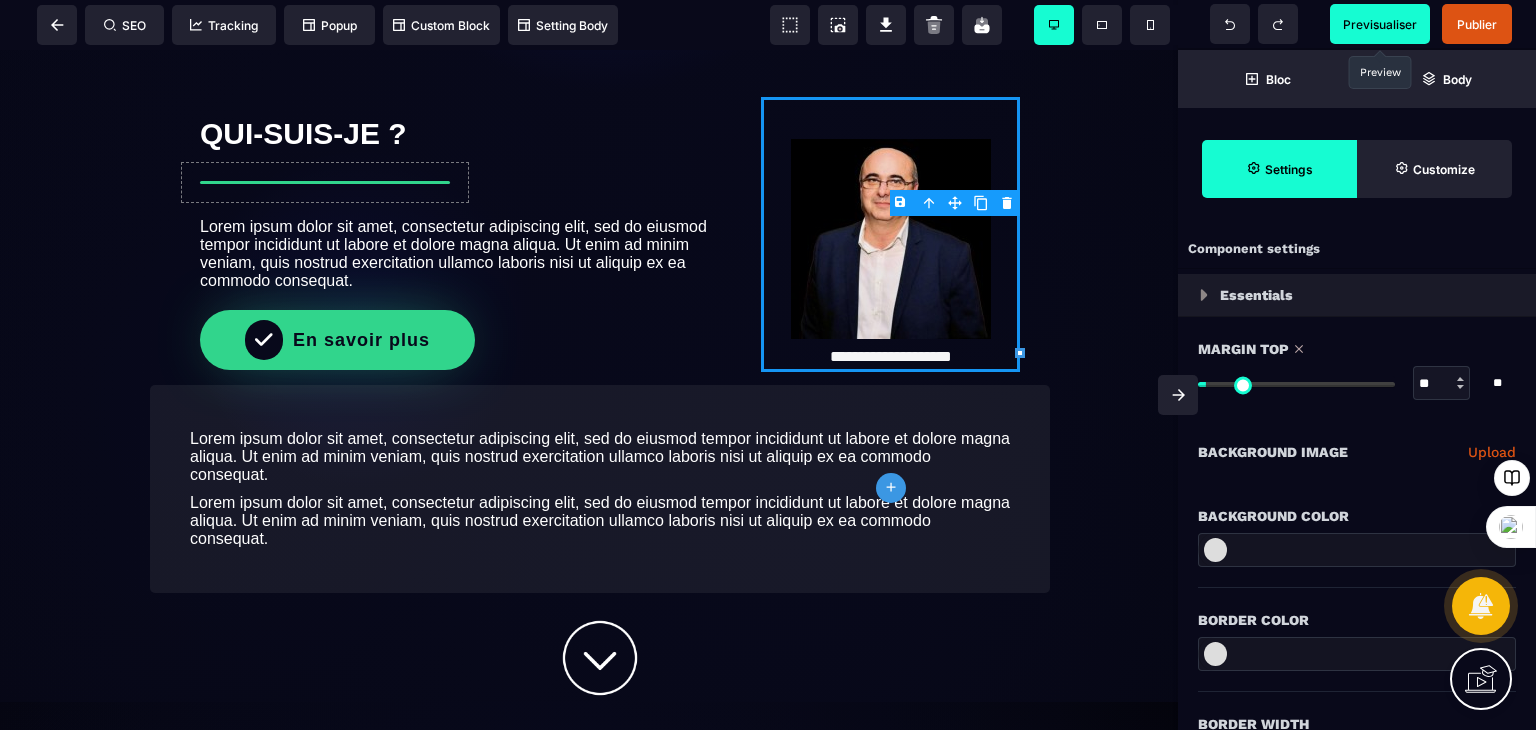 drag, startPoint x: 1232, startPoint y: 379, endPoint x: 1214, endPoint y: 381, distance: 18.110771 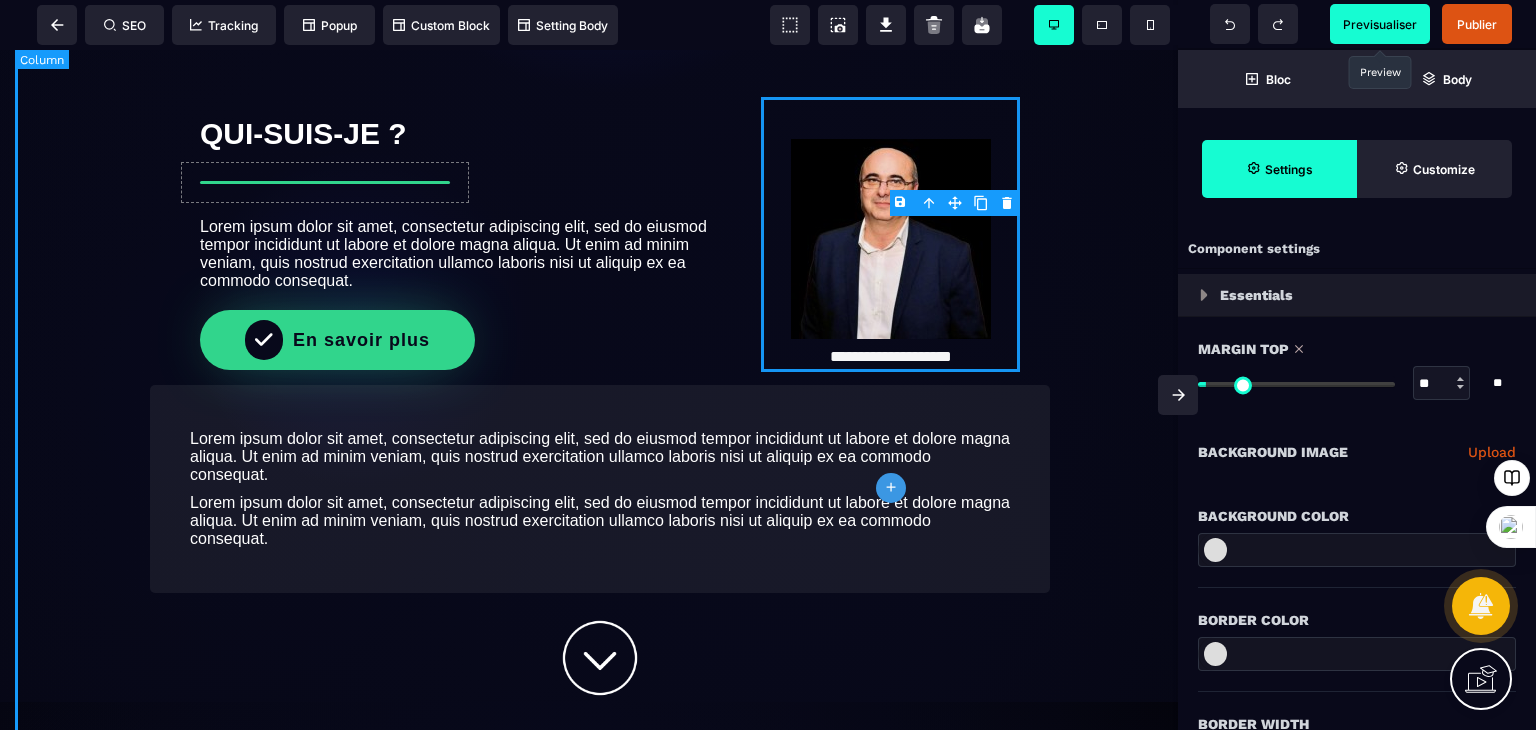 click on "**********" at bounding box center (600, 71) 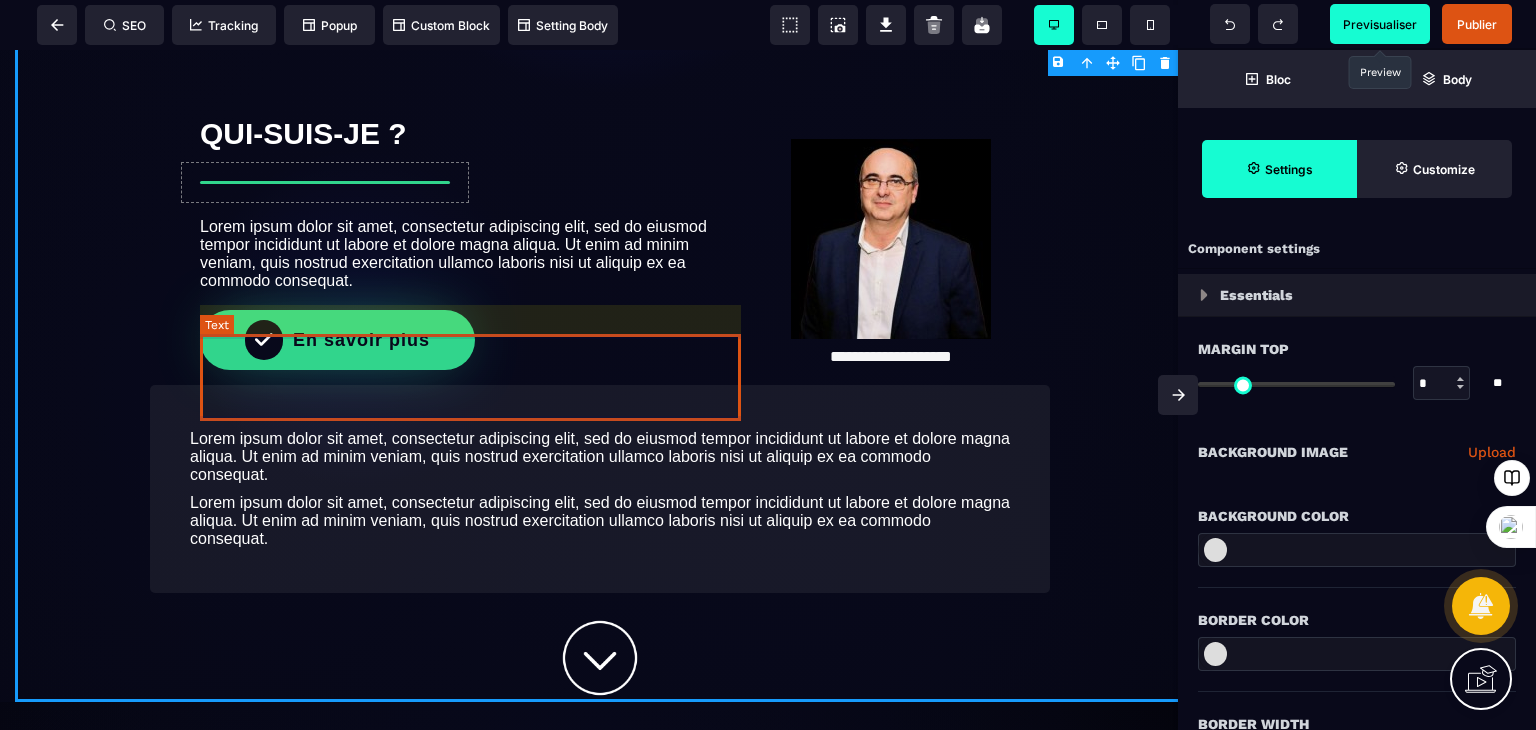 click on "Lorem ipsum dolor sit amet, consectetur adipiscing elit, sed do eiusmod tempor incididunt ut labore et dolore magna aliqua. Ut enim ad minim veniam, quis nostrud exercitation ullamco laboris nisi ut aliquip ex ea commodo consequat." at bounding box center [470, 254] 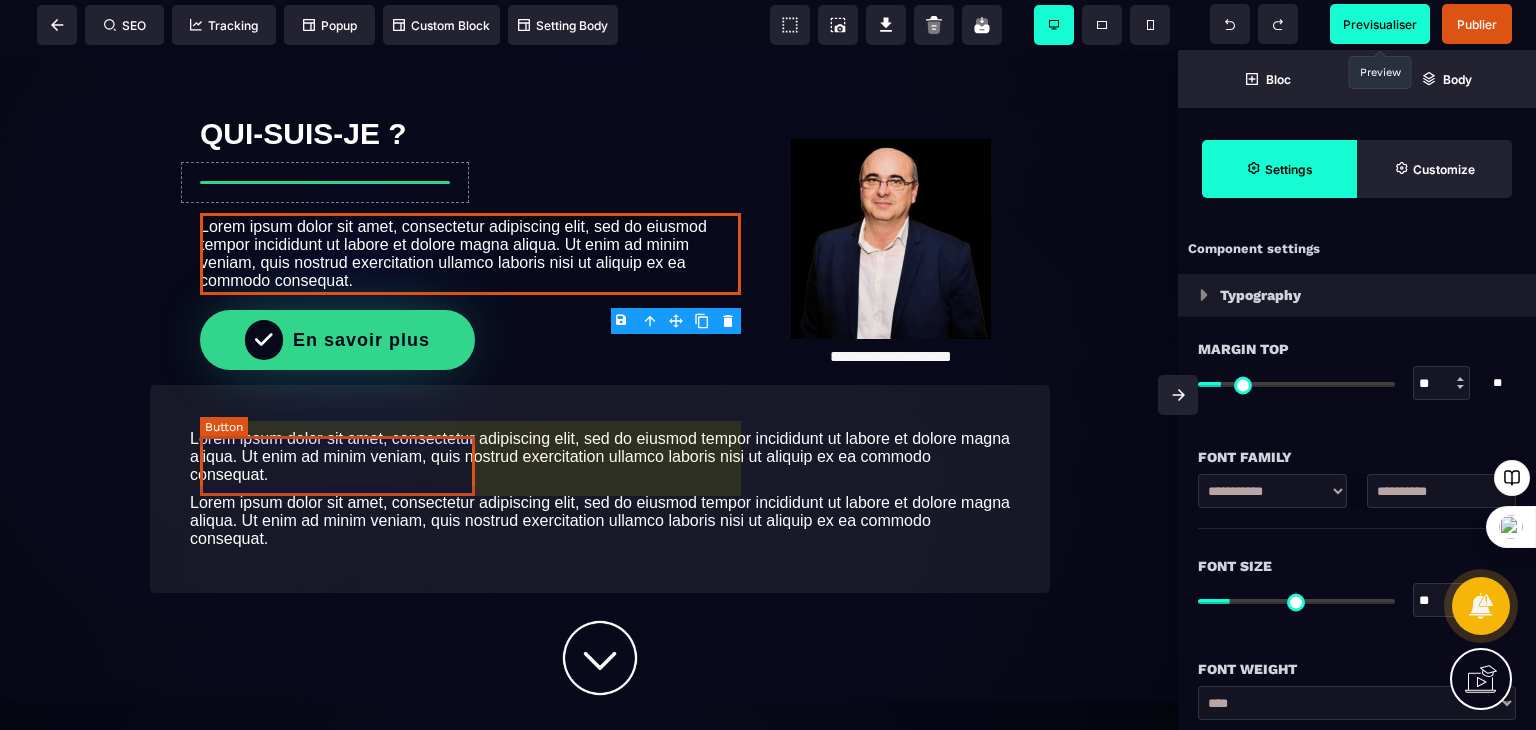 click on "En savoir plus" at bounding box center (337, 340) 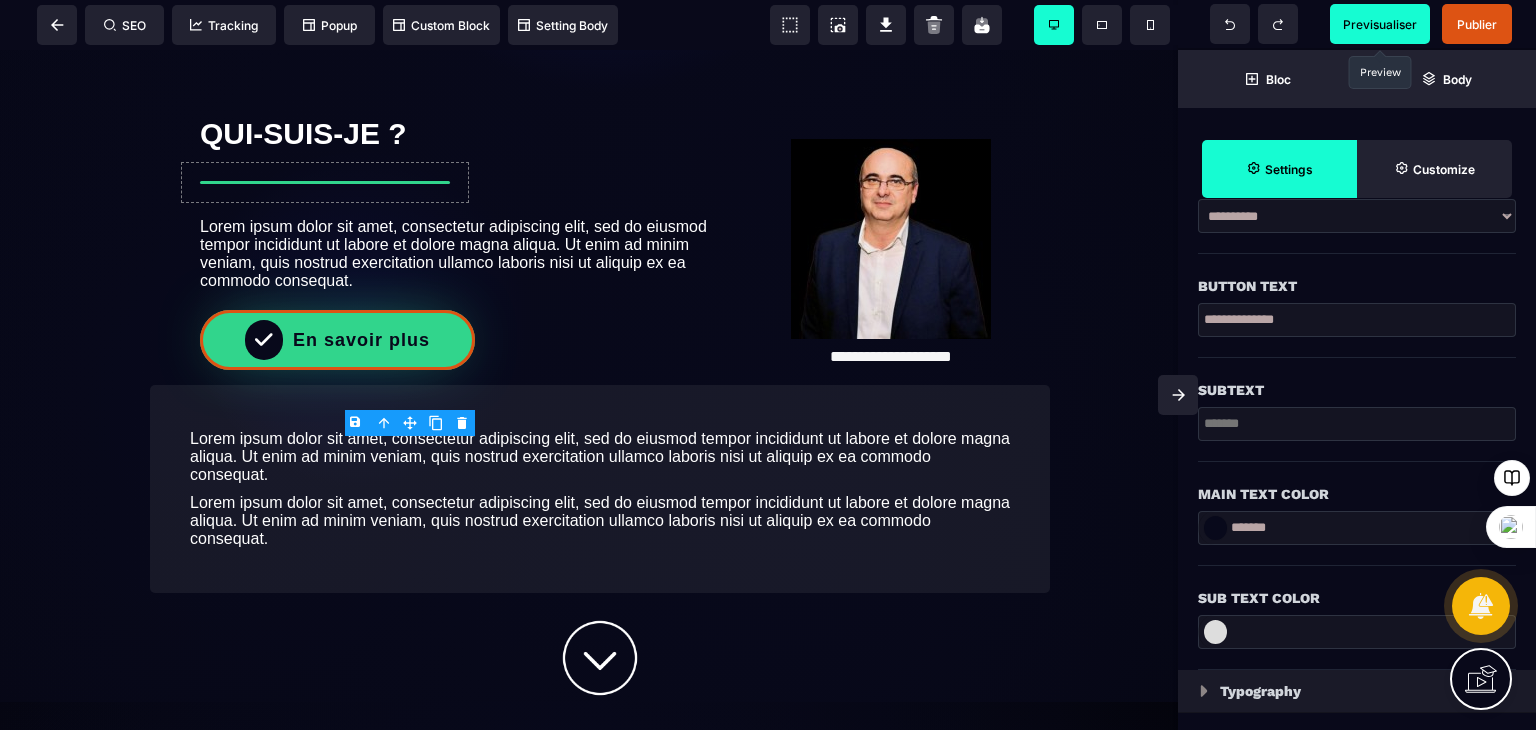 scroll, scrollTop: 684, scrollLeft: 0, axis: vertical 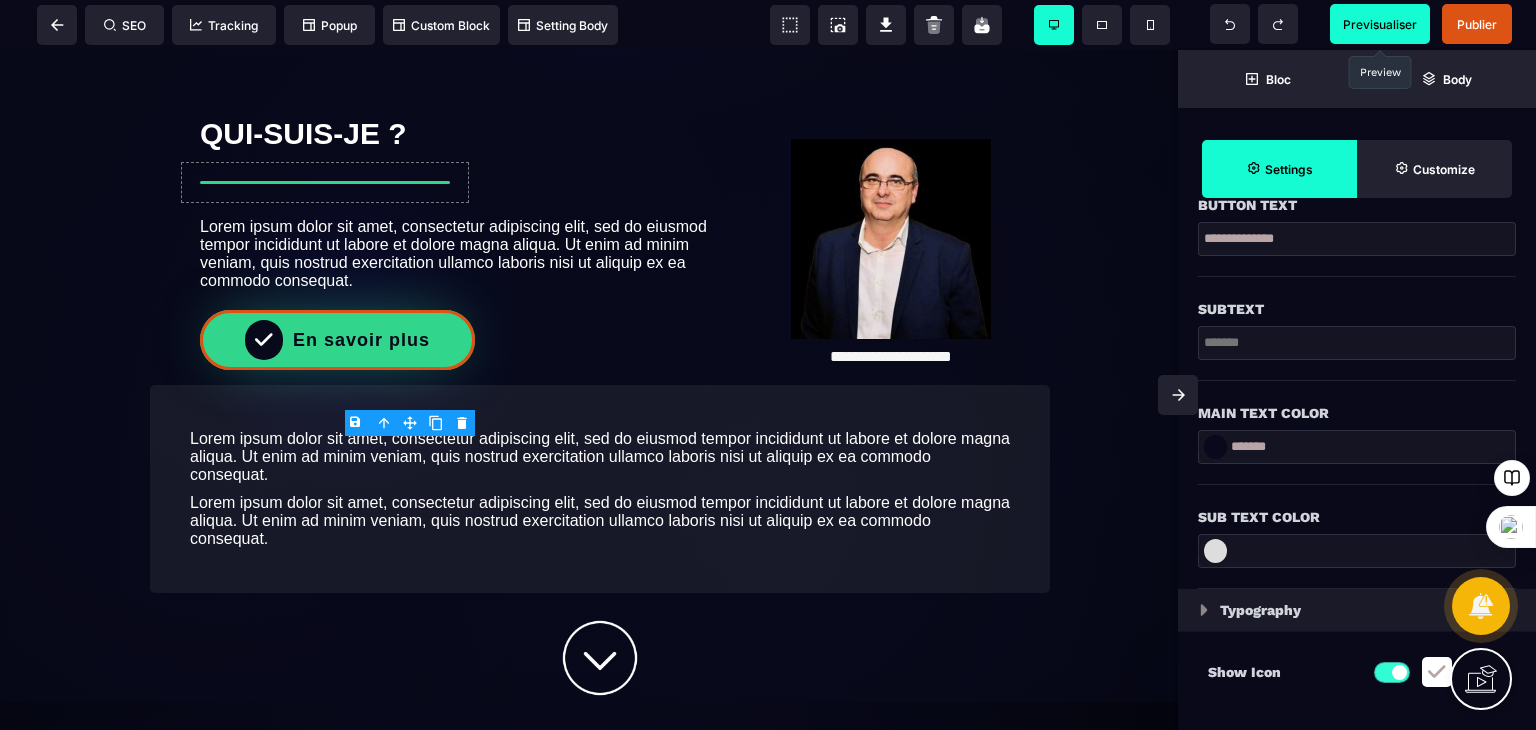 click at bounding box center (1215, 551) 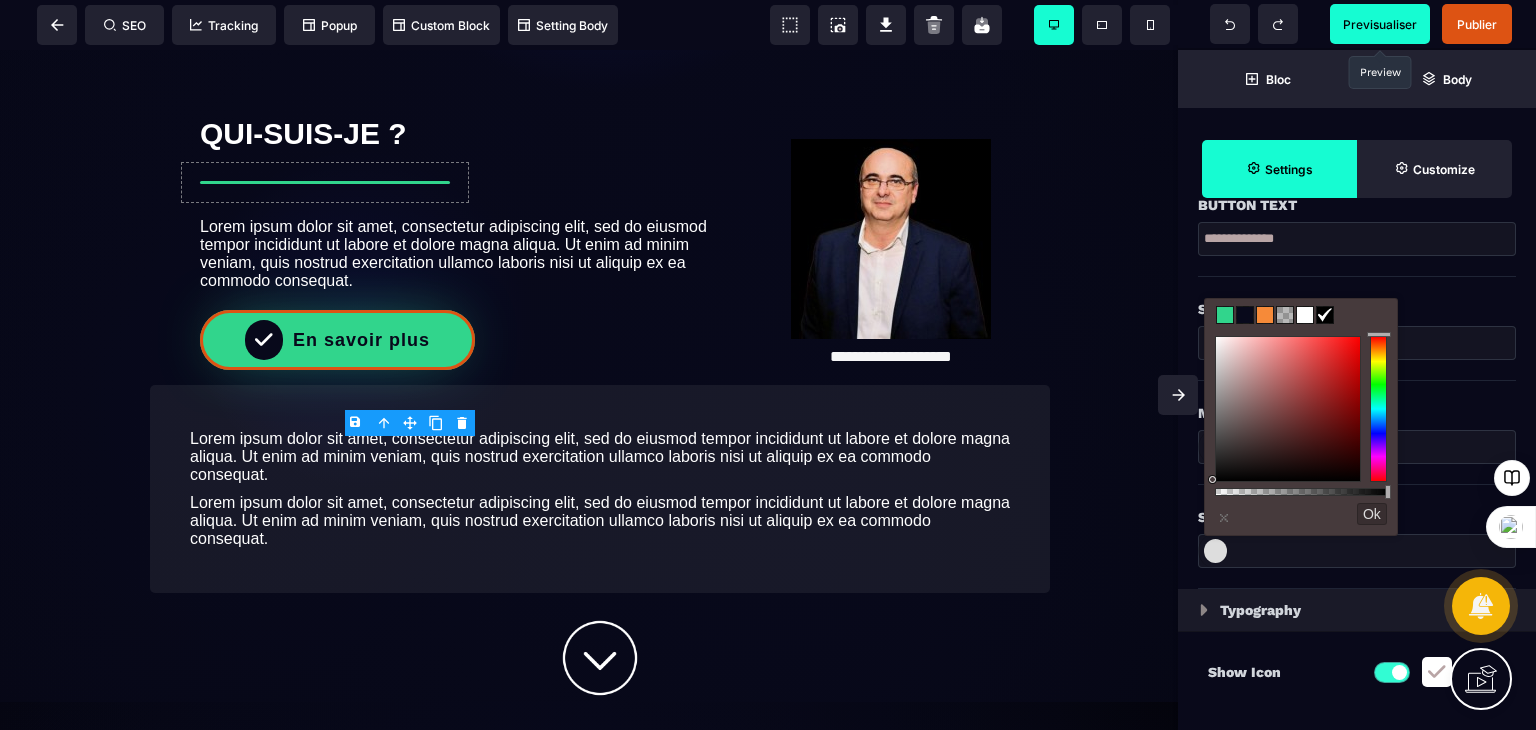 click at bounding box center [1265, 315] 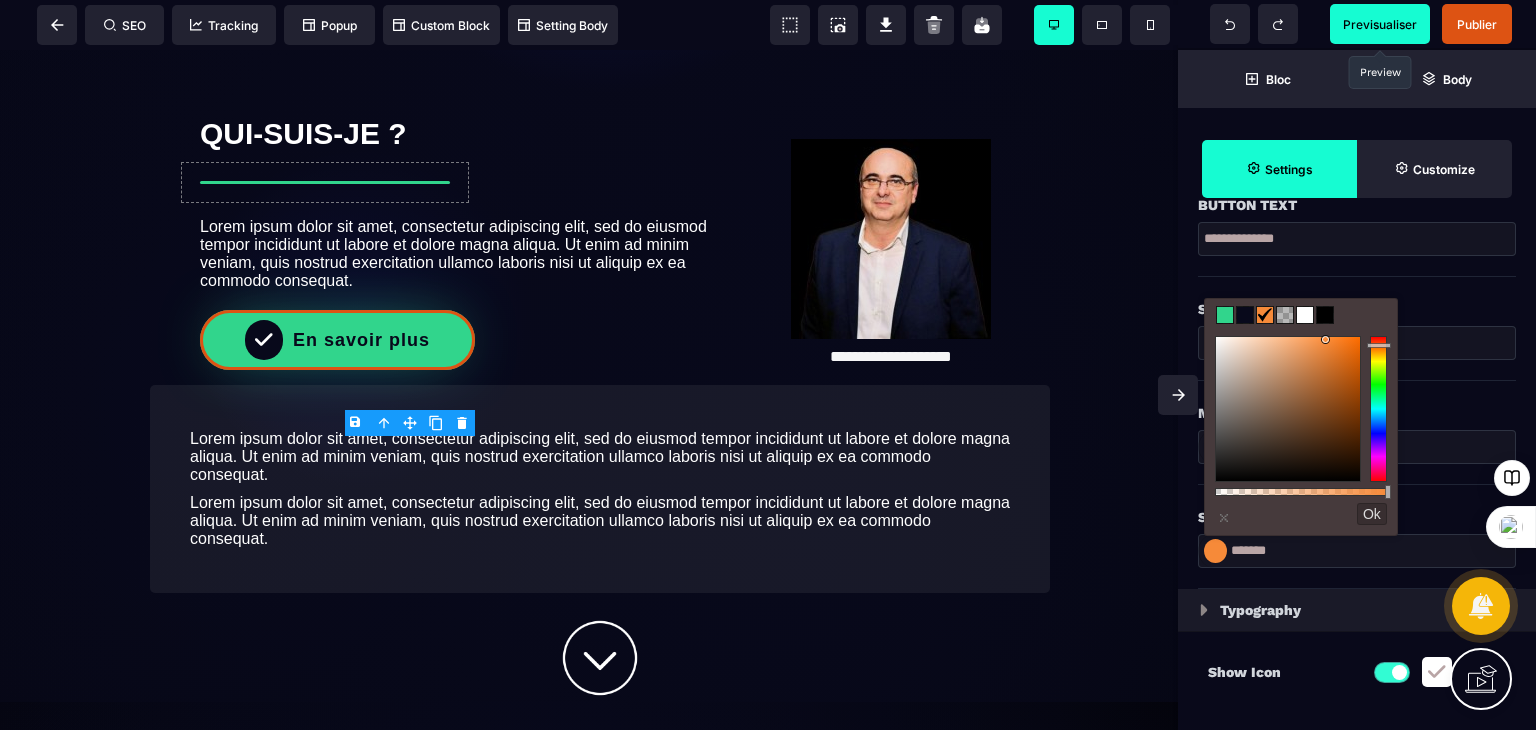 click at bounding box center (1357, 343) 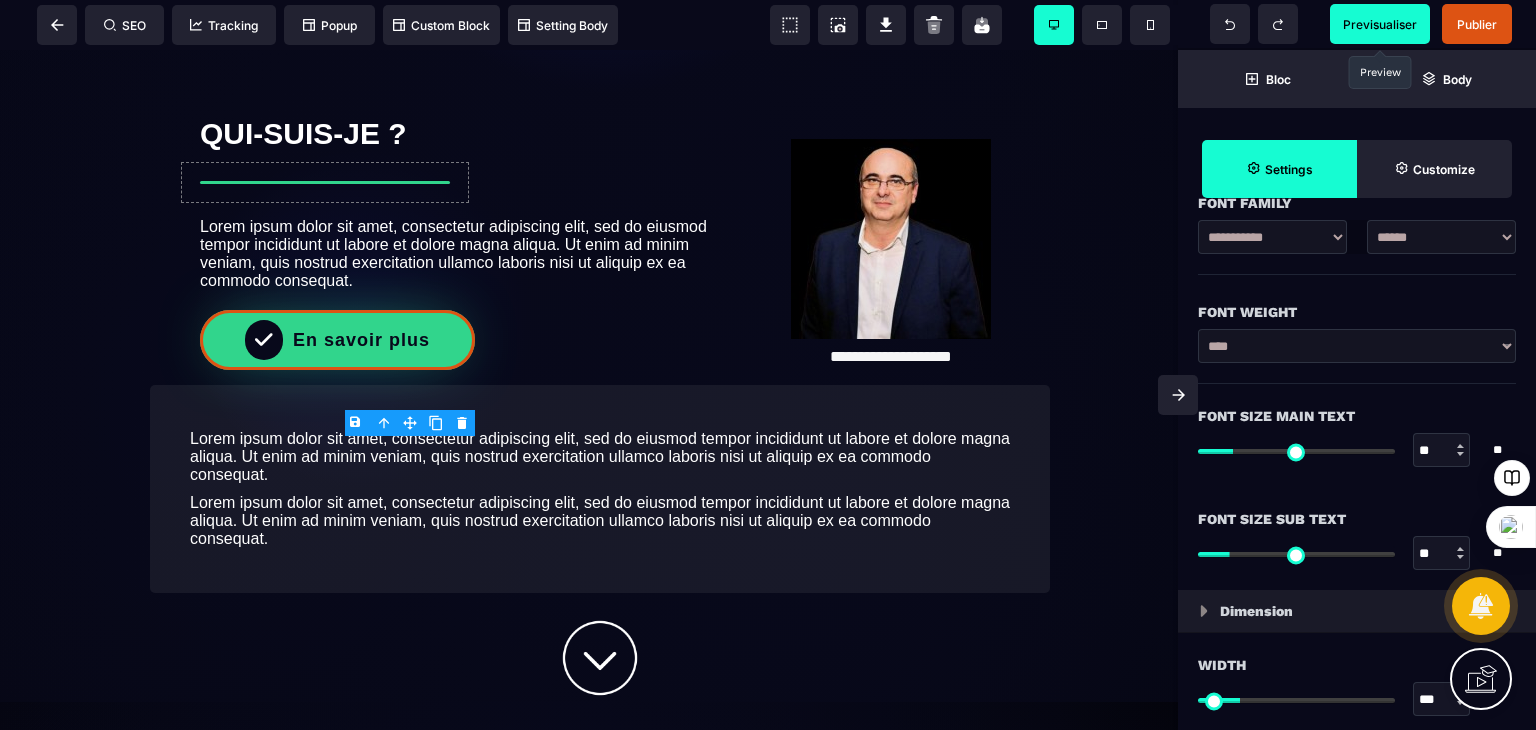 scroll, scrollTop: 1148, scrollLeft: 0, axis: vertical 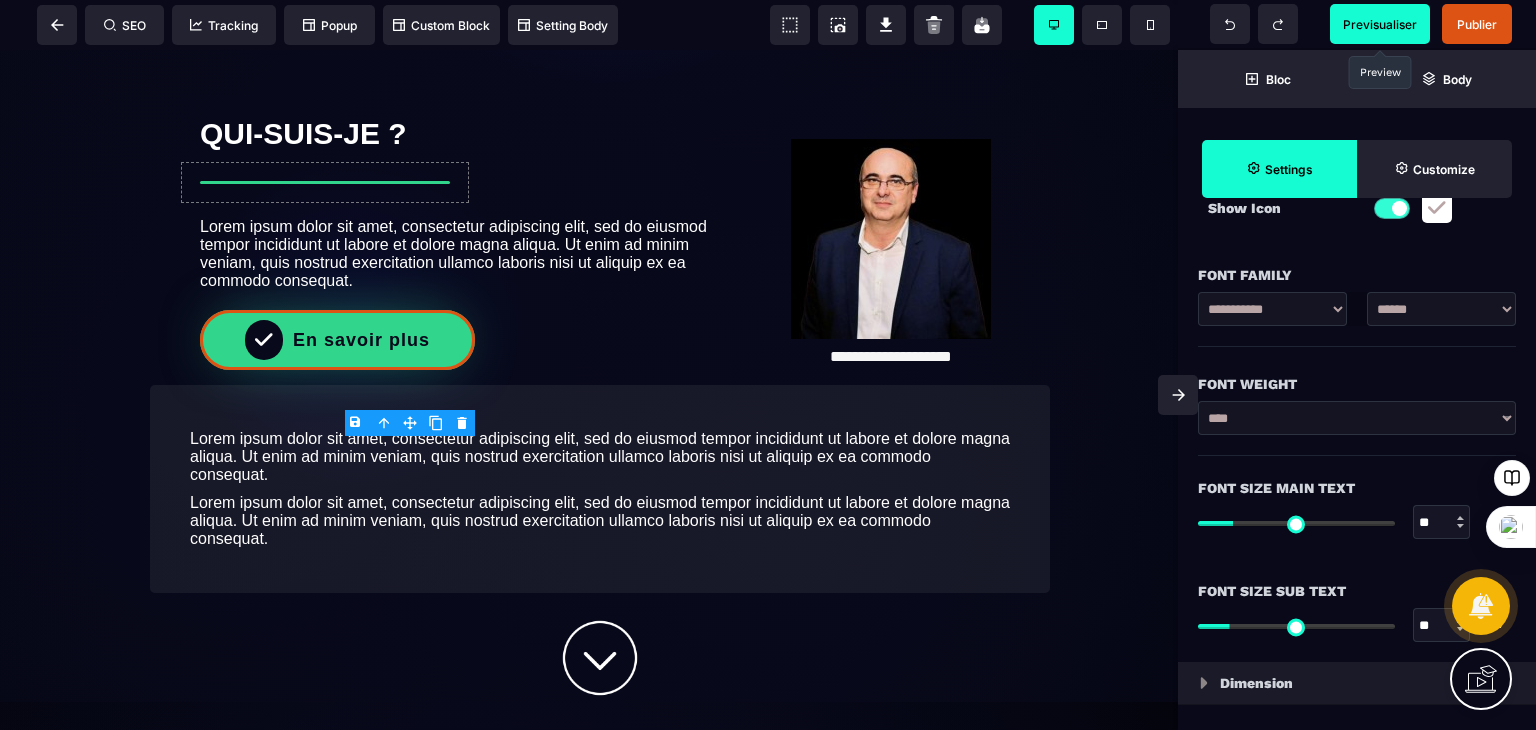 click on "**********" at bounding box center [1357, 418] 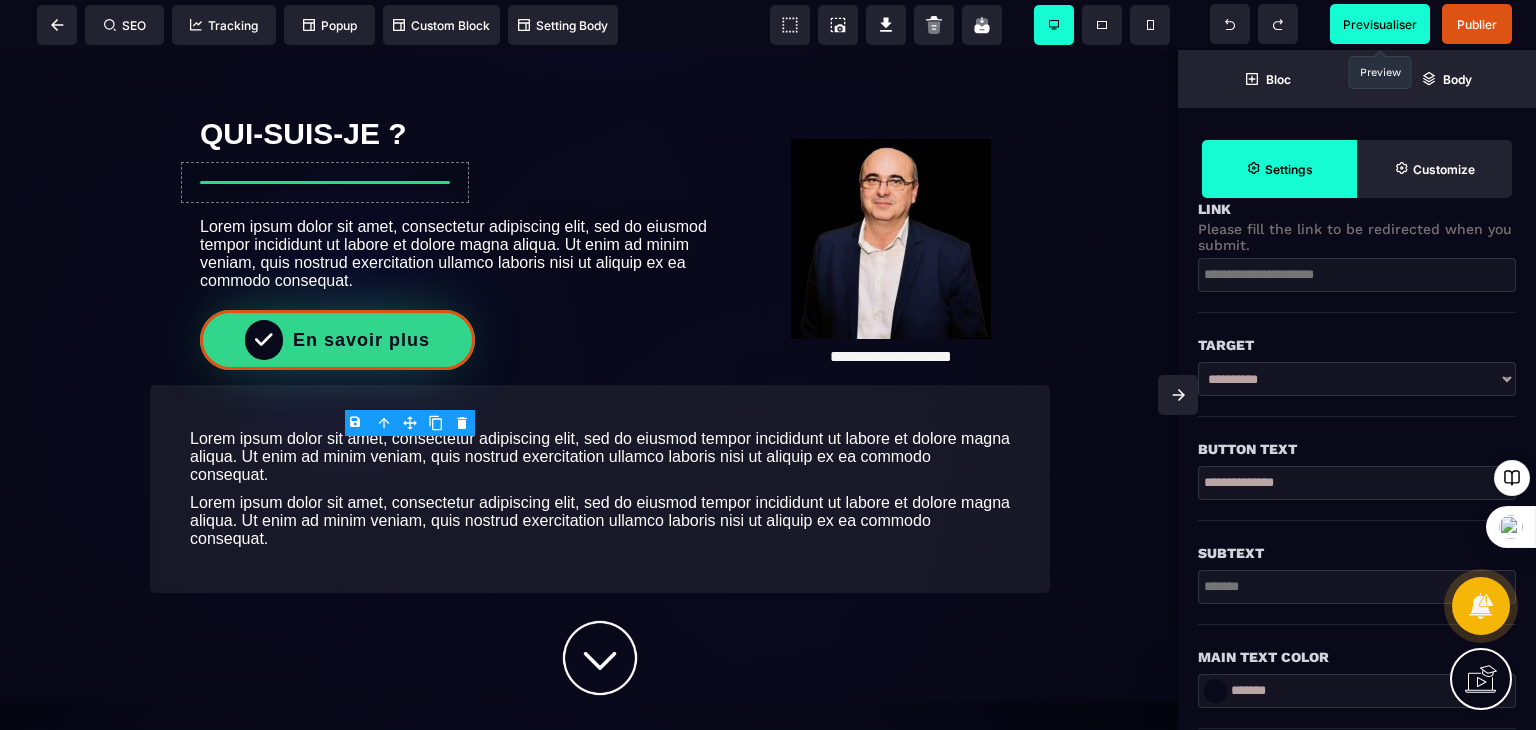 scroll, scrollTop: 456, scrollLeft: 0, axis: vertical 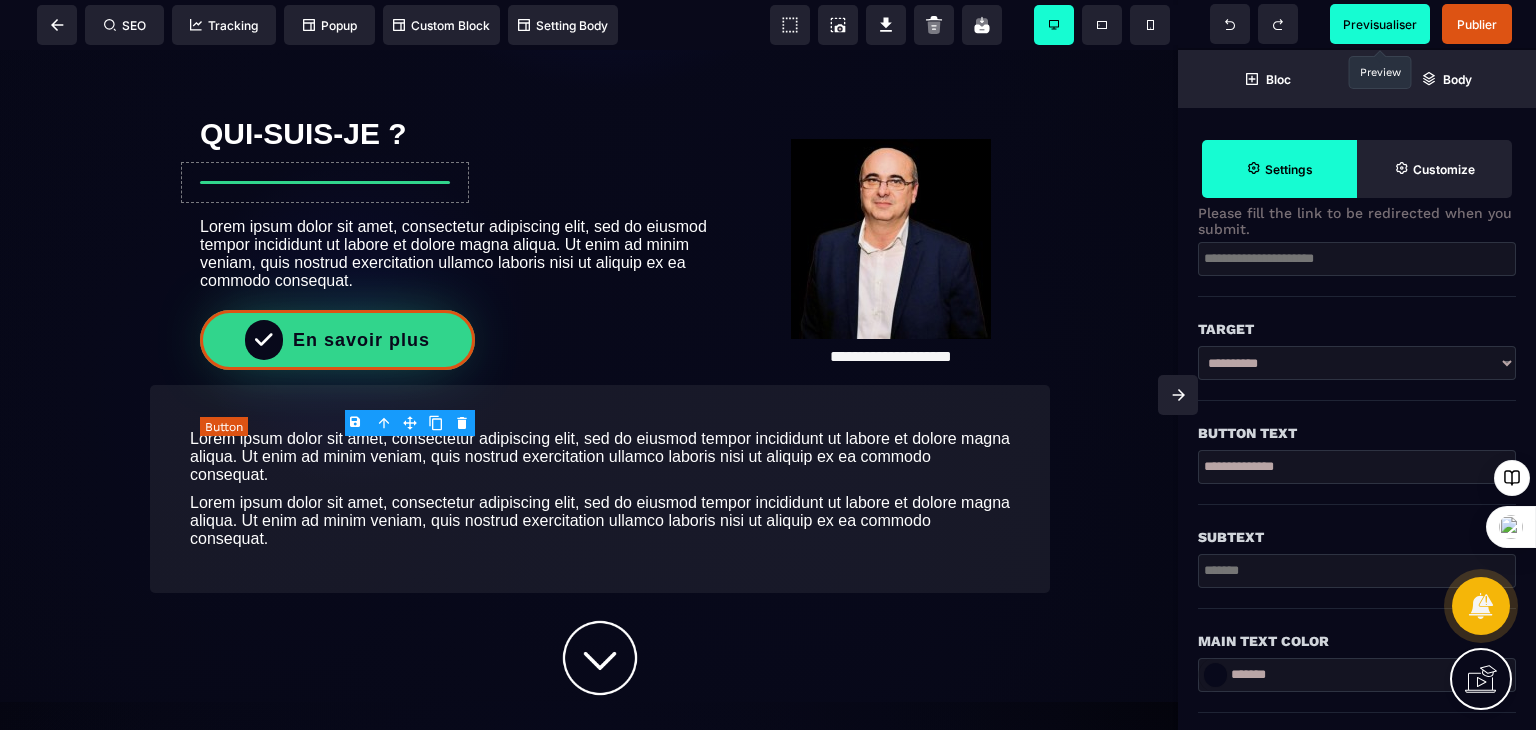 click on "En savoir plus" at bounding box center (337, 340) 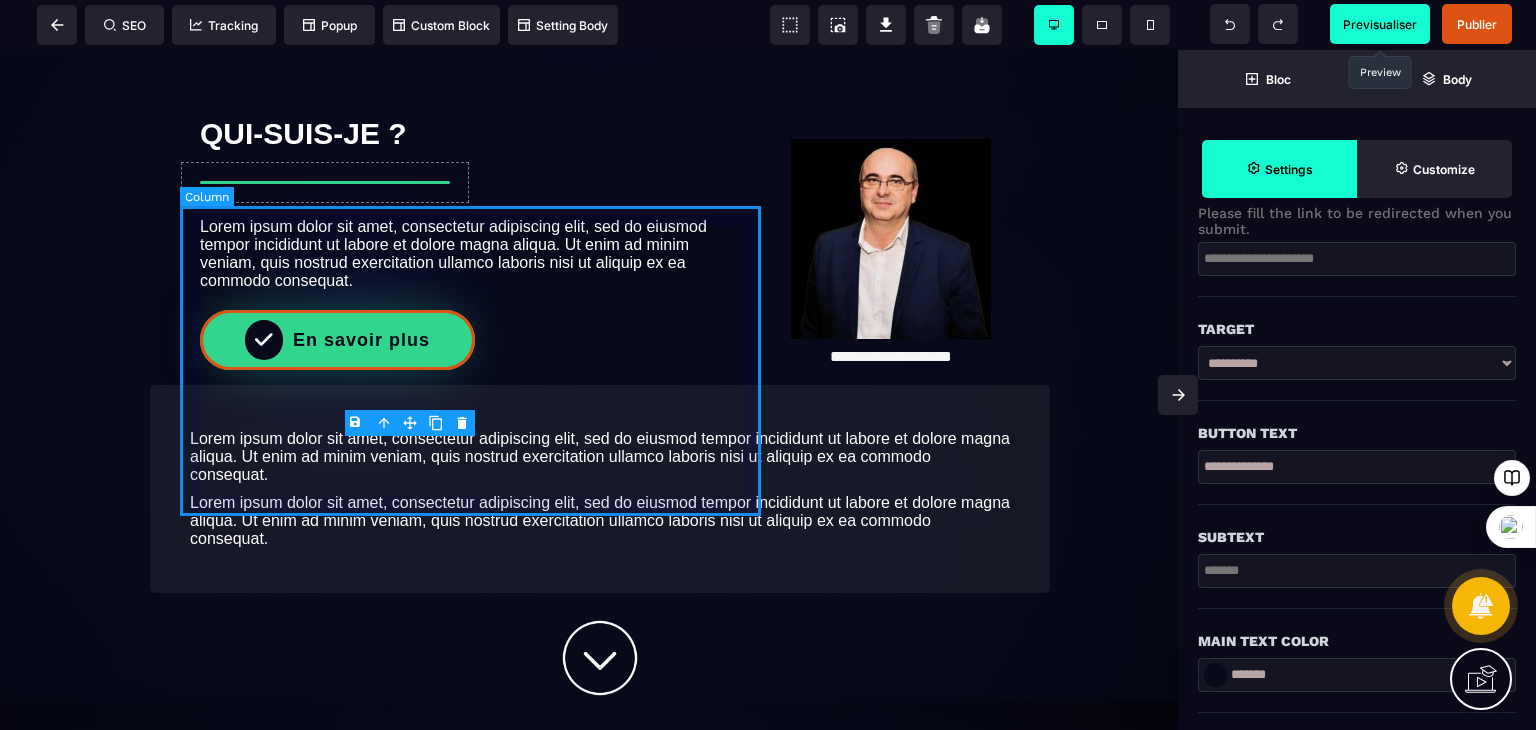 click on "QUI-SUIS-JE ? Lorem ipsum dolor sit amet, consectetur adipiscing elit, sed do eiusmod tempor incididunt ut labore et dolore magna aliqua. Ut enim ad minim veniam, quis nostrud exercitation ullamco laboris nisi ut aliquip ex ea commodo consequat. En savoir plus" at bounding box center [470, 238] 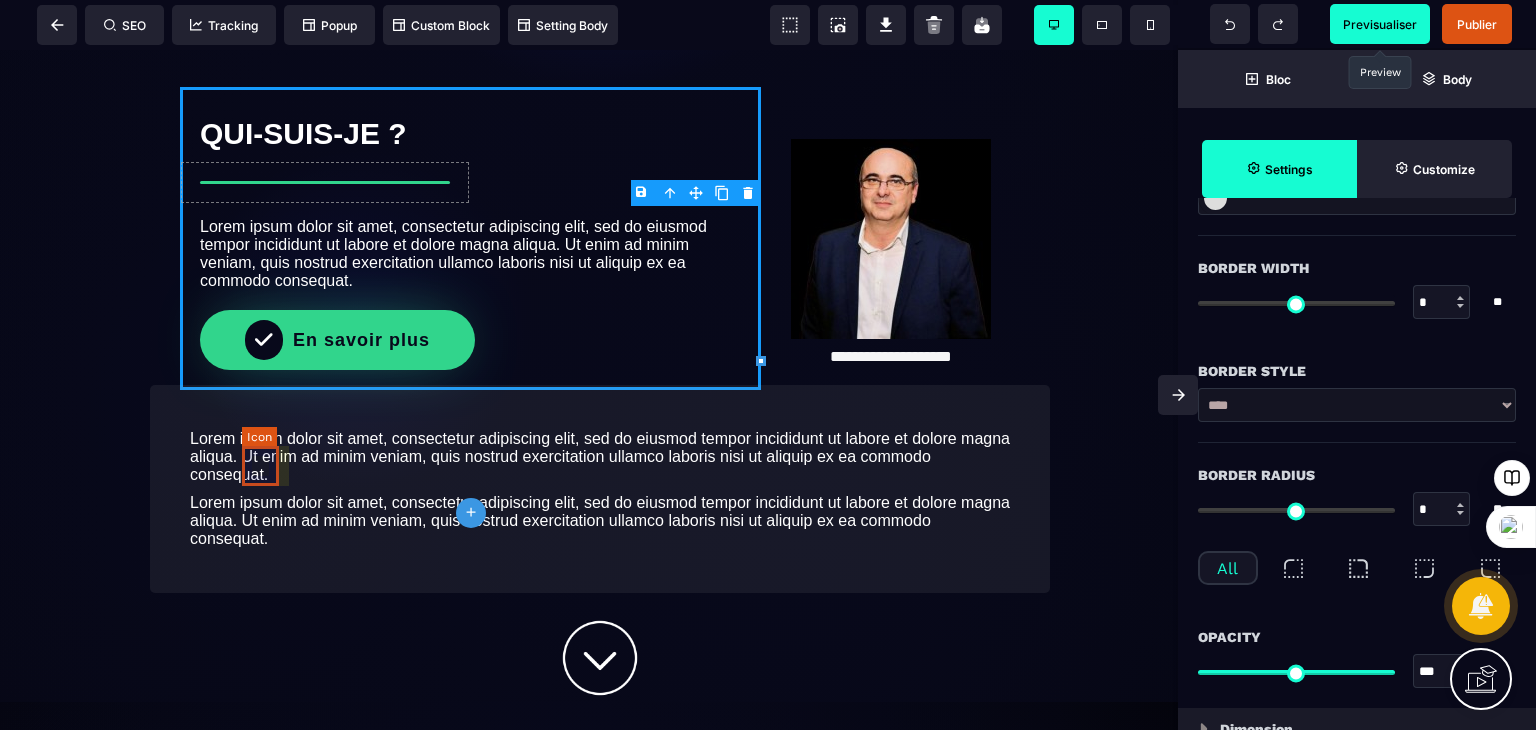 scroll, scrollTop: 0, scrollLeft: 0, axis: both 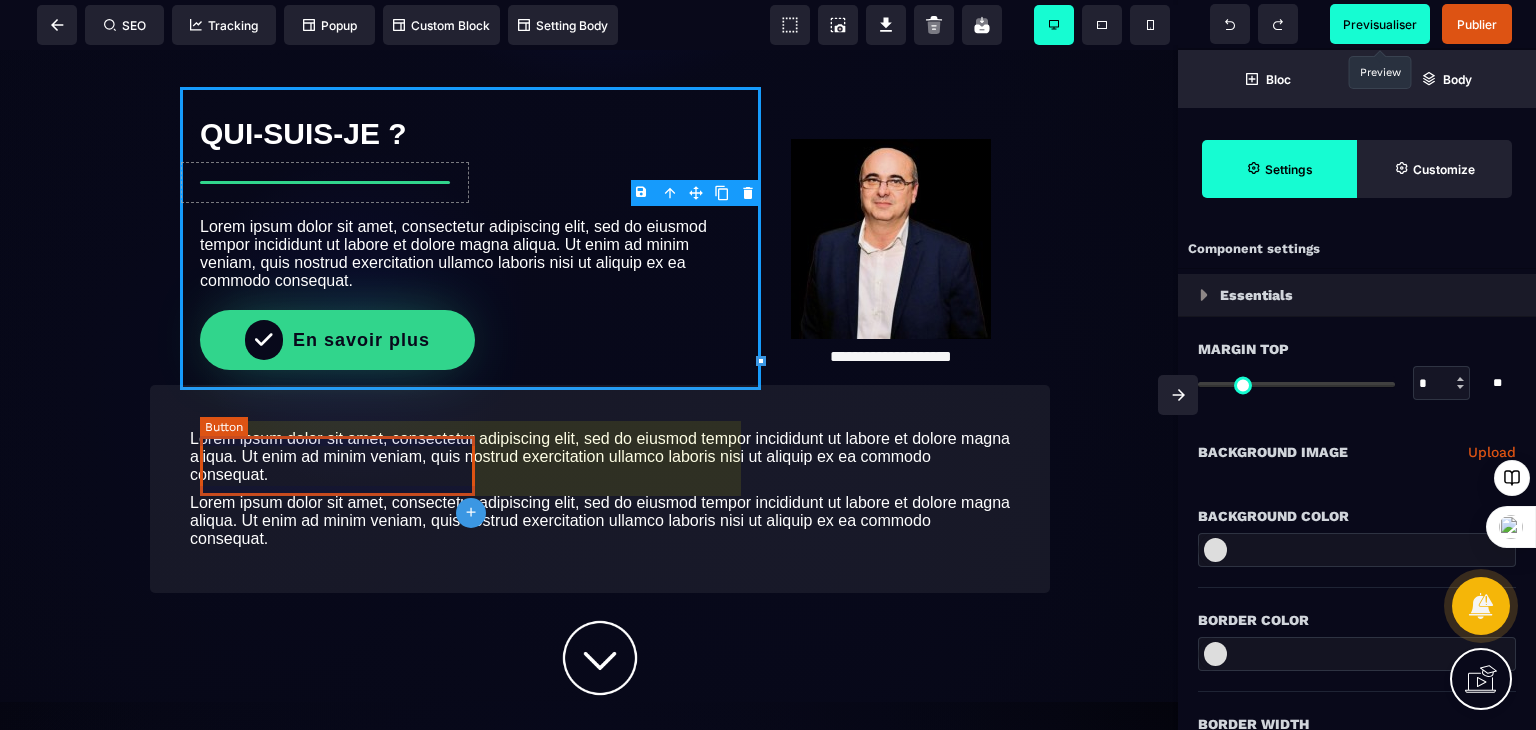 click on "En savoir plus" at bounding box center (337, 340) 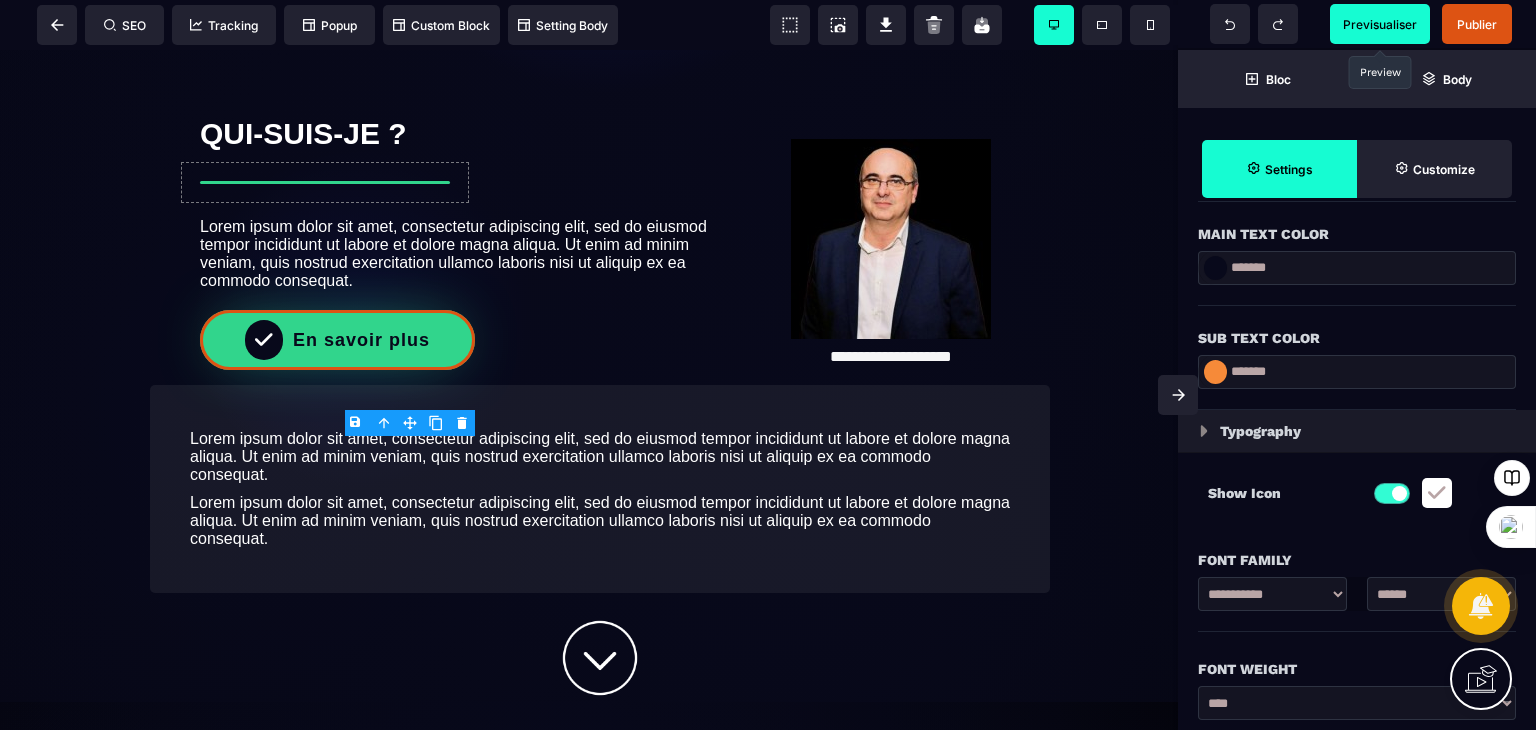 scroll, scrollTop: 864, scrollLeft: 0, axis: vertical 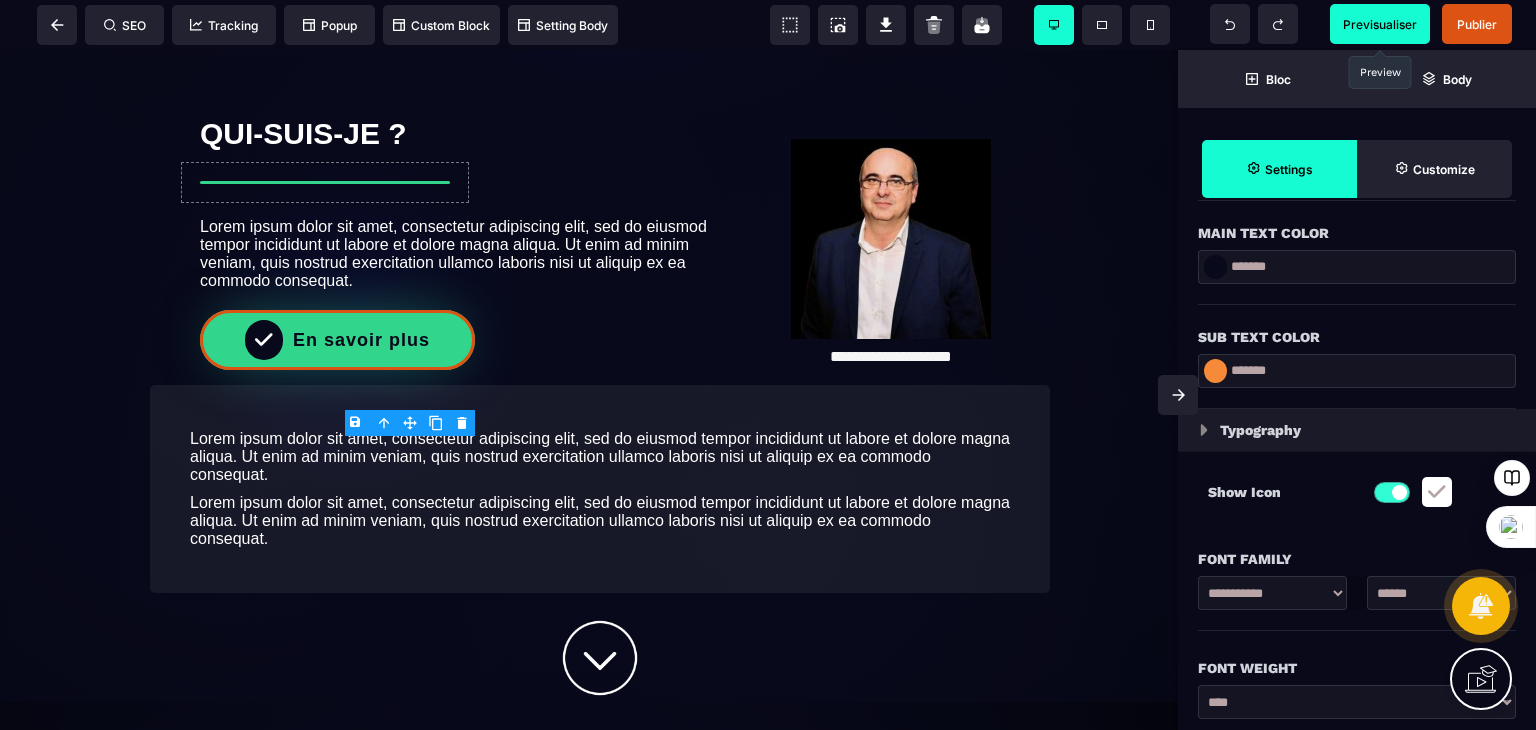 click on "Show Icon" at bounding box center [1357, 487] 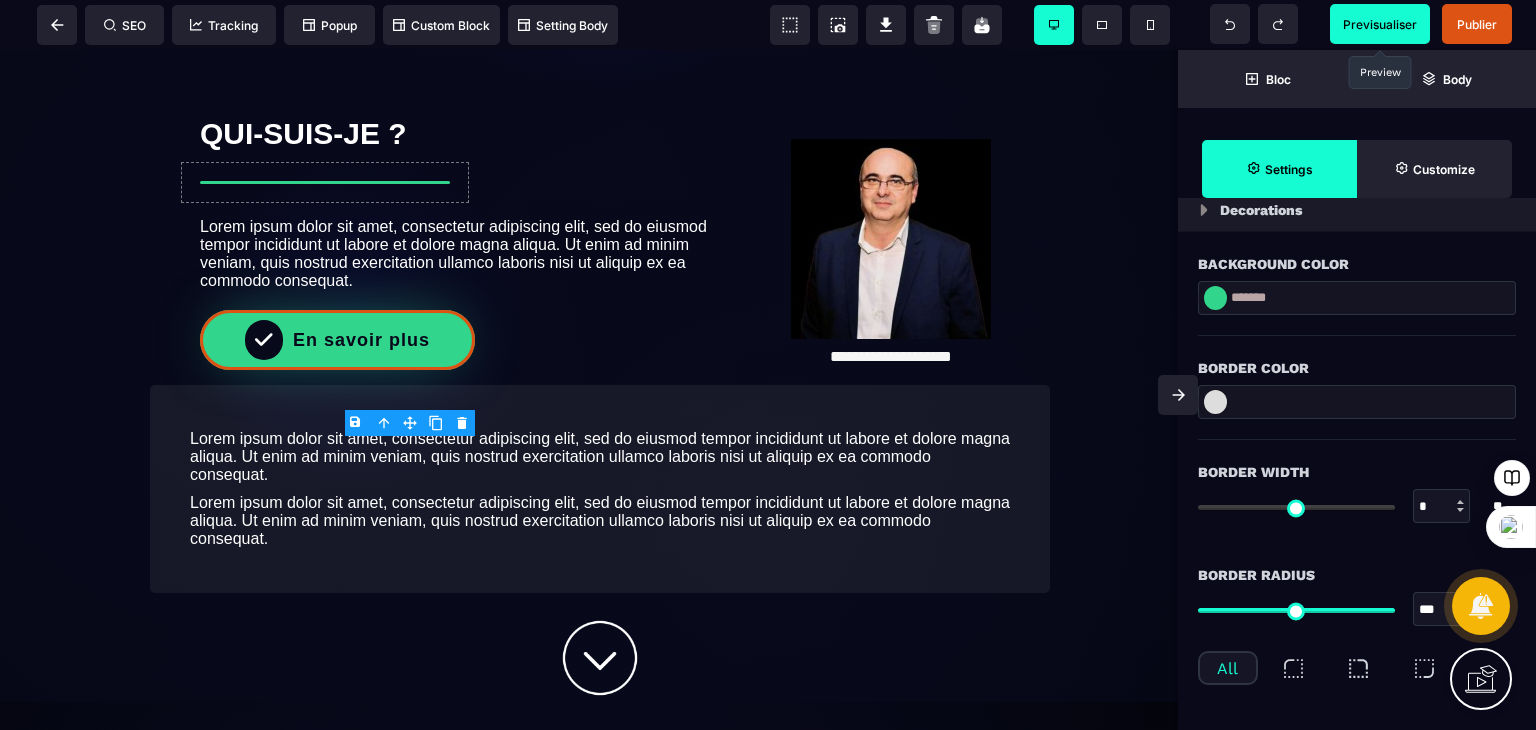 scroll, scrollTop: 2454, scrollLeft: 0, axis: vertical 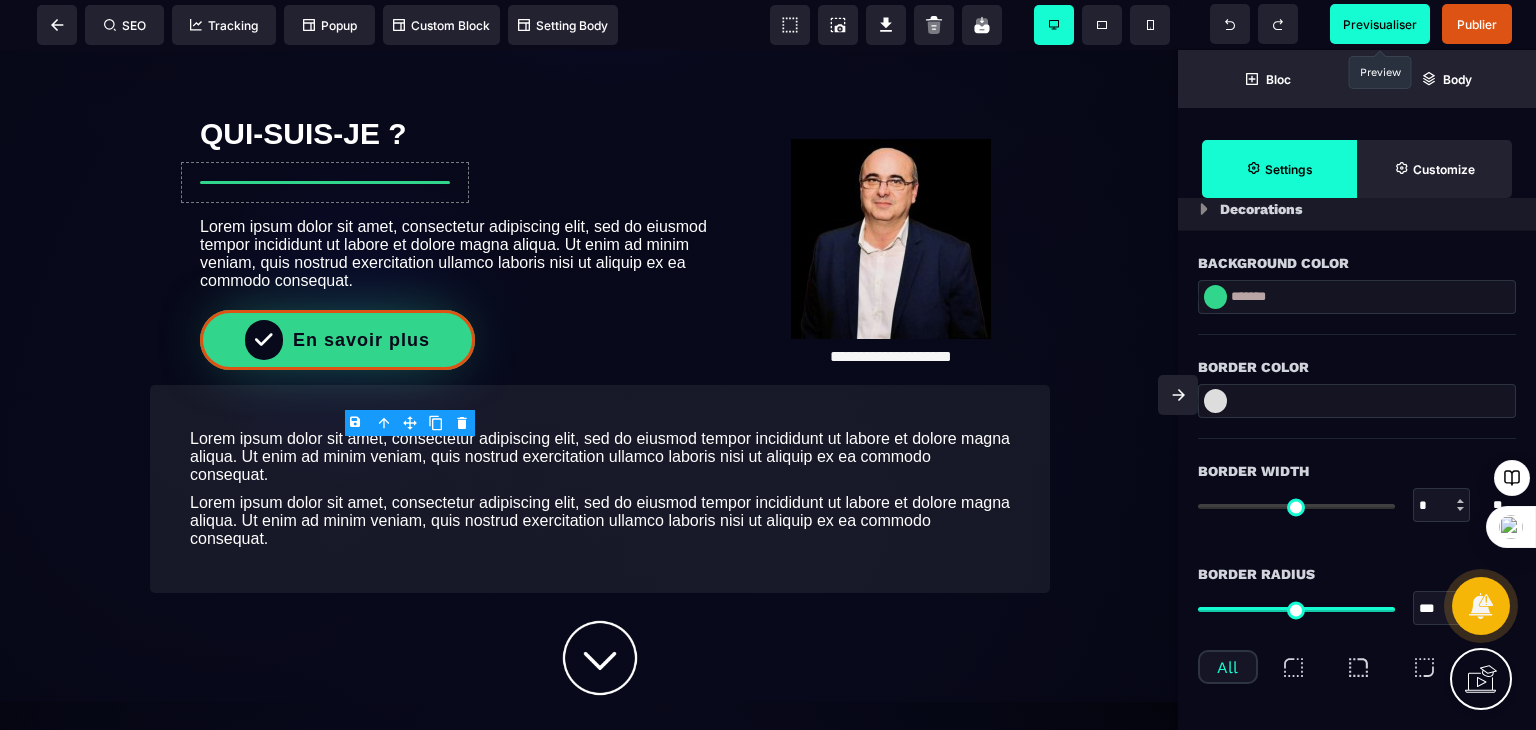 click at bounding box center [1215, 401] 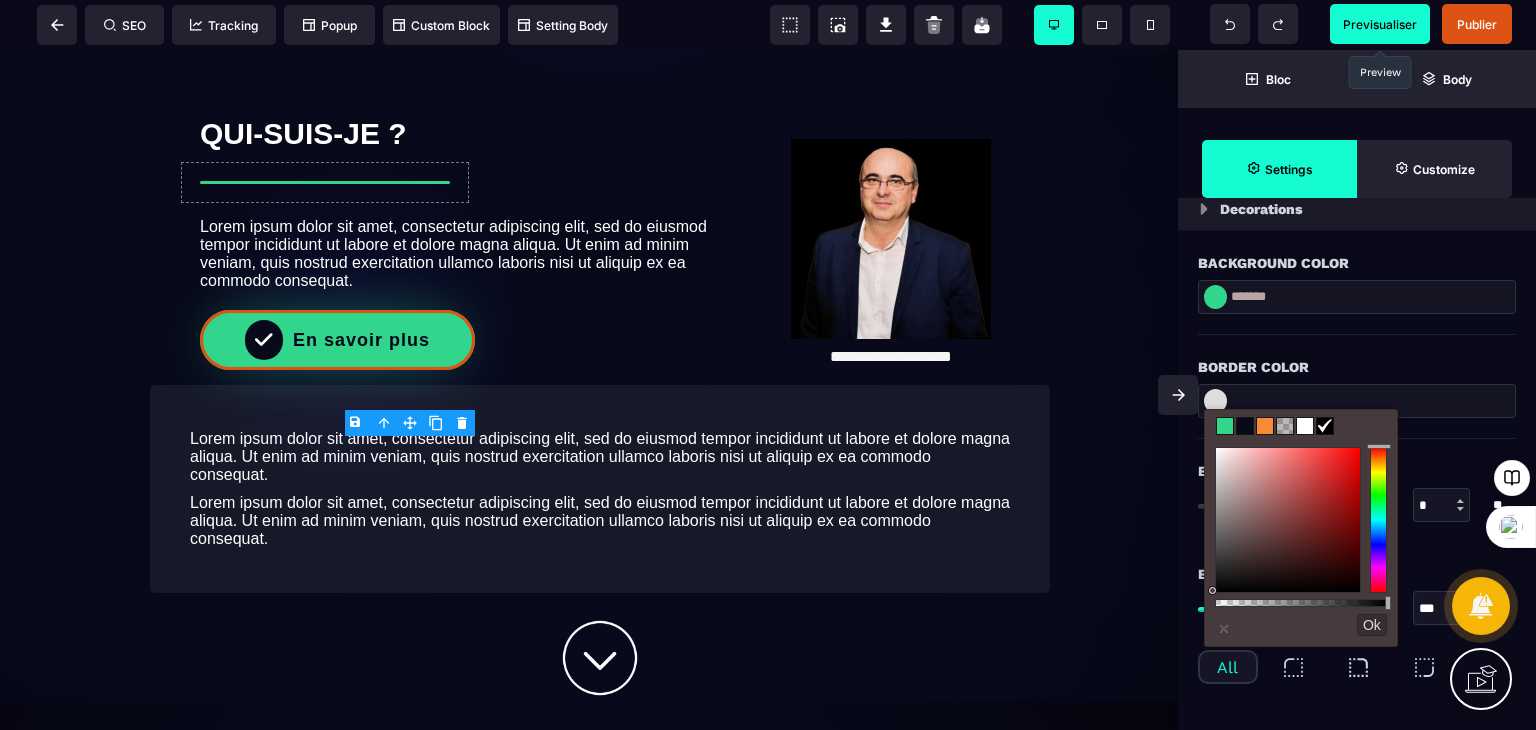 click at bounding box center (1305, 426) 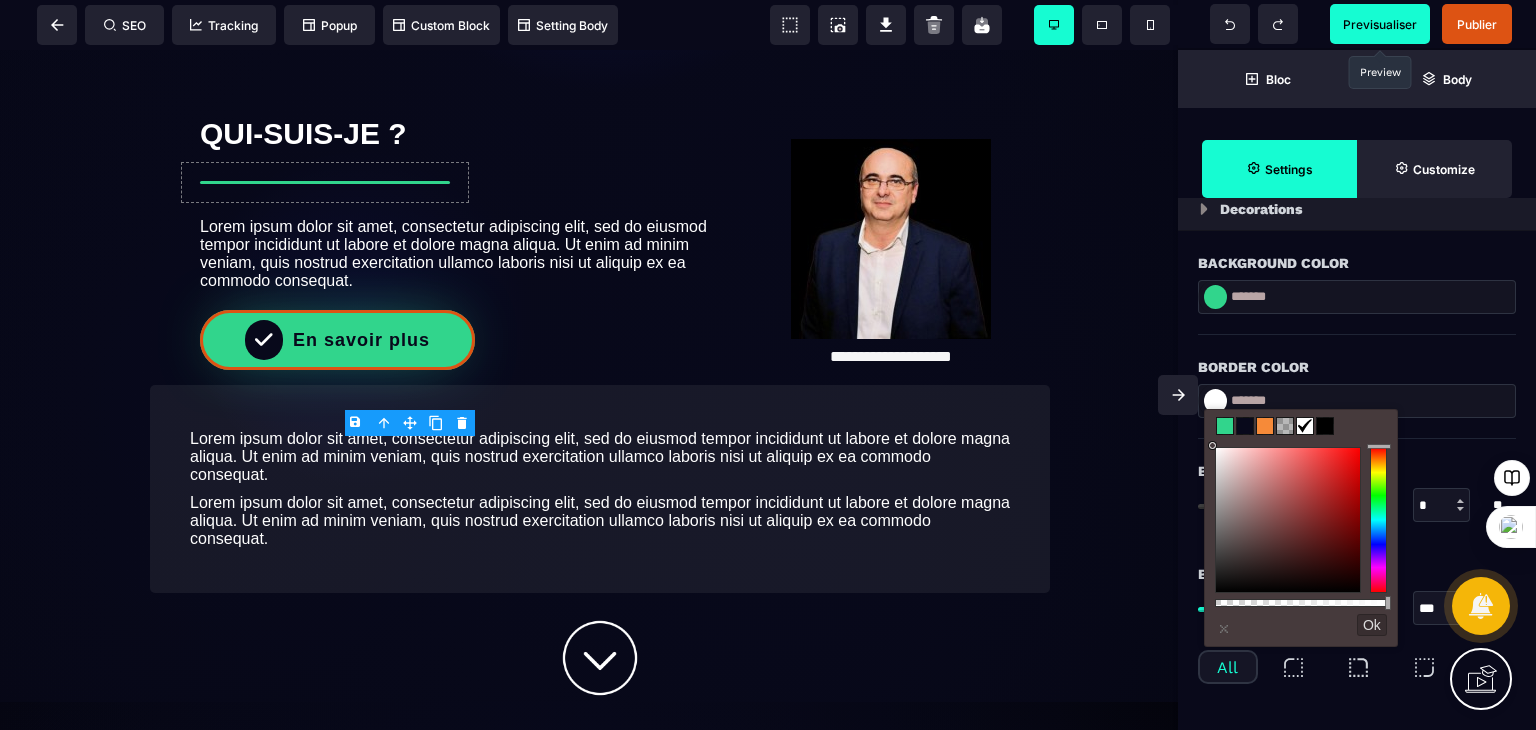 click on "Border Color" at bounding box center (1357, 367) 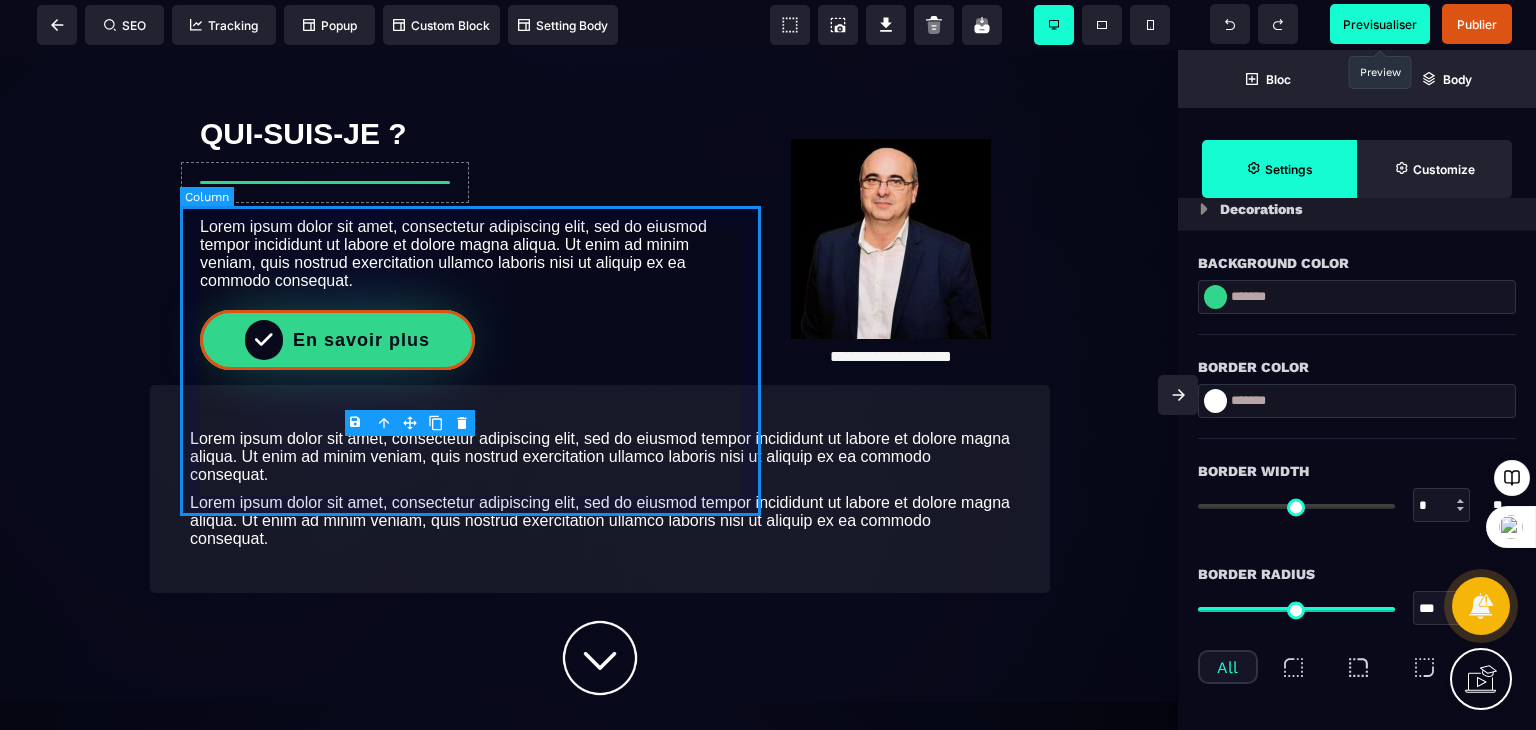 click on "QUI-SUIS-JE ? Lorem ipsum dolor sit amet, consectetur adipiscing elit, sed do eiusmod tempor incididunt ut labore et dolore magna aliqua. Ut enim ad minim veniam, quis nostrud exercitation ullamco laboris nisi ut aliquip ex ea commodo consequat. En savoir plus" at bounding box center [470, 238] 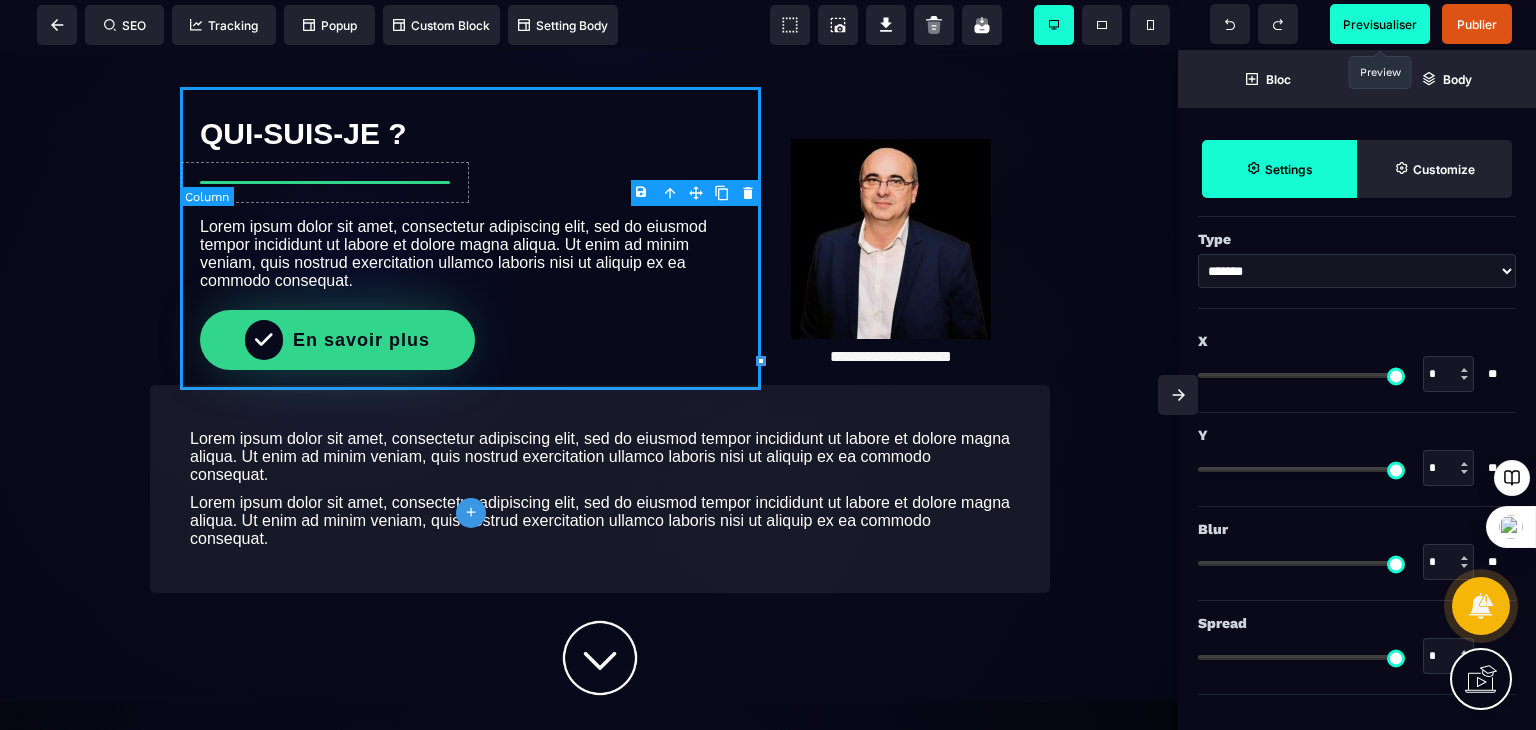 scroll, scrollTop: 0, scrollLeft: 0, axis: both 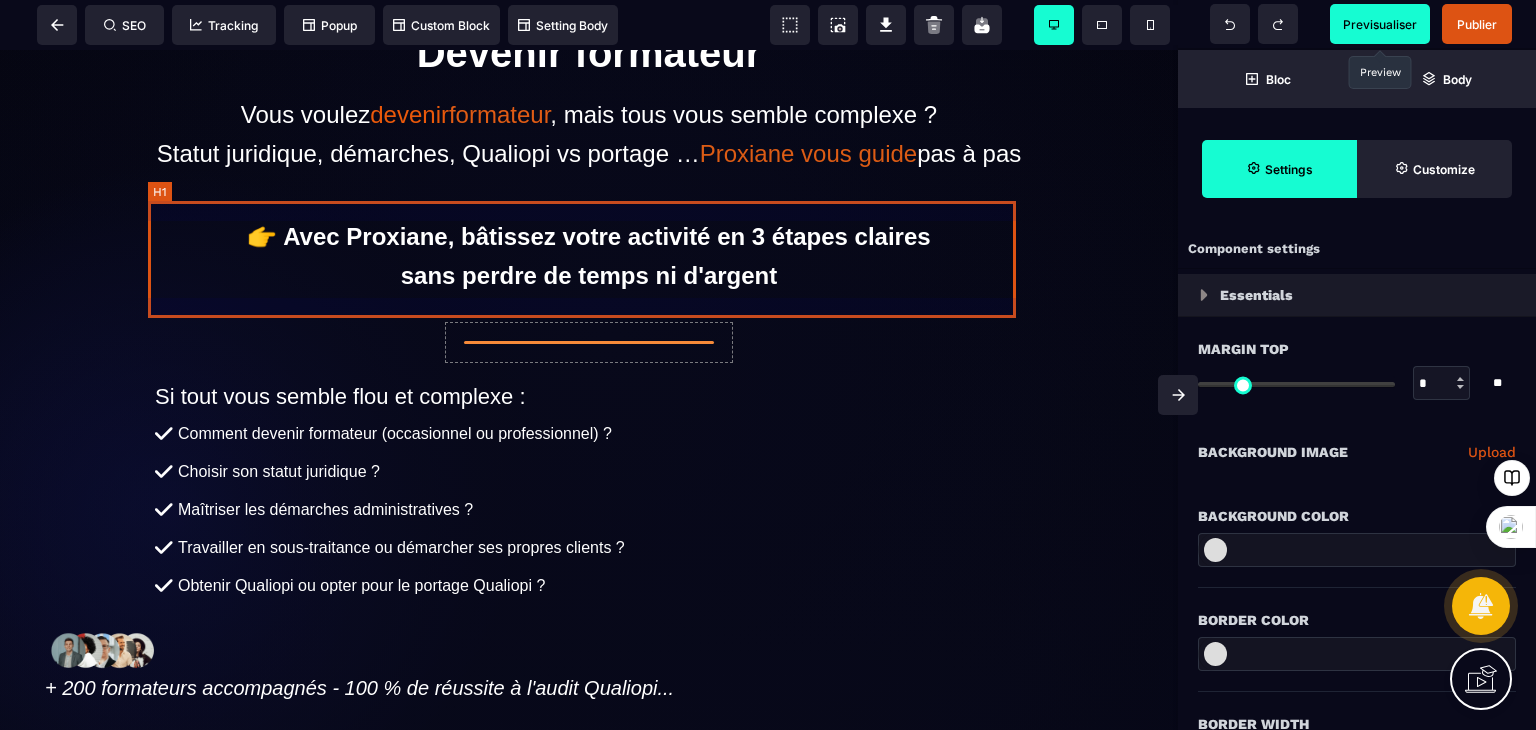 click on "👉 Avec Proxiane, bâtissez votre activité en 3 étapes claires
sans perdre de temps ni d'argent" at bounding box center (589, 256) 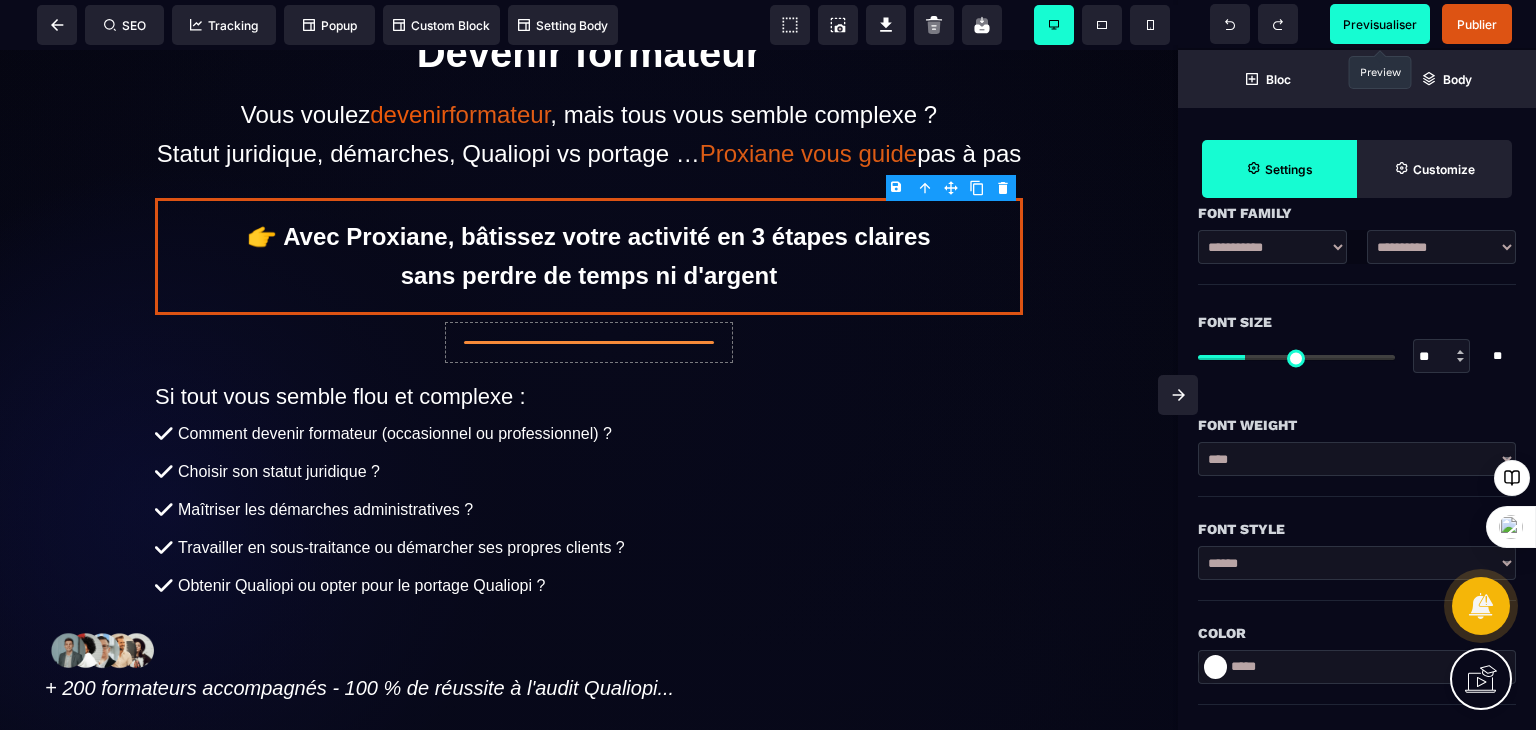 scroll, scrollTop: 279, scrollLeft: 0, axis: vertical 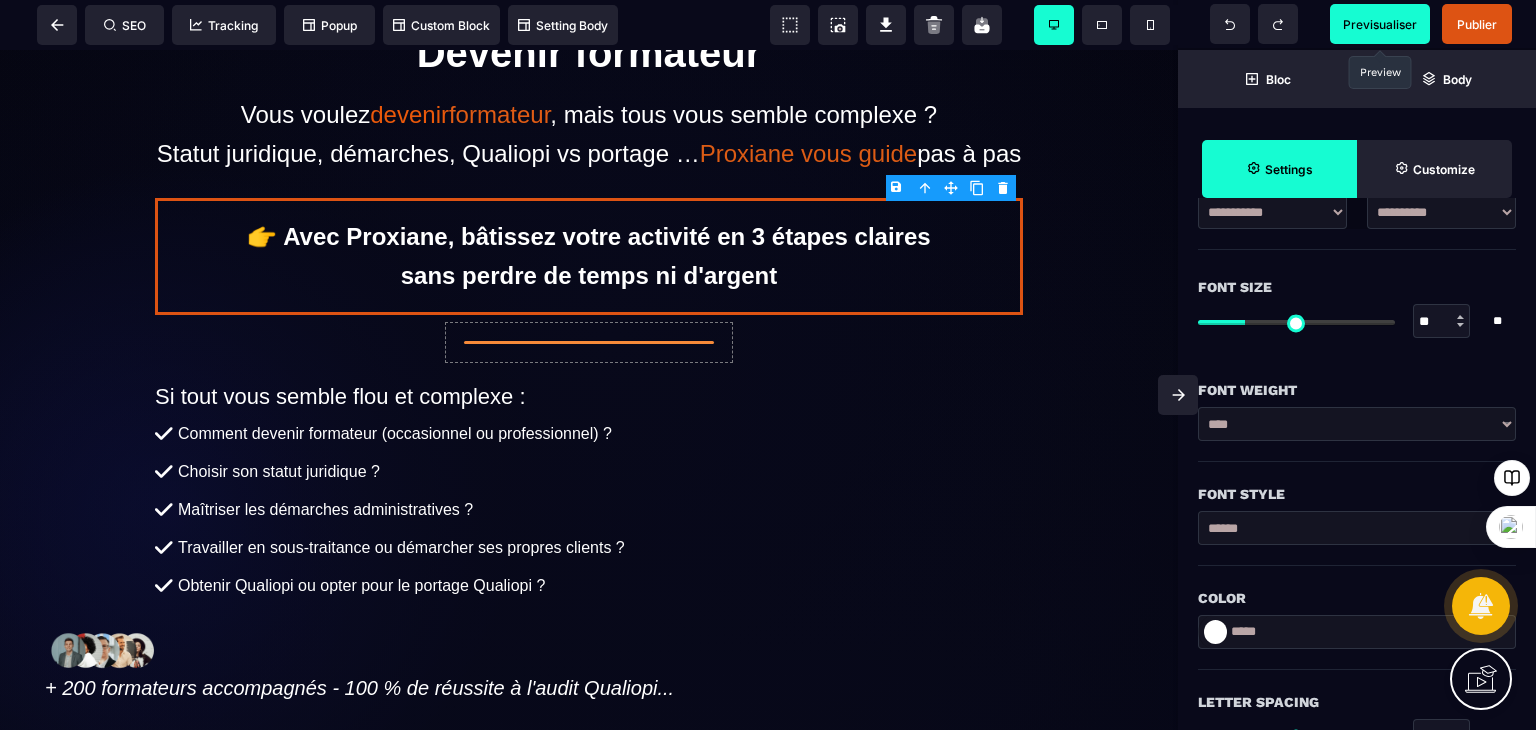 click at bounding box center (1460, 325) 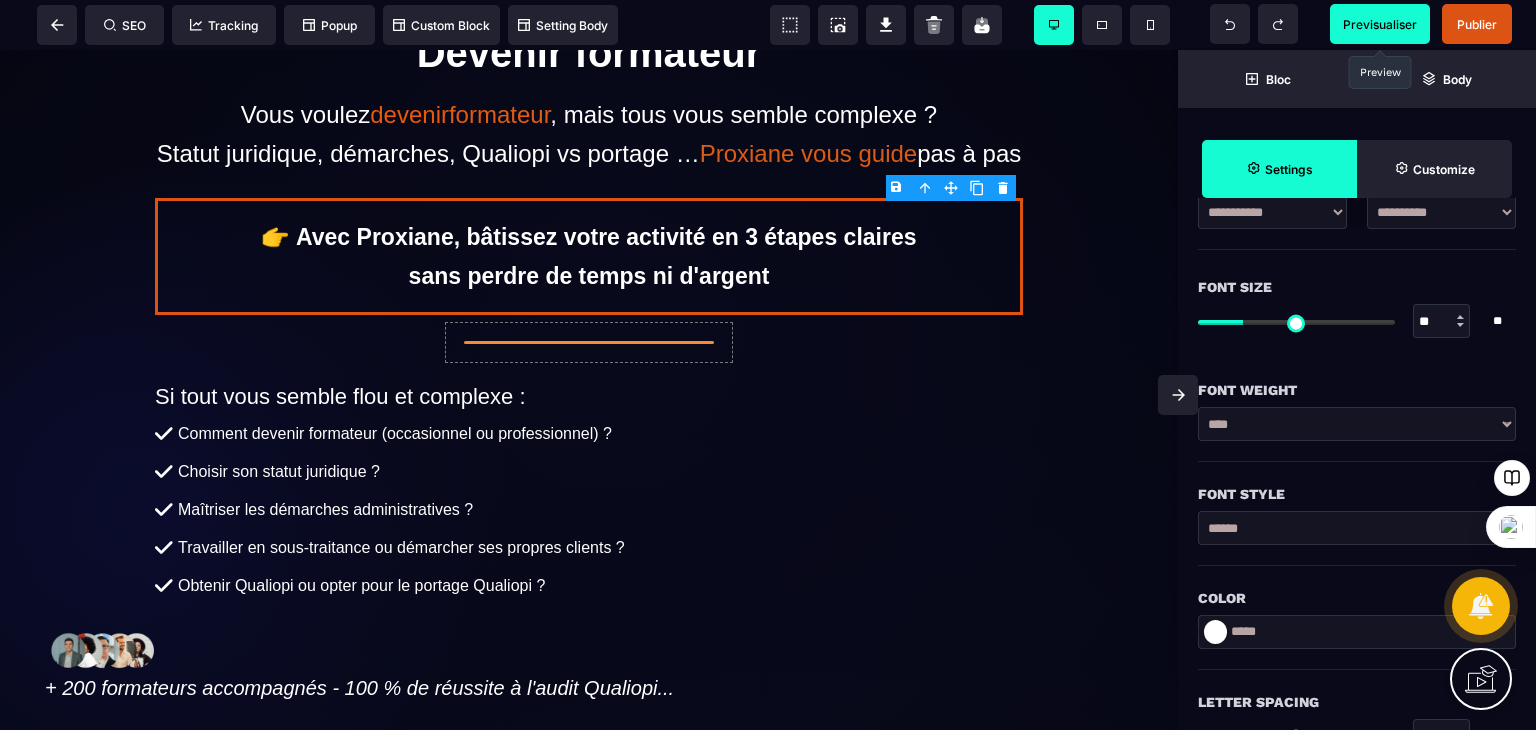 click at bounding box center [1460, 325] 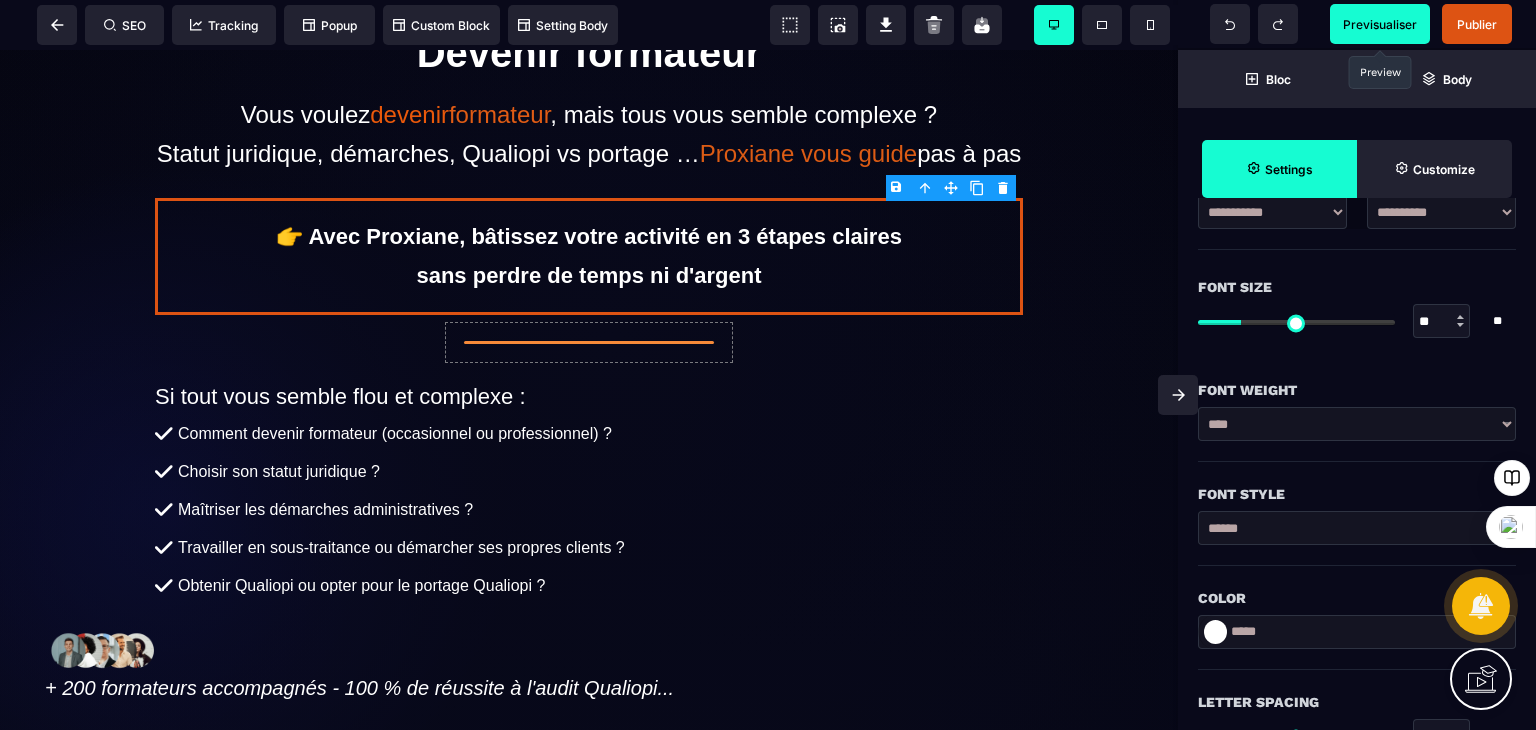 click at bounding box center (1460, 325) 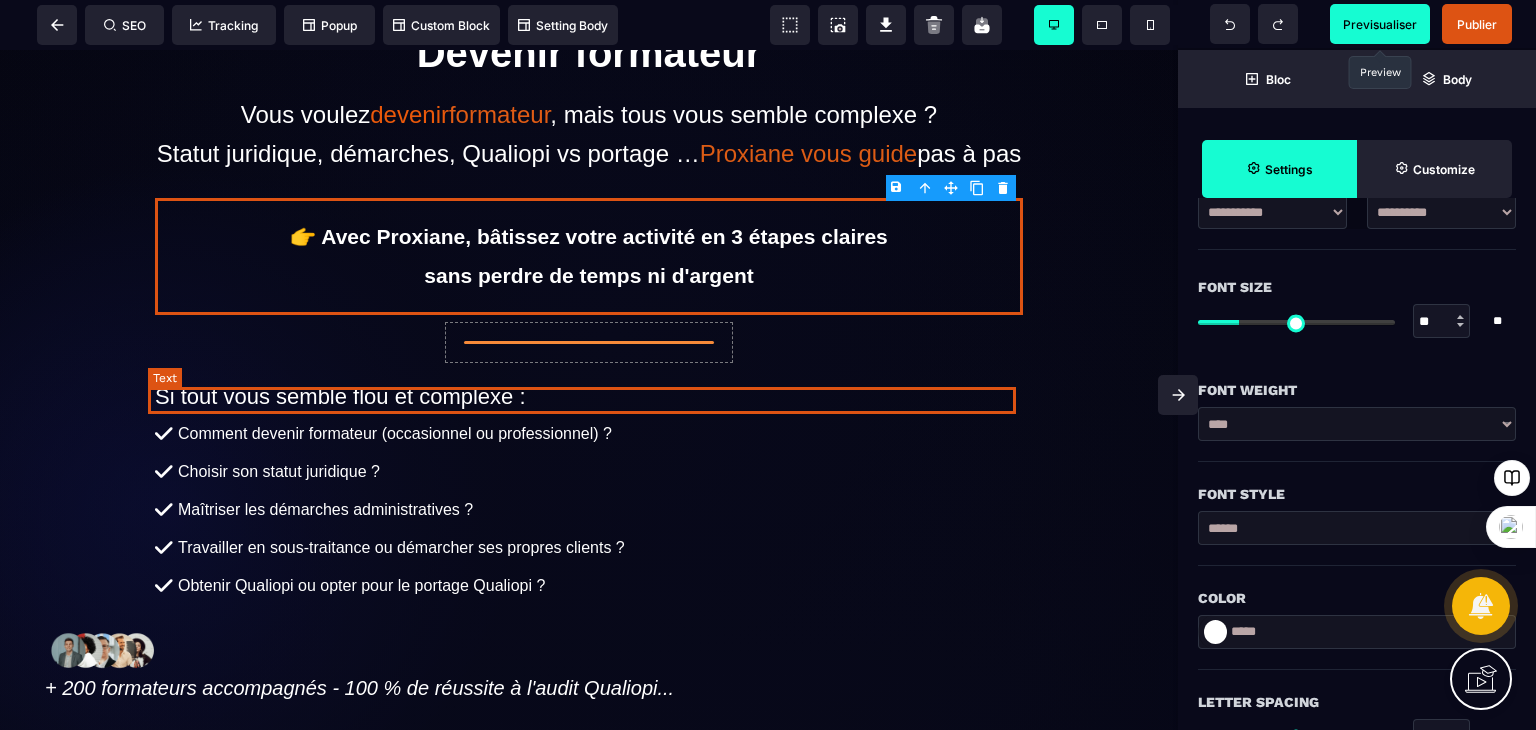 click on "Si tout vous semble flou et complexe :" at bounding box center (589, 397) 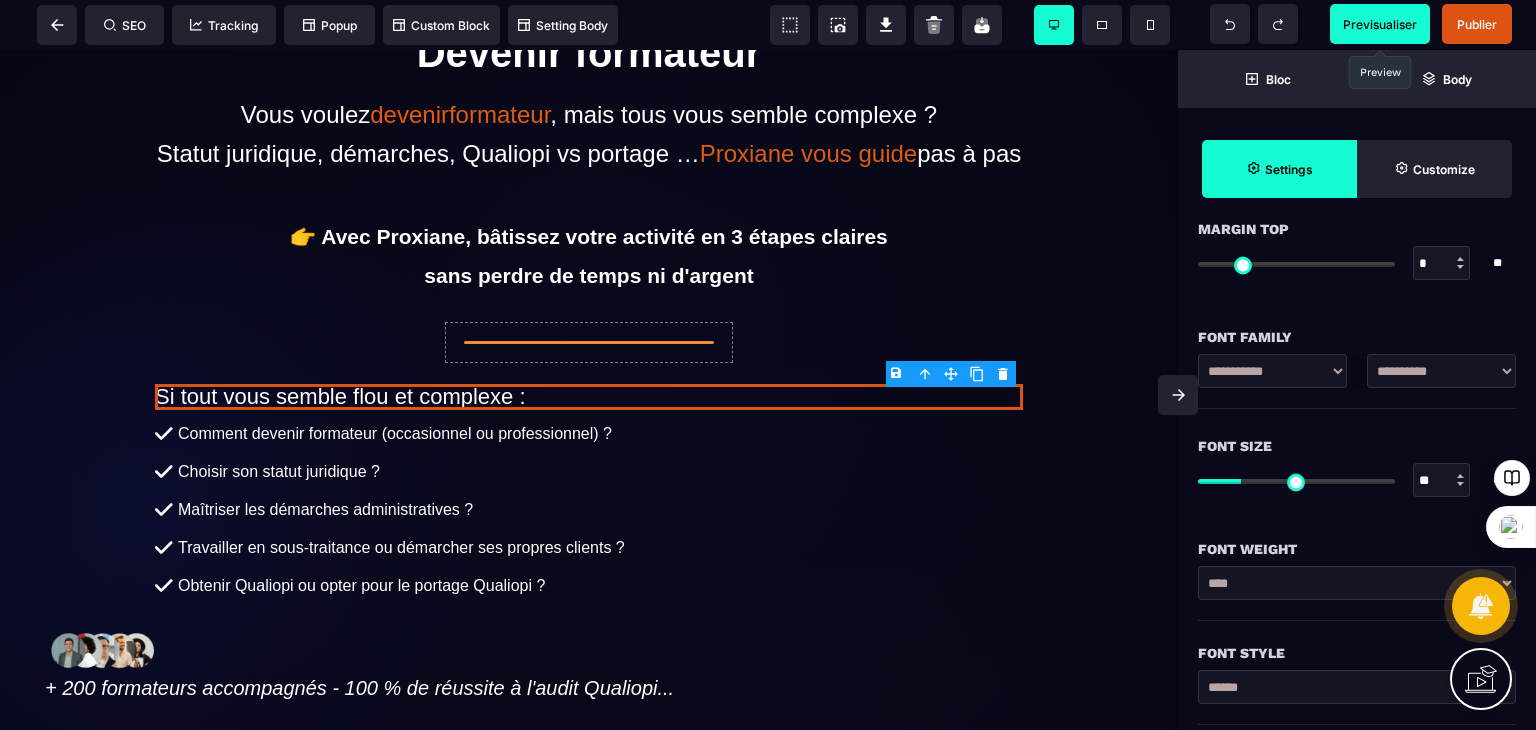 scroll, scrollTop: 113, scrollLeft: 0, axis: vertical 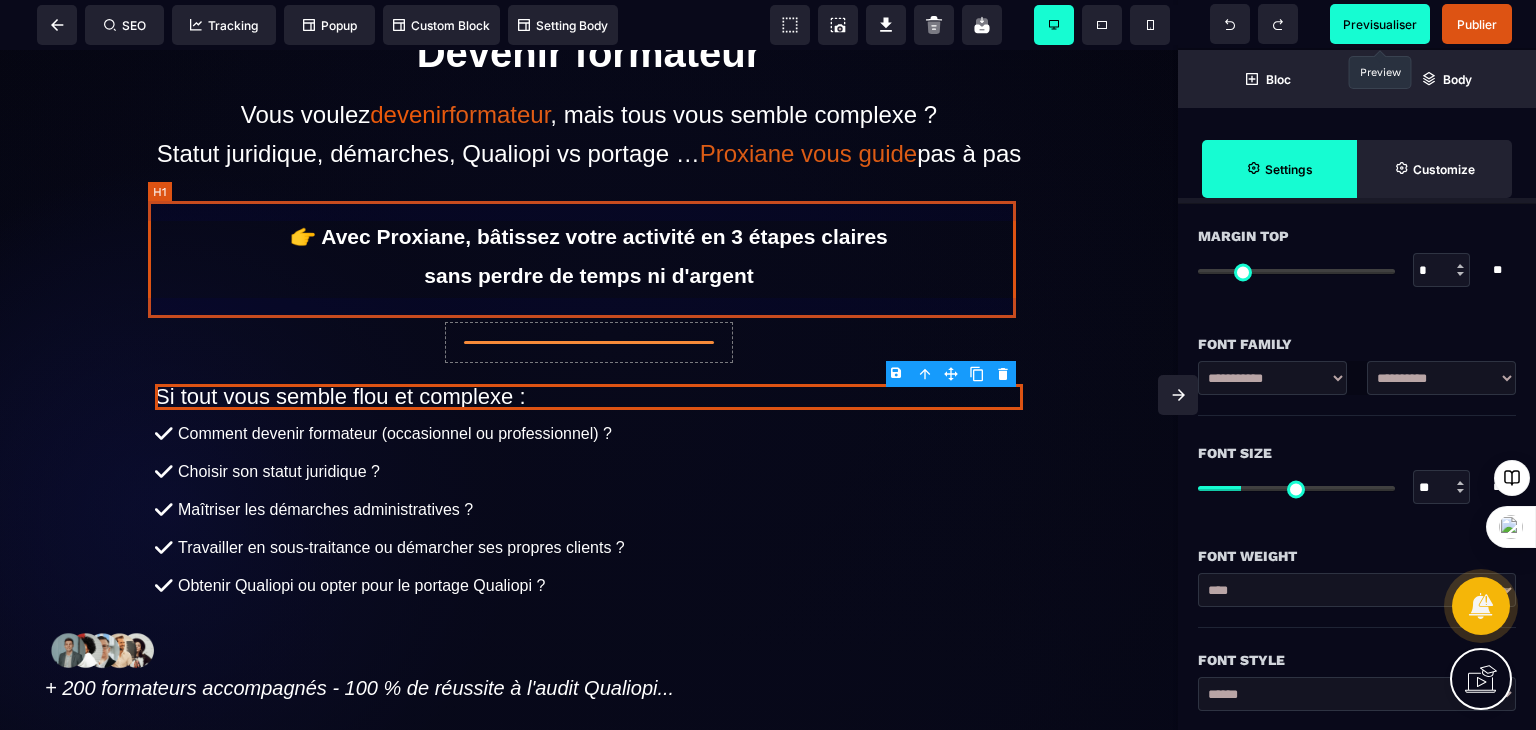 click on "👉 Avec Proxiane, bâtissez votre activité en 3 étapes claires
sans perdre de temps ni d'argent" at bounding box center [589, 256] 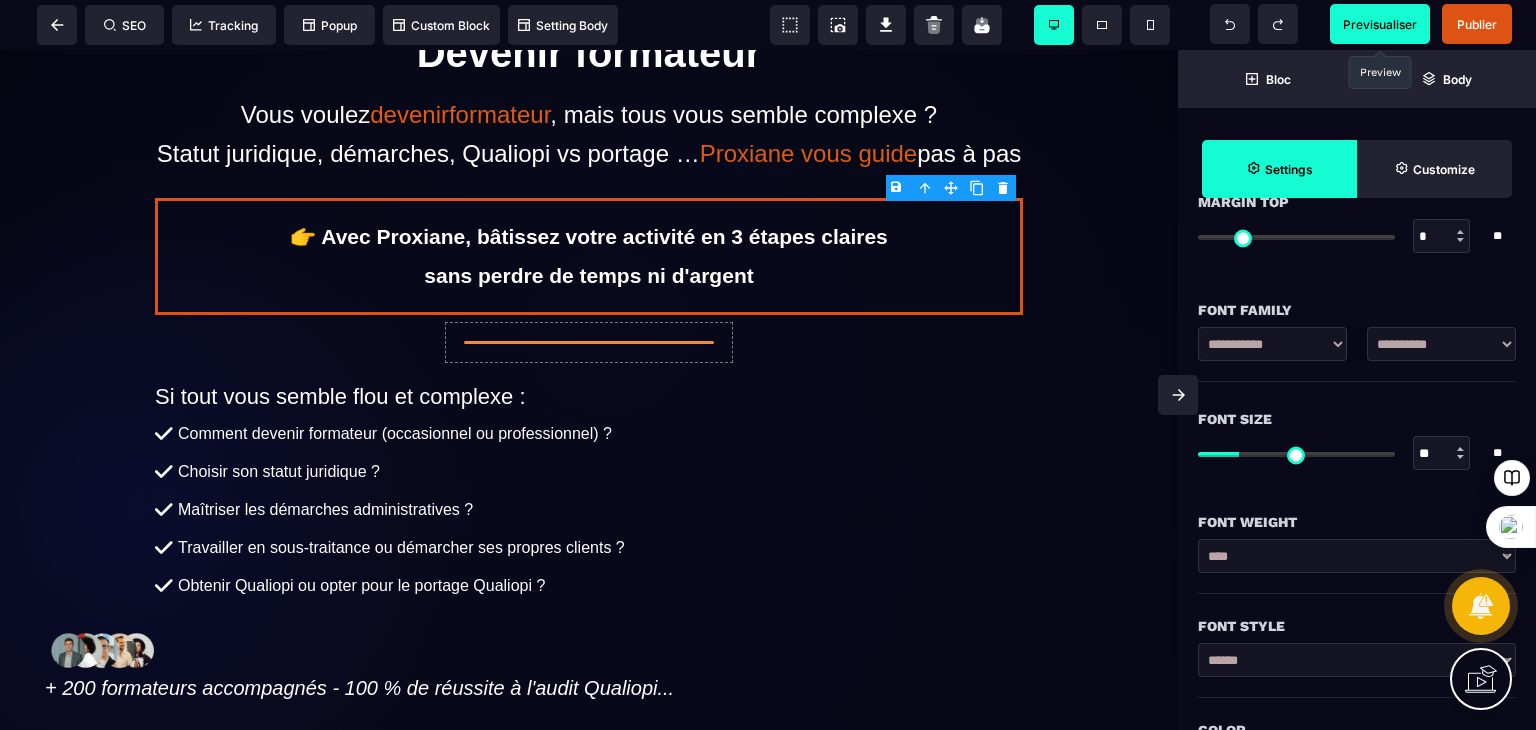scroll, scrollTop: 167, scrollLeft: 0, axis: vertical 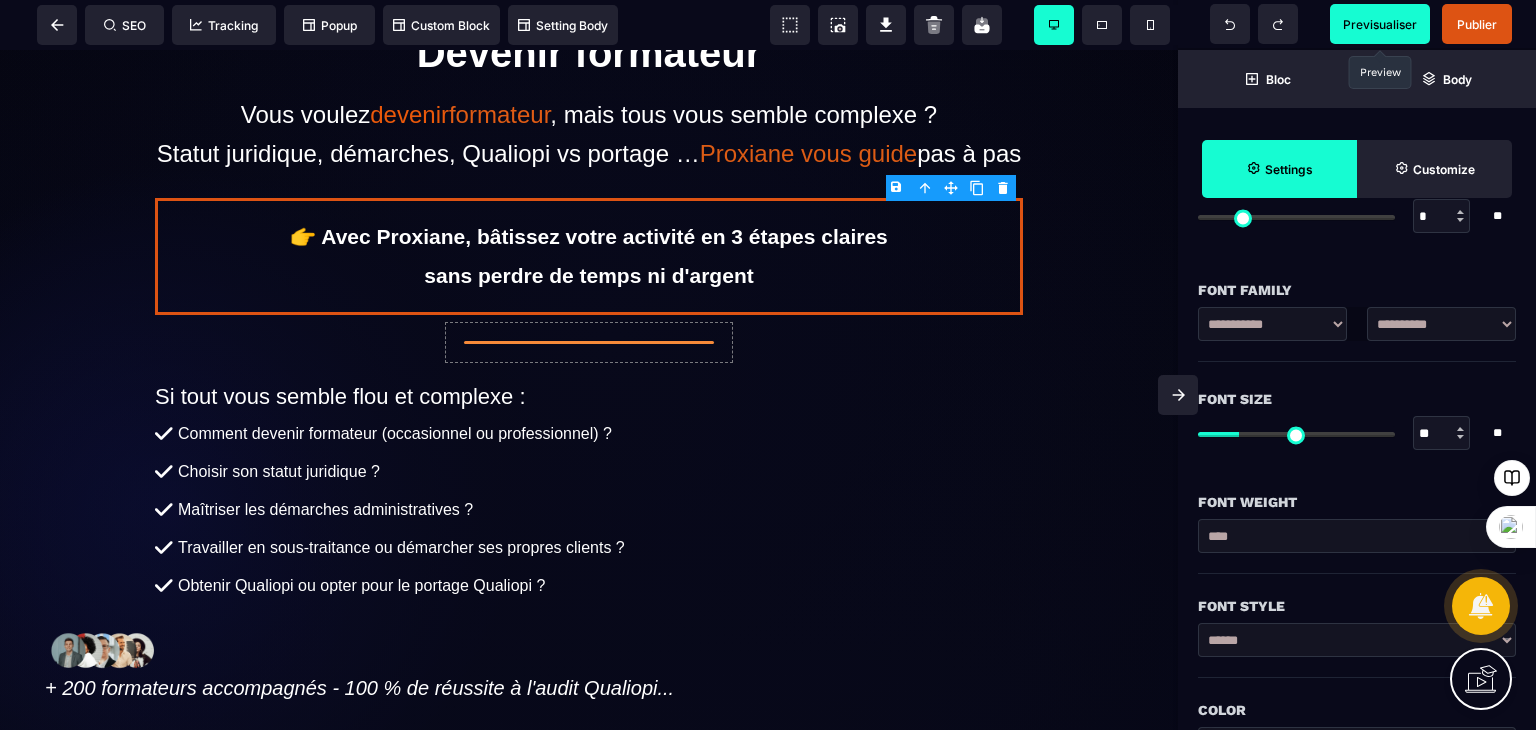 click at bounding box center [1460, 429] 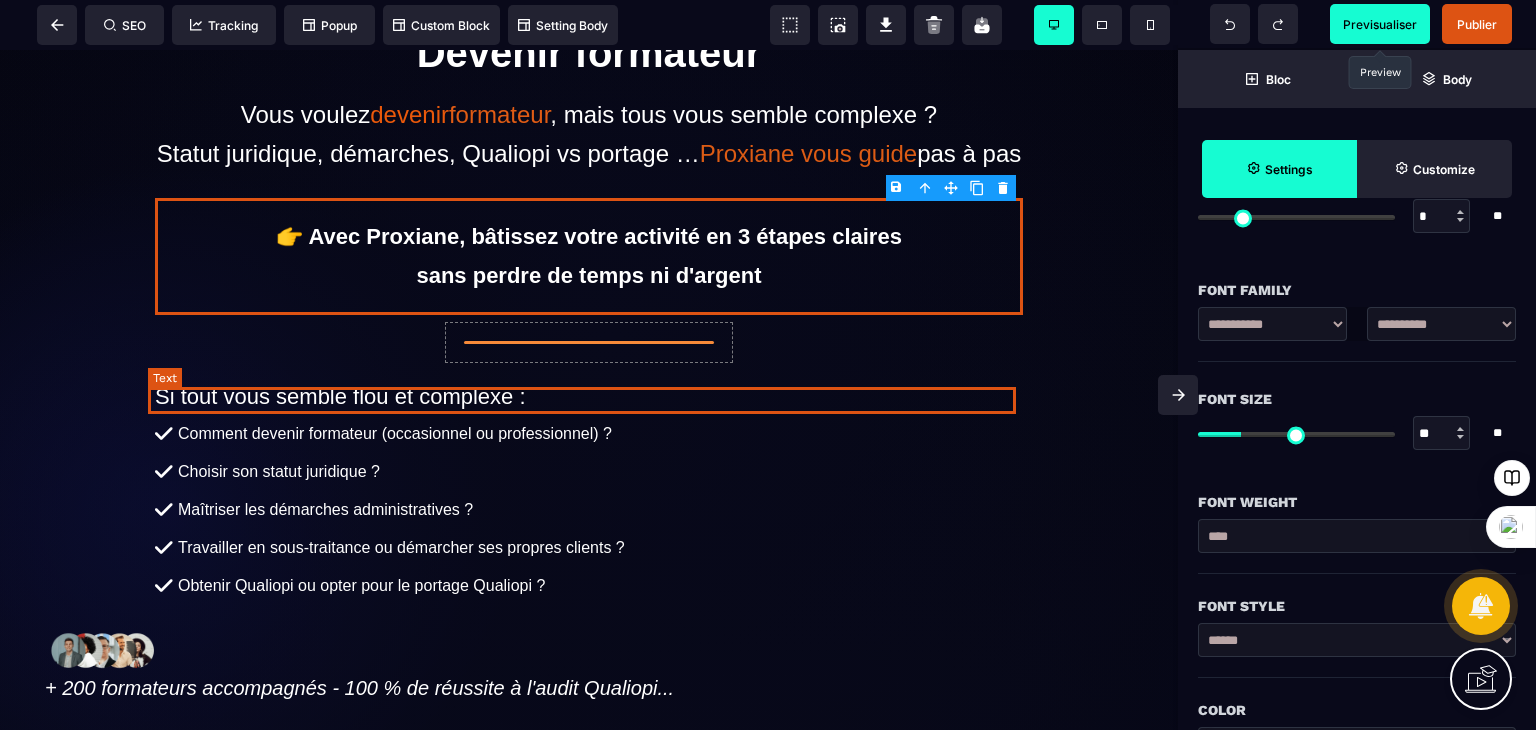 click on "Si tout vous semble flou et complexe :" at bounding box center [589, 397] 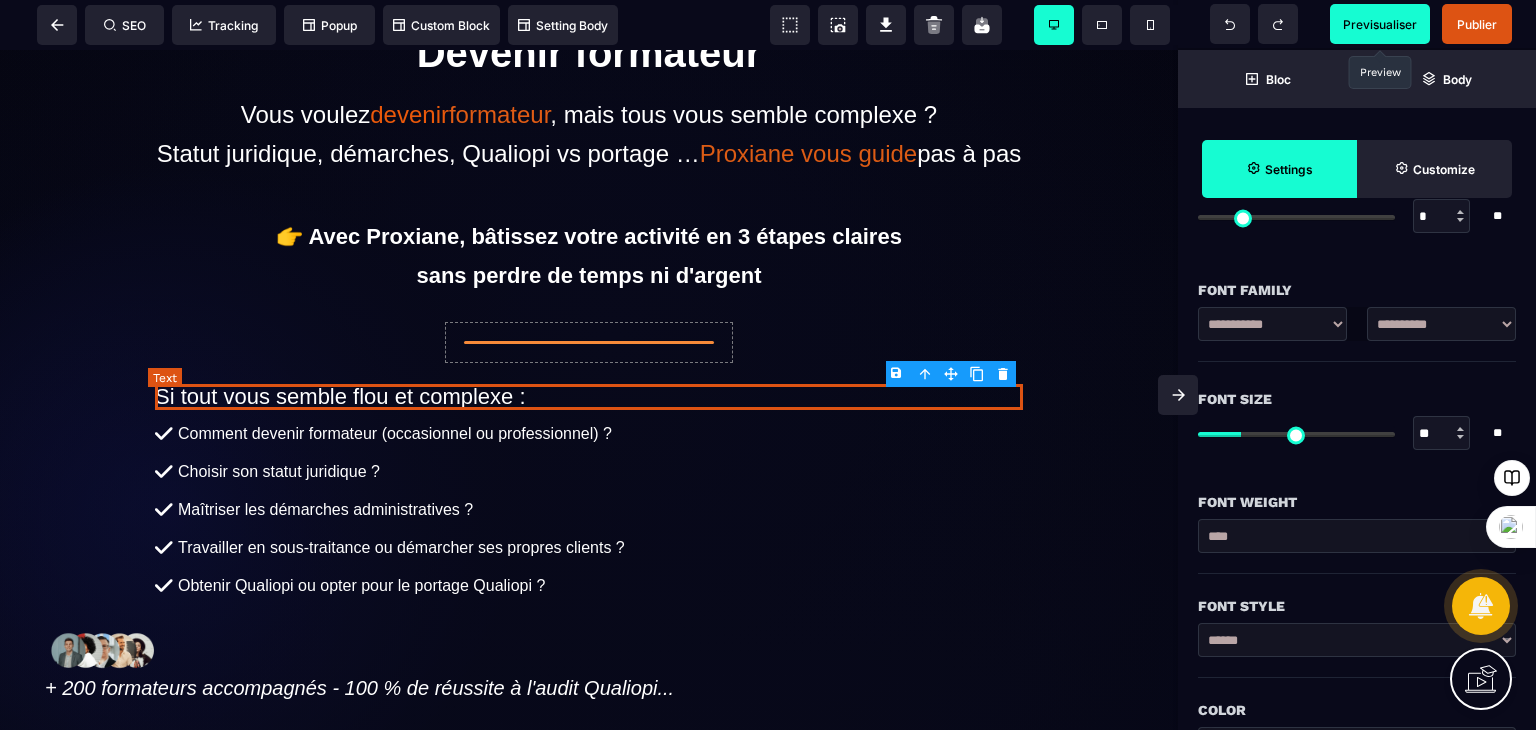 scroll, scrollTop: 0, scrollLeft: 0, axis: both 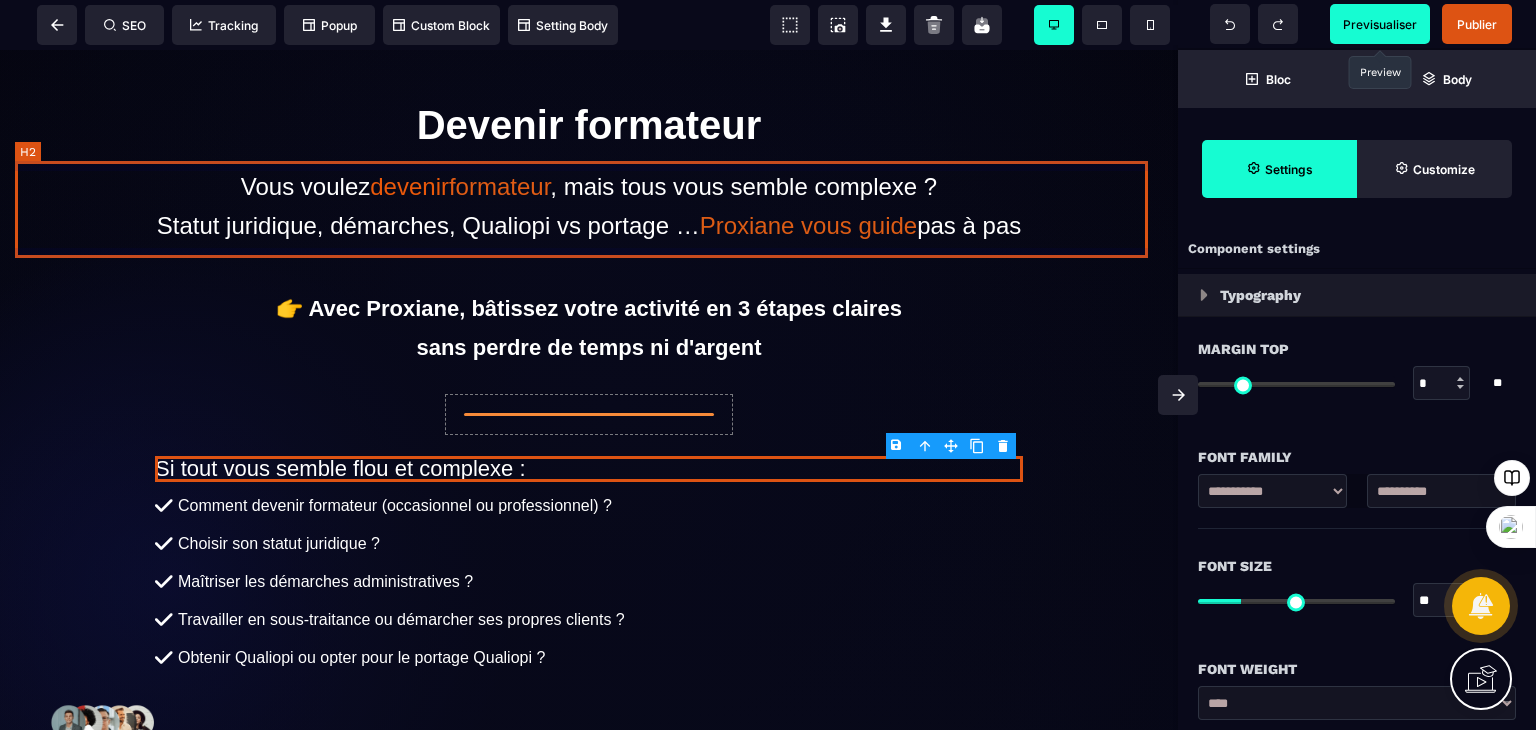 click on "Vous voulez  devenir  formateur , mais tous vous semble complexe ? Statut juridique, démarches, Qualiopi vs portage …  Proxiane vous guide  pas à pas" at bounding box center (589, 206) 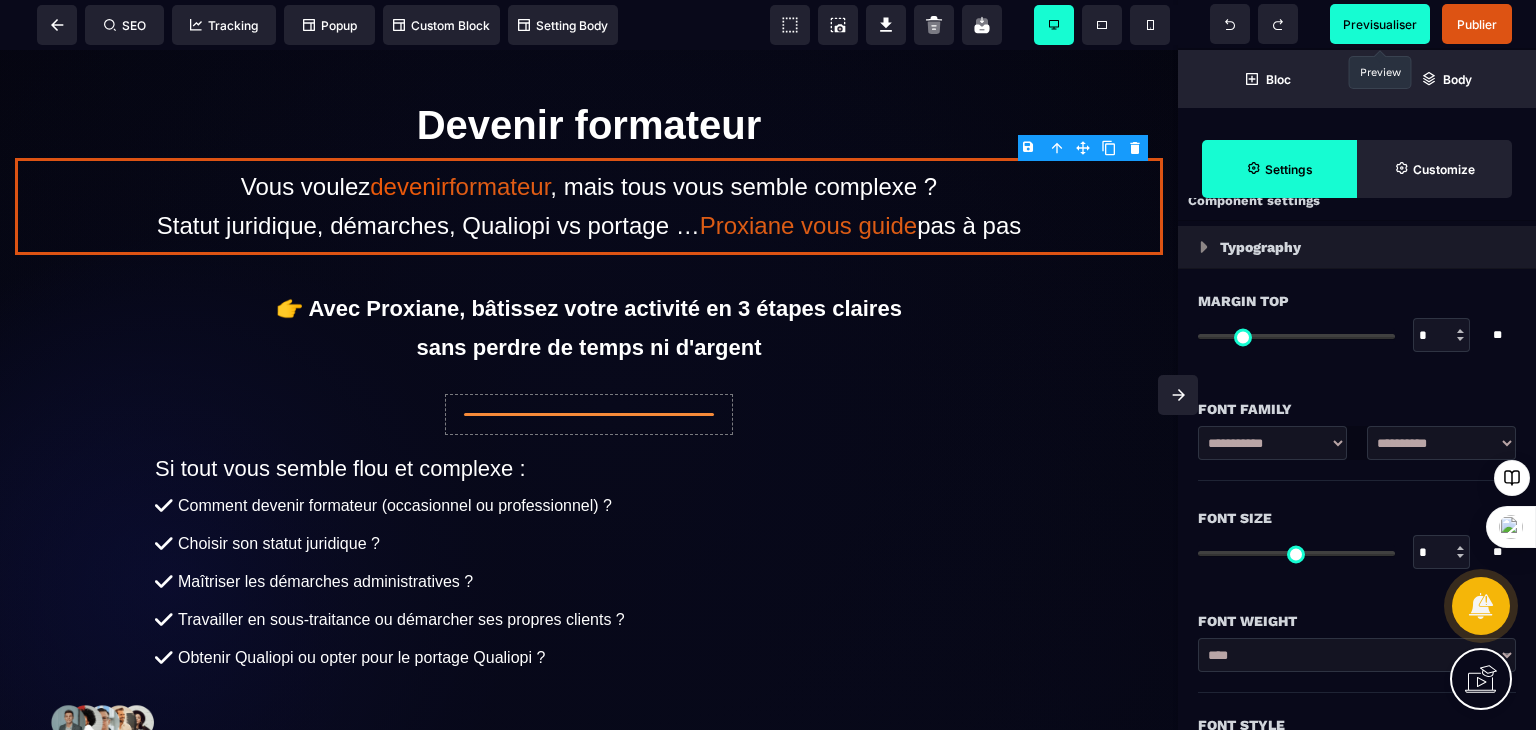 scroll, scrollTop: 0, scrollLeft: 0, axis: both 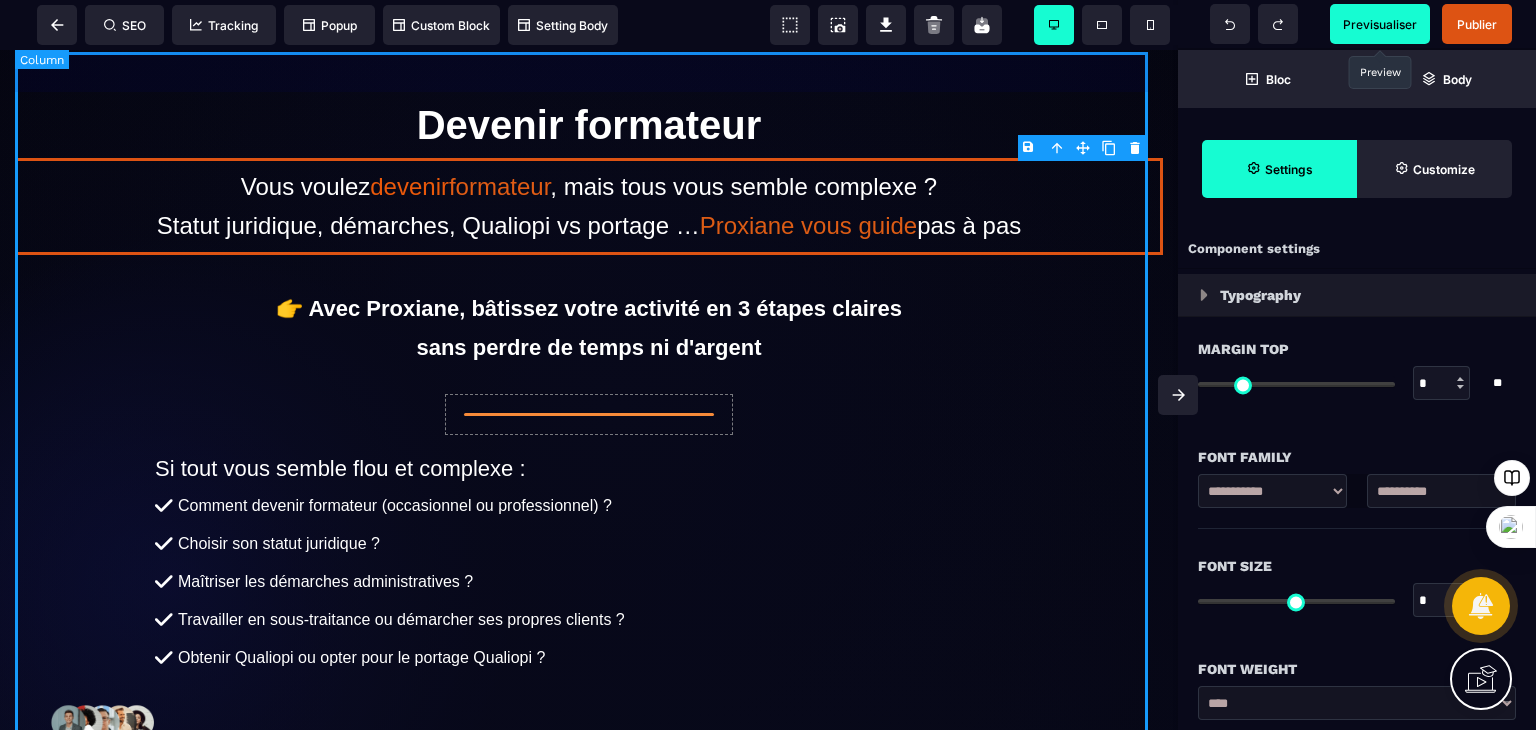 click on "Devenir formateur Vous voulez  devenir  formateur , mais tous vous semble complexe ? Statut juridique, démarches, Qualiopi vs portage …  Proxiane vous guide  pas à pas 👉 Avec Proxiane, bâtissez votre activité en 3 étapes claires
sans perdre de temps ni d'argent Si tout vous semble flou et complexe : Comment devenir formateur (occasionnel ou professionnel) ? Choisir son statut juridique ? Maîtriser les démarches administratives ? Travailler en sous-traitance ou démarcher ses propres clients ? Obtenir Qualiopi ou opter pour le portage Qualiopi ? + 200 formateurs accompagnés - 100 % de réussite à l'audit Qualiopi... Etape 1 Positionner et formaliser votre offre Diagnostic de votre expertise, choix du statut  Définition de votre proposition de valeur Construction du budget et des options de financement Etape 2 Structurer et certifier votre parcours Conception pédagogique de vos modules et création de vos supports Digitalisation de vos contenus et paramétrage de votre plateforme Etape 3" at bounding box center [589, 951] 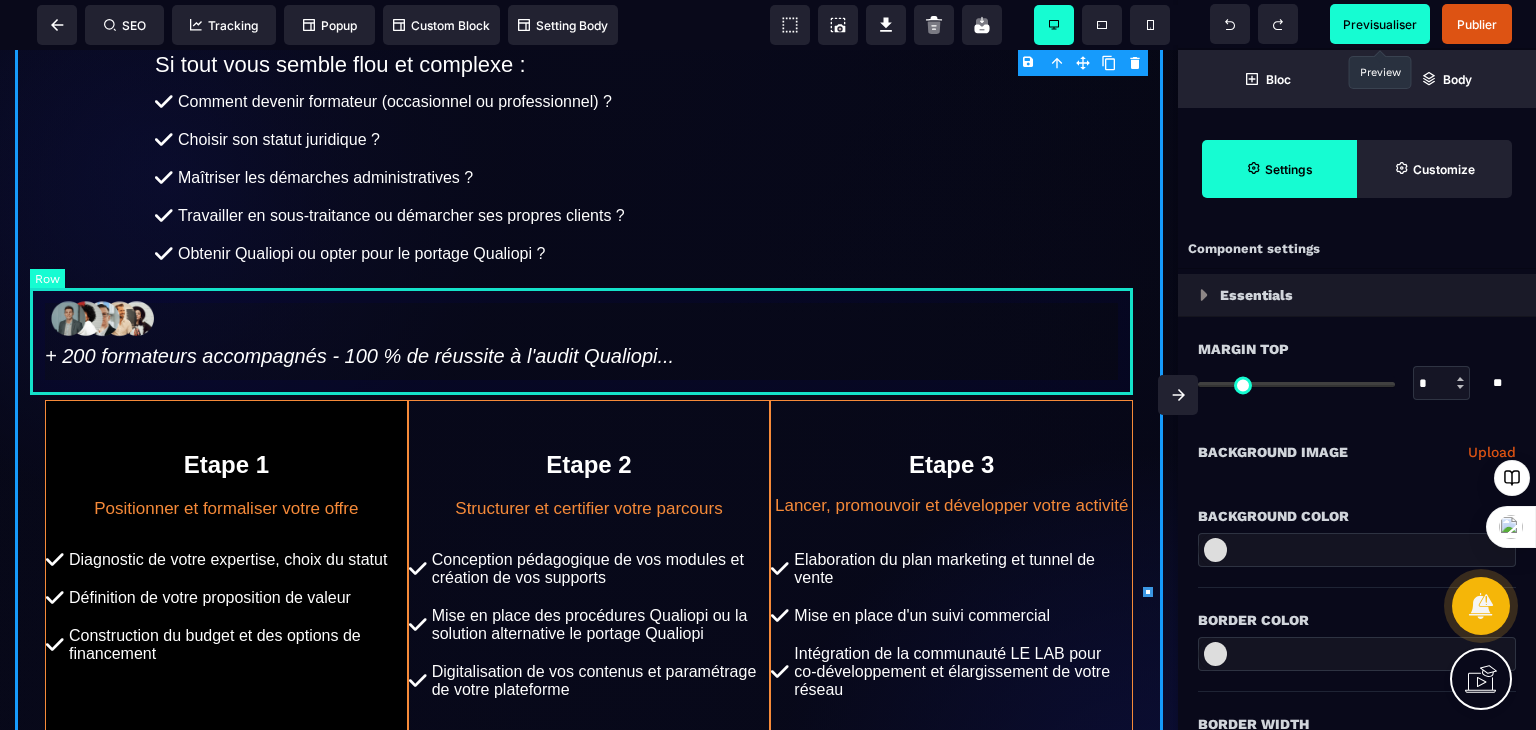 scroll, scrollTop: 415, scrollLeft: 0, axis: vertical 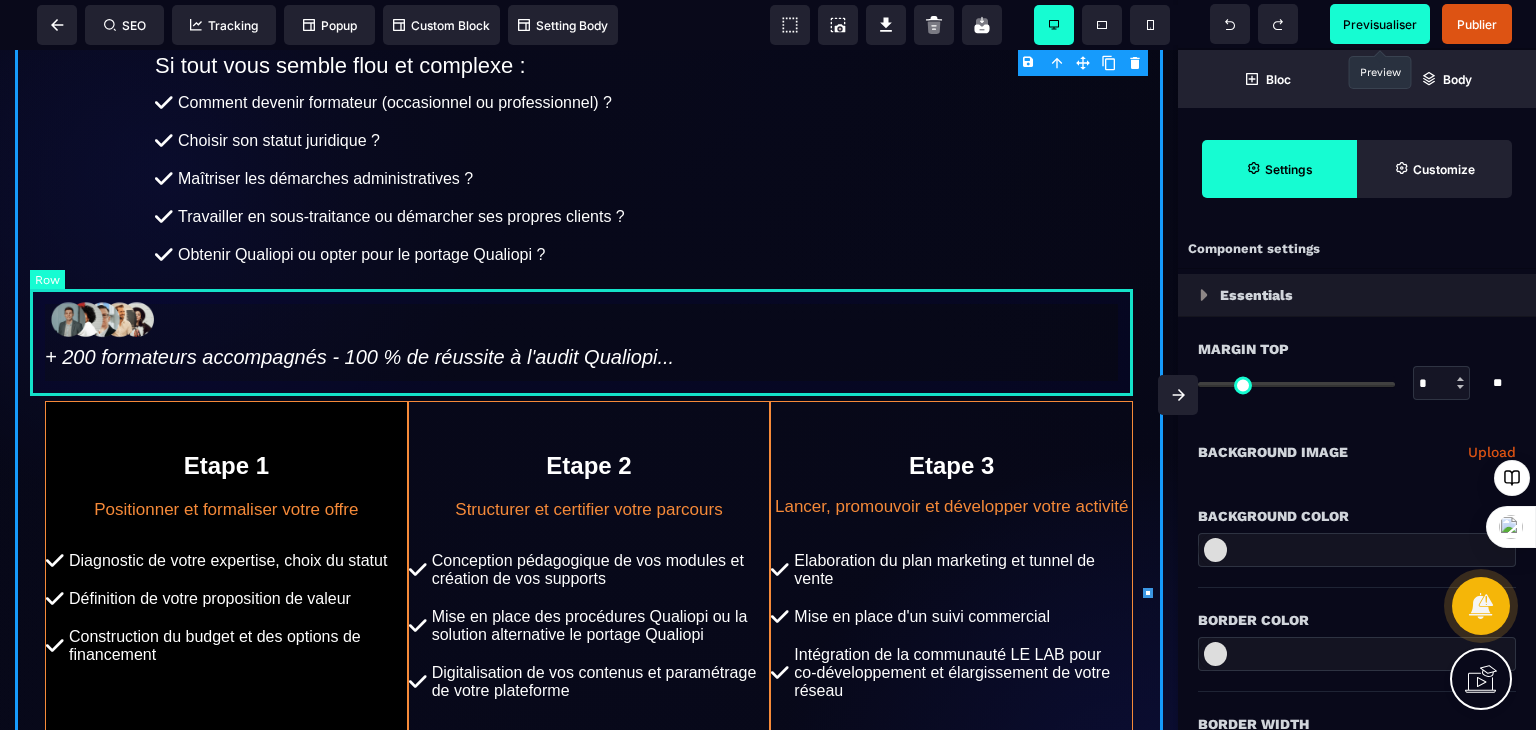 click on "+ 200 formateurs accompagnés - 100 % de réussite à l'audit Qualiopi..." at bounding box center (589, 332) 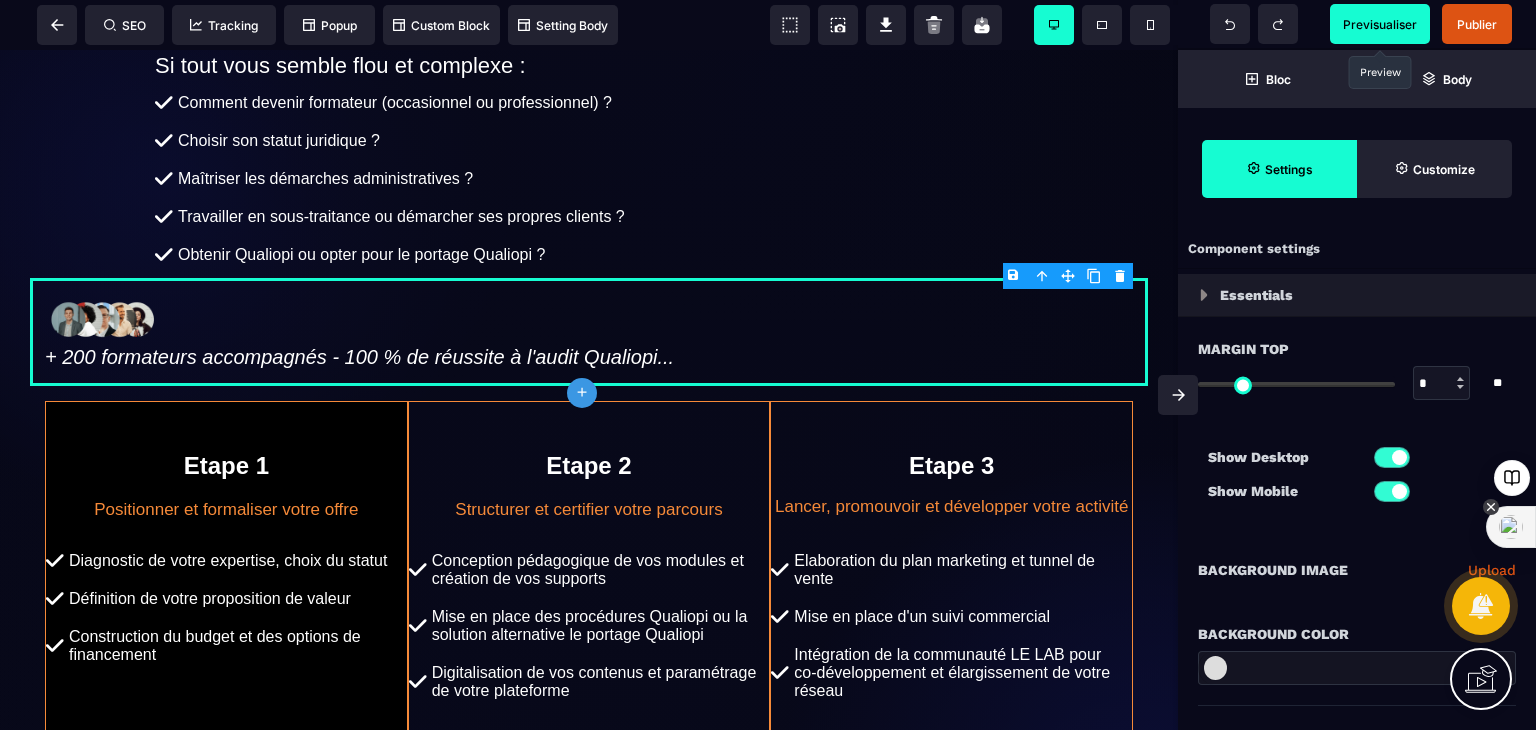 click 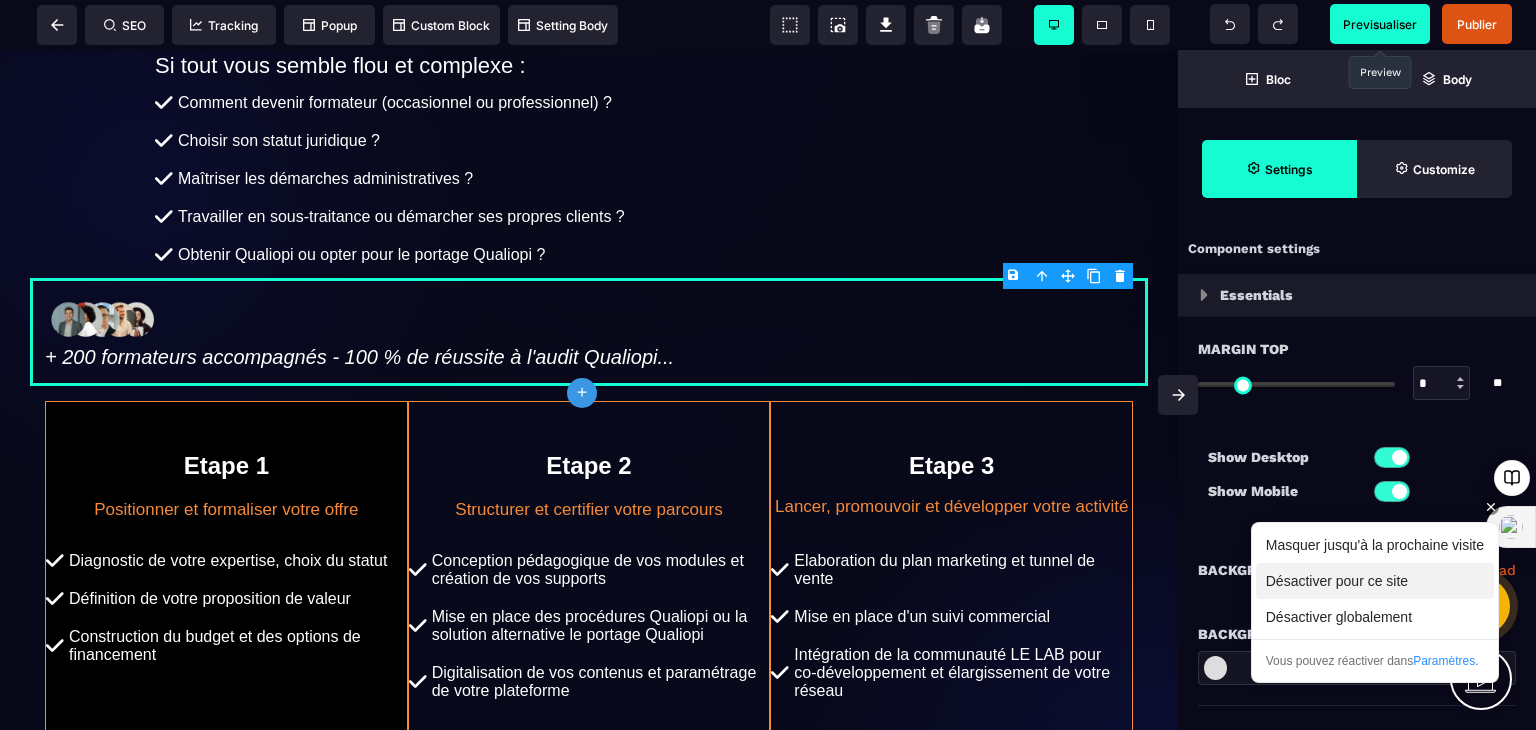 click on "Désactiver pour ce site" at bounding box center (1375, 581) 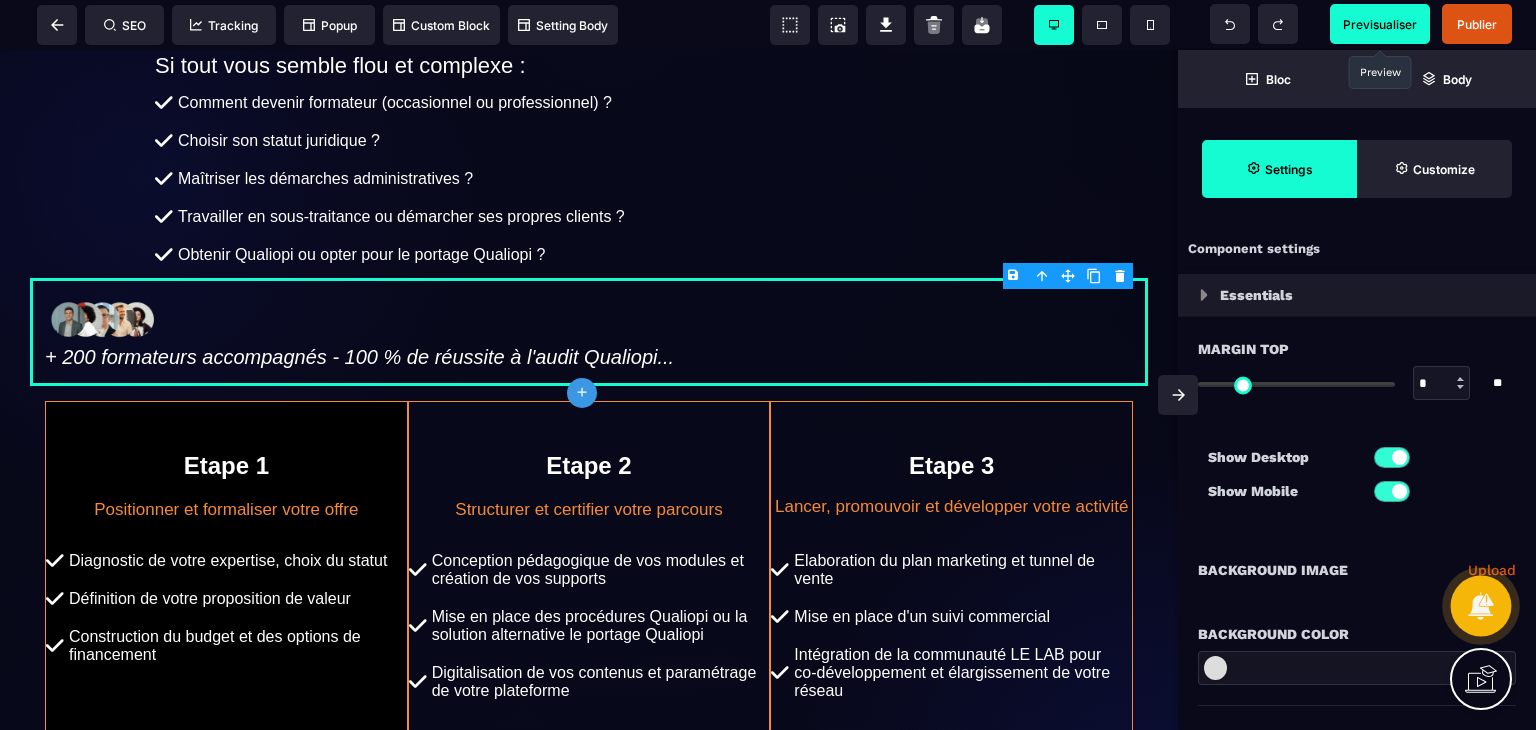 click 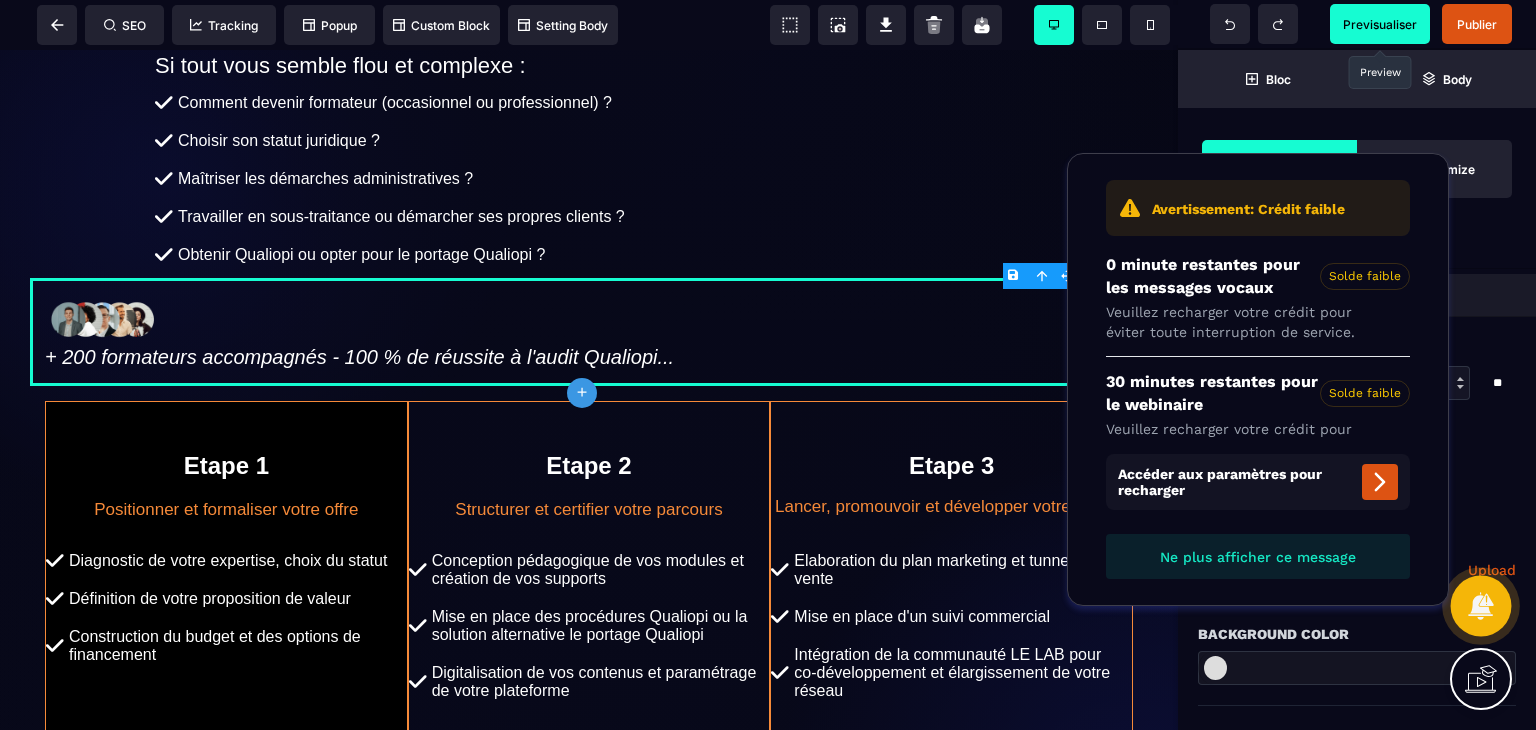 click 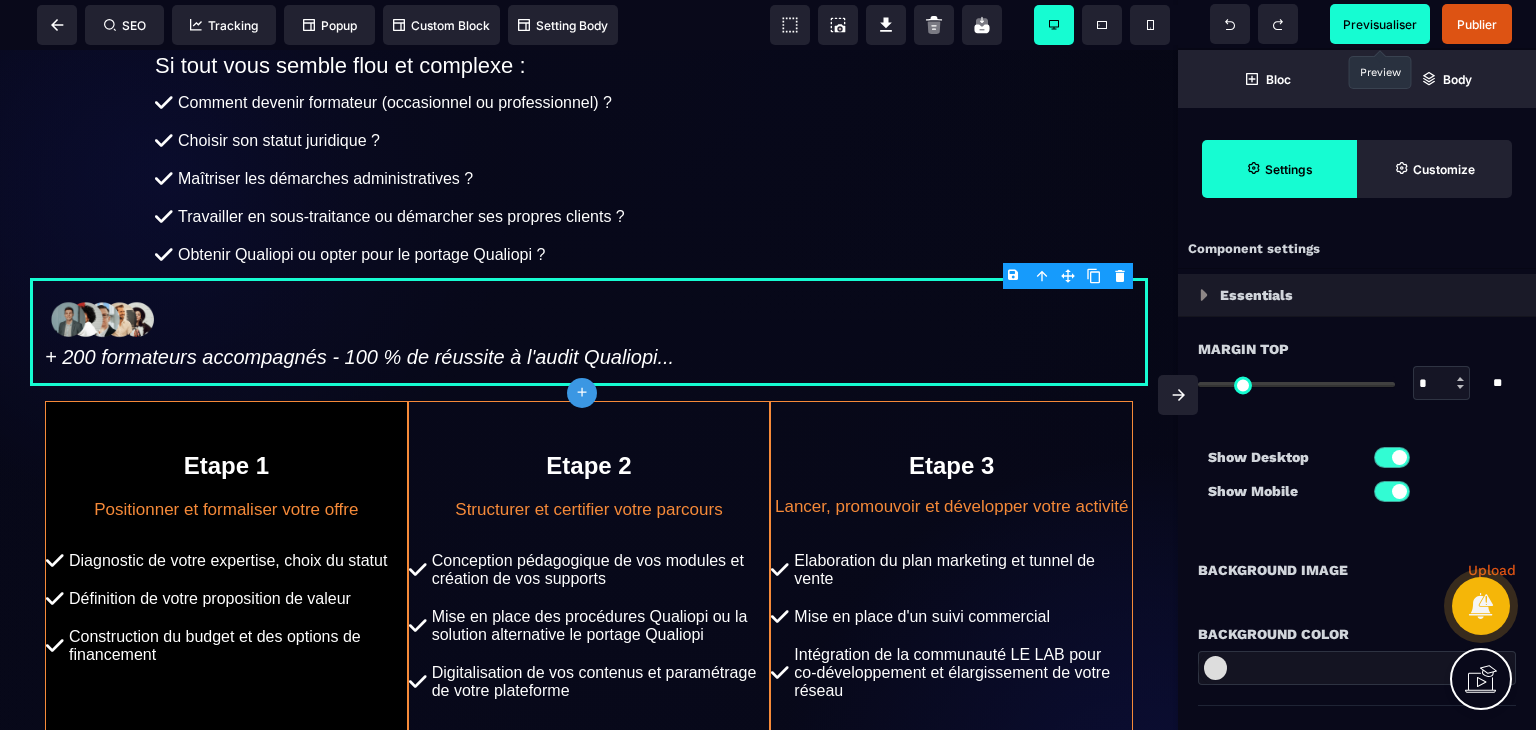 click on "Previsualiser" at bounding box center [1380, 24] 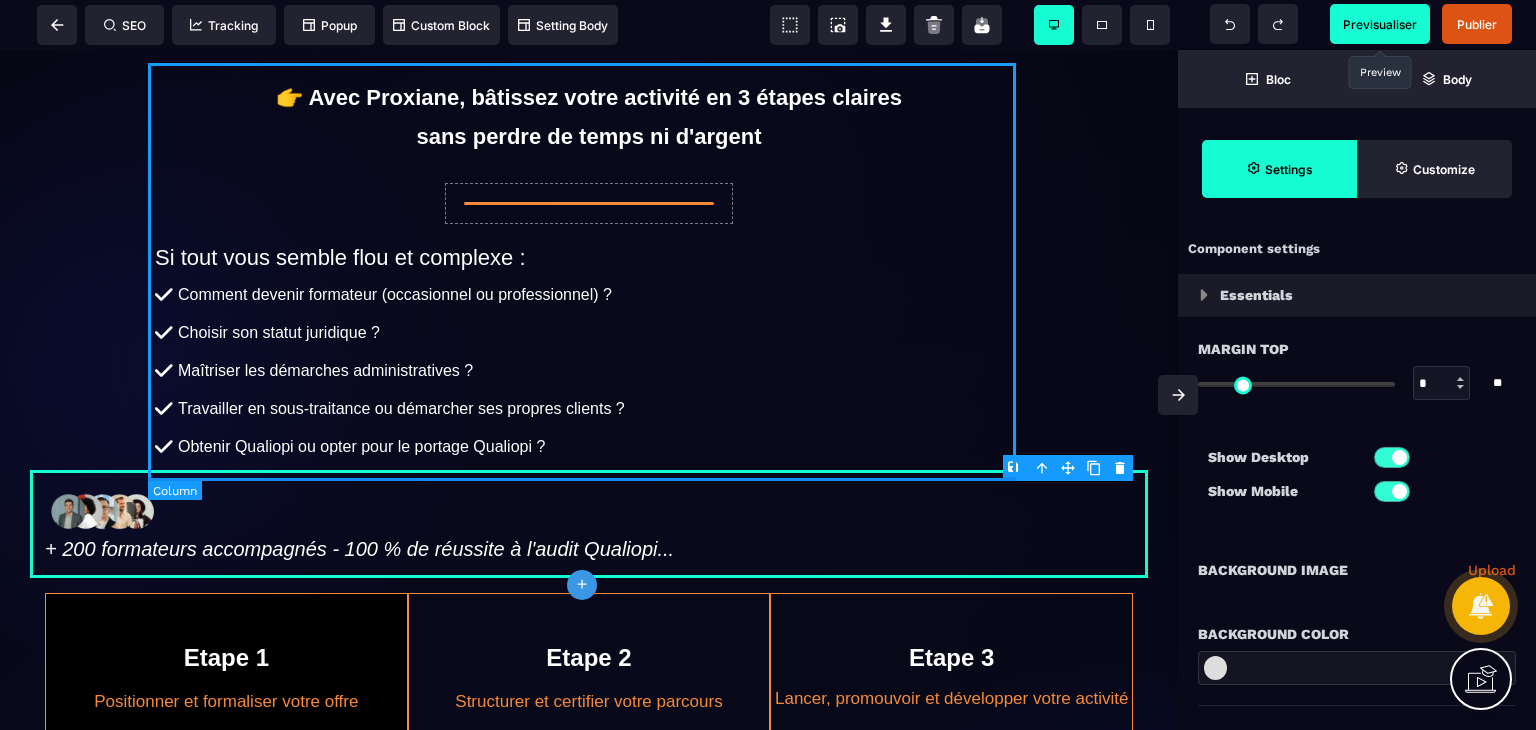scroll, scrollTop: 440, scrollLeft: 0, axis: vertical 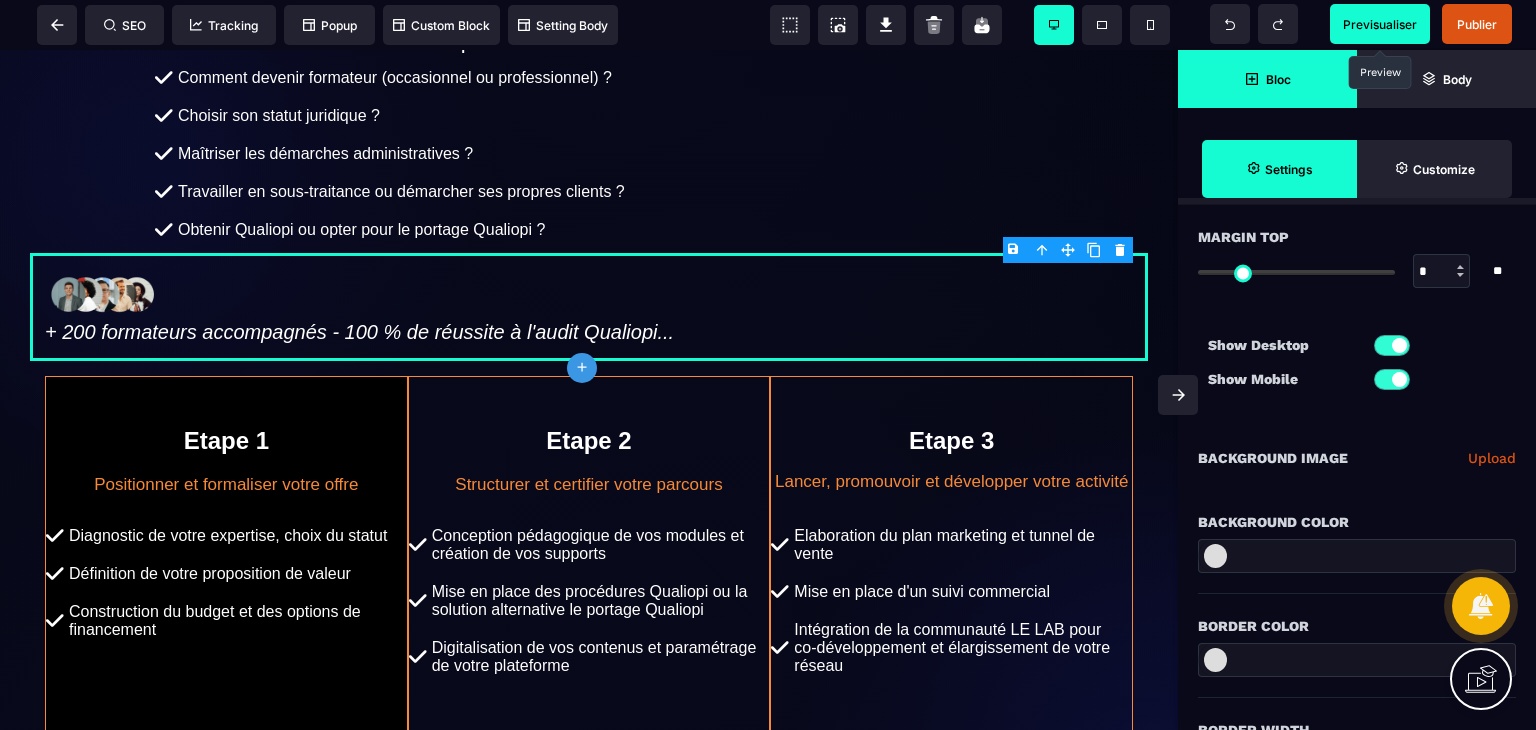 click on "Bloc" at bounding box center (1267, 79) 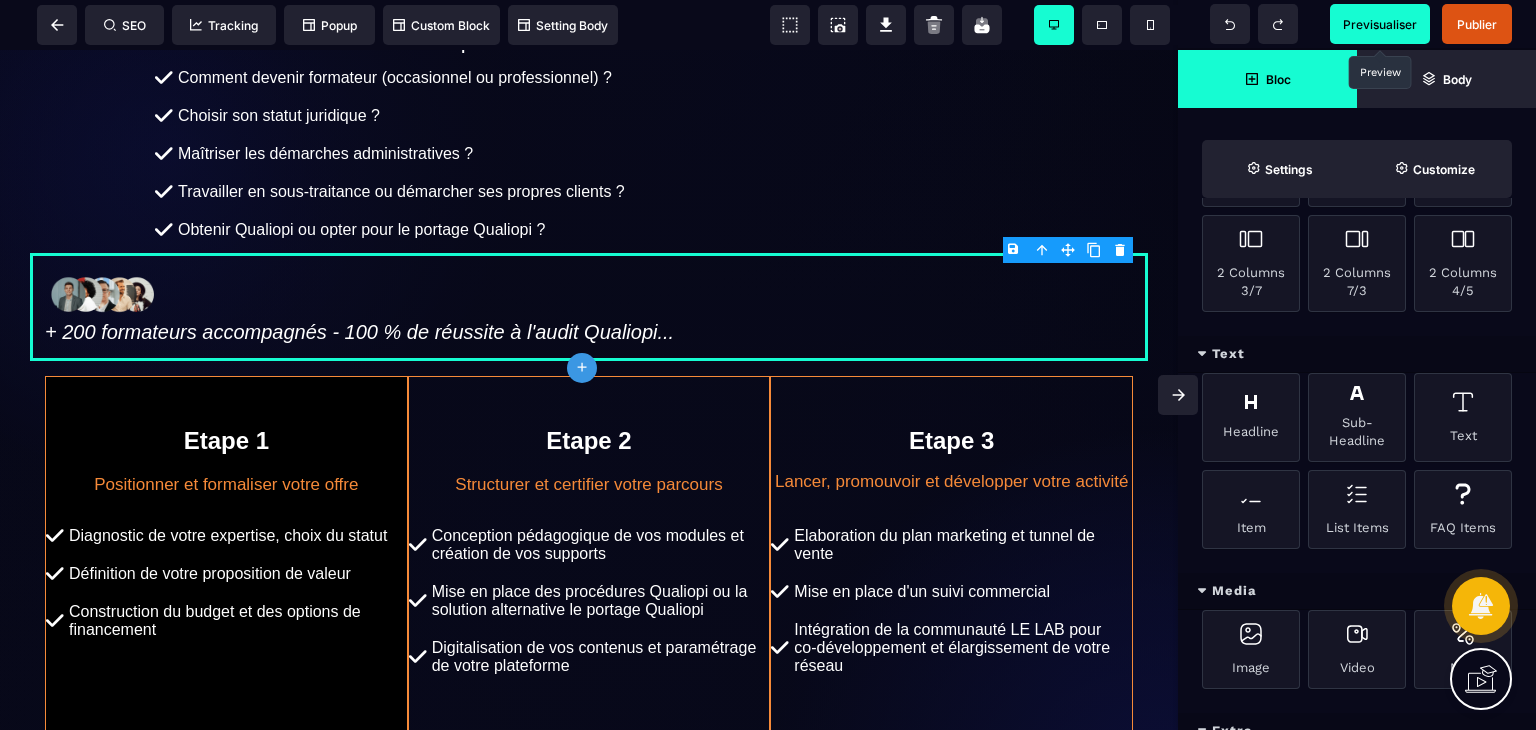 scroll, scrollTop: 431, scrollLeft: 0, axis: vertical 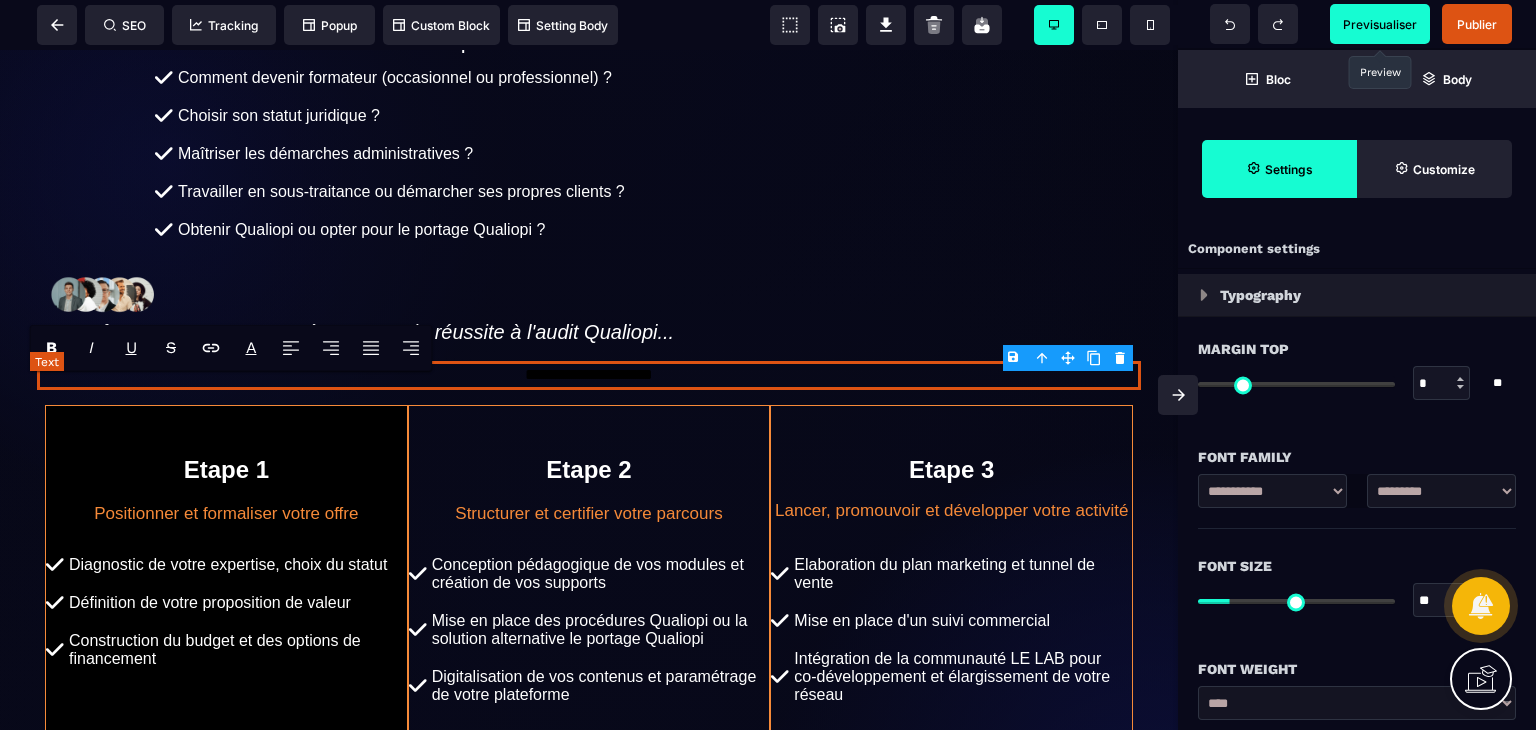 click on "**********" at bounding box center (588, 375) 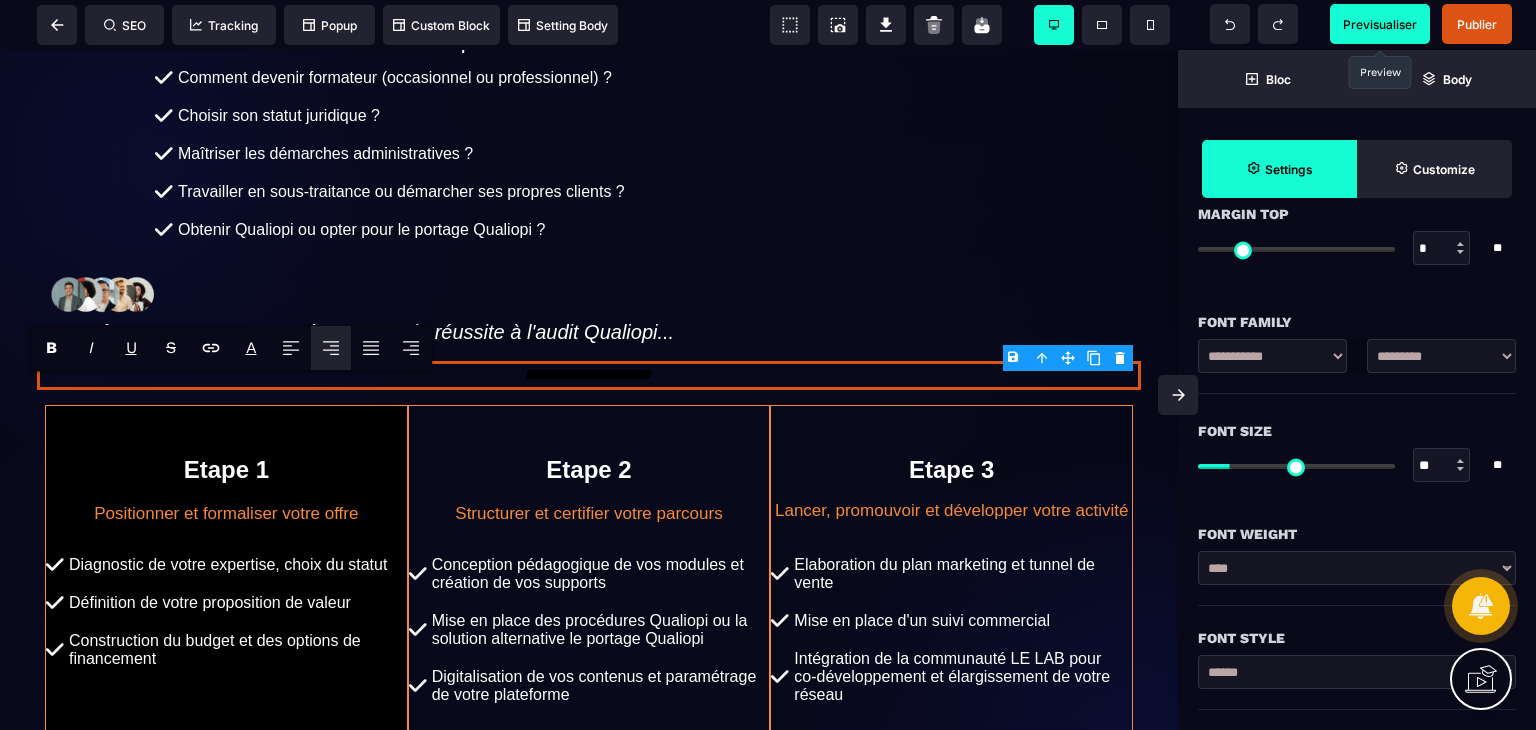 scroll, scrollTop: 136, scrollLeft: 0, axis: vertical 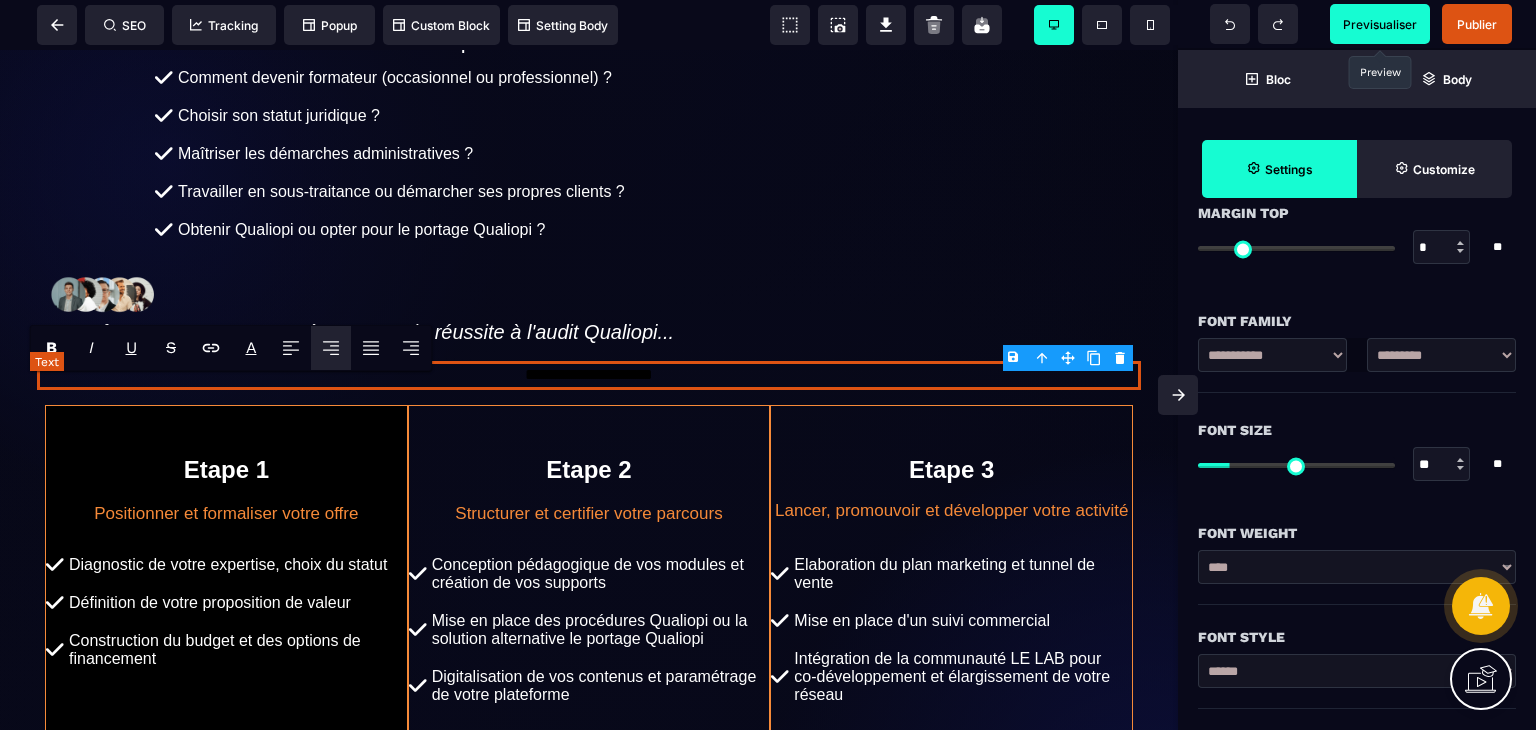 click on "**********" at bounding box center [588, 375] 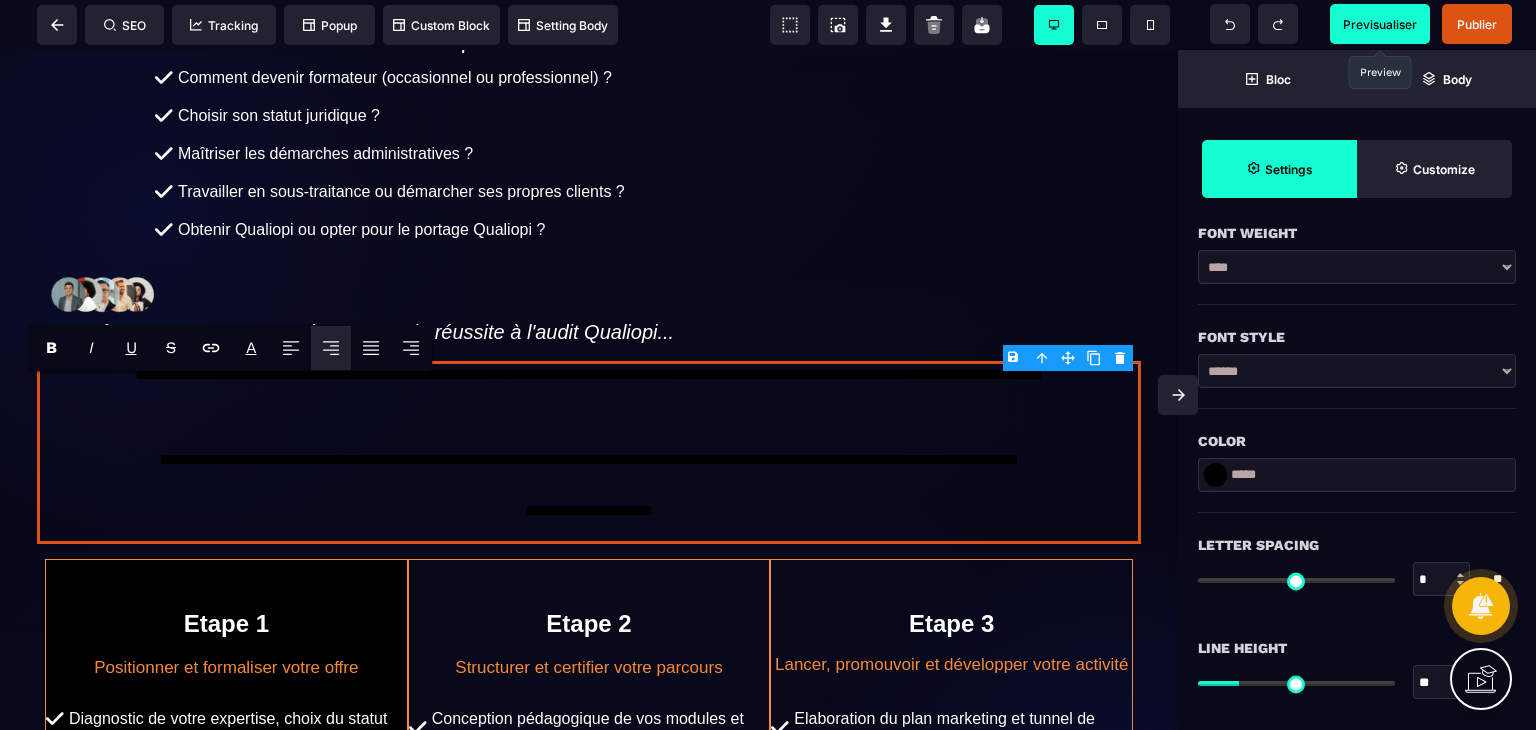 scroll, scrollTop: 440, scrollLeft: 0, axis: vertical 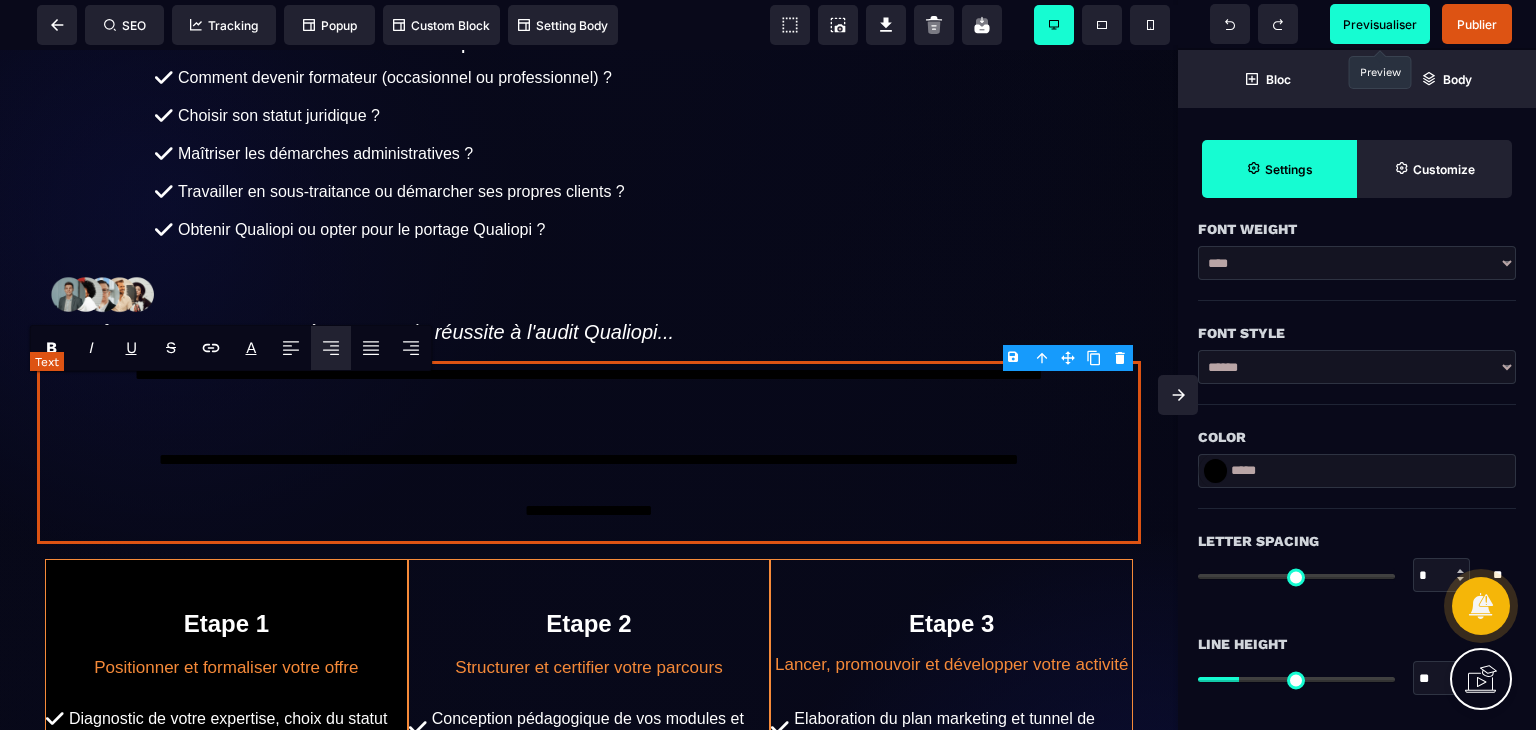 click on "**********" at bounding box center (588, 452) 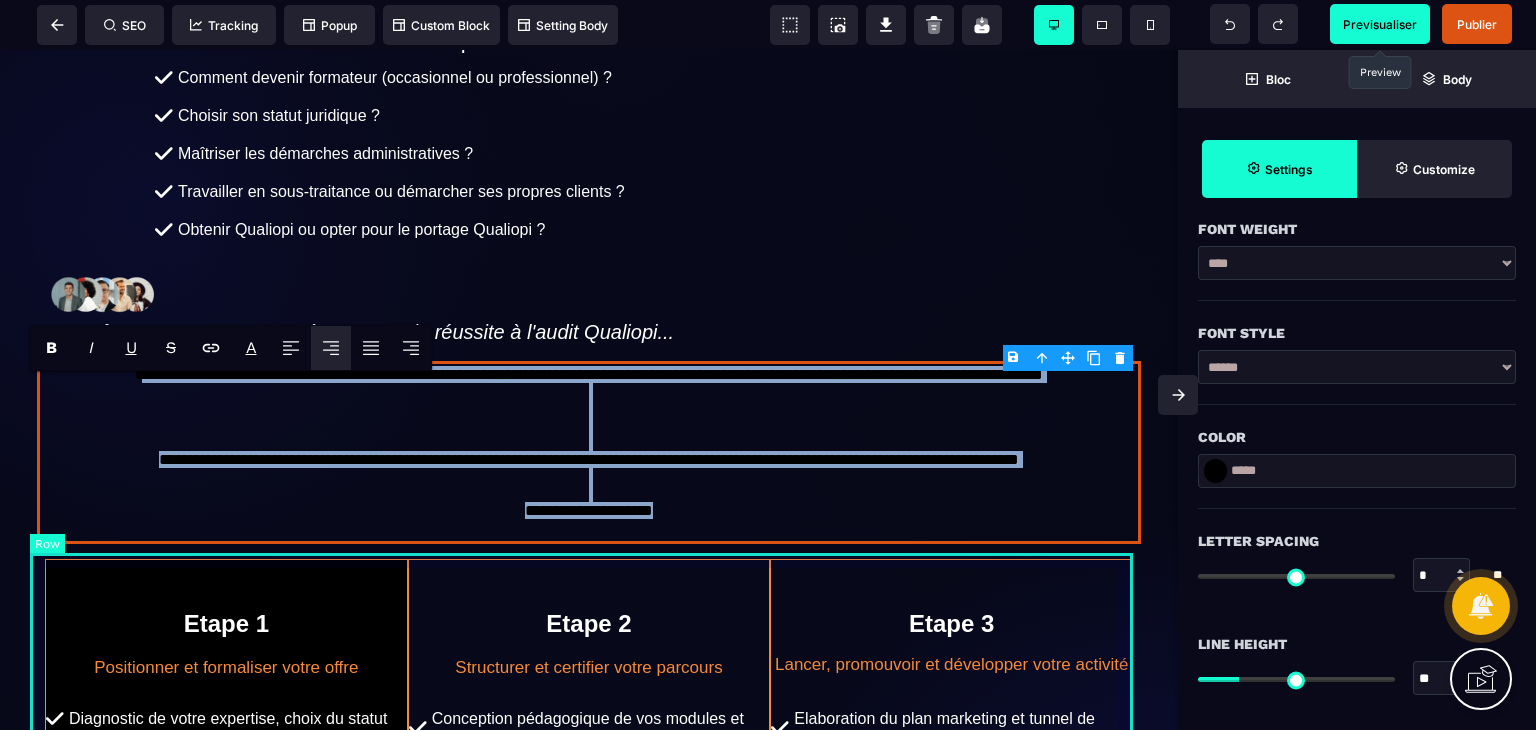 drag, startPoint x: 52, startPoint y: 389, endPoint x: 833, endPoint y: 561, distance: 799.7156 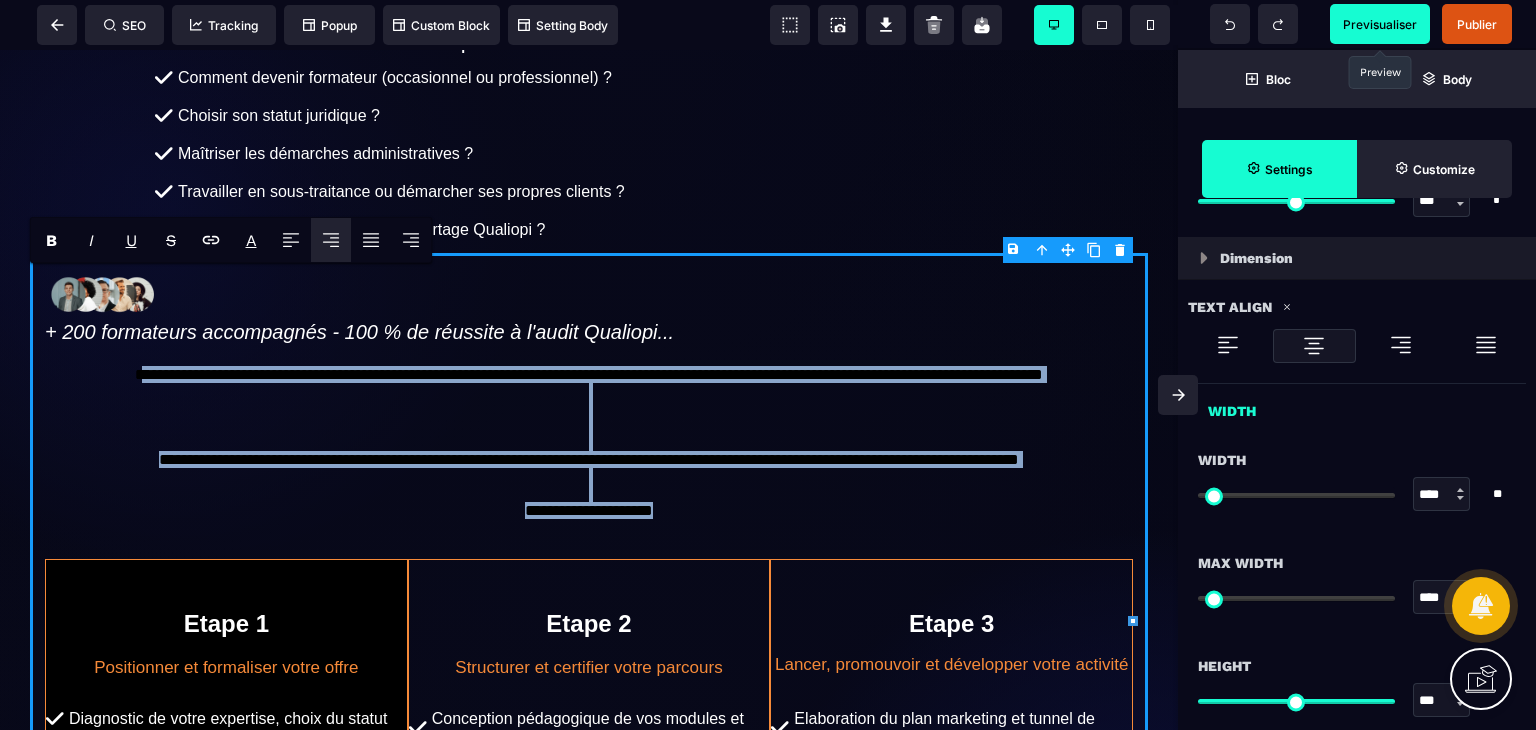 scroll, scrollTop: 926, scrollLeft: 0, axis: vertical 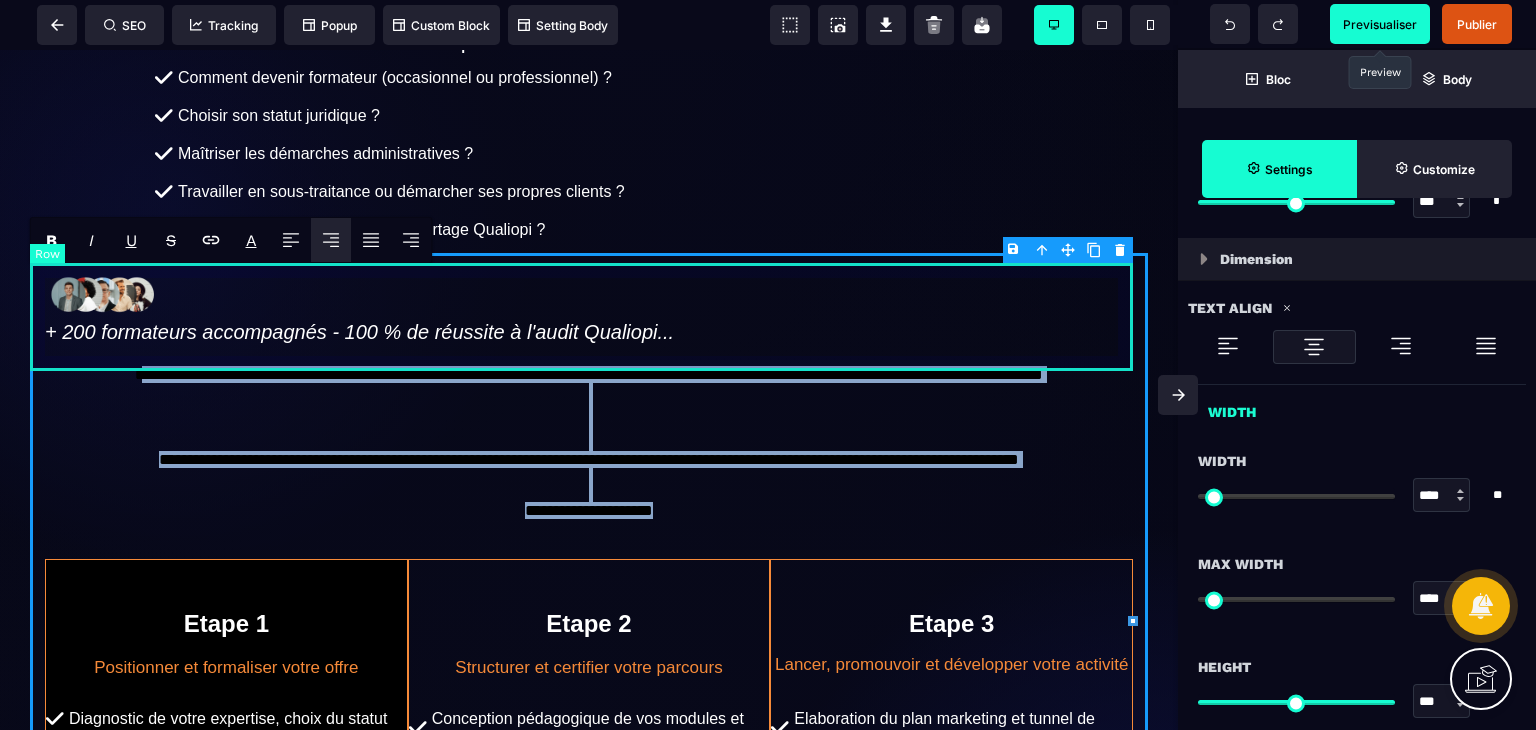 click on "+ 200 formateurs accompagnés - 100 % de réussite à l'audit Qualiopi..." at bounding box center [589, 307] 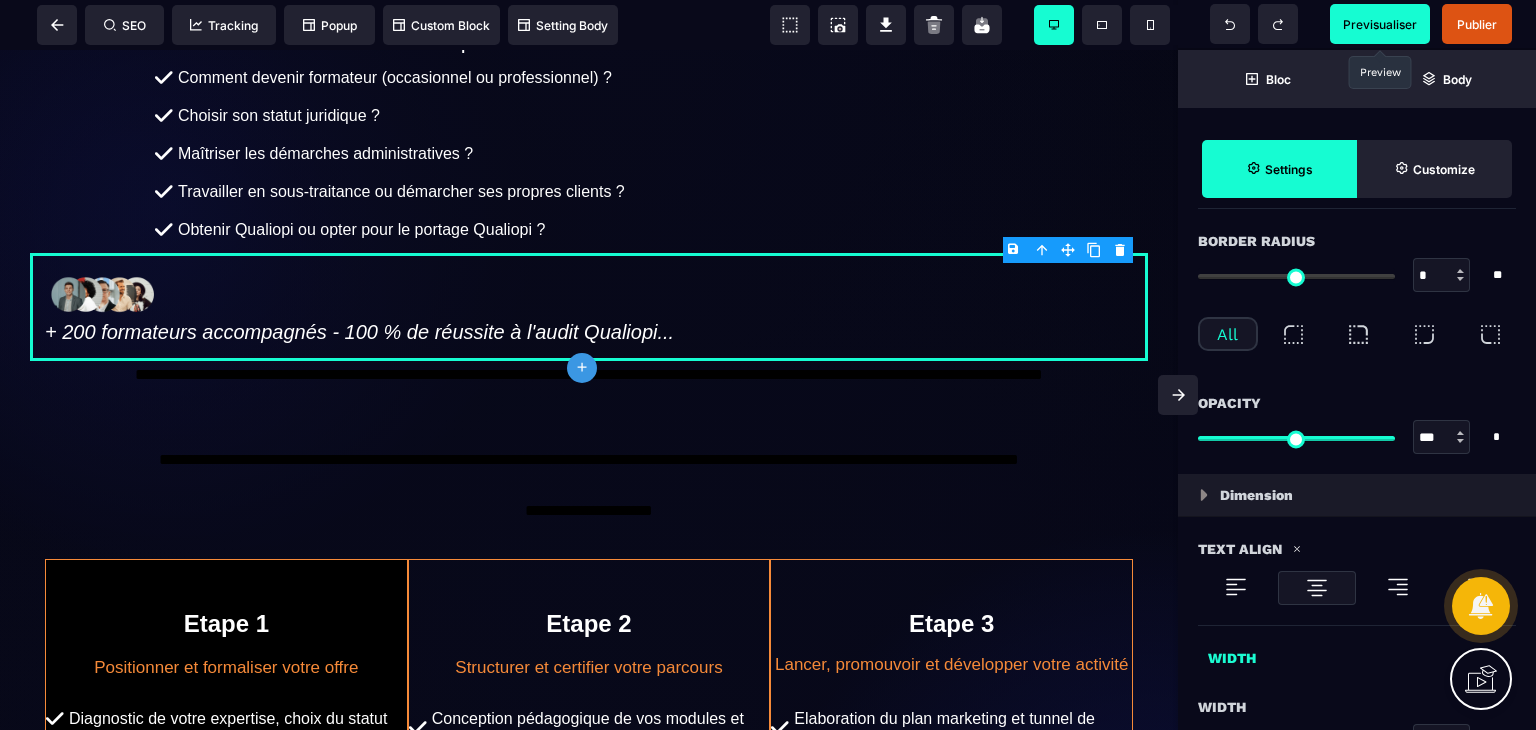 scroll, scrollTop: 983, scrollLeft: 0, axis: vertical 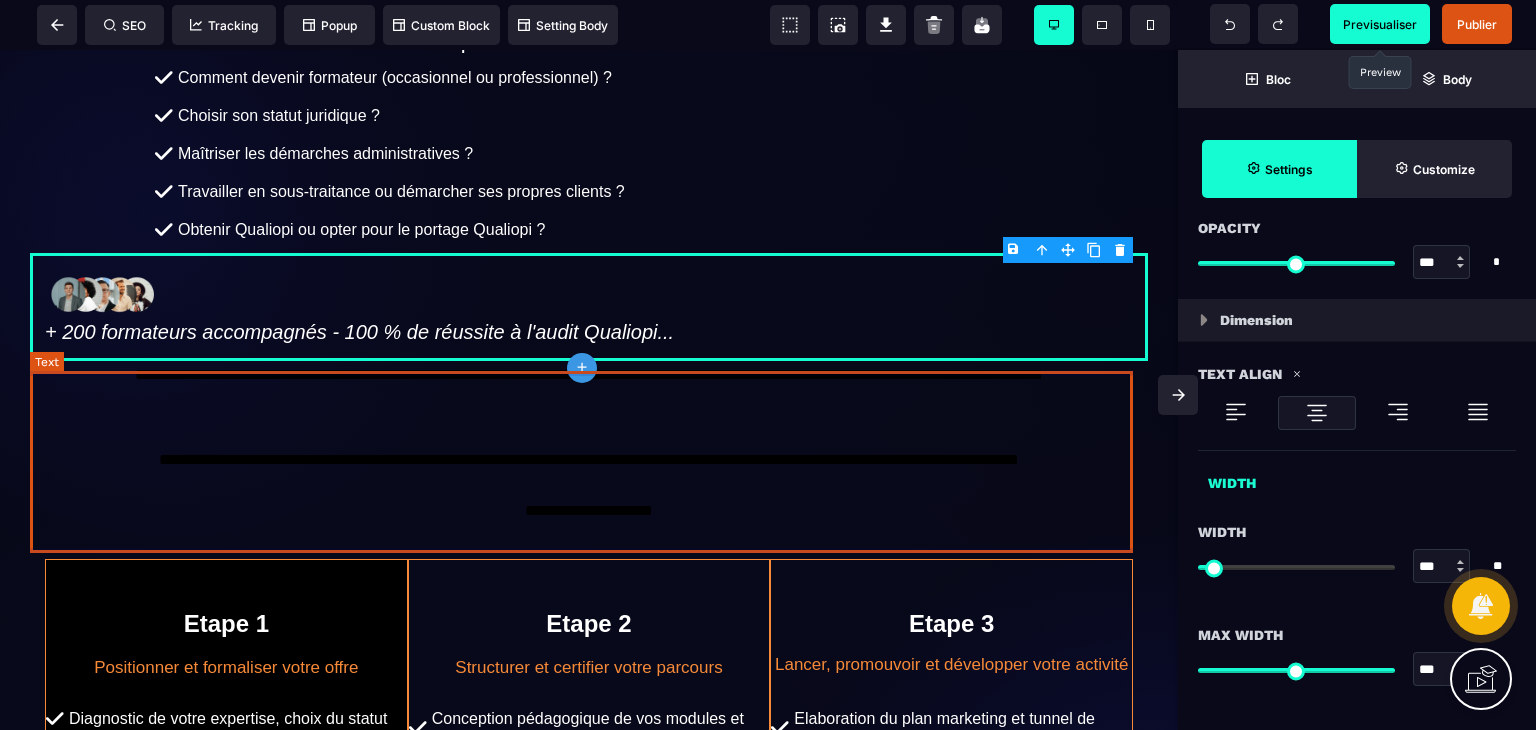 click on "**********" at bounding box center [588, 452] 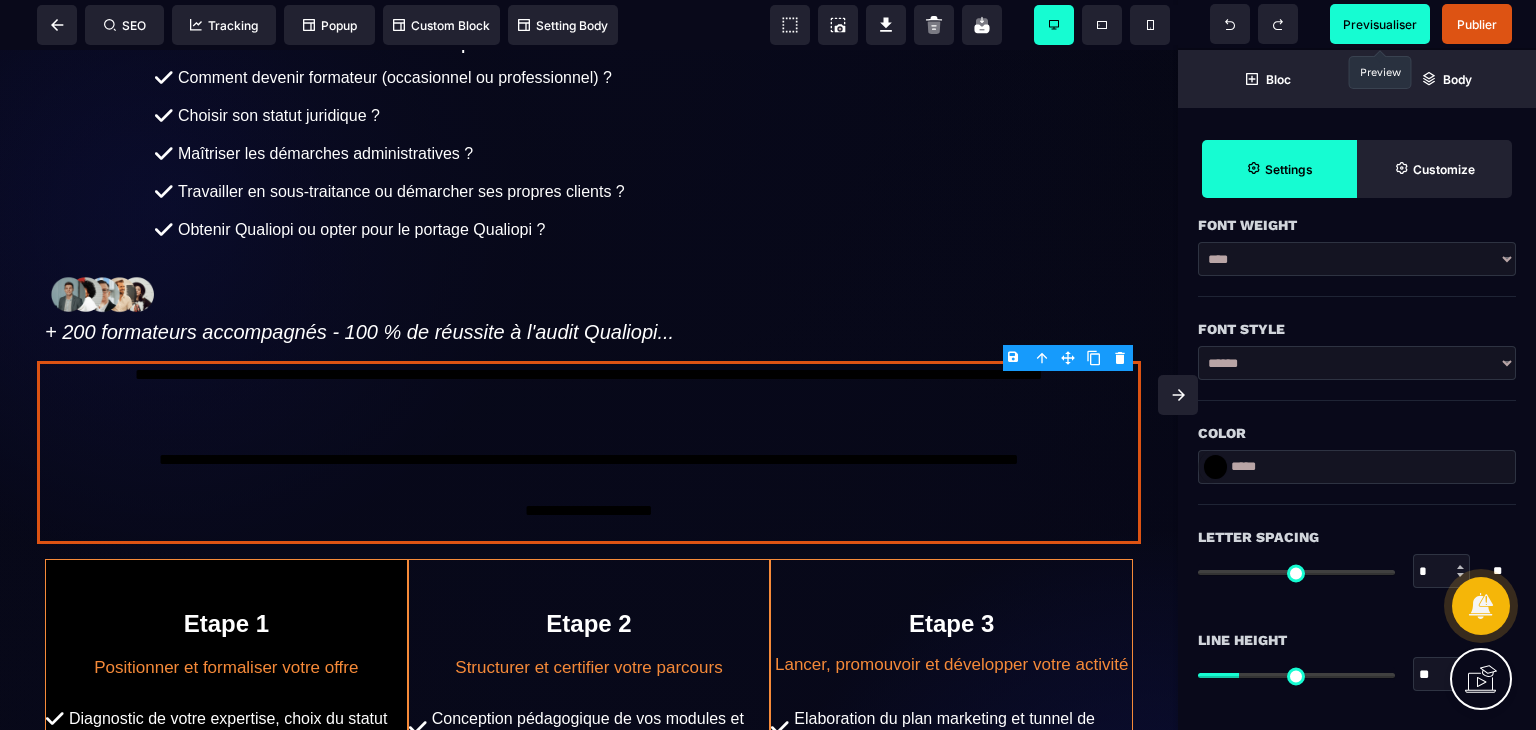 scroll, scrollTop: 458, scrollLeft: 0, axis: vertical 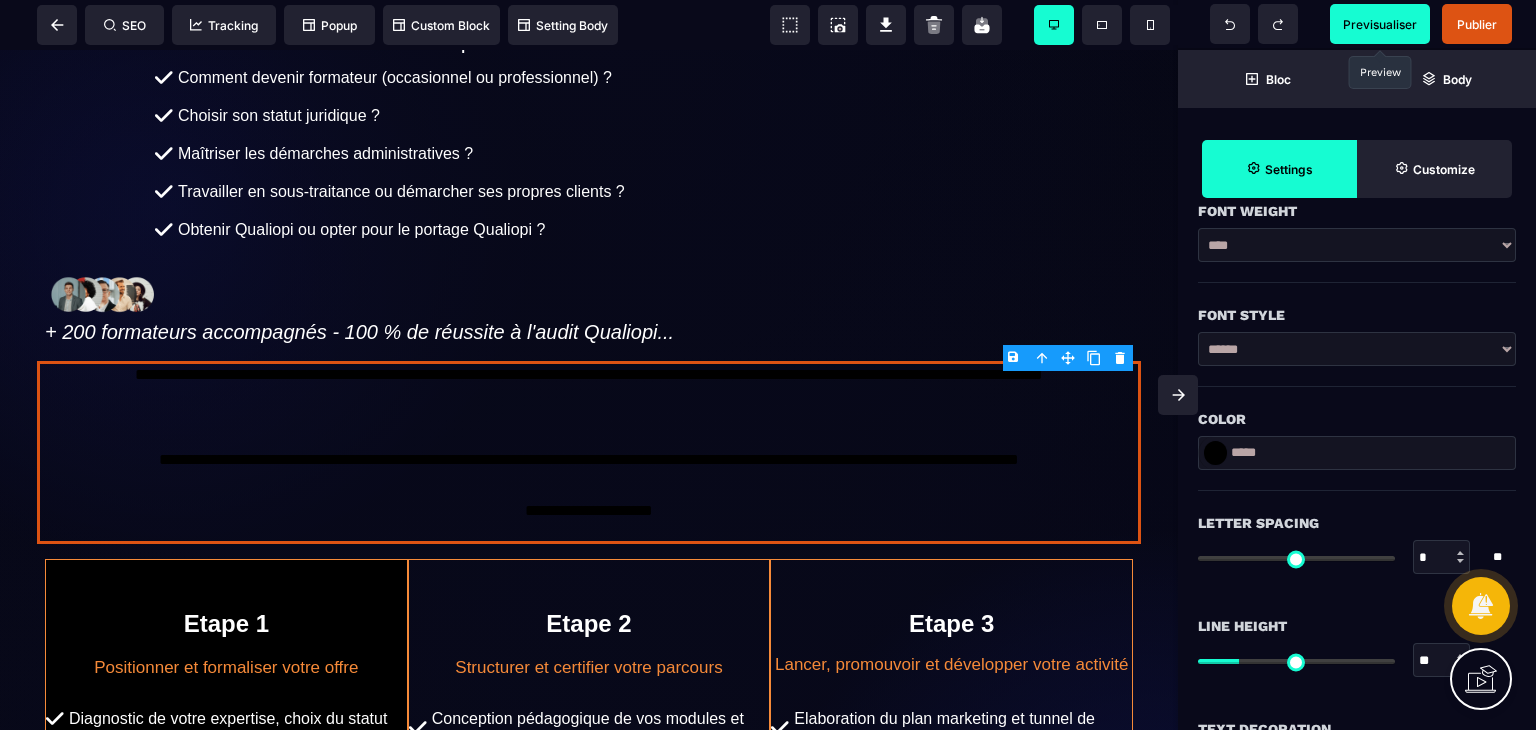click at bounding box center (1215, 453) 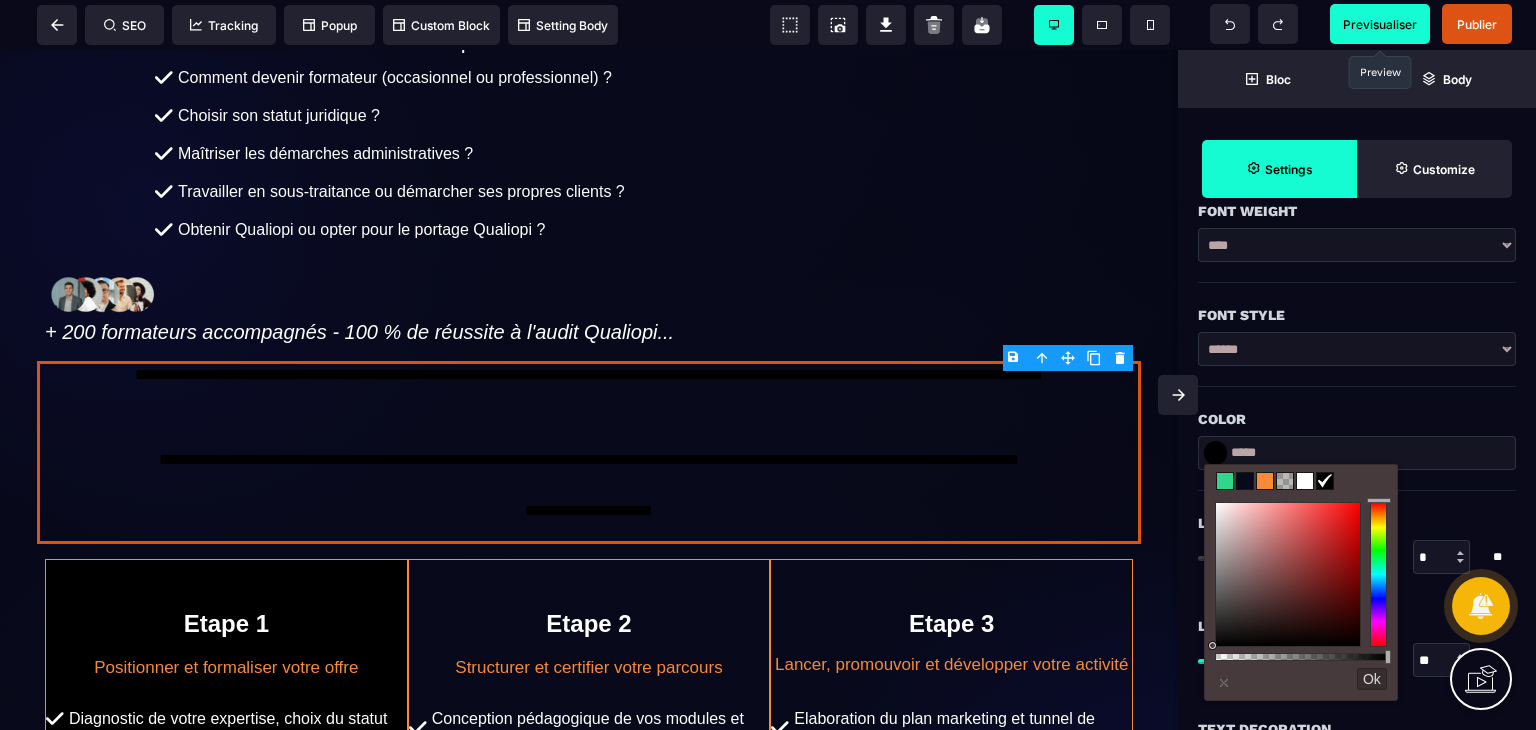click at bounding box center [1305, 481] 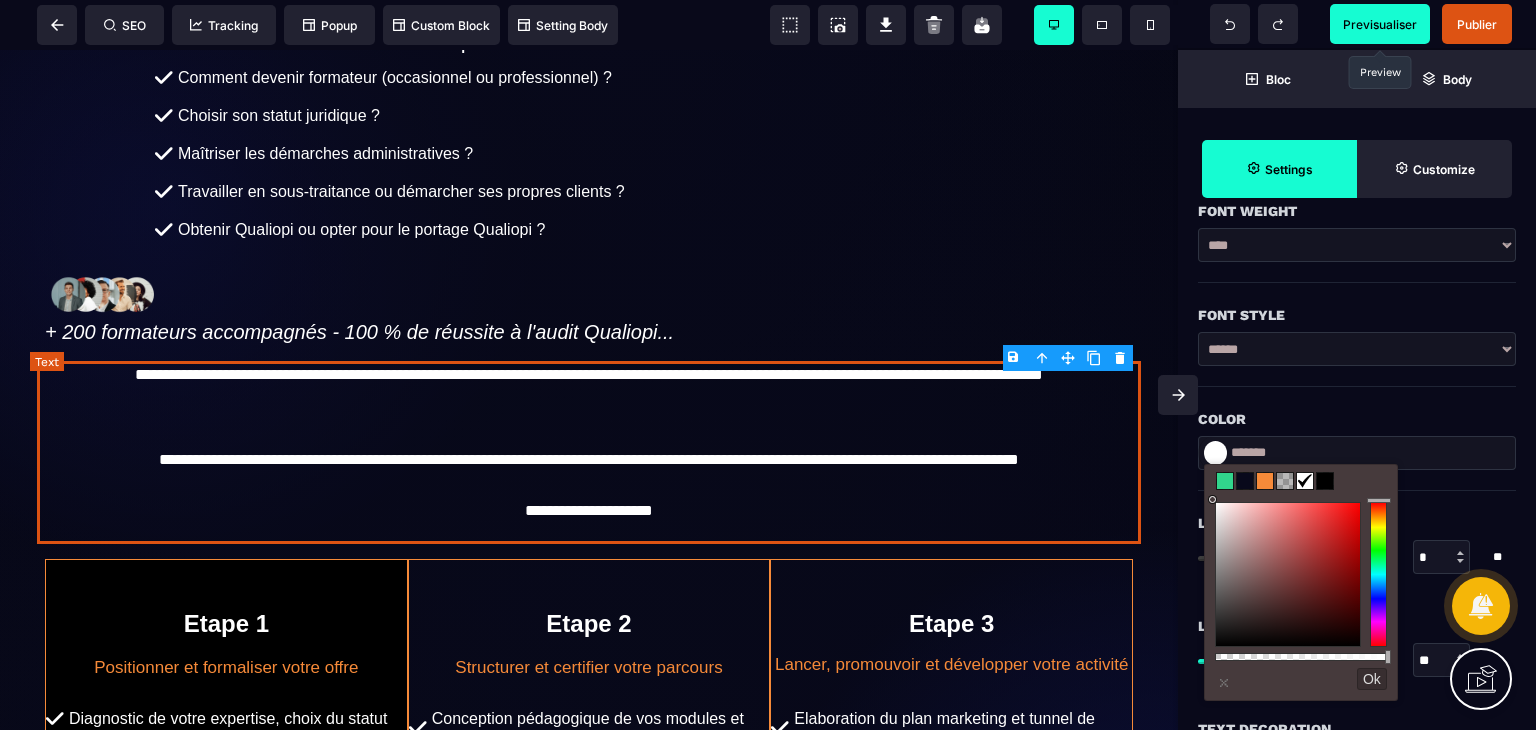click on "**********" at bounding box center (588, 452) 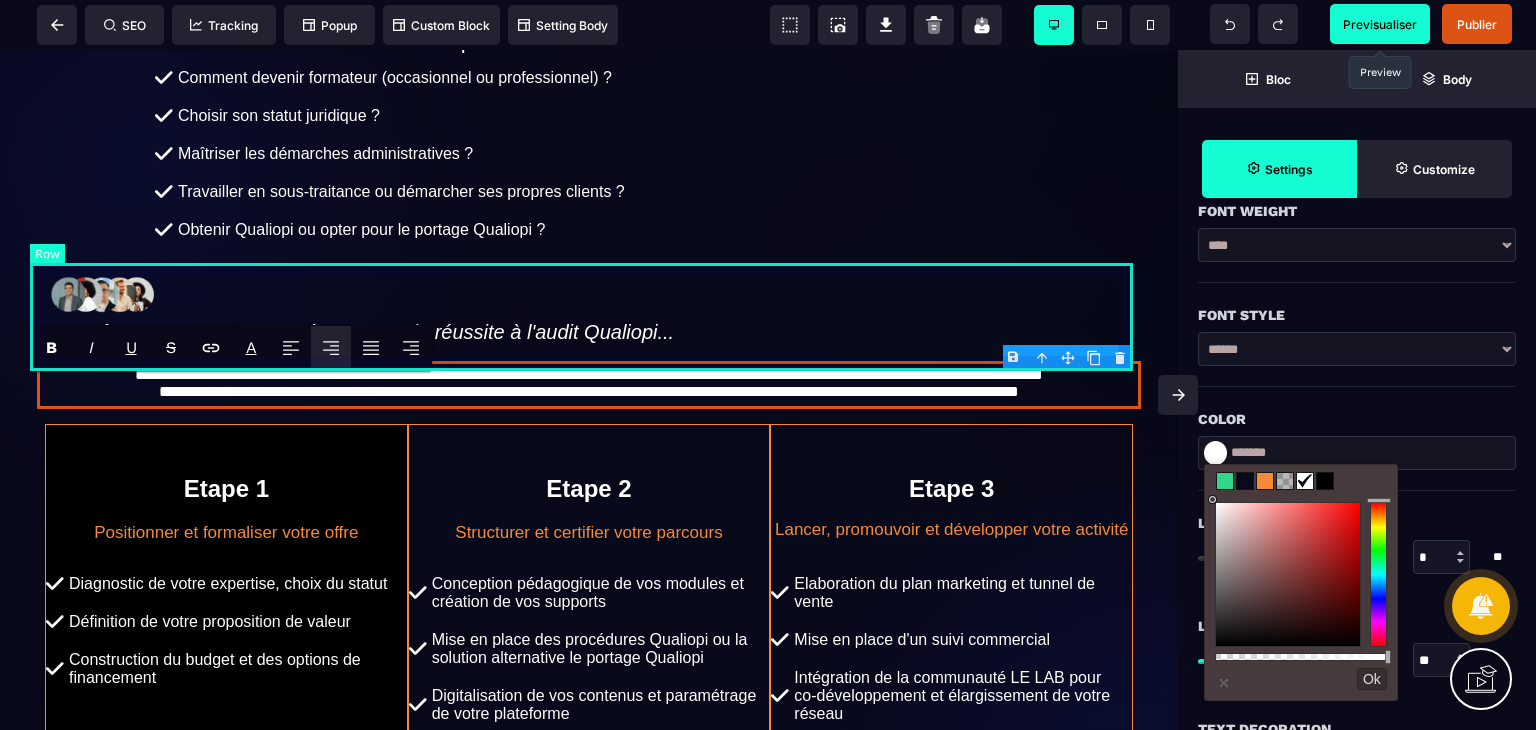 click on "+ 200 formateurs accompagnés - 100 % de réussite à l'audit Qualiopi..." at bounding box center [589, 307] 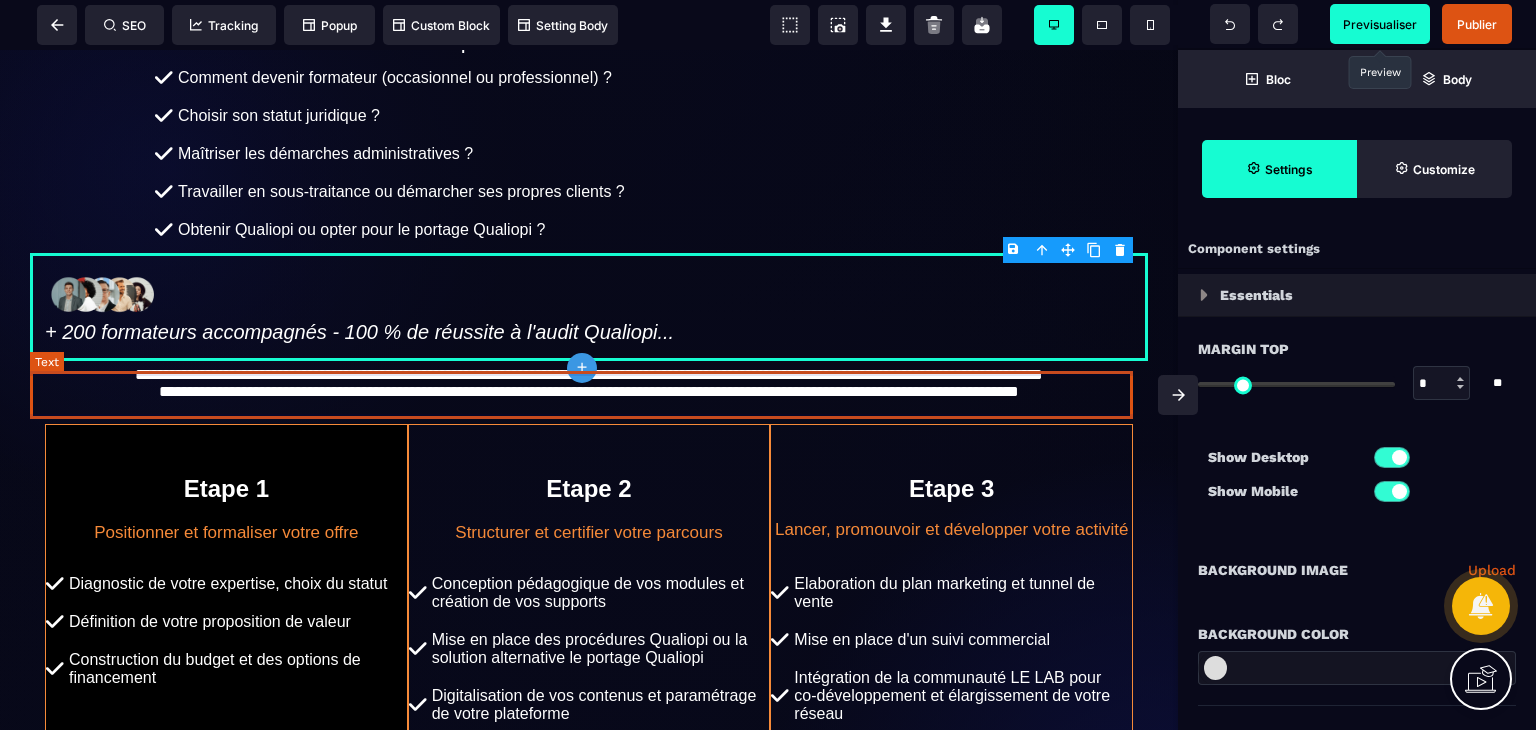 click on "**********" at bounding box center [588, 385] 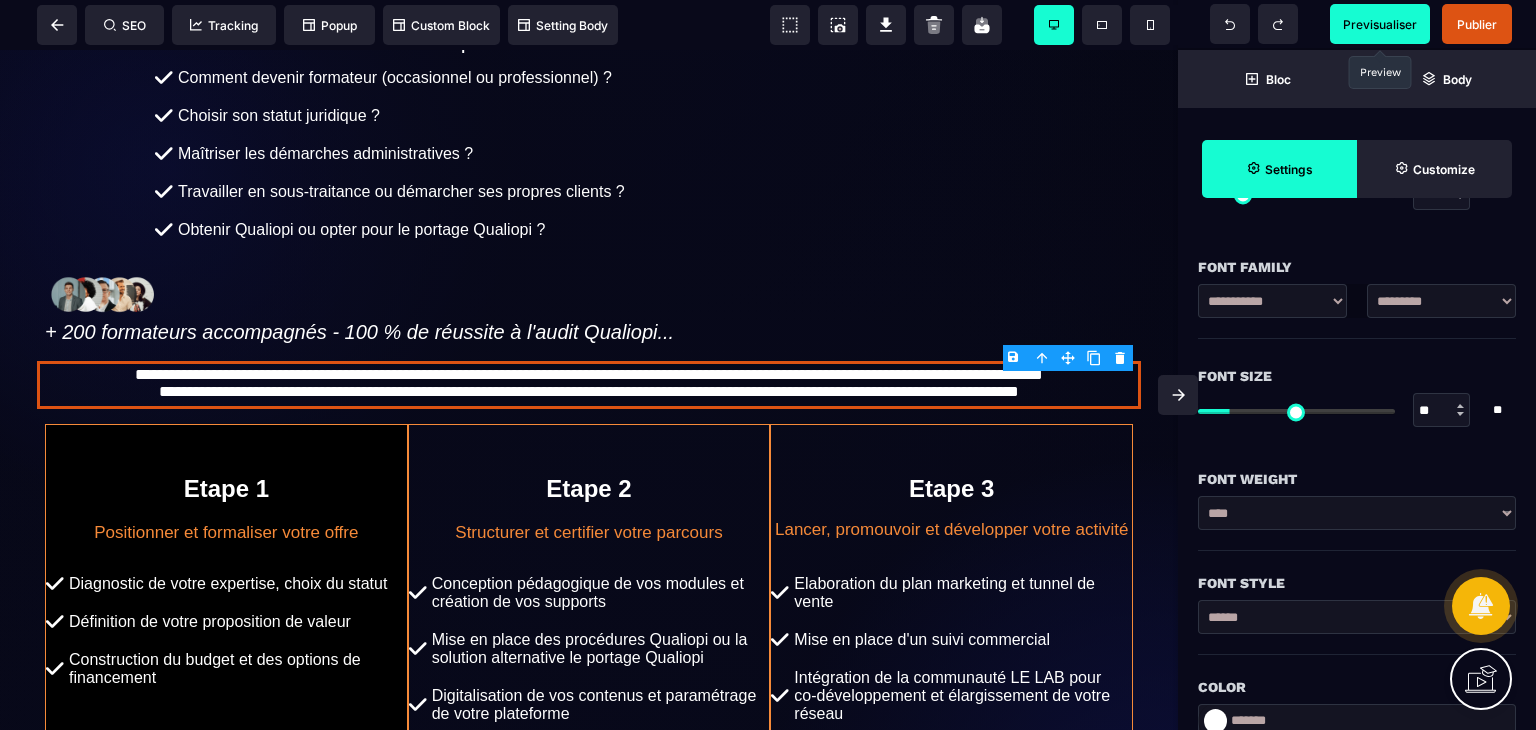 scroll, scrollTop: 191, scrollLeft: 0, axis: vertical 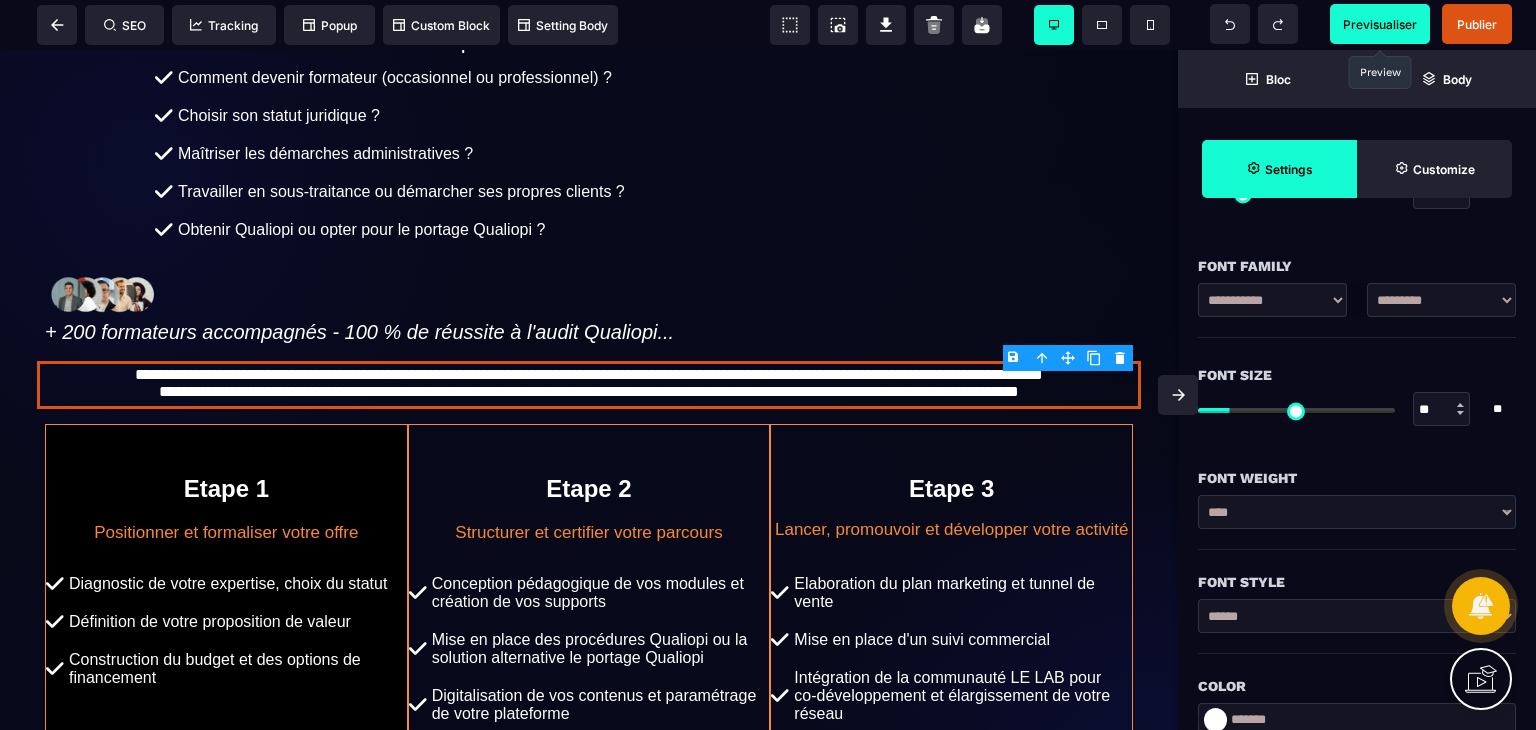 click on "**********" at bounding box center [1441, 300] 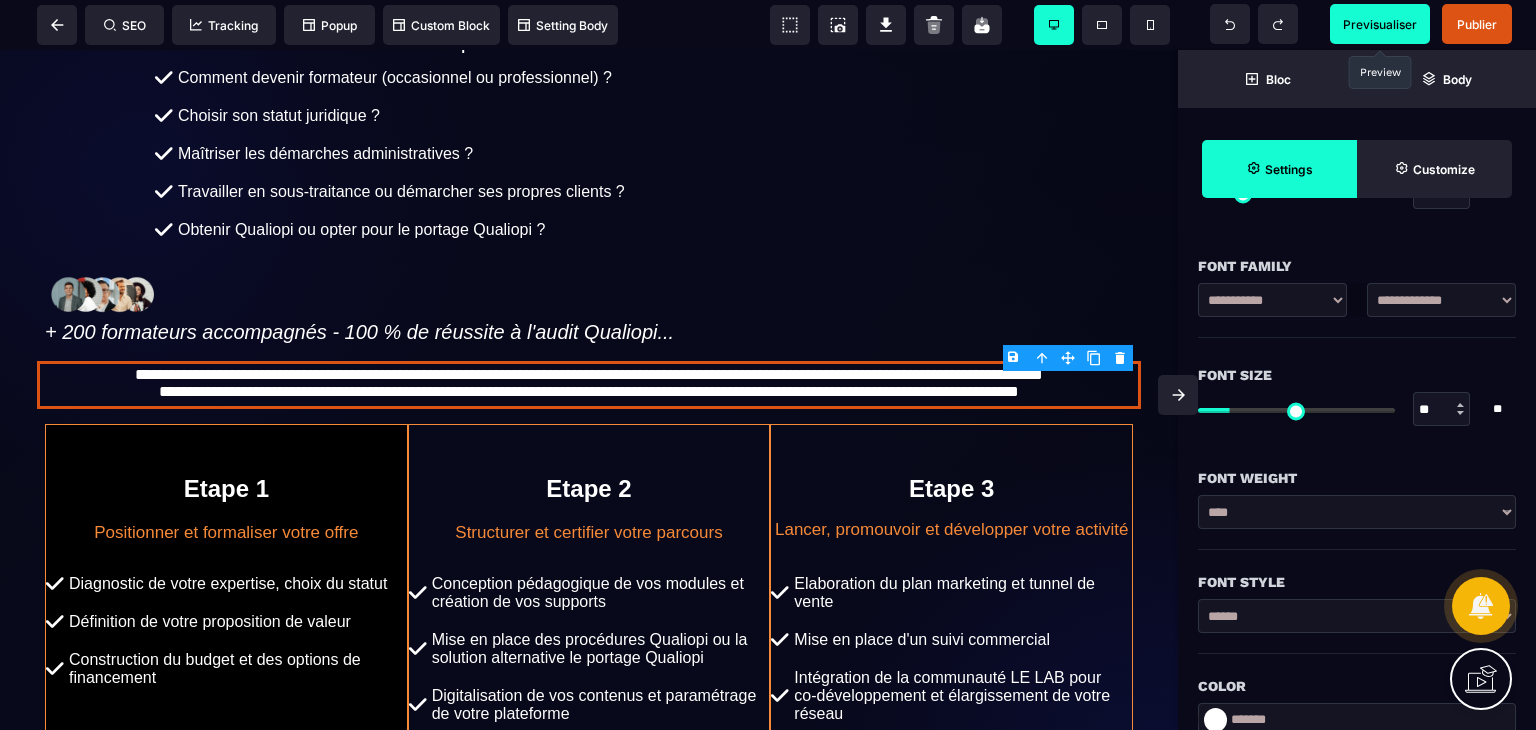 click on "**********" at bounding box center (1441, 300) 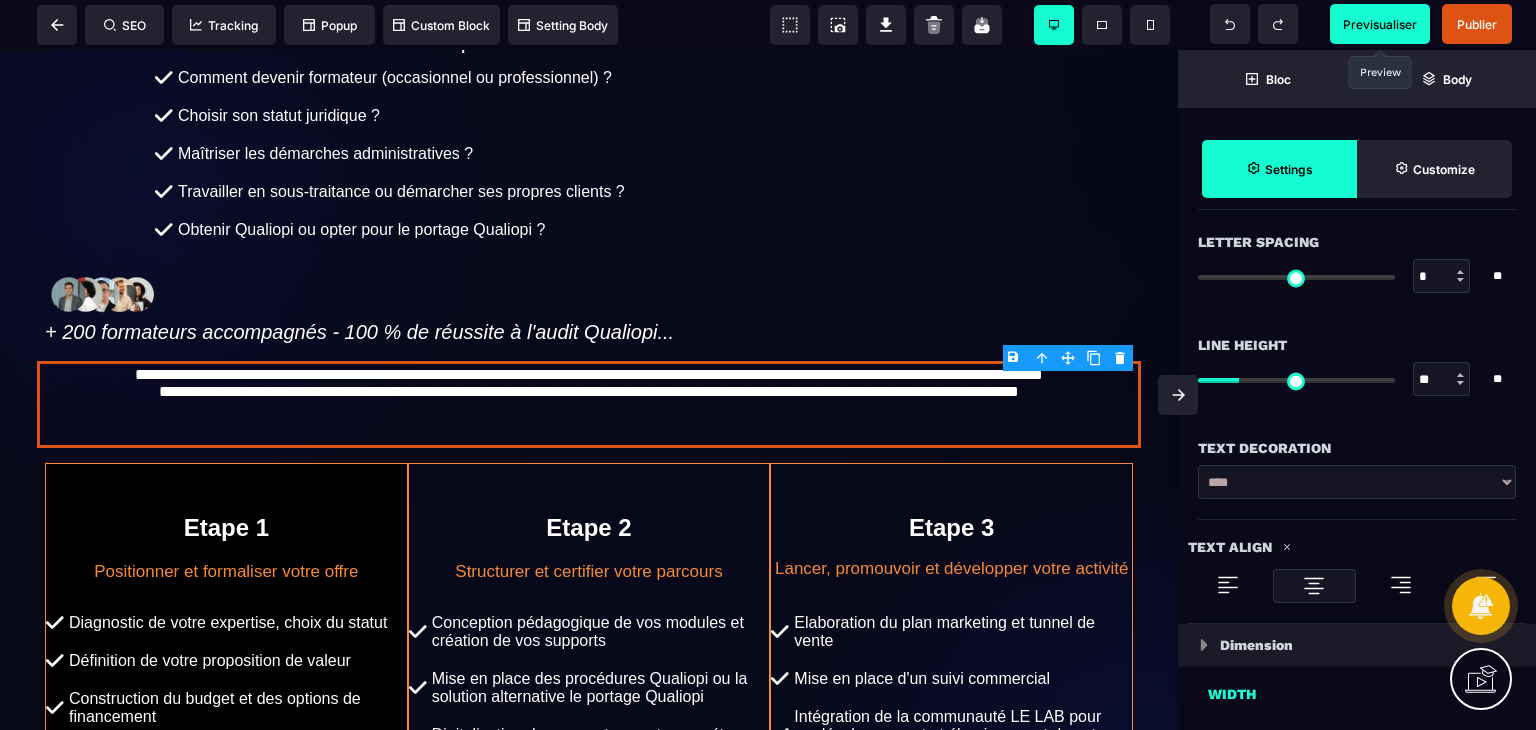 scroll, scrollTop: 959, scrollLeft: 0, axis: vertical 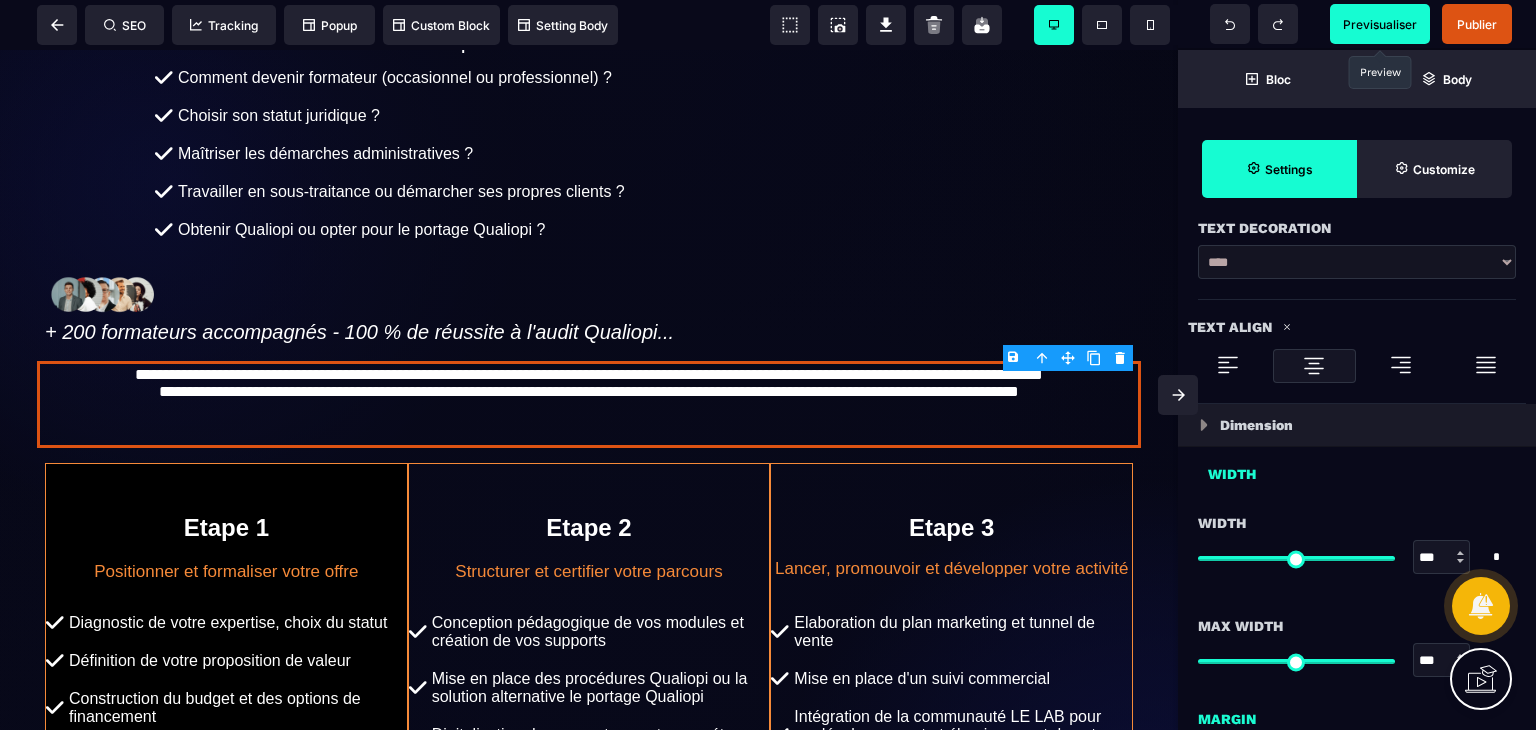 click at bounding box center (1228, 365) 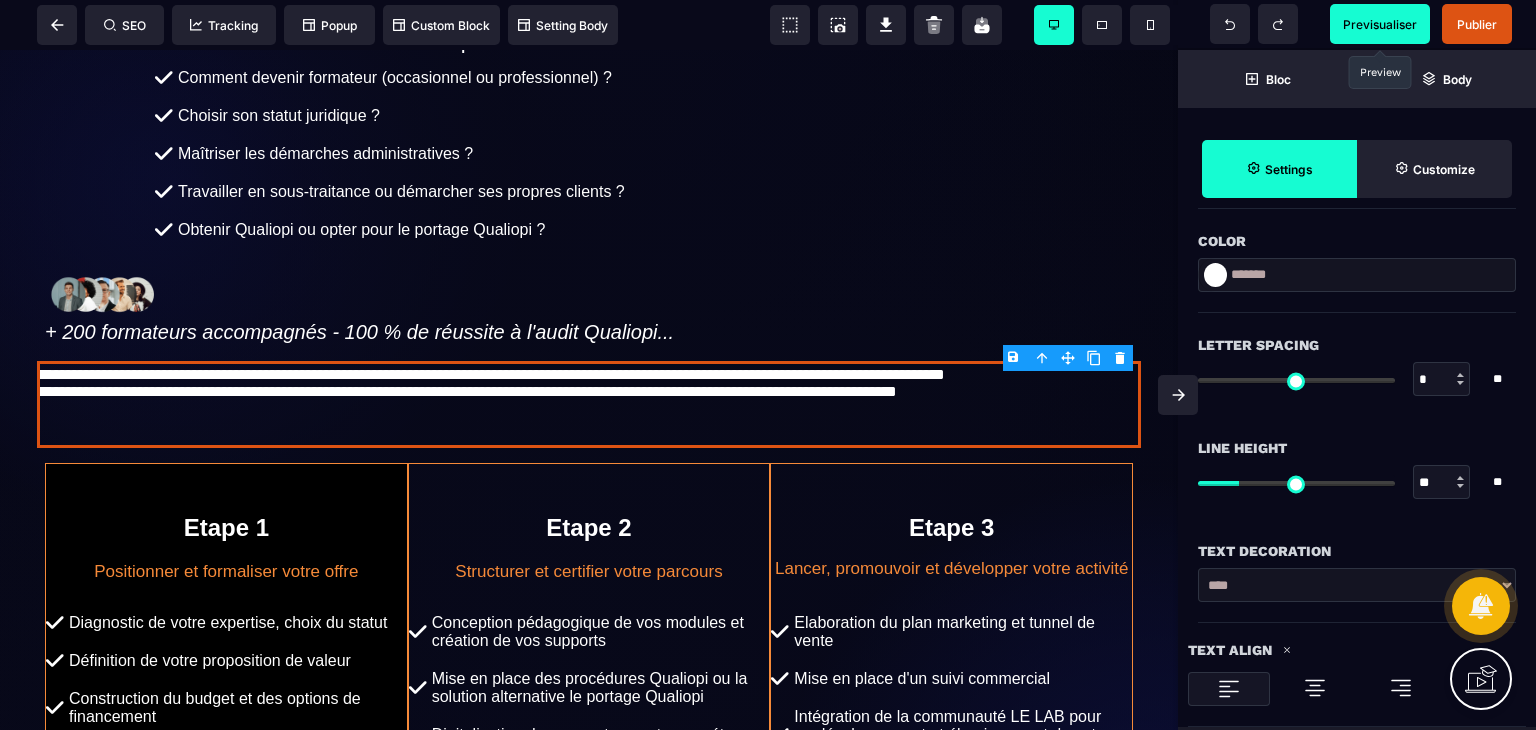 scroll, scrollTop: 636, scrollLeft: 0, axis: vertical 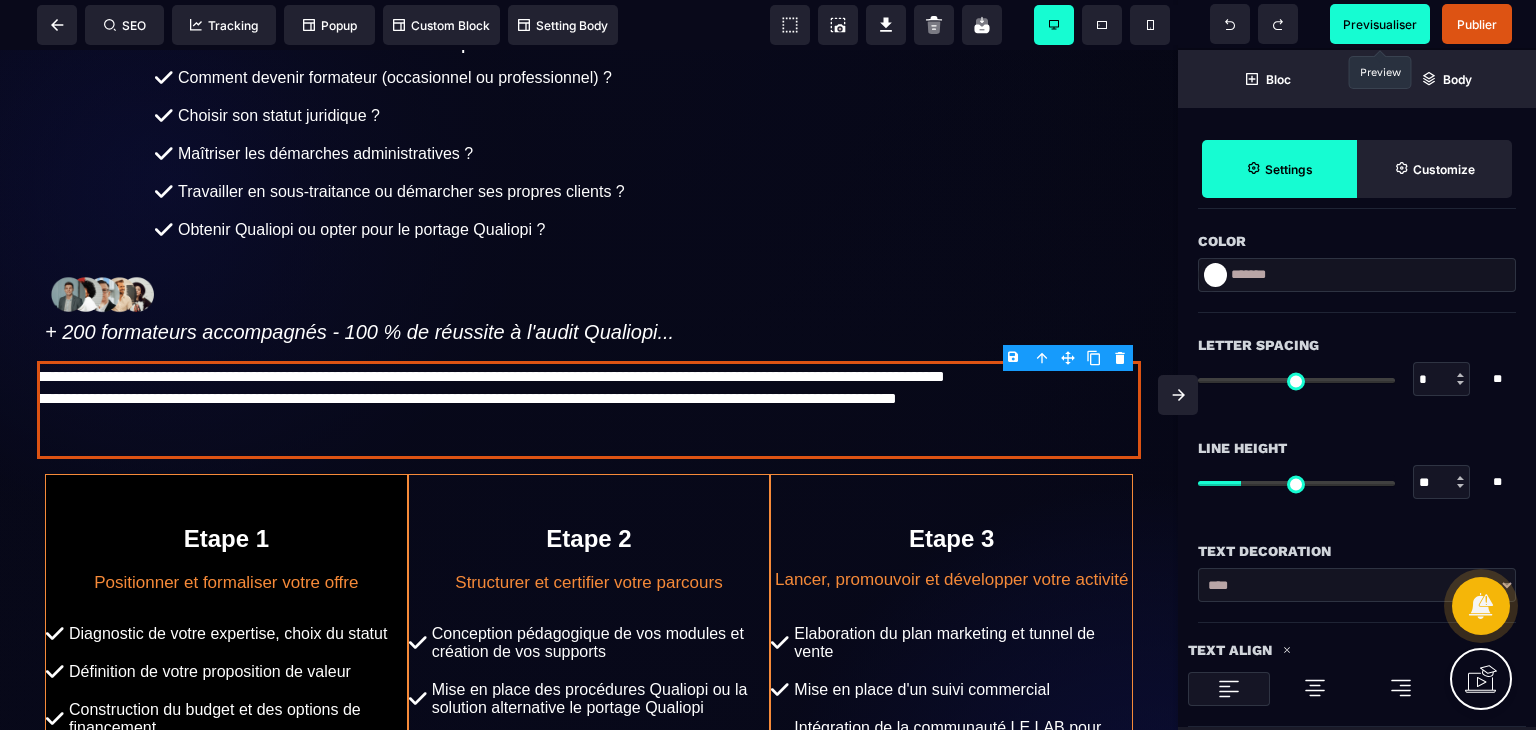click at bounding box center (1461, 482) 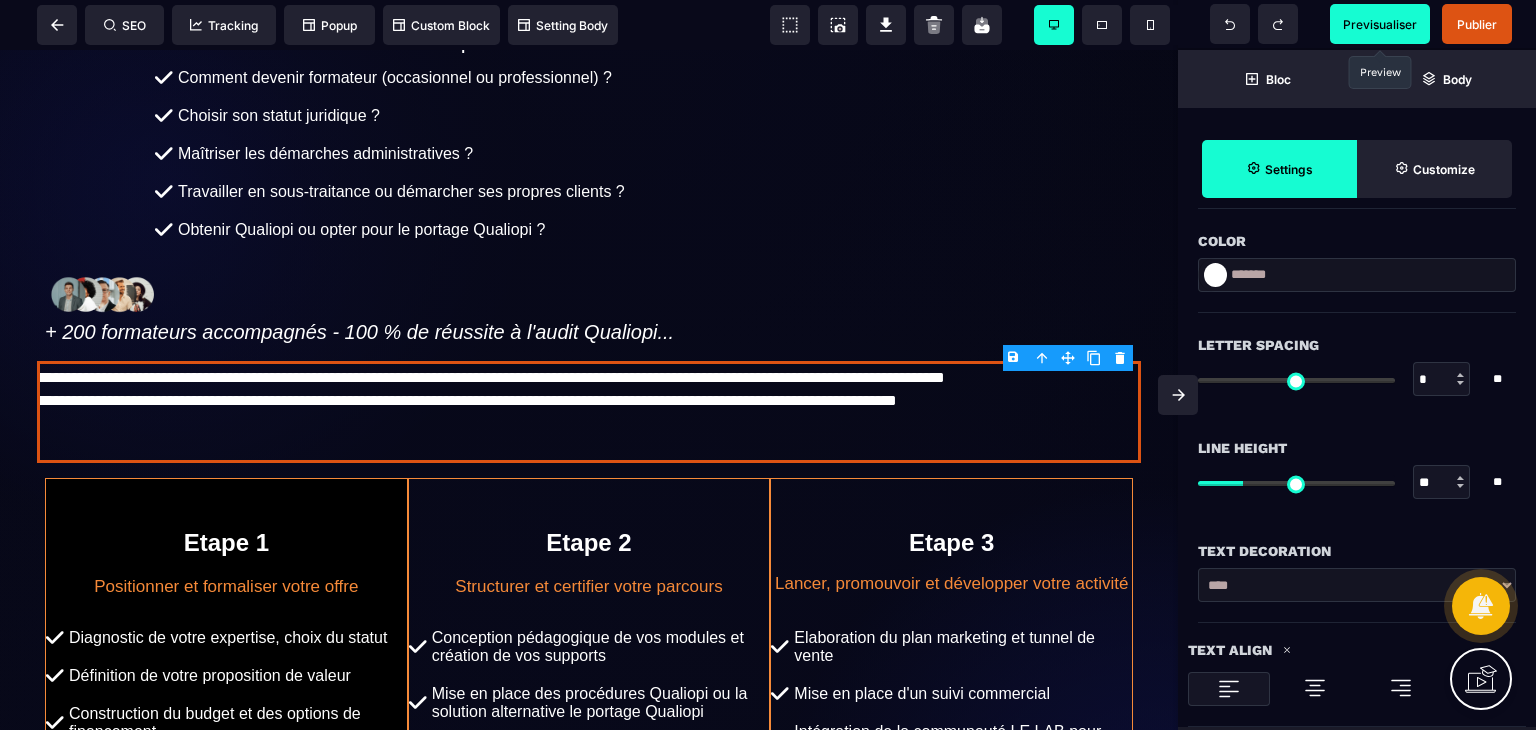 click at bounding box center (1460, 478) 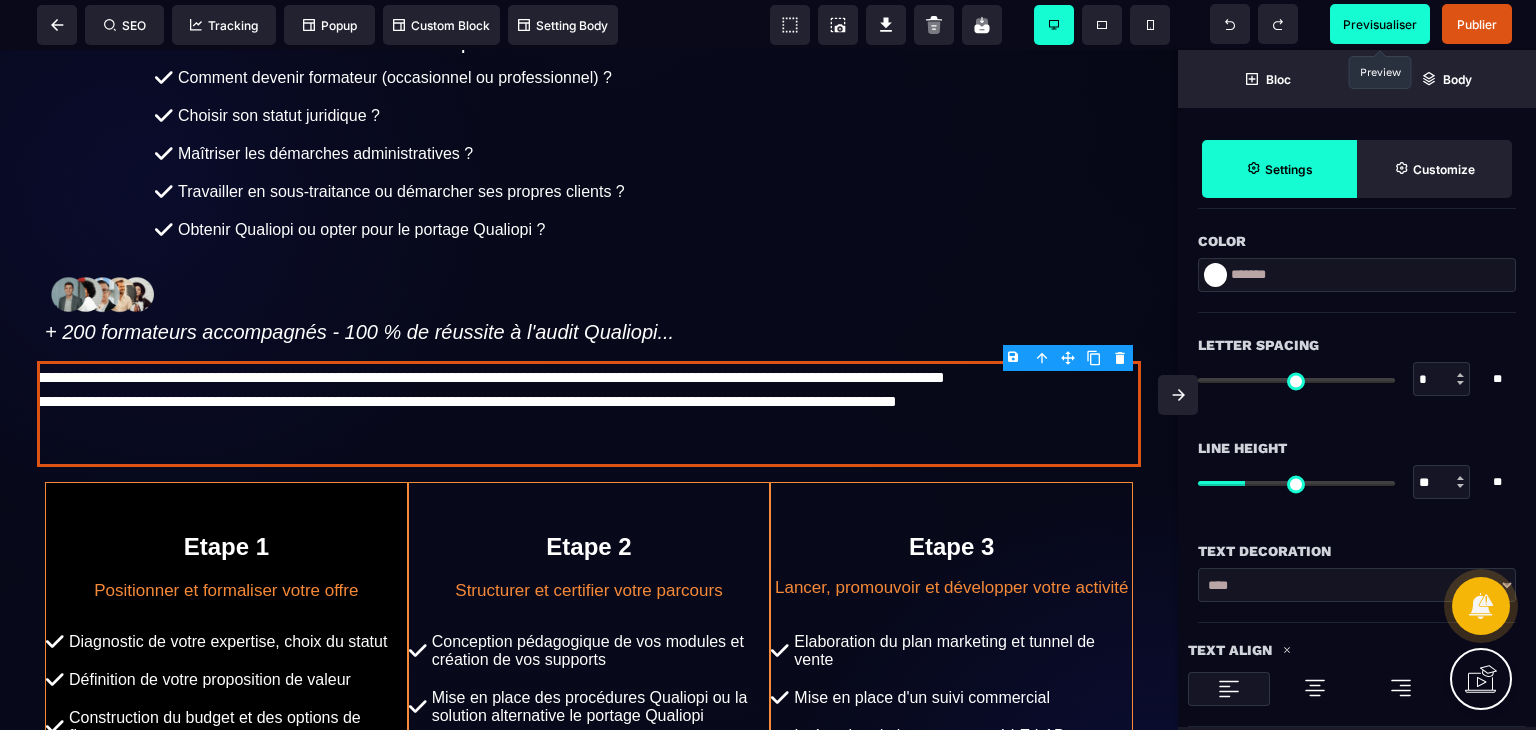 click at bounding box center [1460, 478] 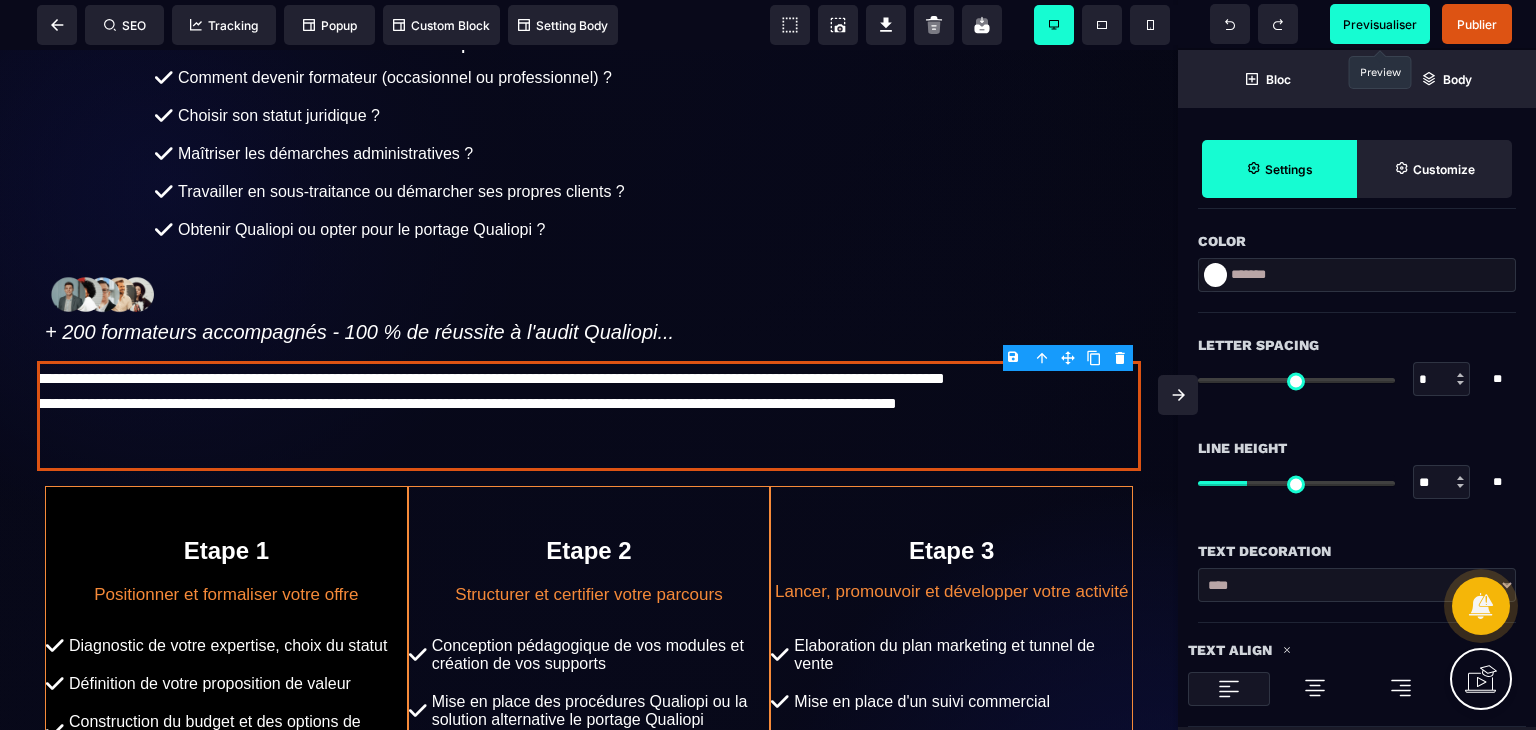 click at bounding box center [1460, 478] 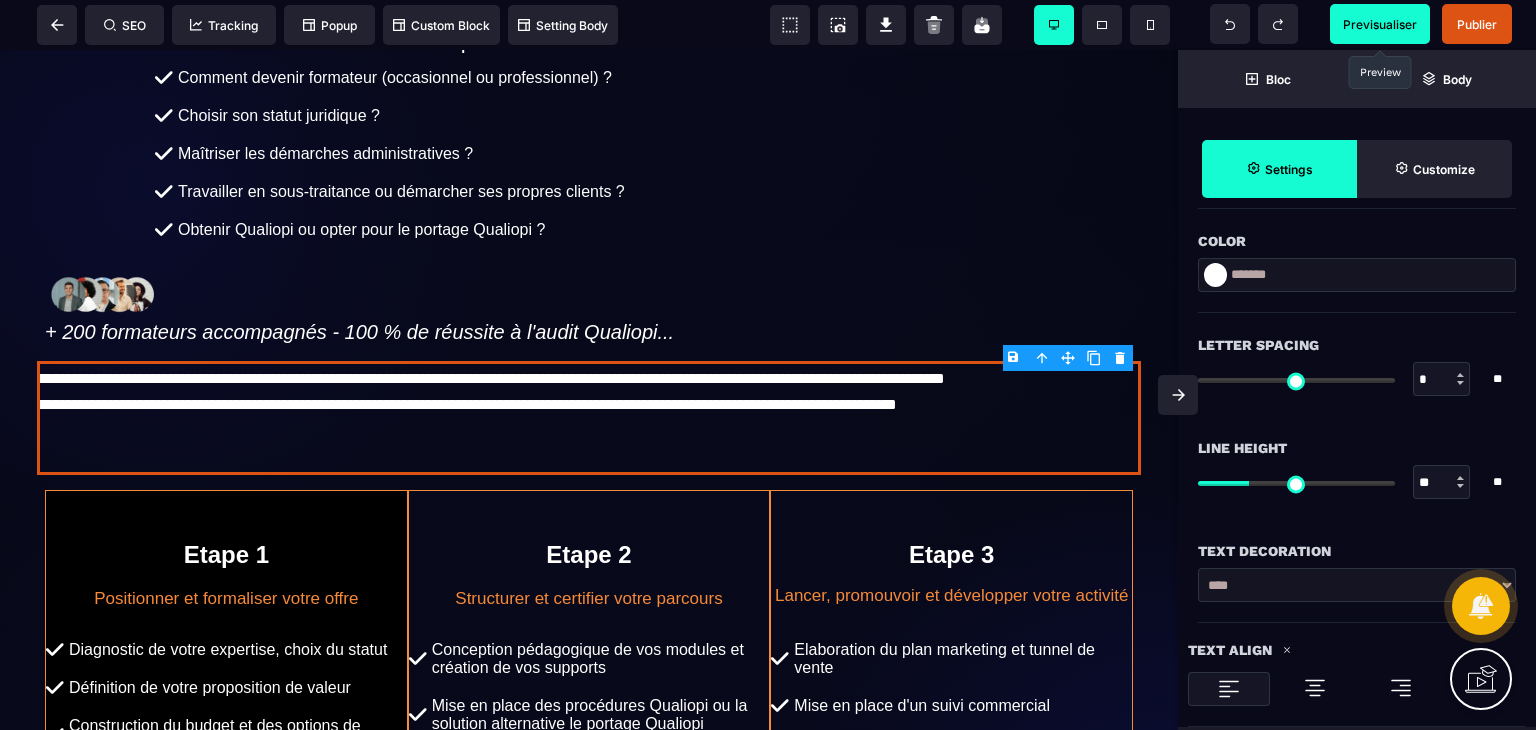 click at bounding box center (1460, 486) 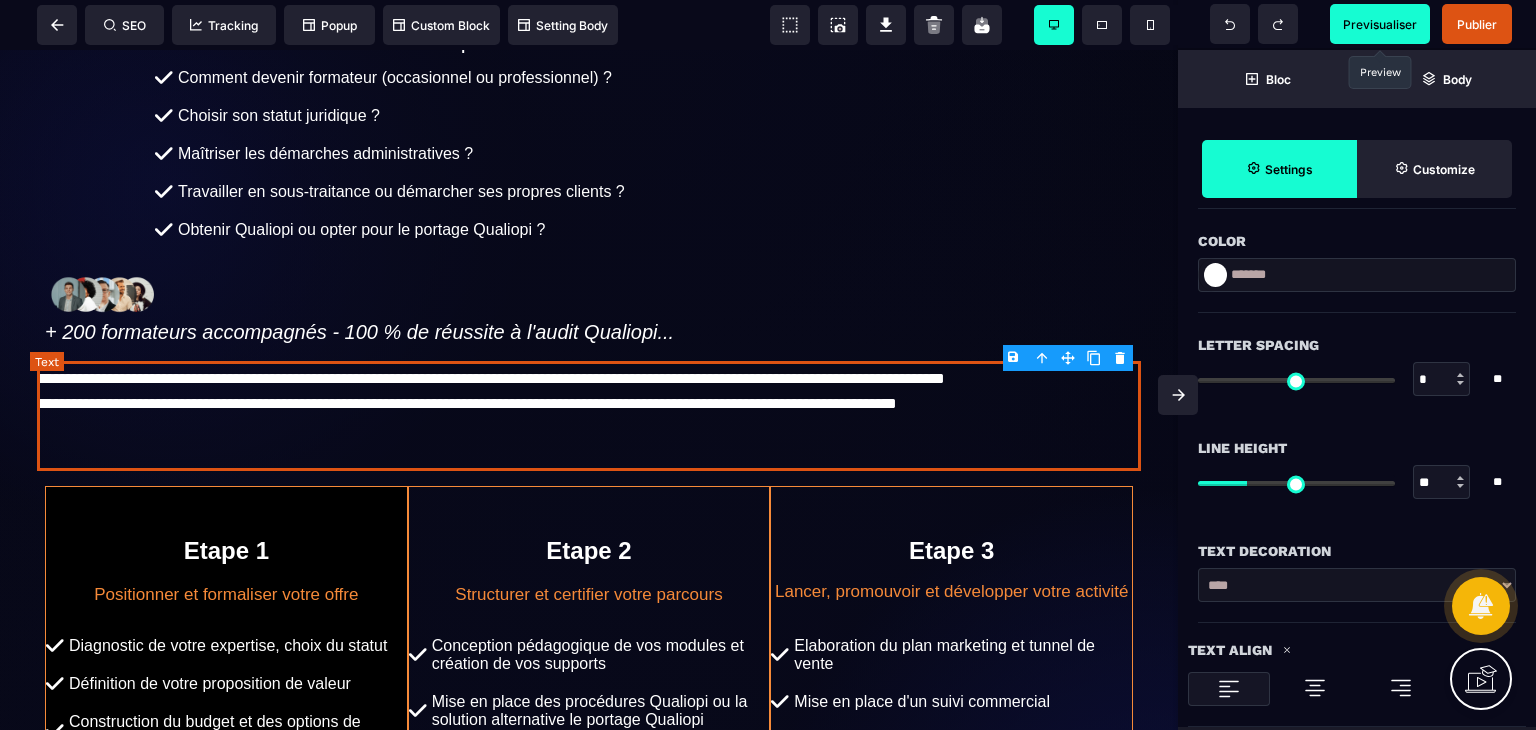 click on "**********" at bounding box center [588, 416] 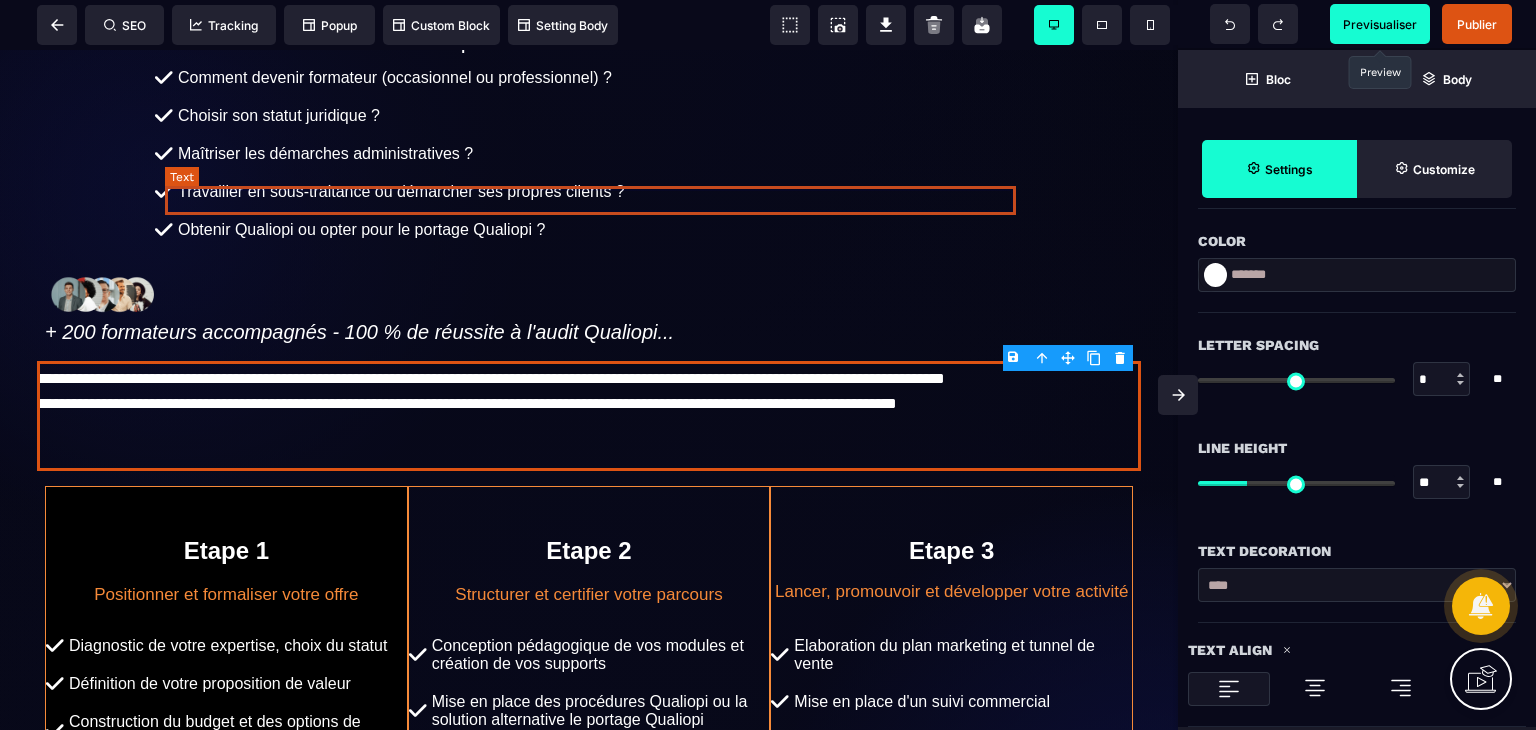 click on "Travailler en sous-traitance ou démarcher ses propres clients ?" at bounding box center [598, 192] 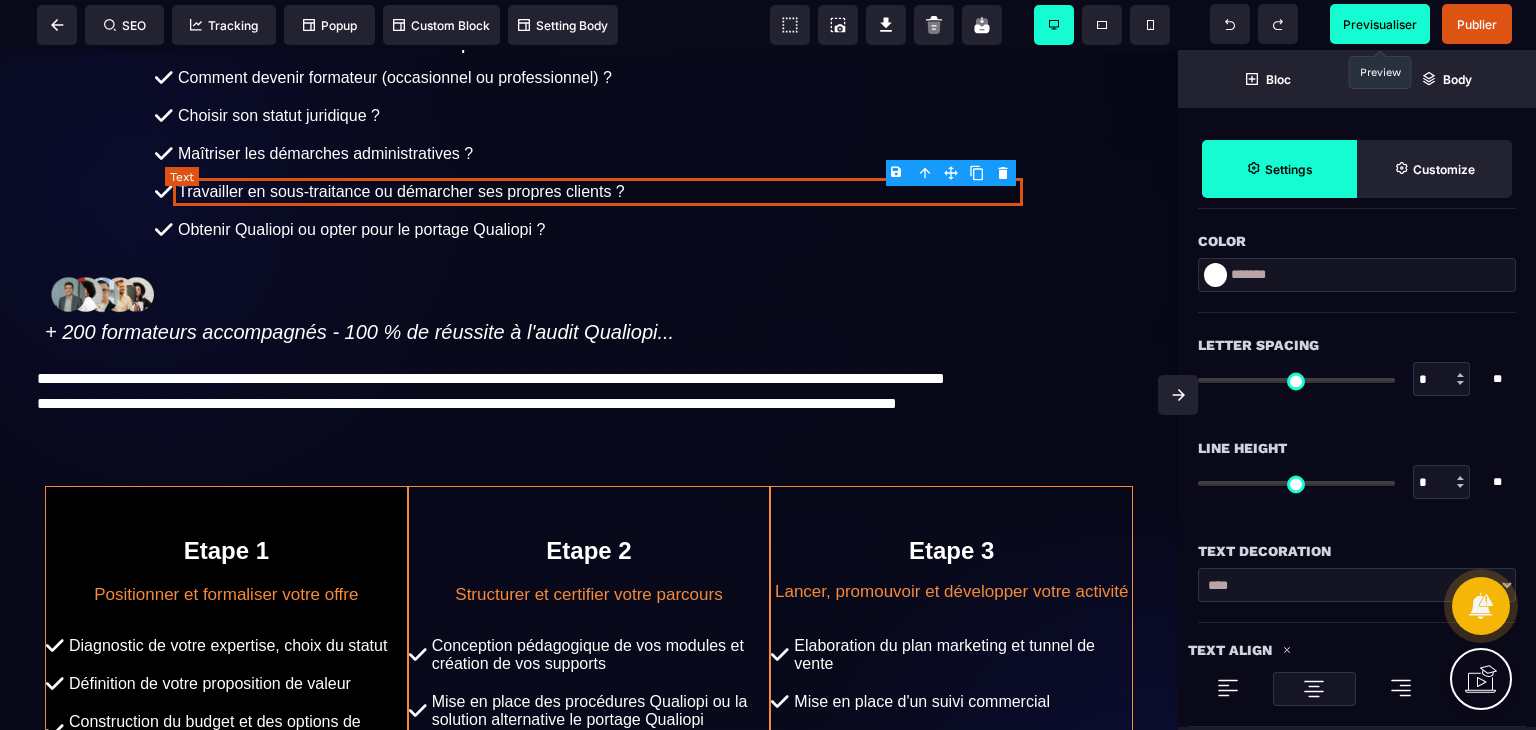 scroll, scrollTop: 0, scrollLeft: 0, axis: both 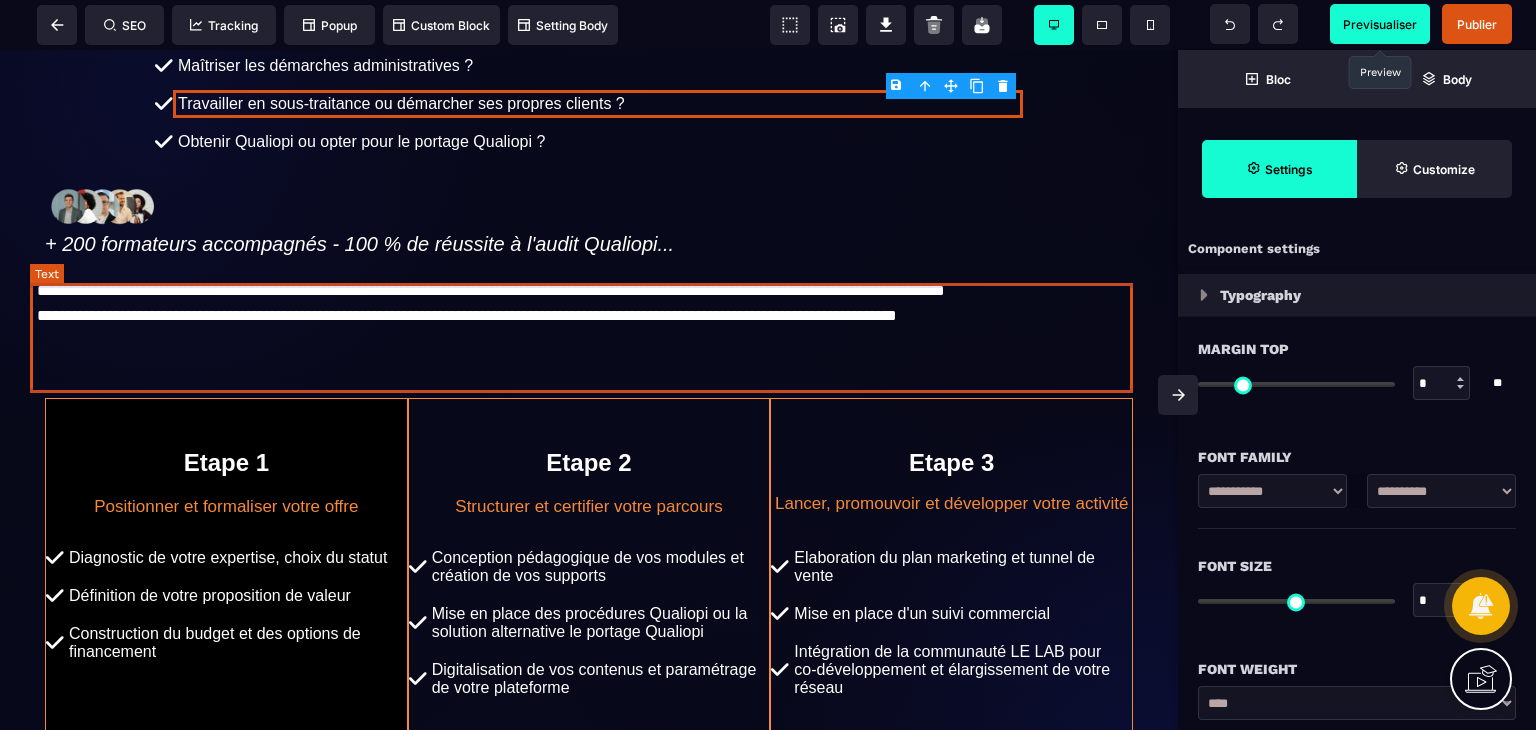 click on "**********" at bounding box center (588, 328) 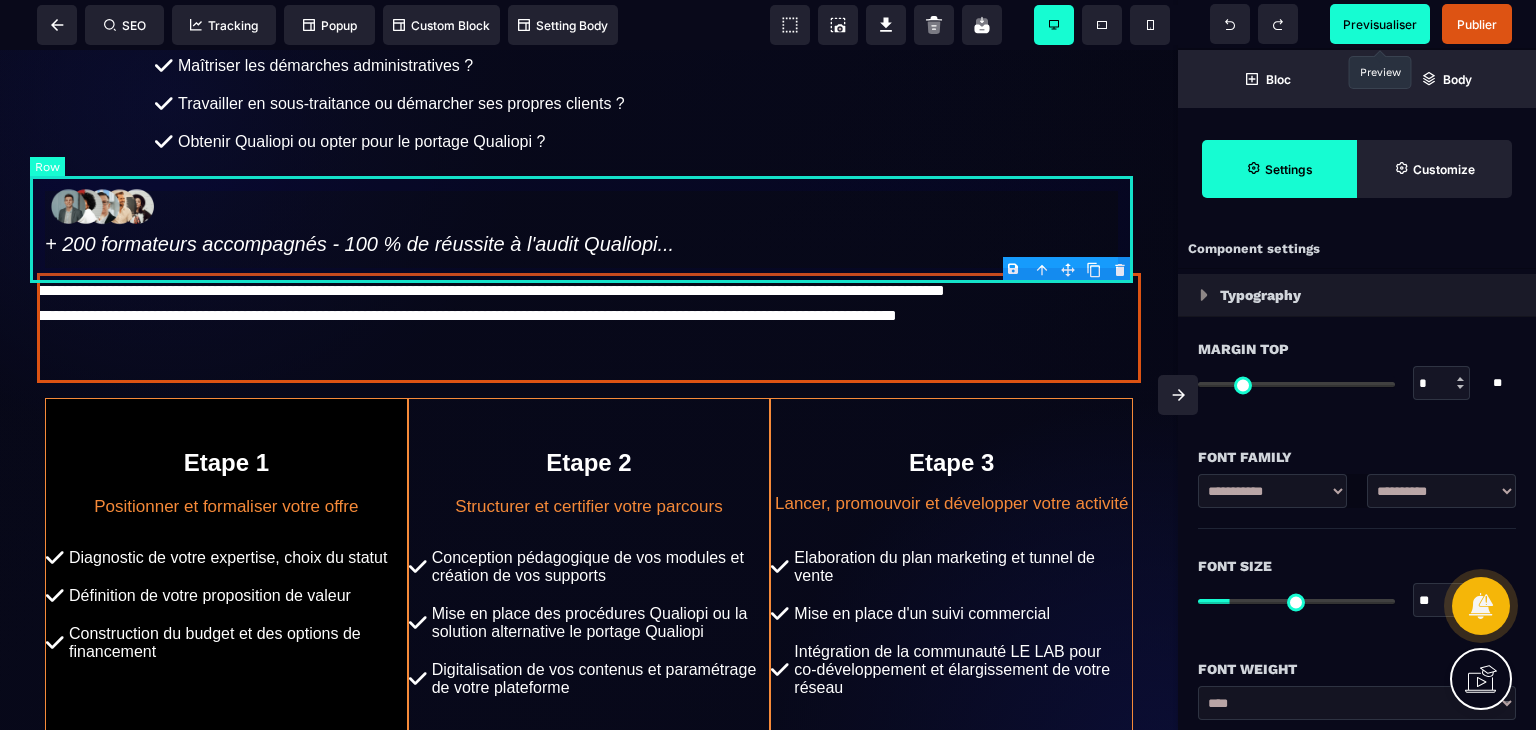 click on "+ 200 formateurs accompagnés - 100 % de réussite à l'audit Qualiopi..." at bounding box center [589, 219] 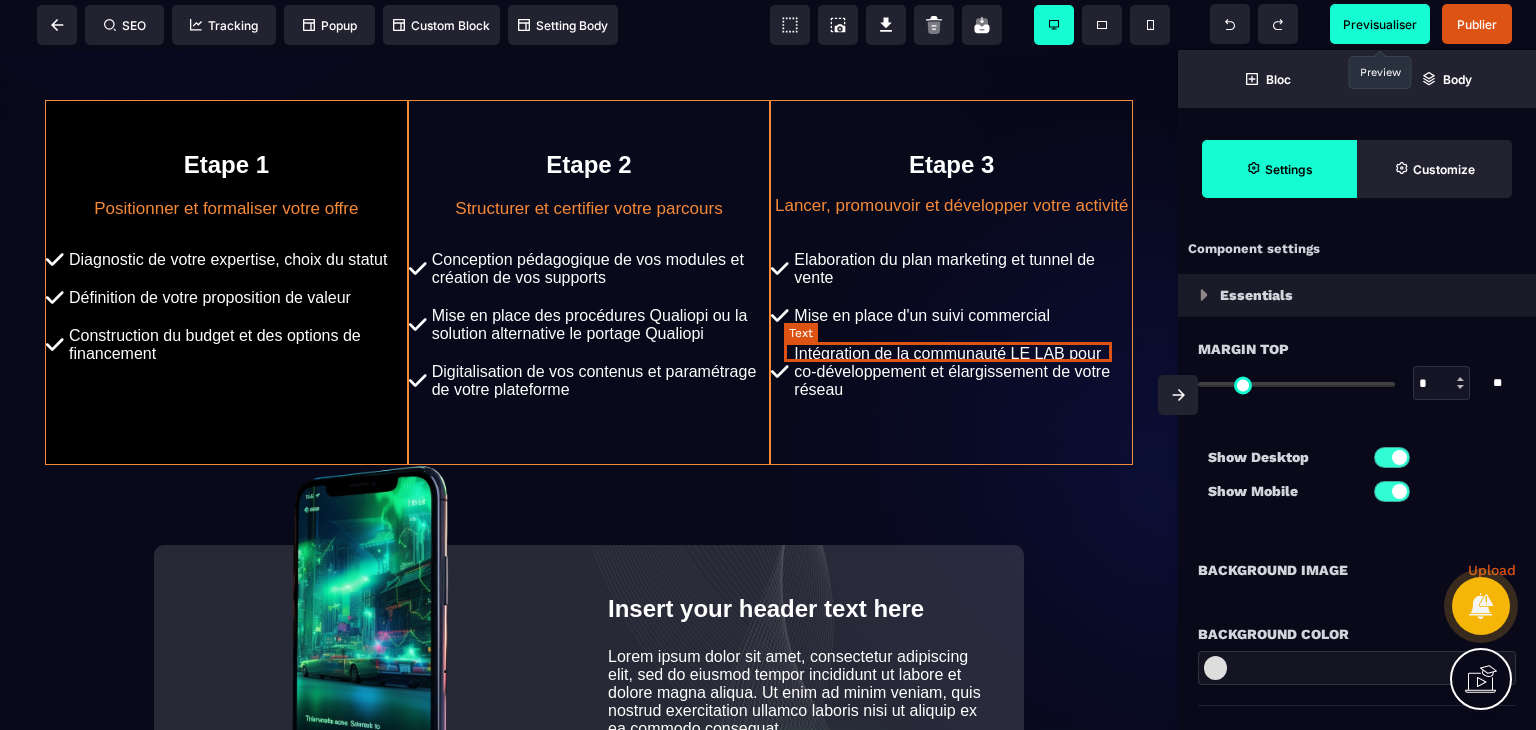scroll, scrollTop: 572, scrollLeft: 0, axis: vertical 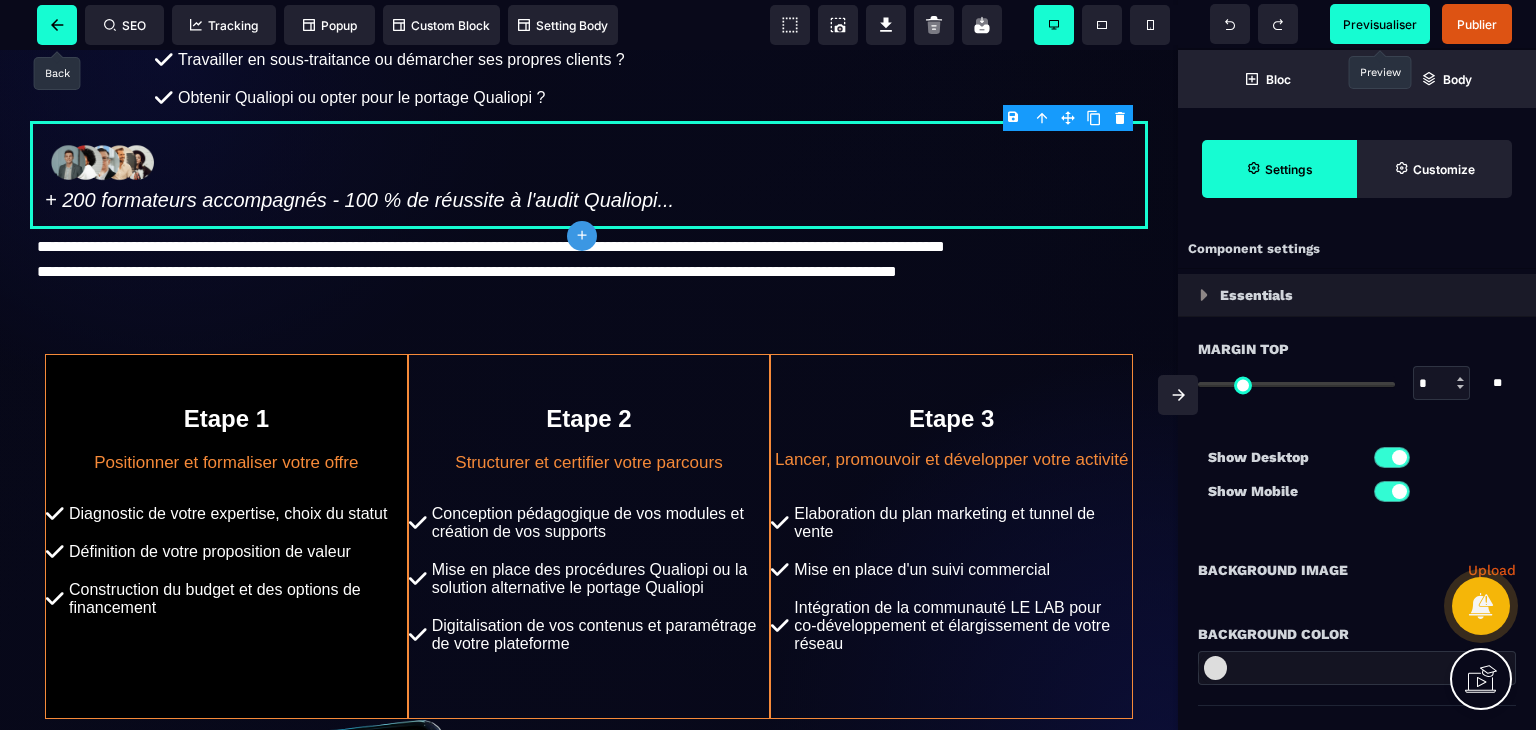 click 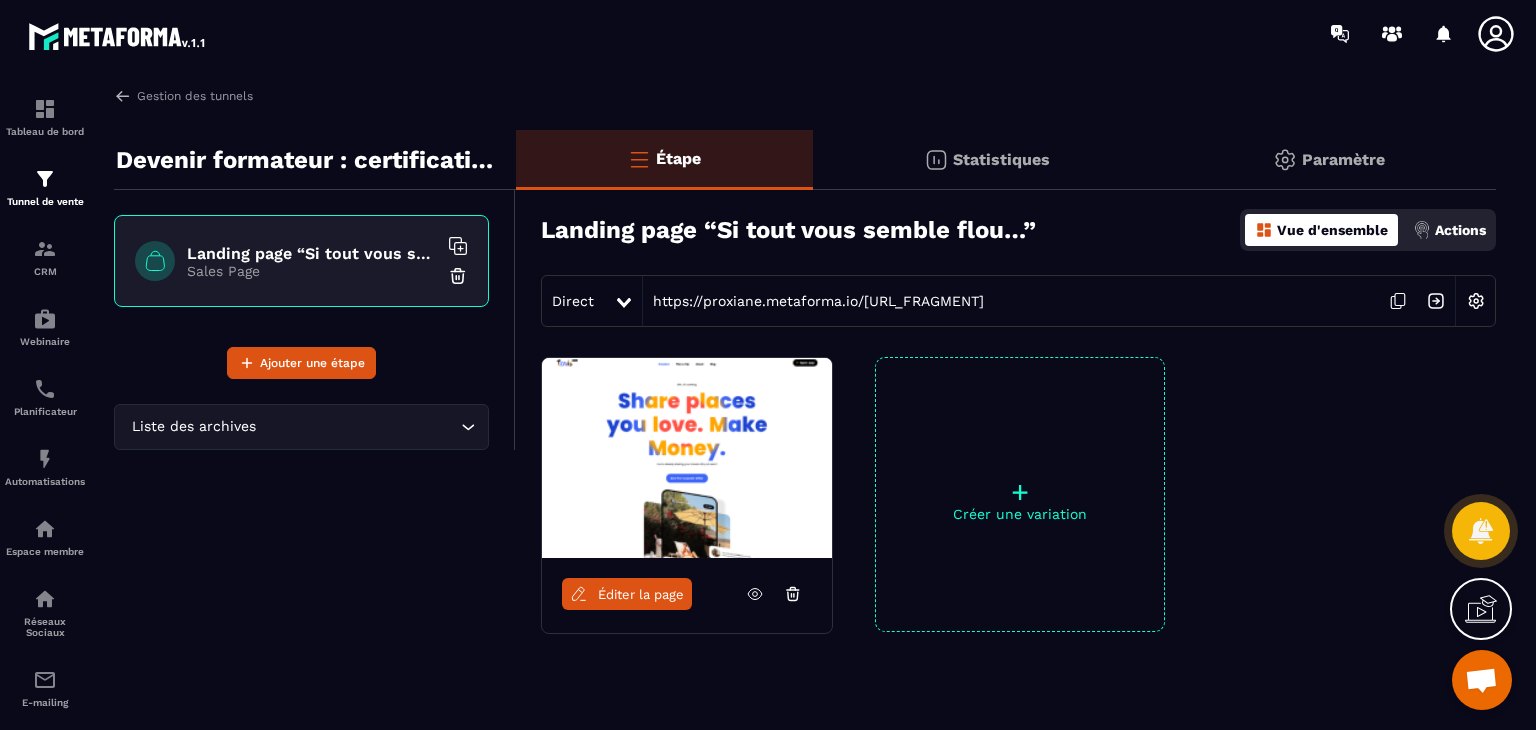 click at bounding box center (1481, 682) 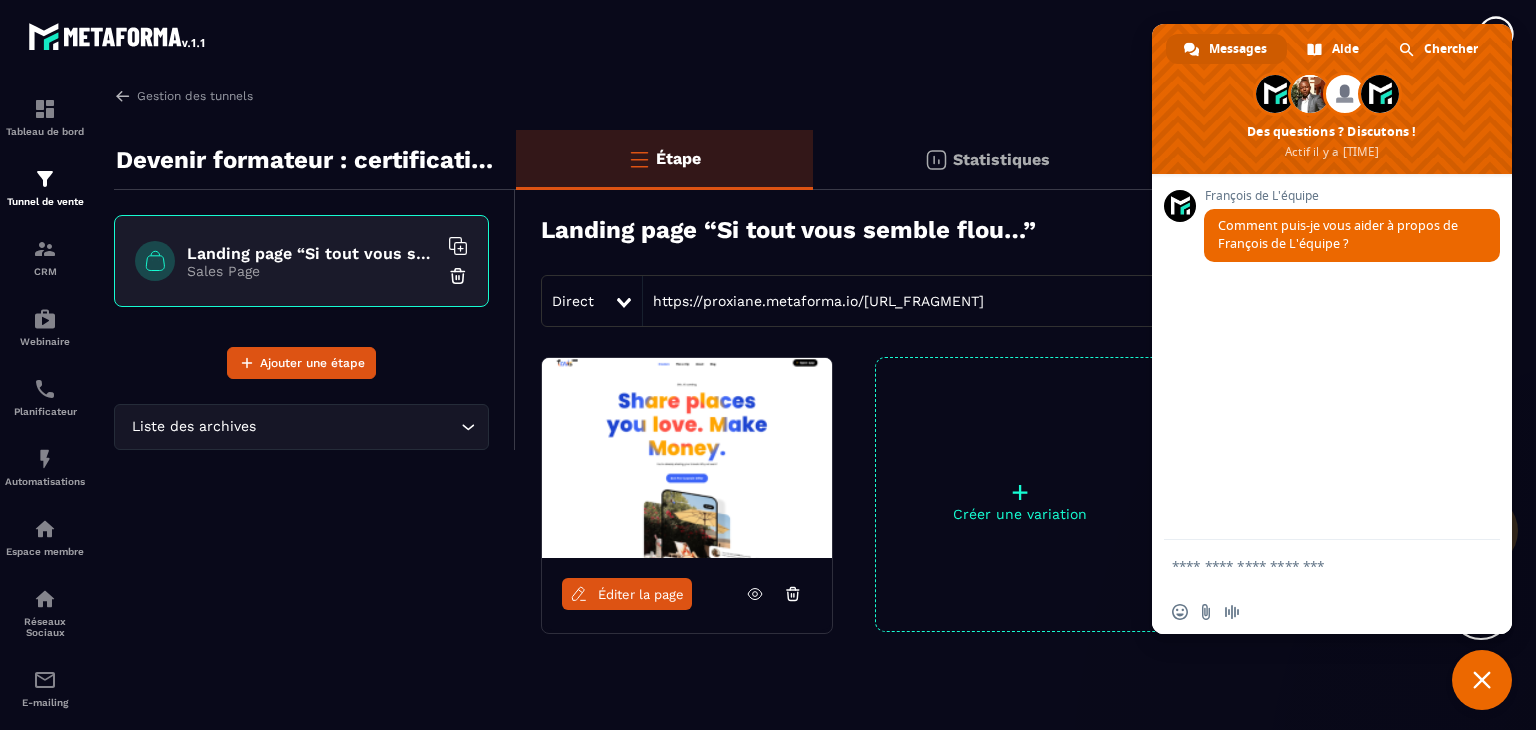 click at bounding box center (1482, 680) 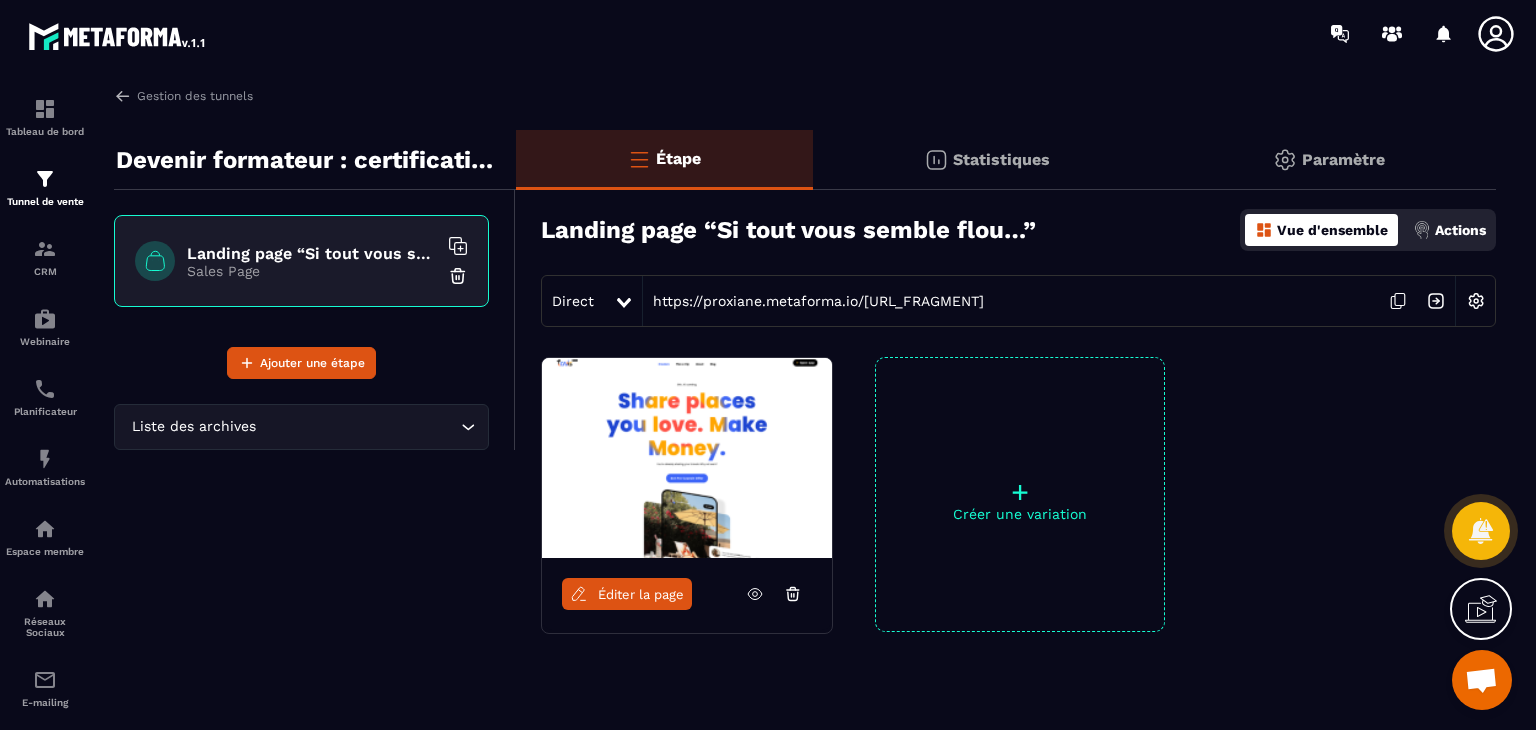 click at bounding box center [1481, 682] 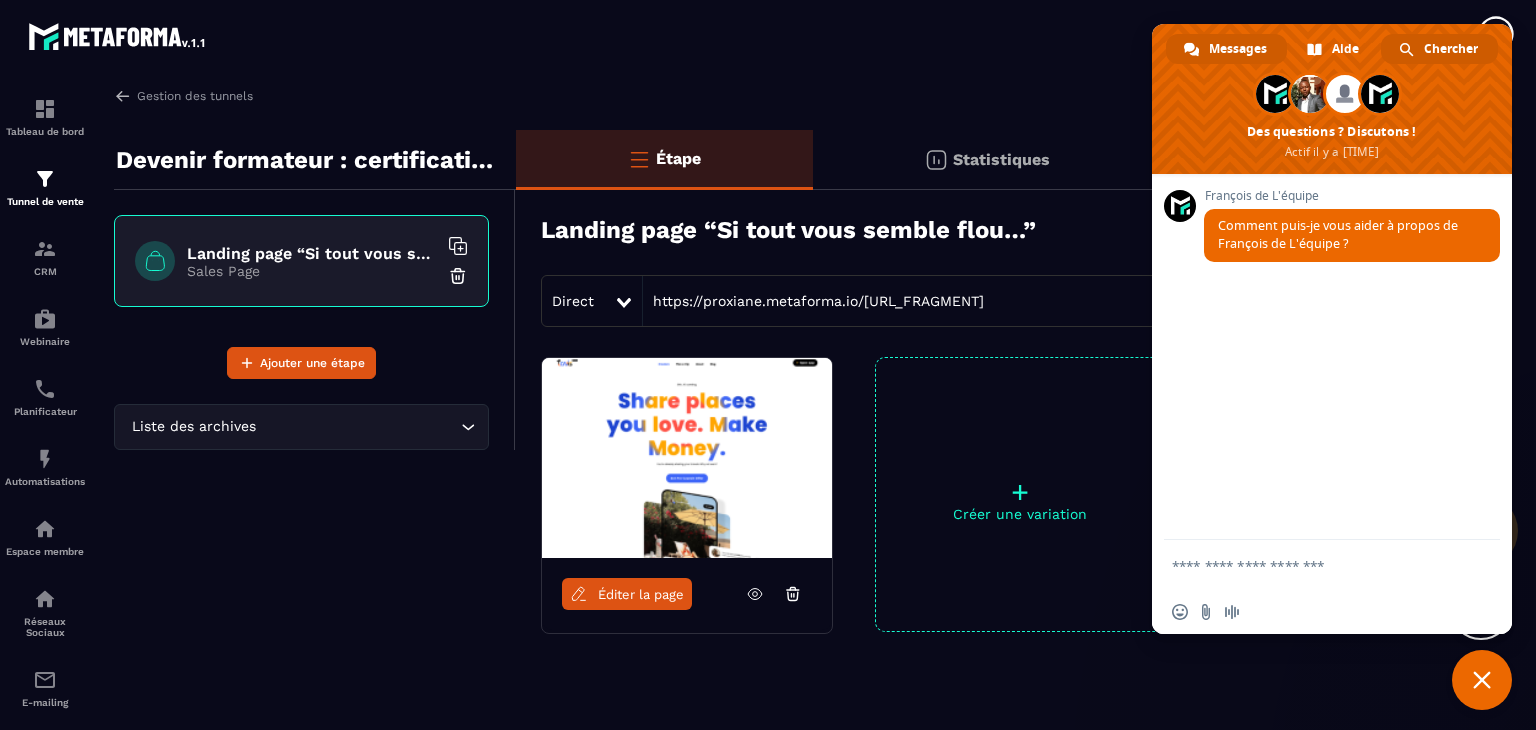 click on "Chercher" at bounding box center (1451, 49) 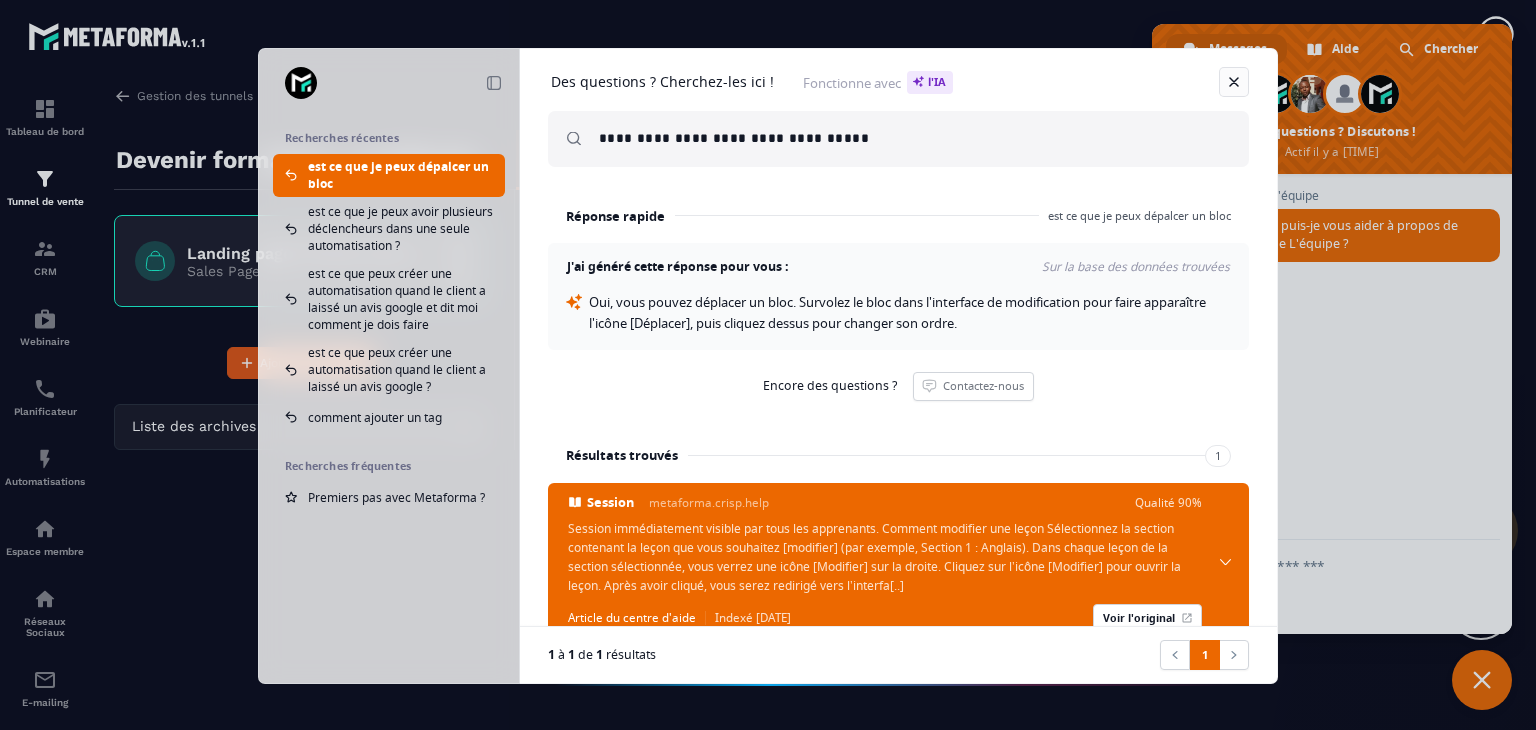 click at bounding box center (1234, 82) 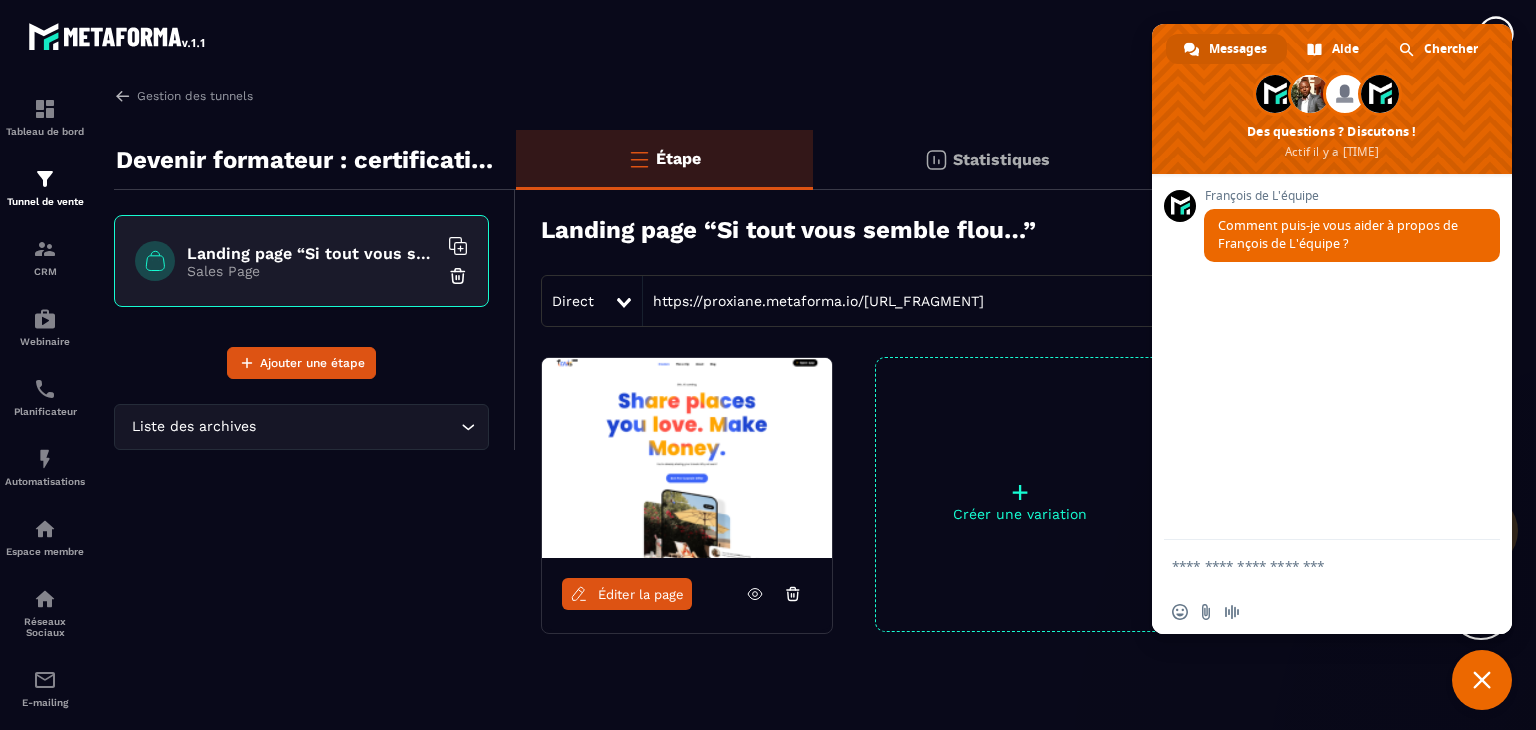 click on "Éditer la page" at bounding box center [641, 594] 